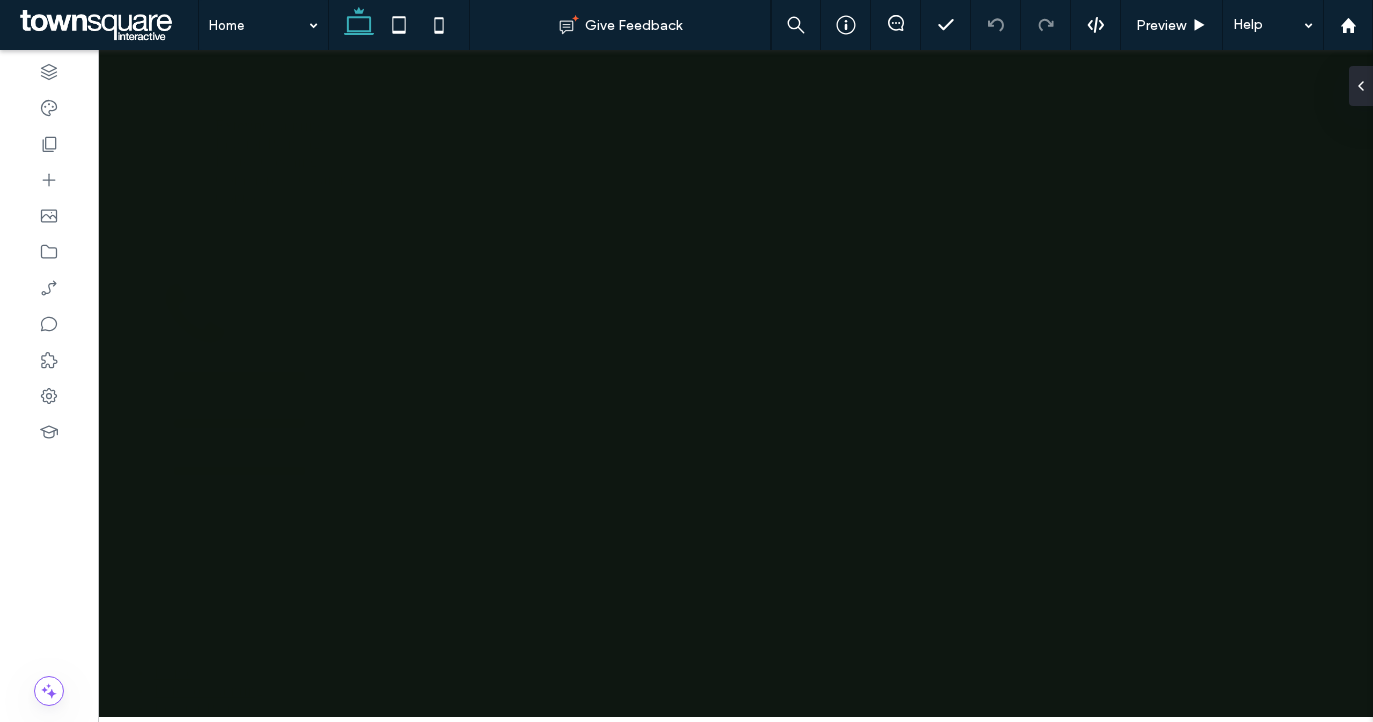 scroll, scrollTop: 0, scrollLeft: 0, axis: both 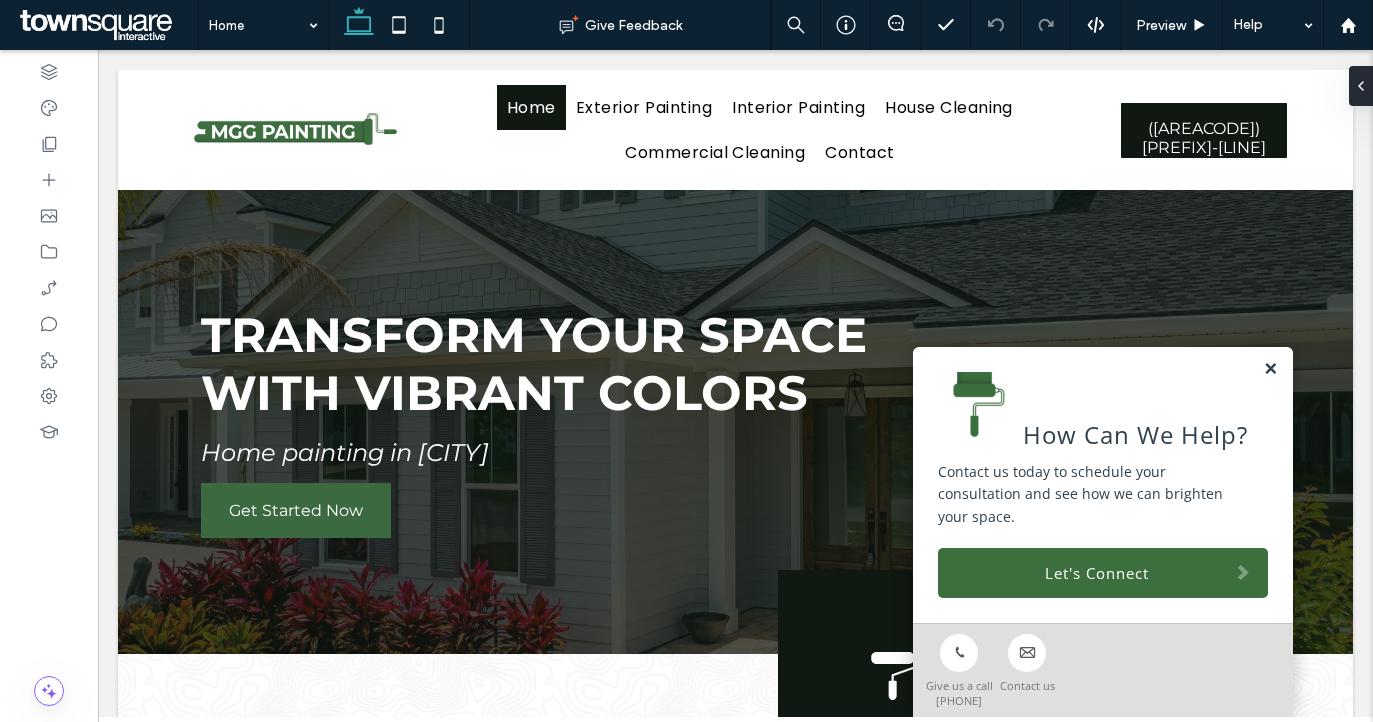 click at bounding box center (1270, 369) 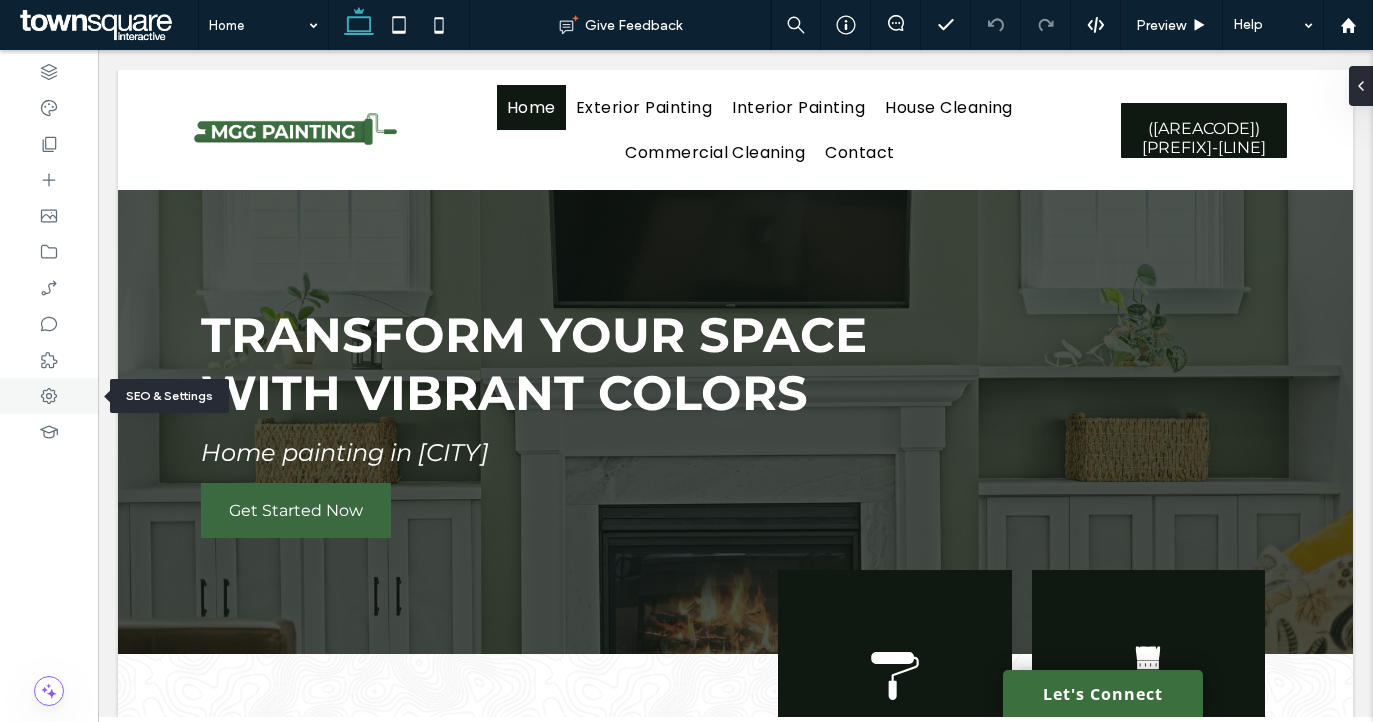 click 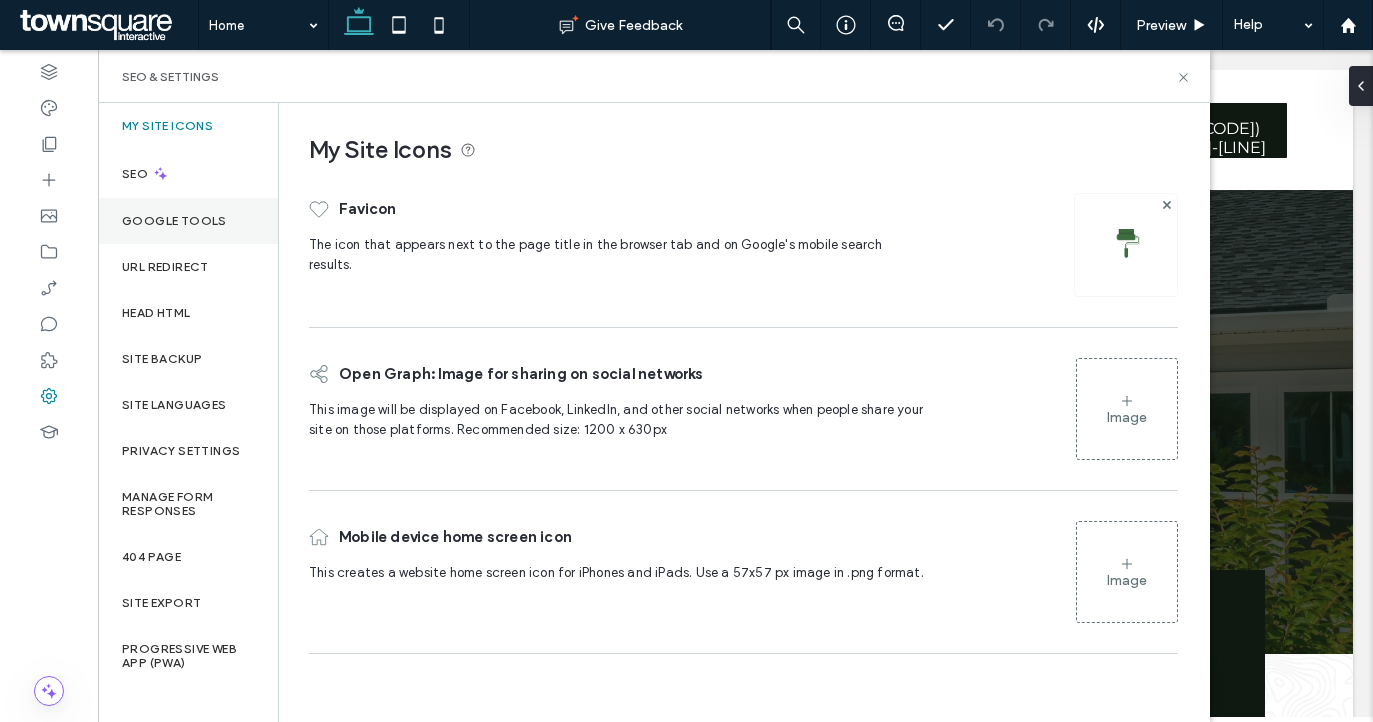 click on "Google Tools" at bounding box center [174, 221] 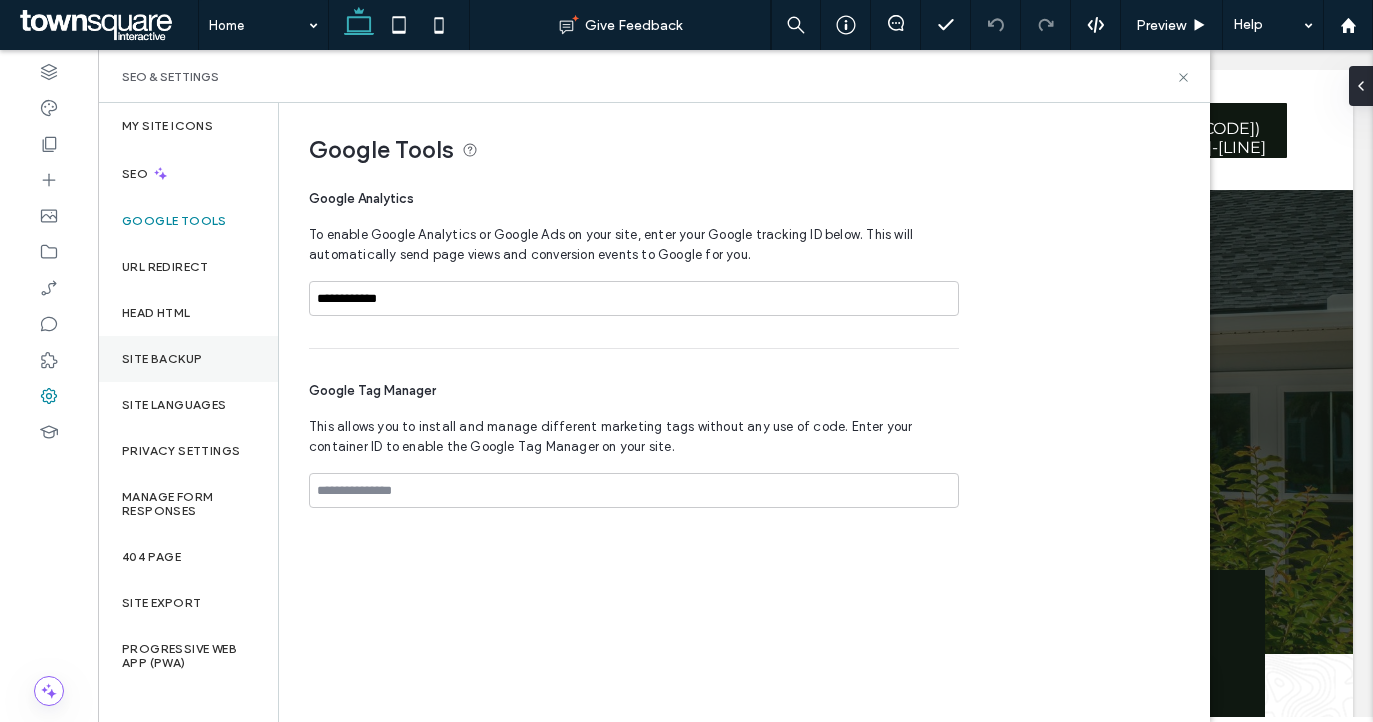 click on "Site Backup" at bounding box center (188, 359) 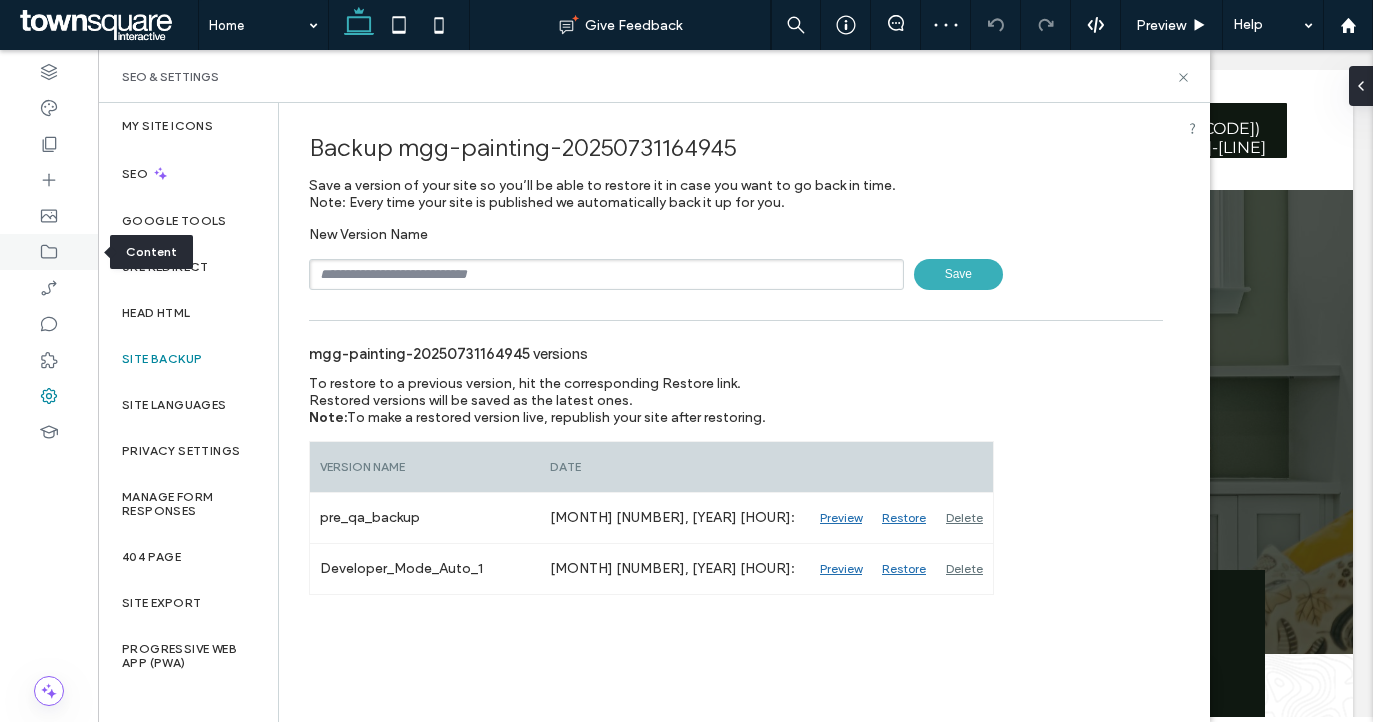 click at bounding box center [49, 252] 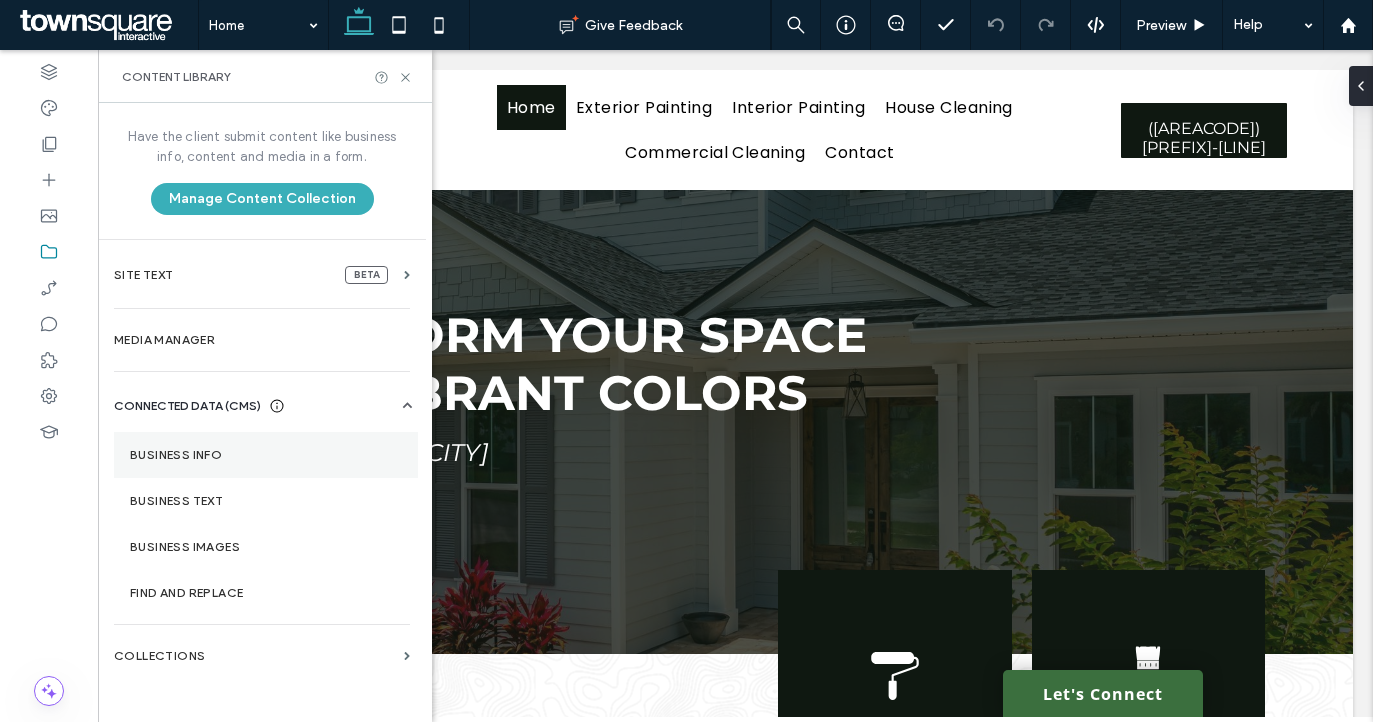 click on "Business Info" at bounding box center (266, 455) 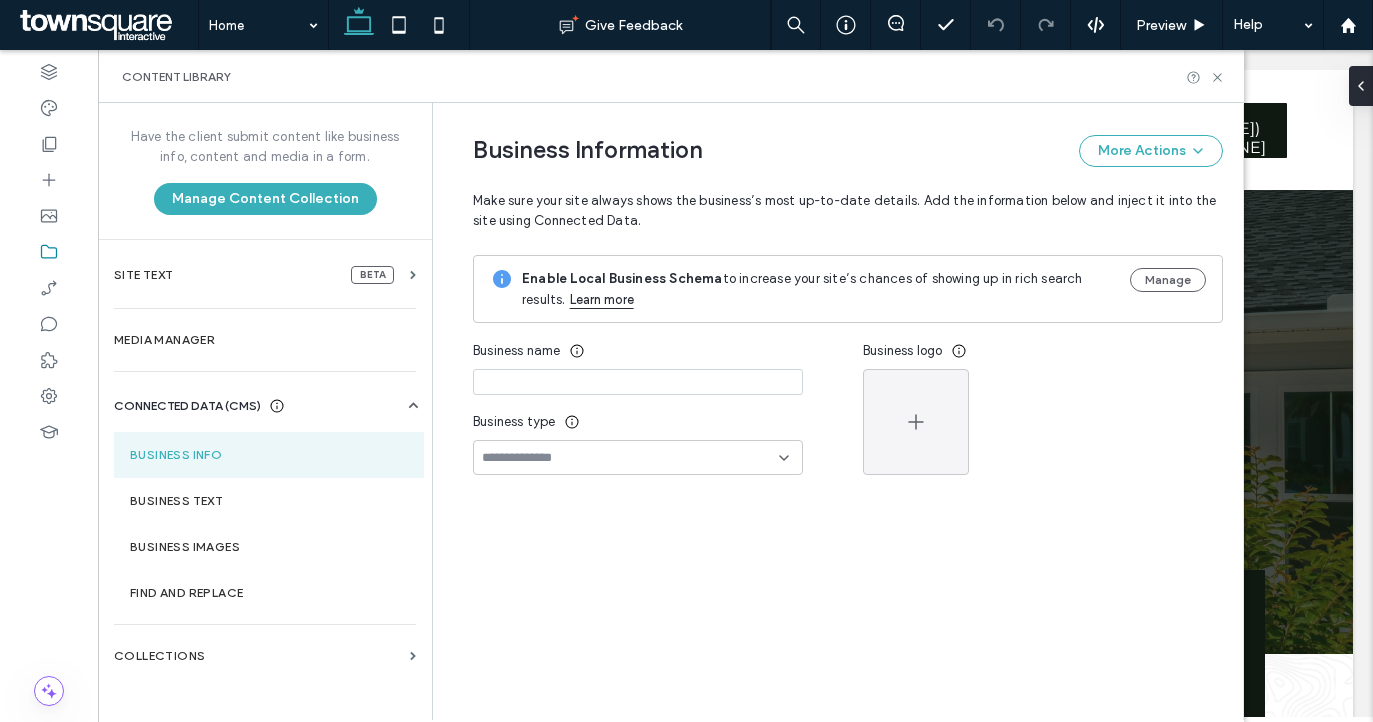 type on "**********" 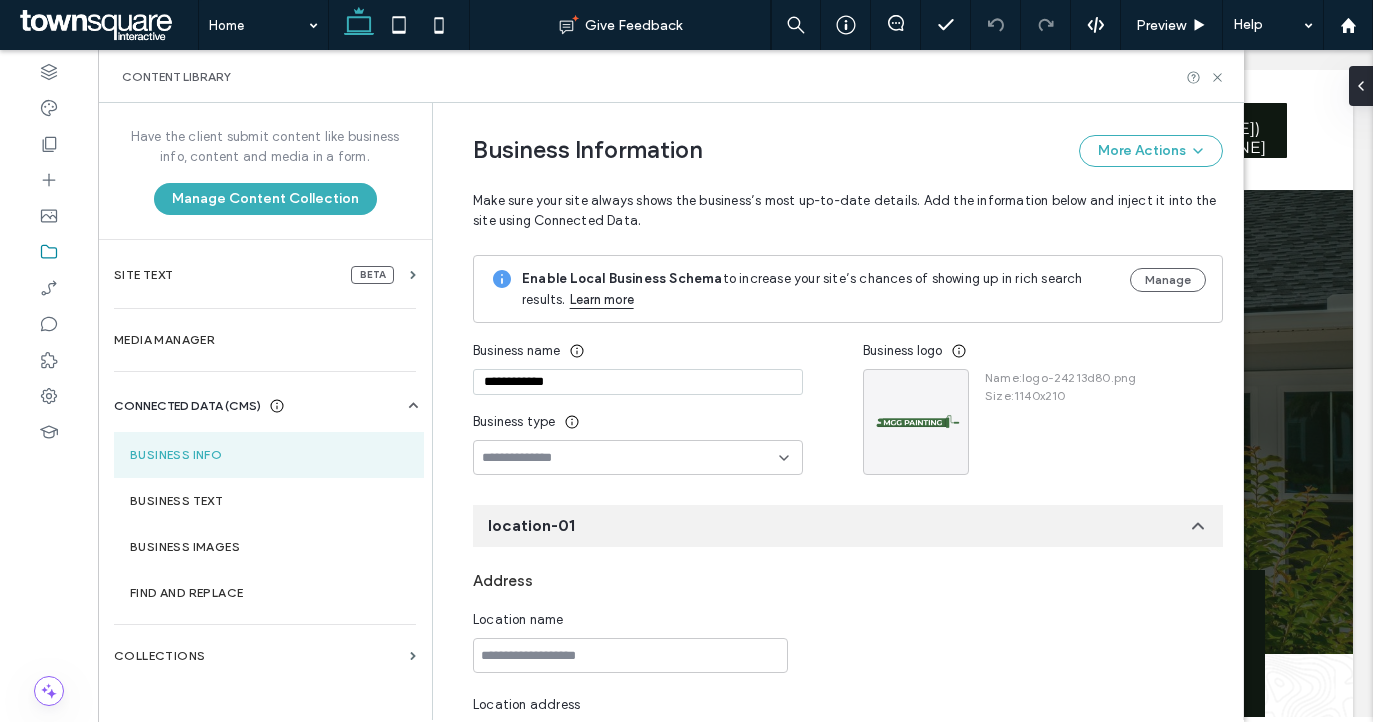 scroll, scrollTop: 263, scrollLeft: 0, axis: vertical 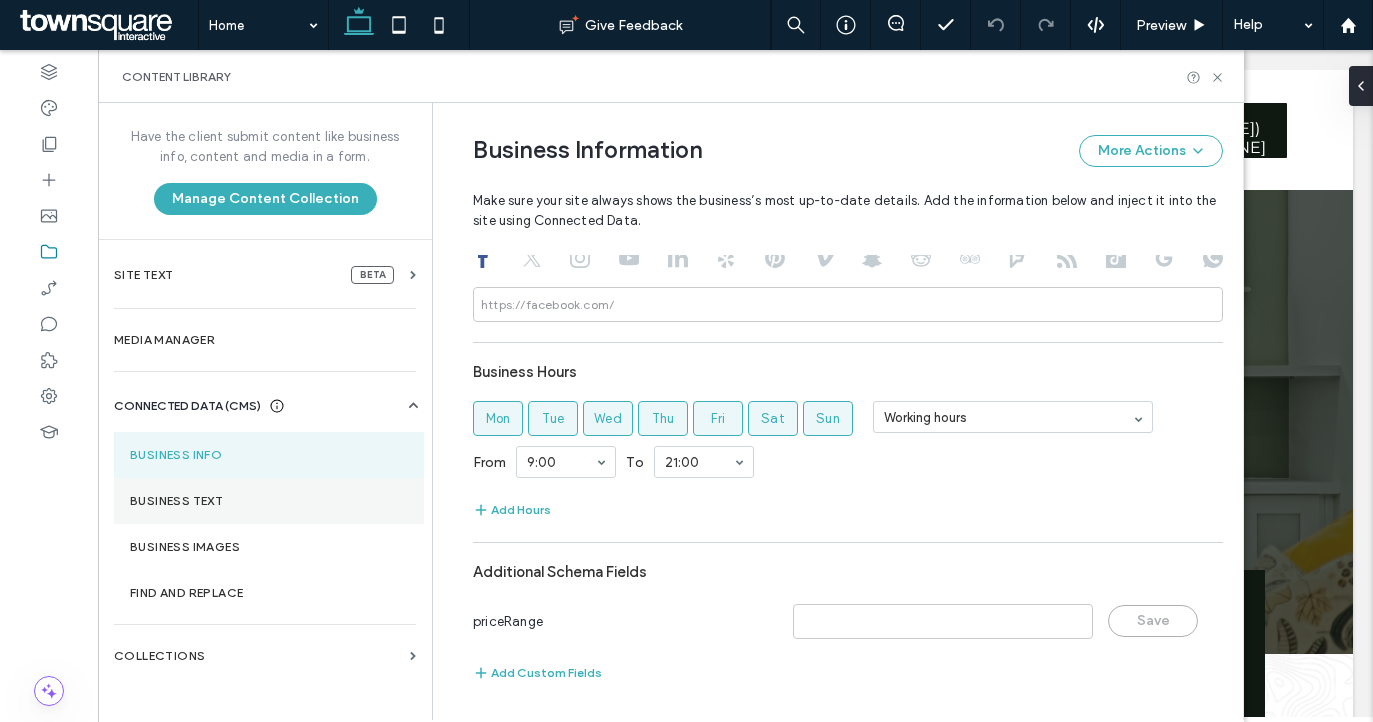 click on "Business Text" at bounding box center (269, 501) 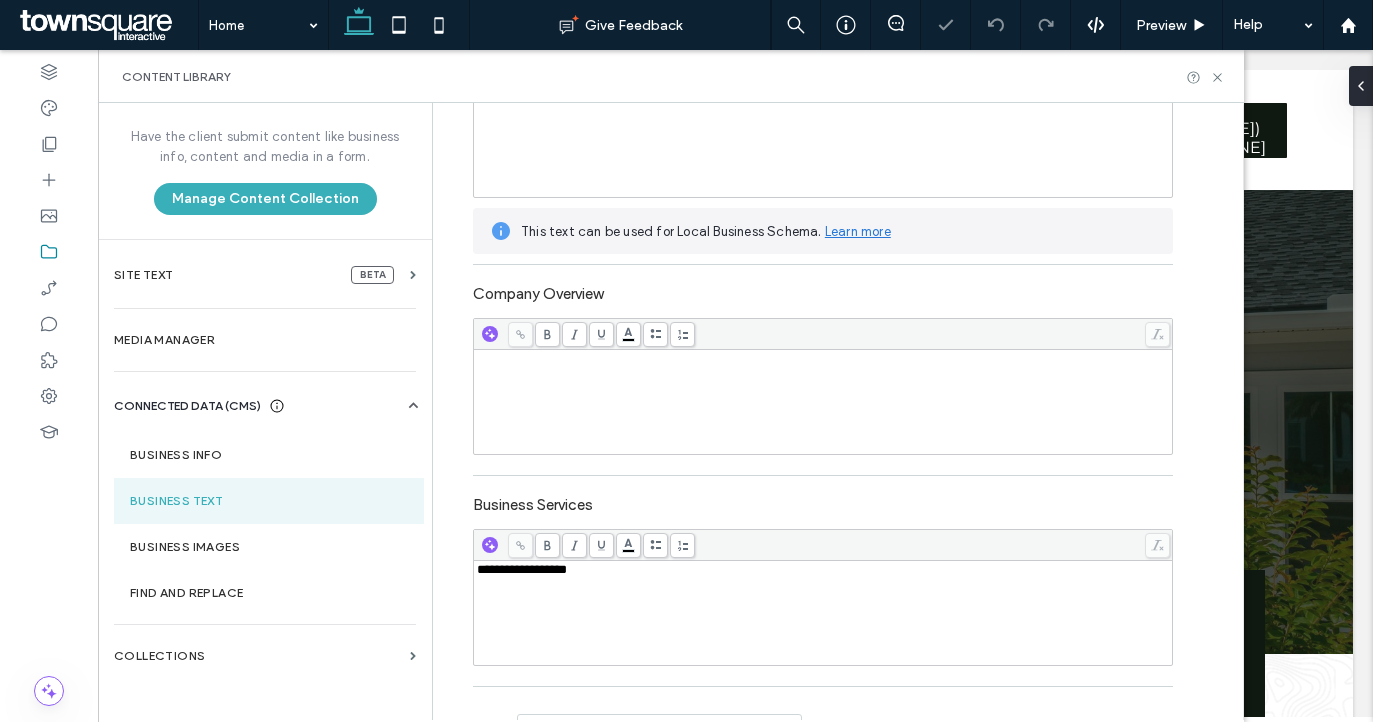 scroll, scrollTop: 350, scrollLeft: 0, axis: vertical 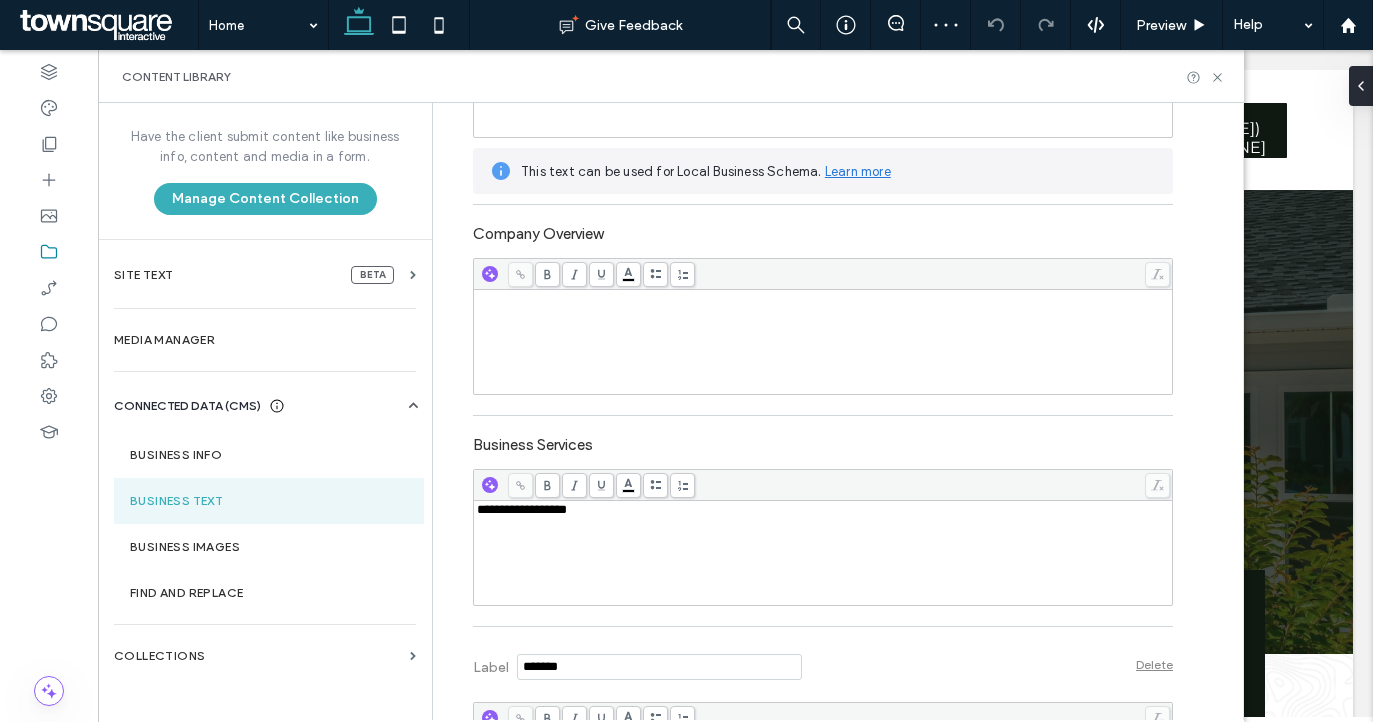 click on "**********" at bounding box center (522, 509) 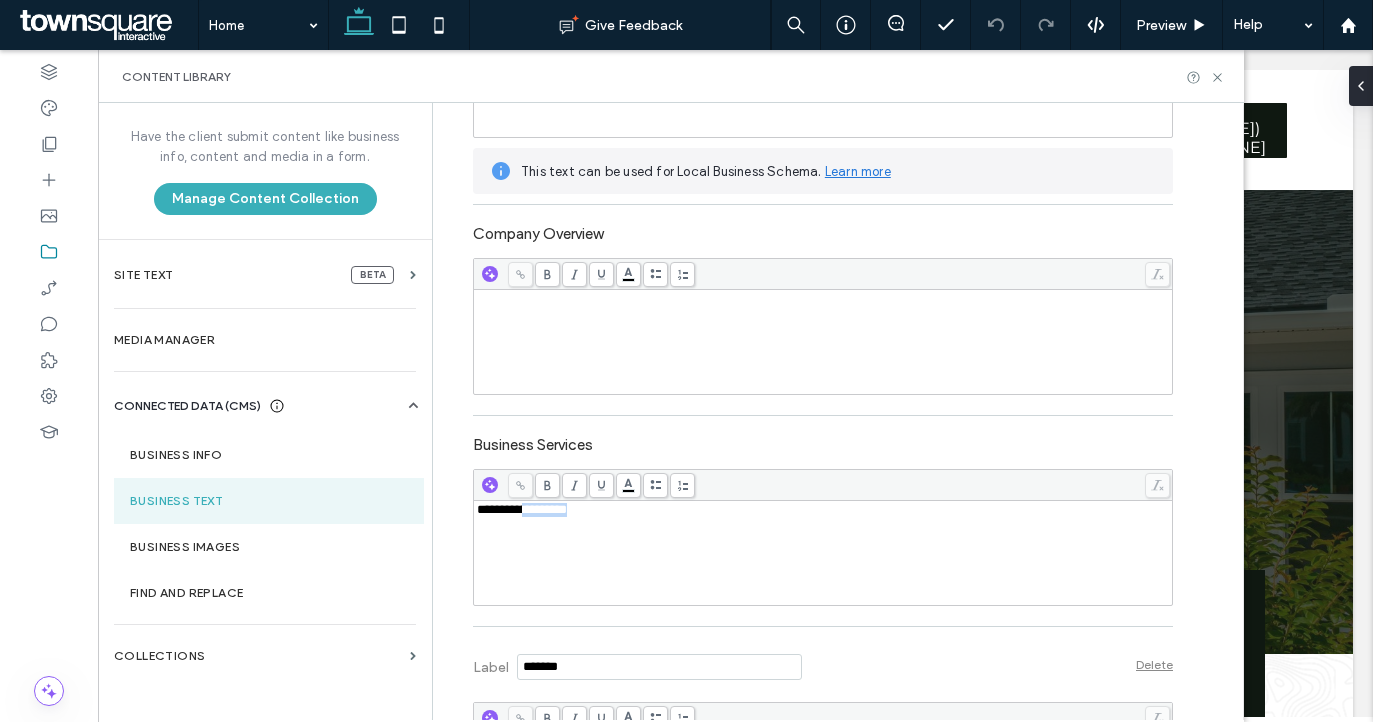 click on "**********" at bounding box center (522, 509) 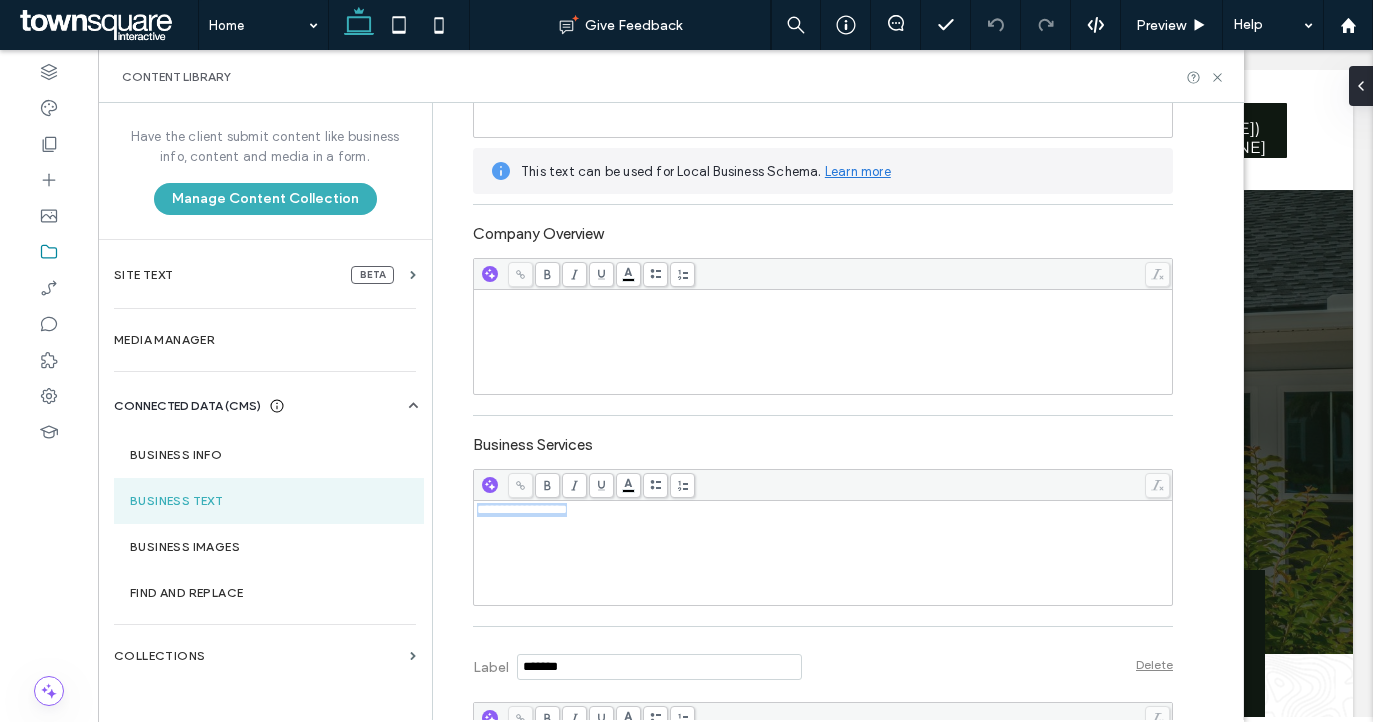 click on "**********" at bounding box center [522, 509] 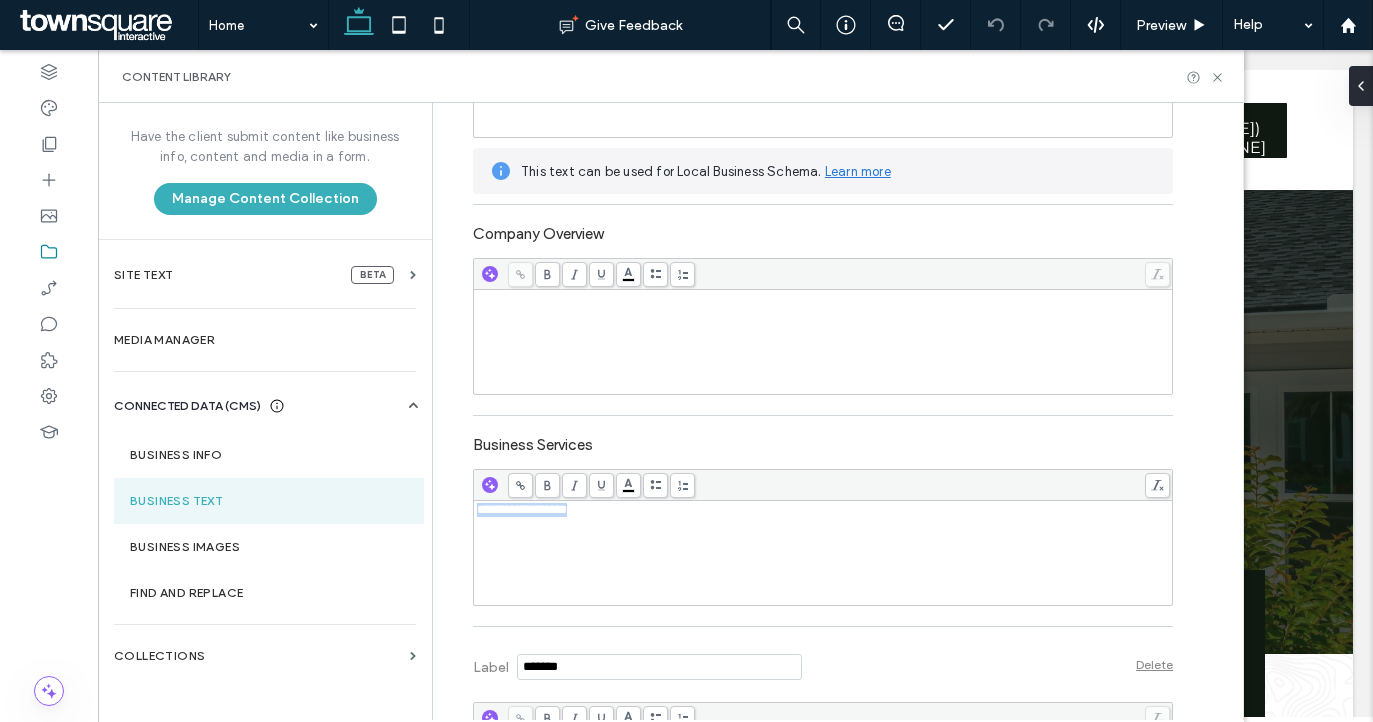 click on "**********" at bounding box center (522, 509) 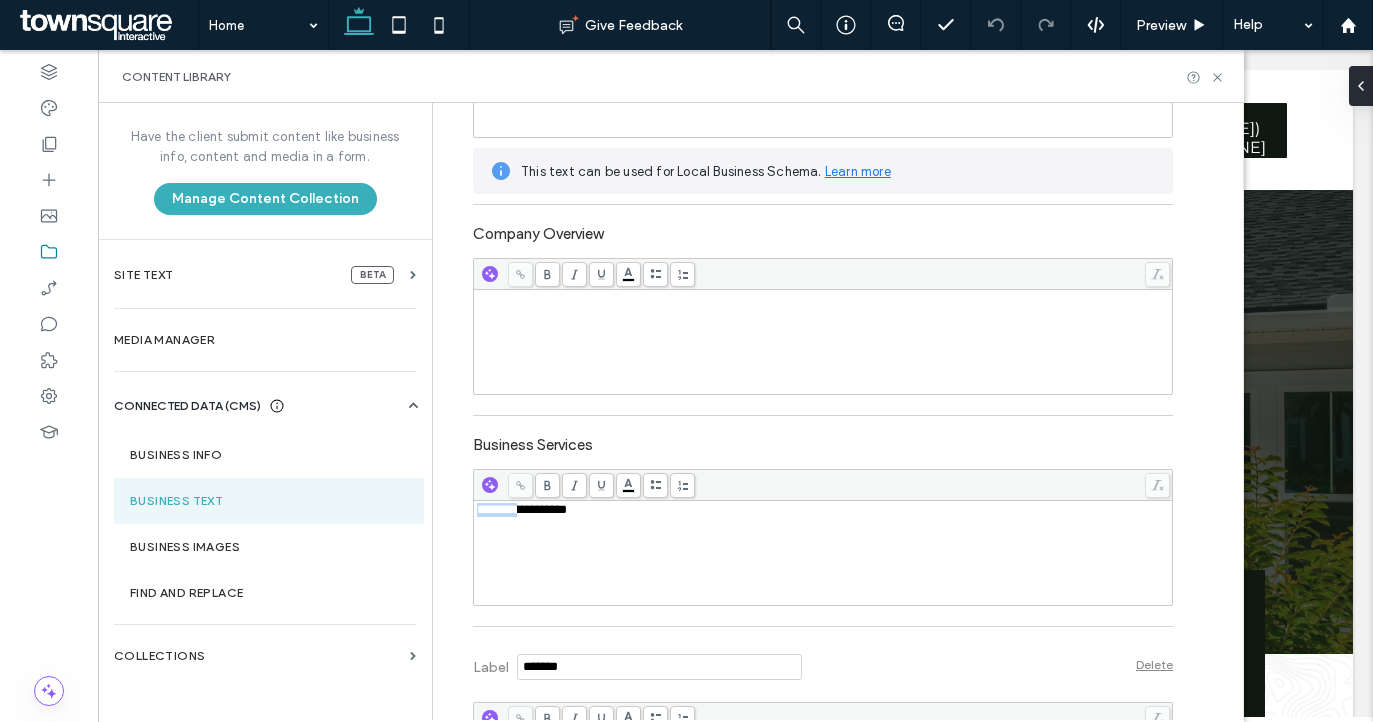 drag, startPoint x: 516, startPoint y: 514, endPoint x: 452, endPoint y: 505, distance: 64.629715 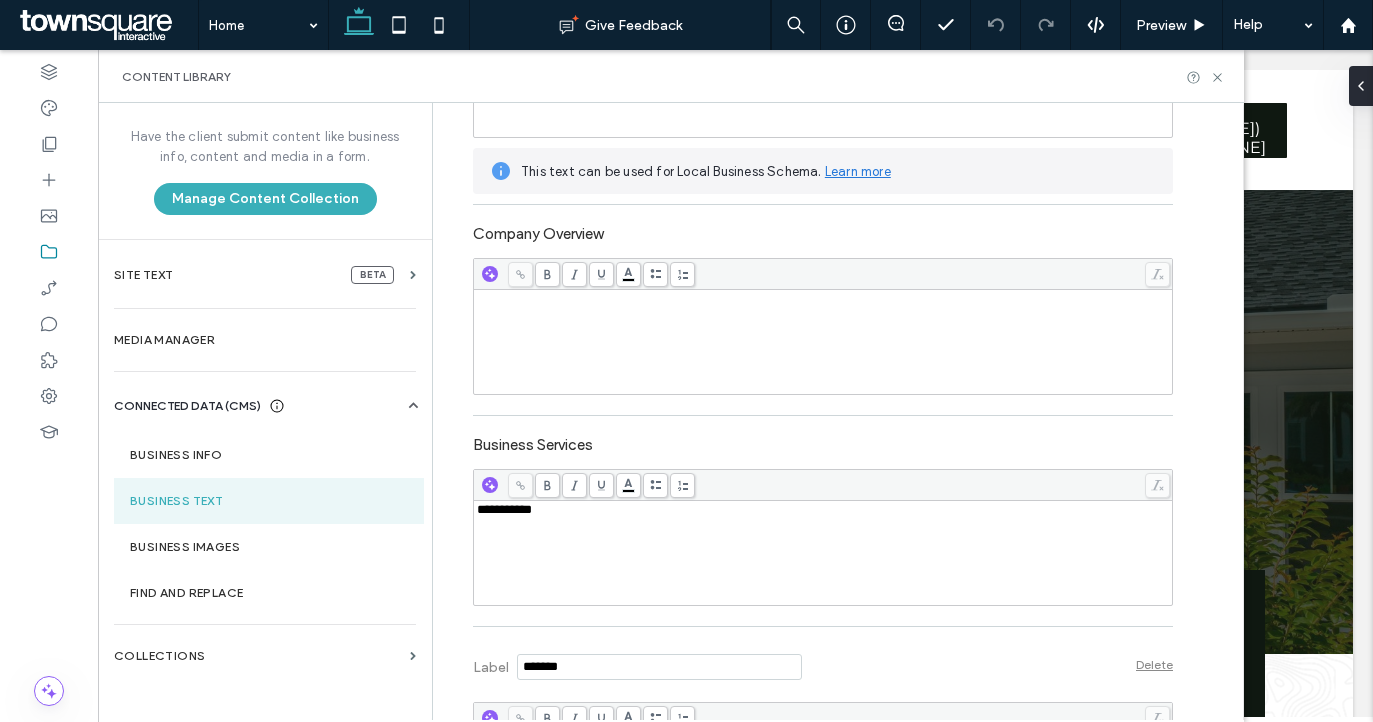type 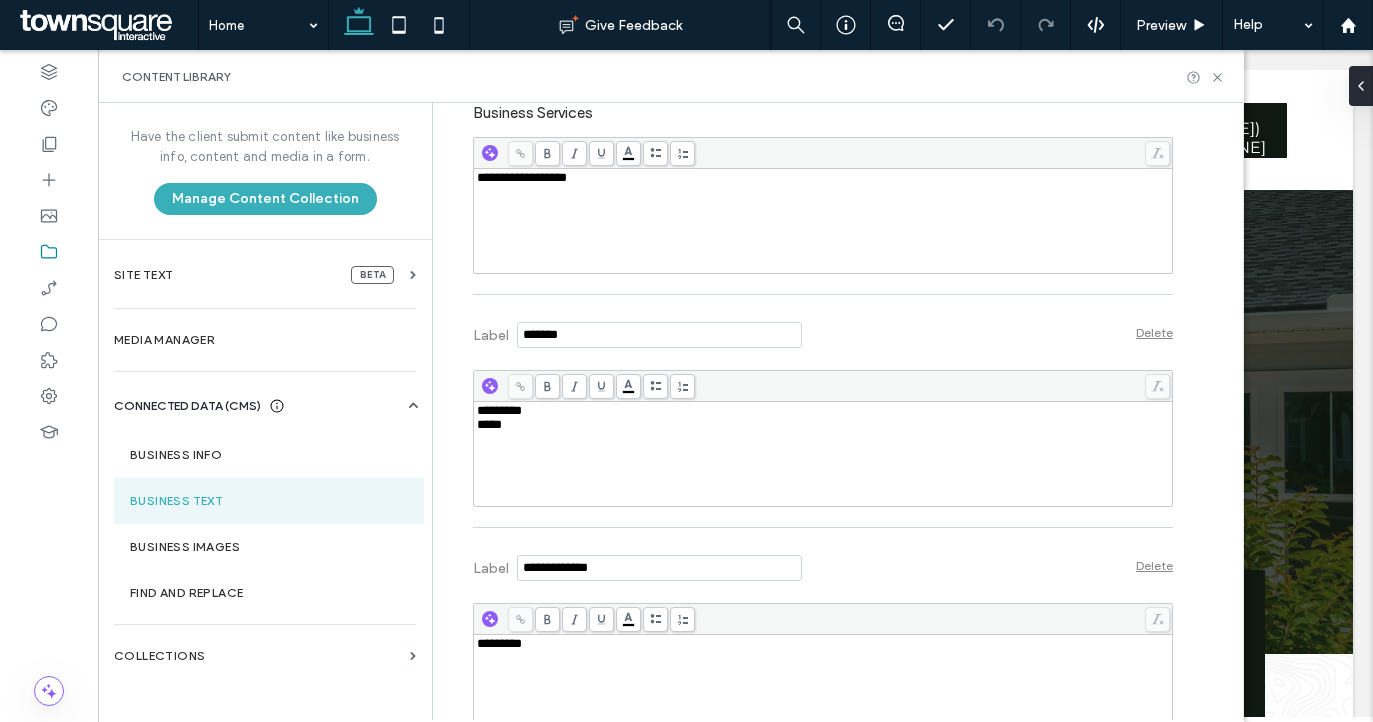 scroll, scrollTop: 785, scrollLeft: 0, axis: vertical 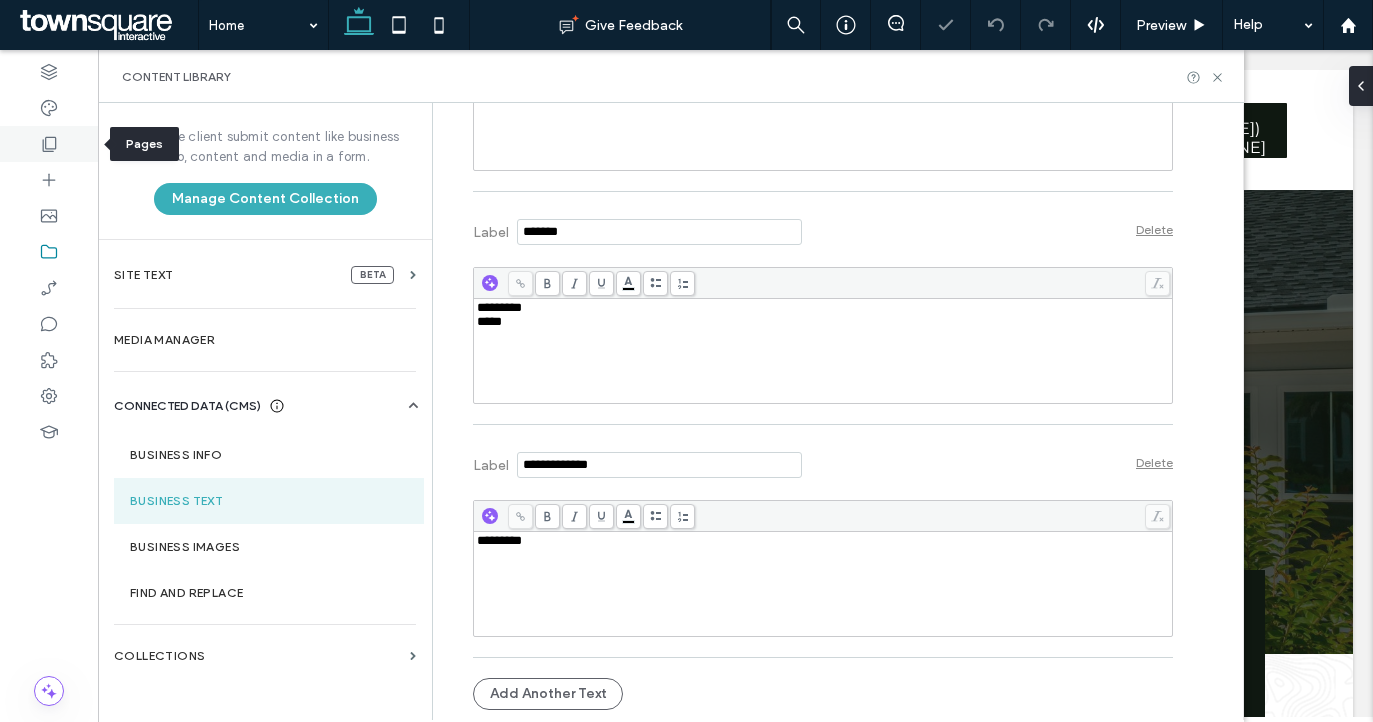 click at bounding box center [49, 144] 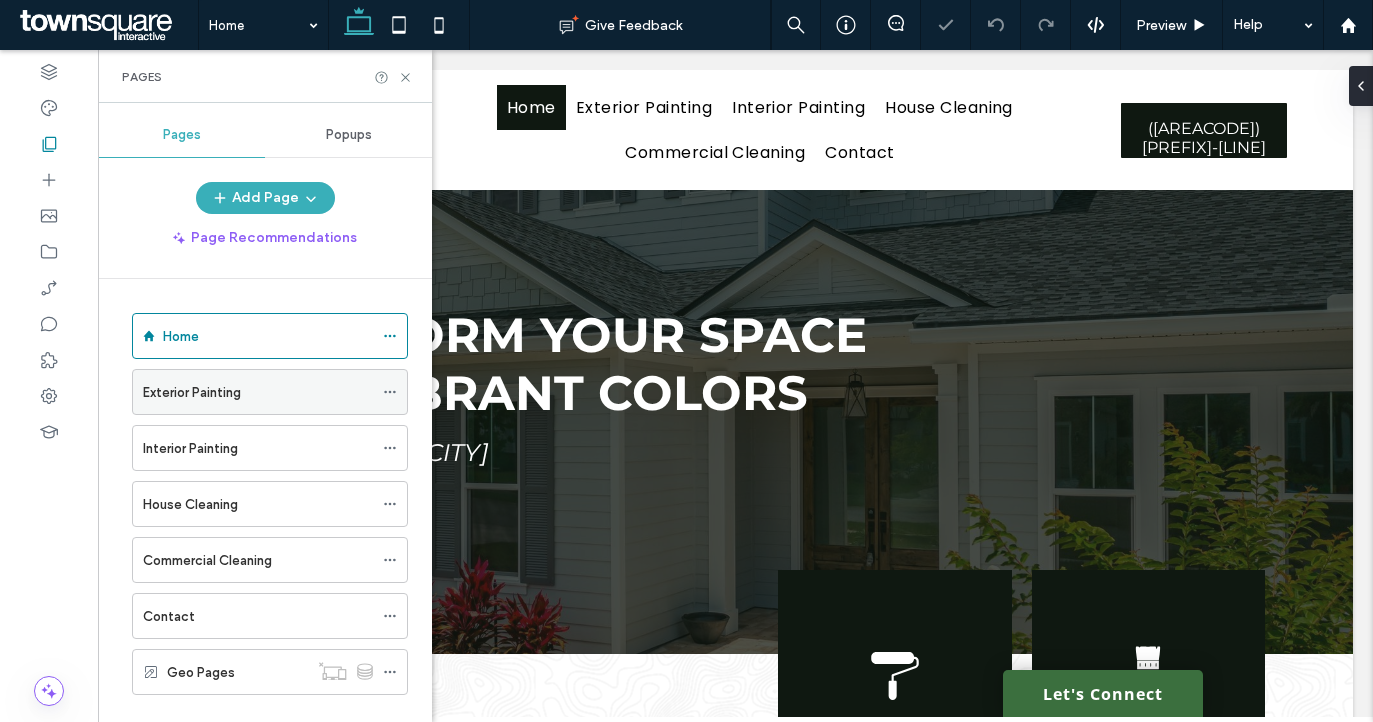 click 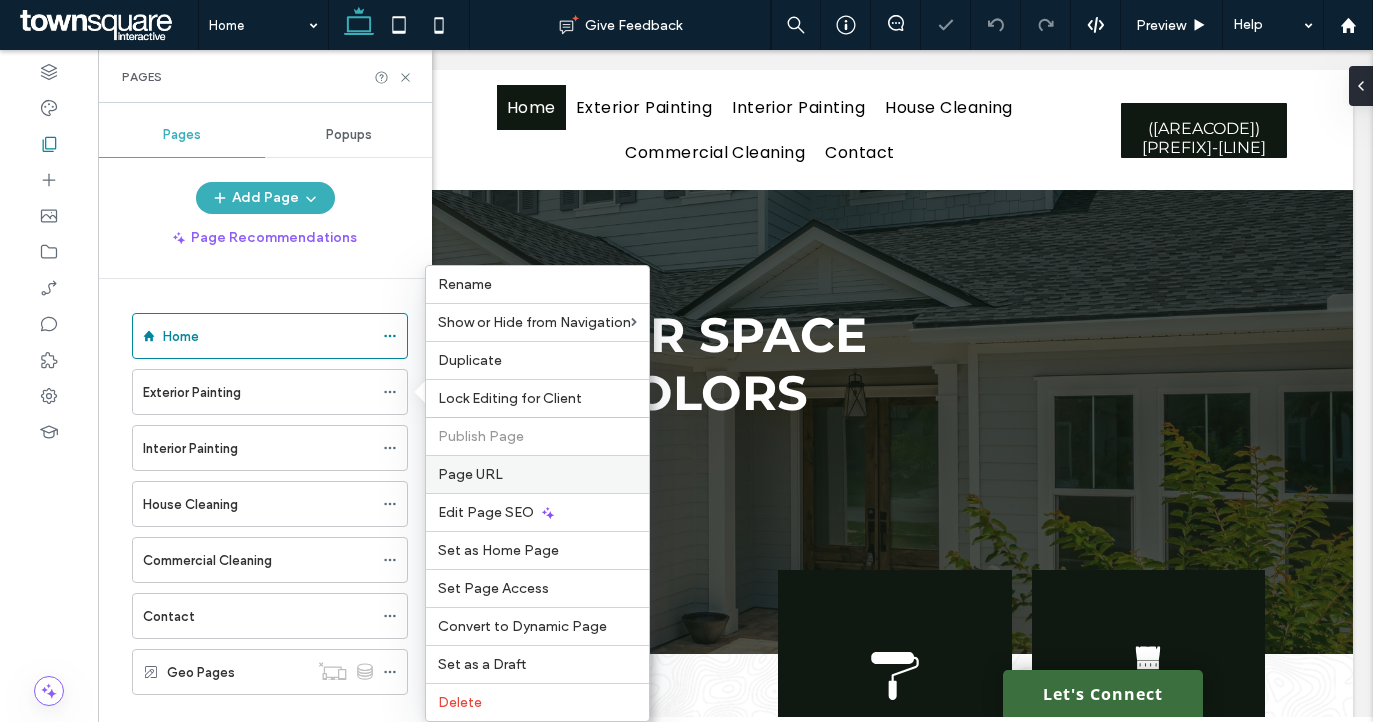 click on "Page URL" at bounding box center [537, 474] 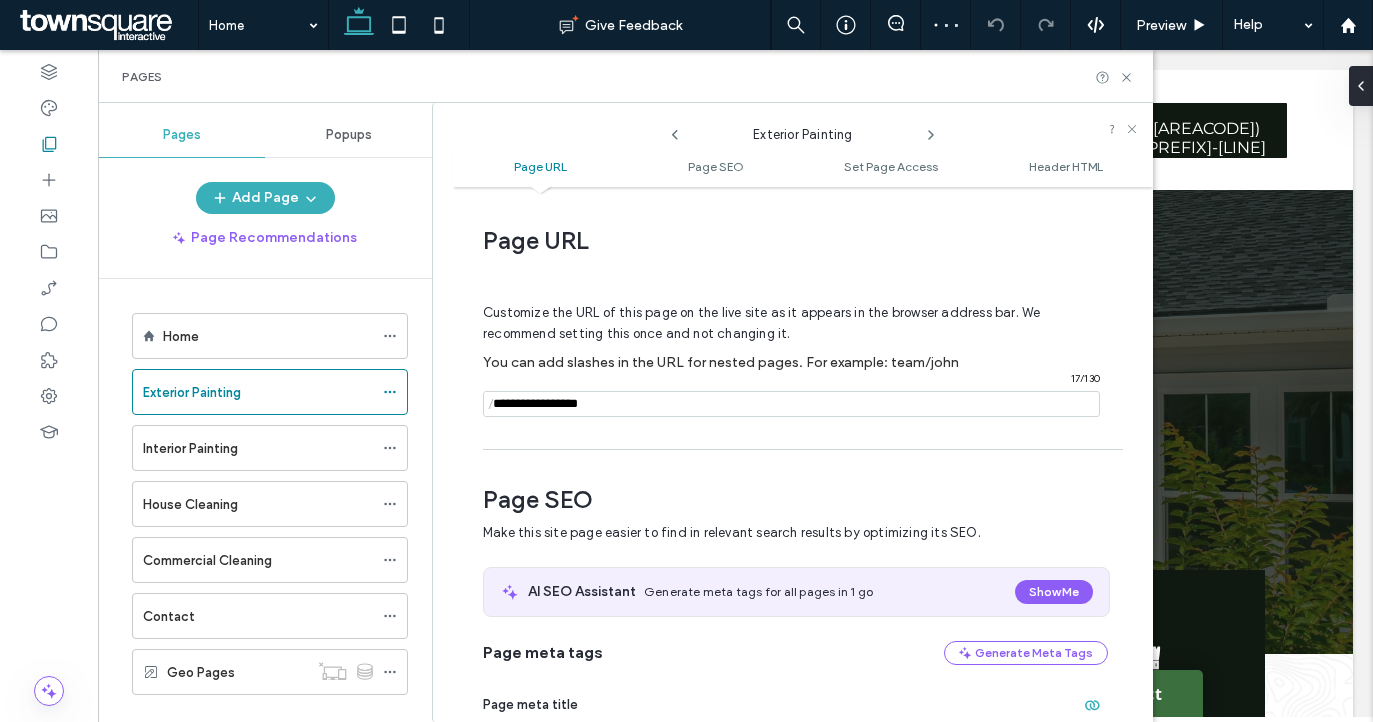 scroll, scrollTop: 10, scrollLeft: 0, axis: vertical 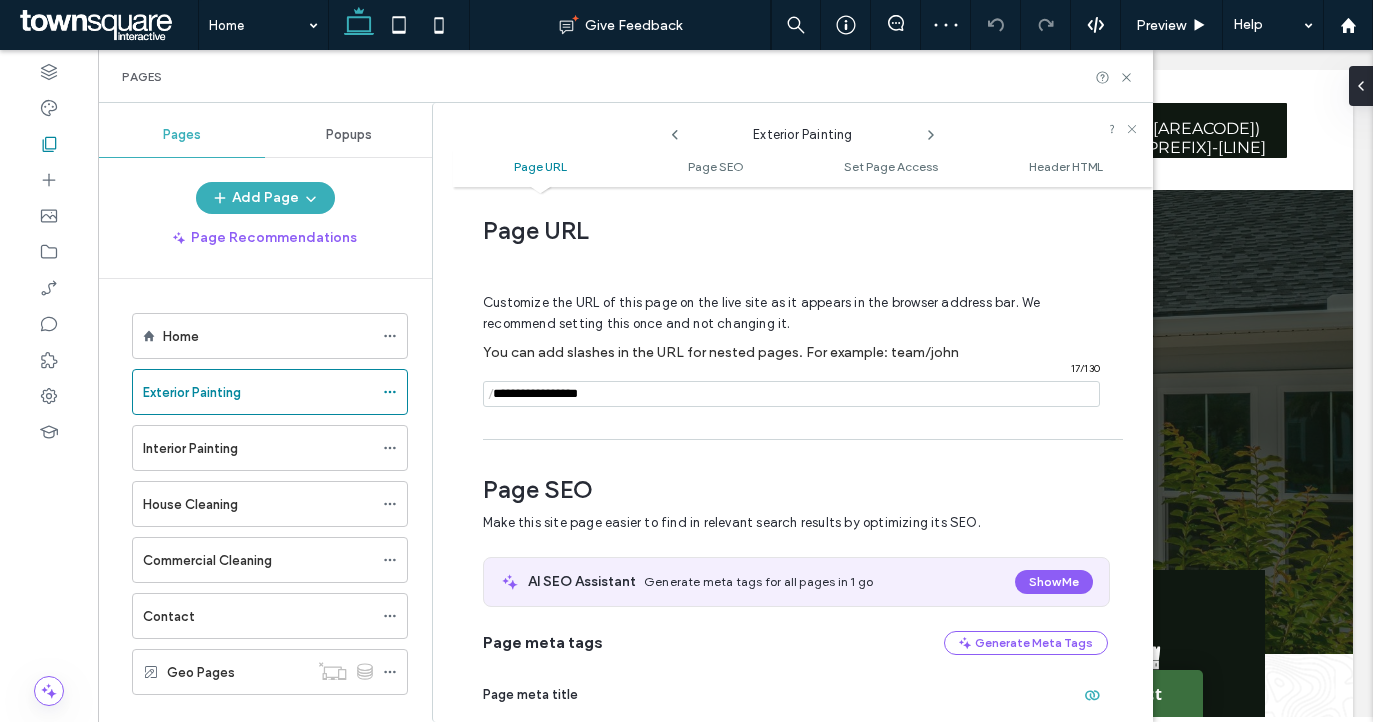 click 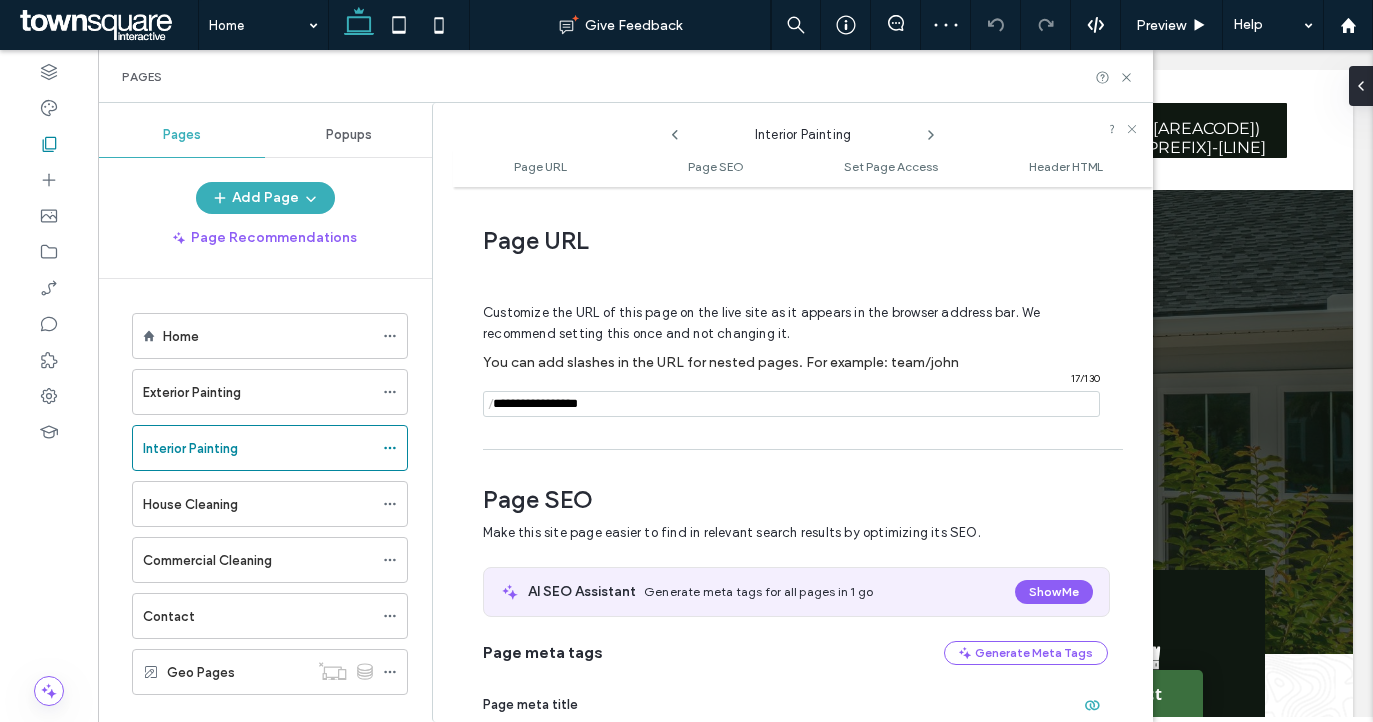 scroll, scrollTop: 10, scrollLeft: 0, axis: vertical 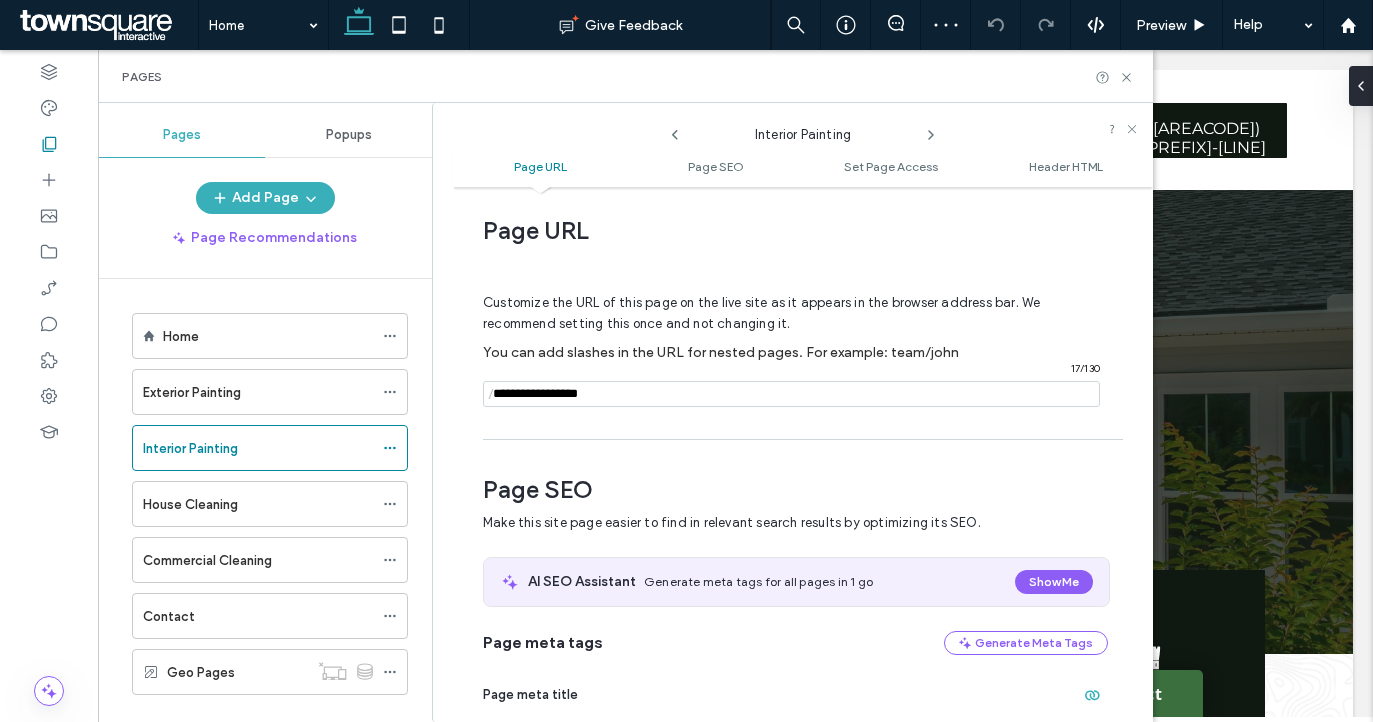 click 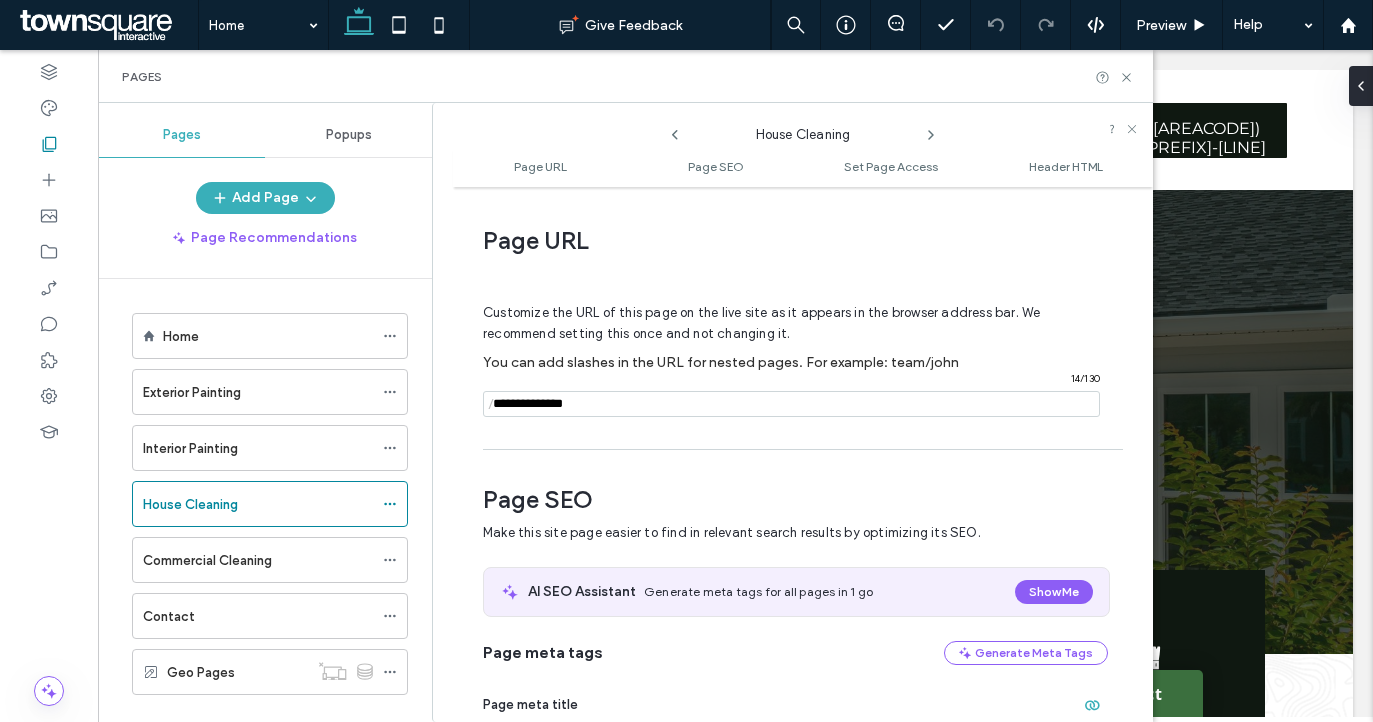 scroll, scrollTop: 10, scrollLeft: 0, axis: vertical 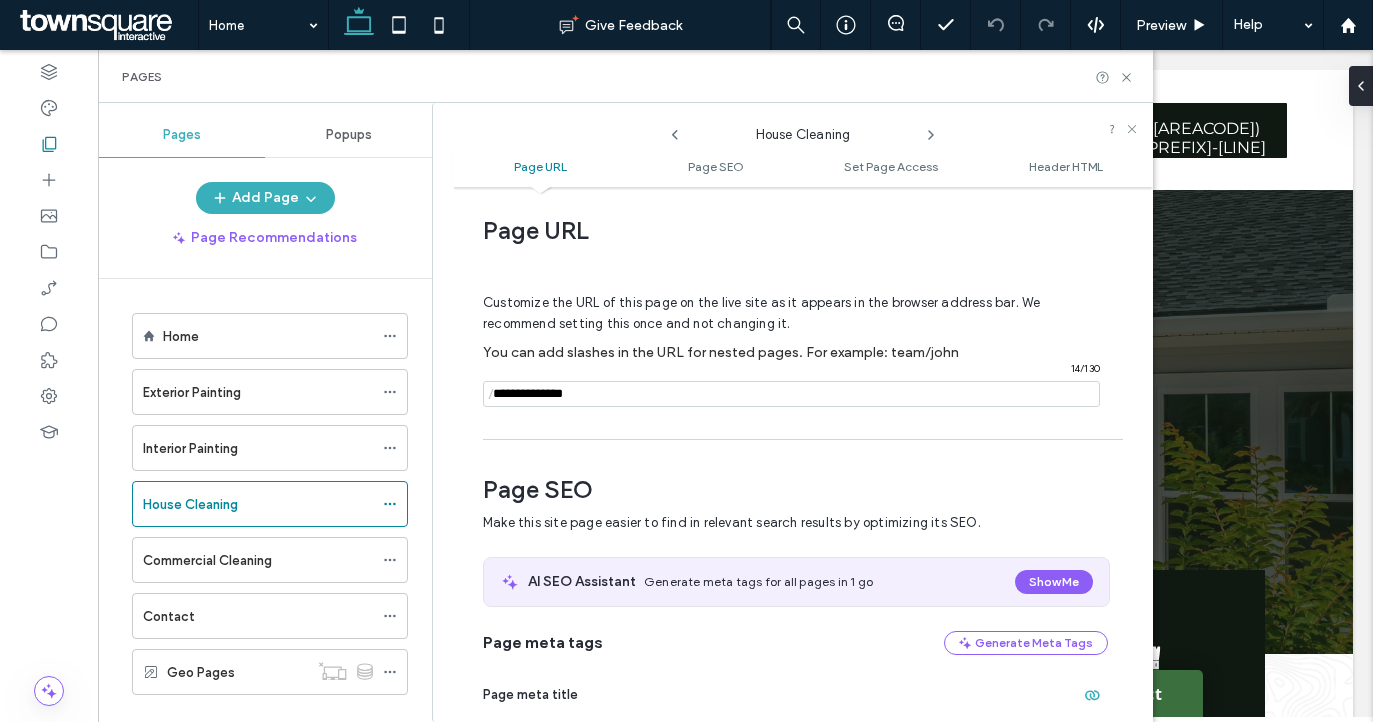 click 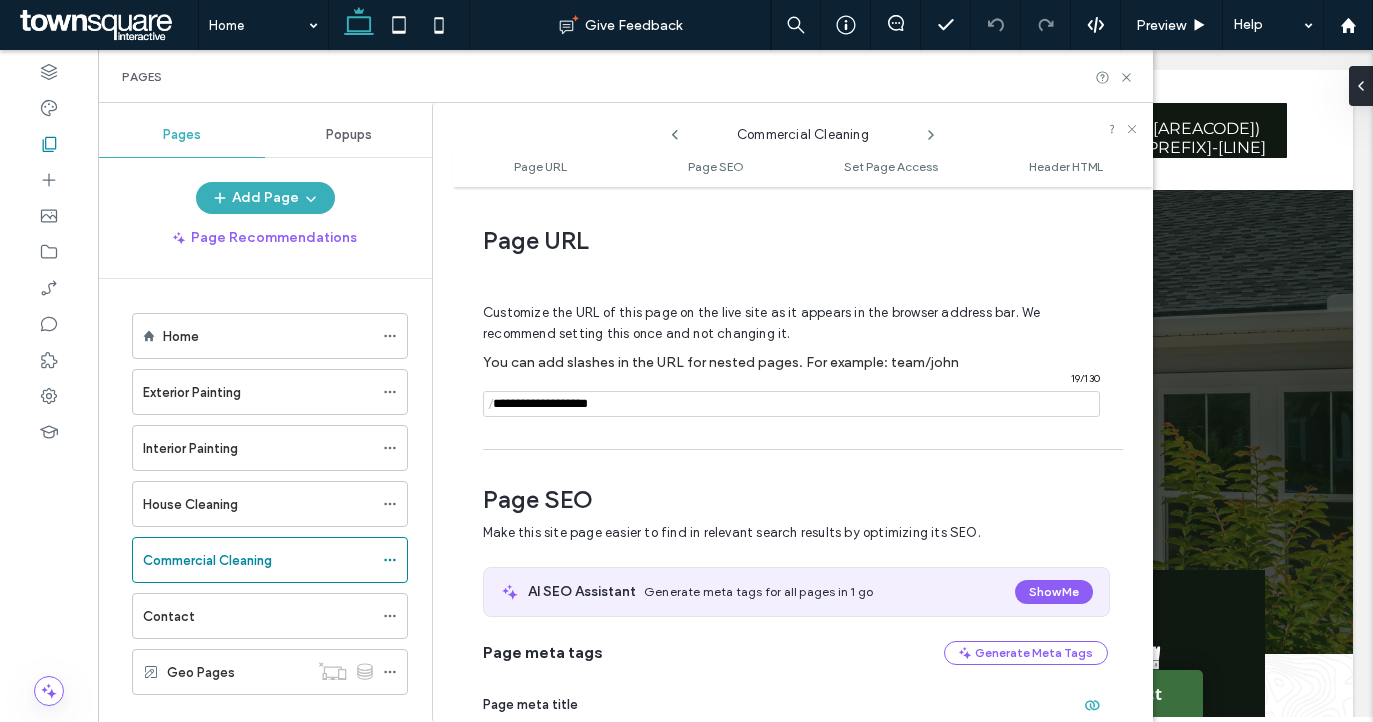 scroll, scrollTop: 10, scrollLeft: 0, axis: vertical 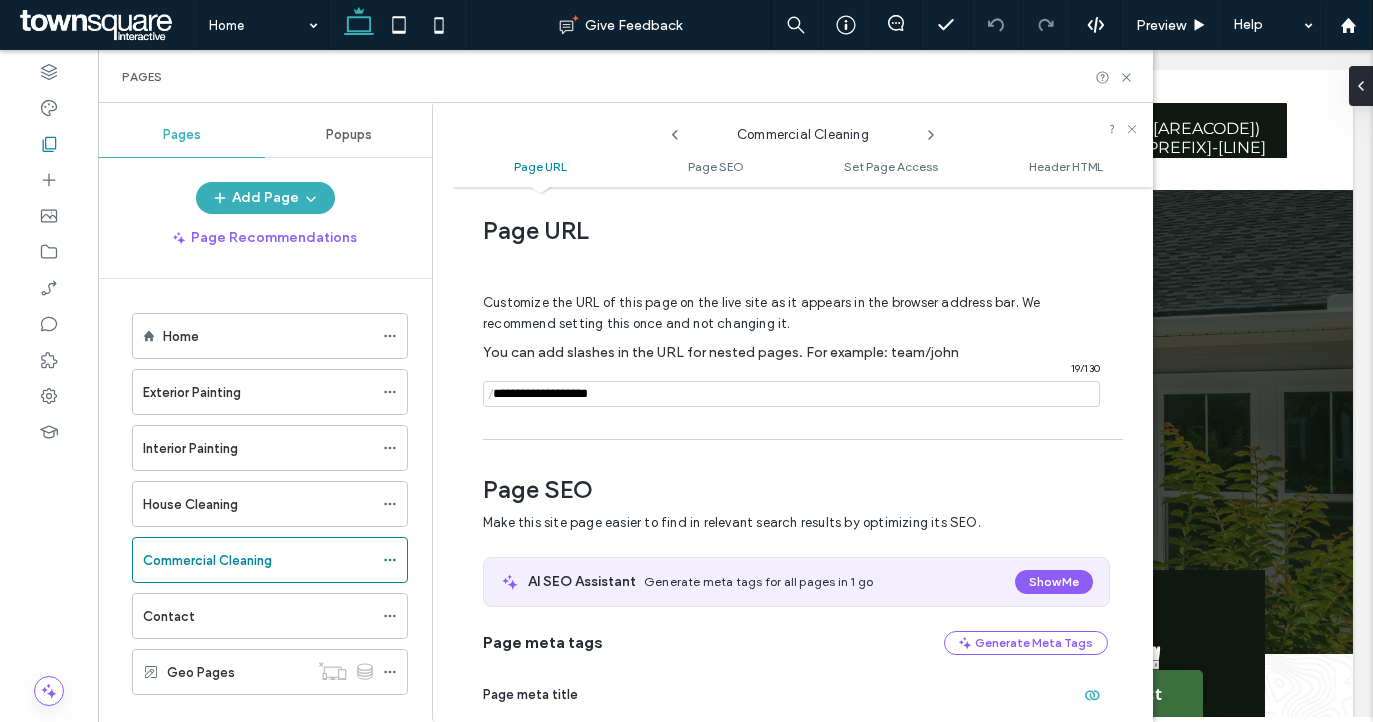 click 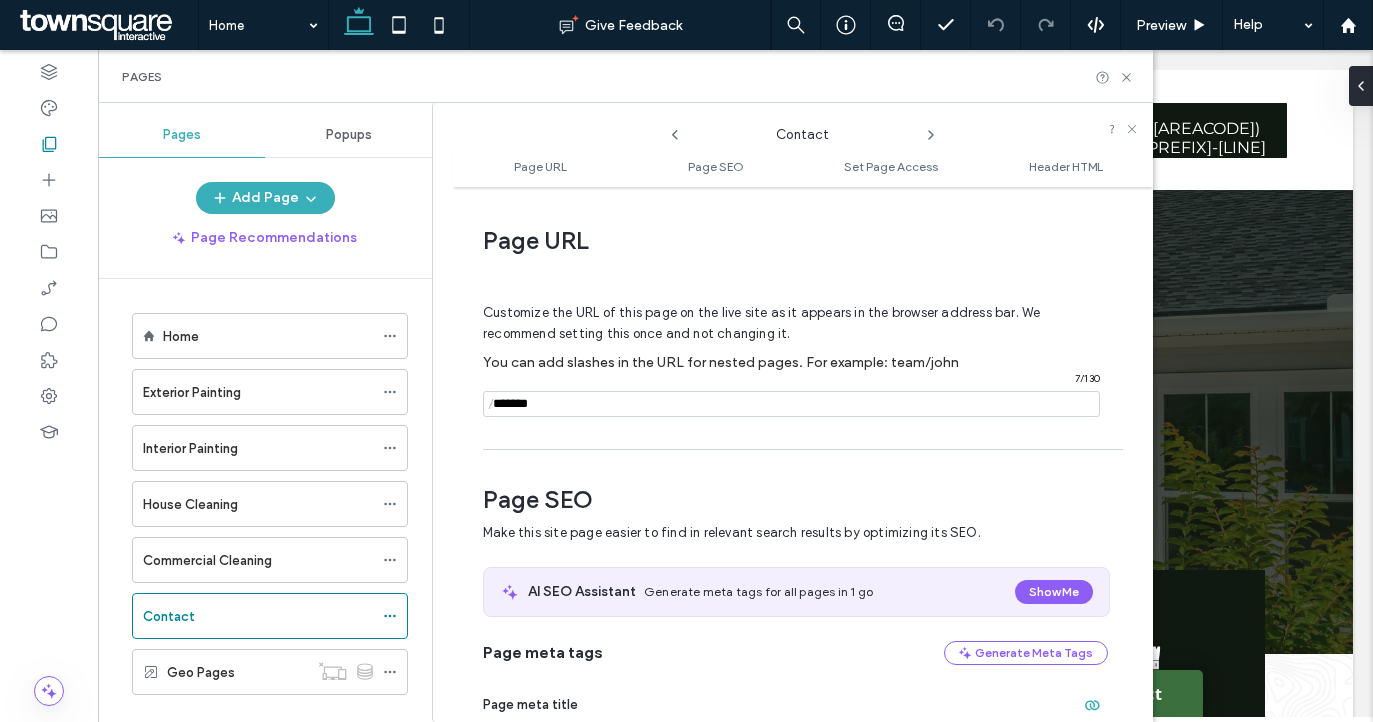 scroll, scrollTop: 10, scrollLeft: 0, axis: vertical 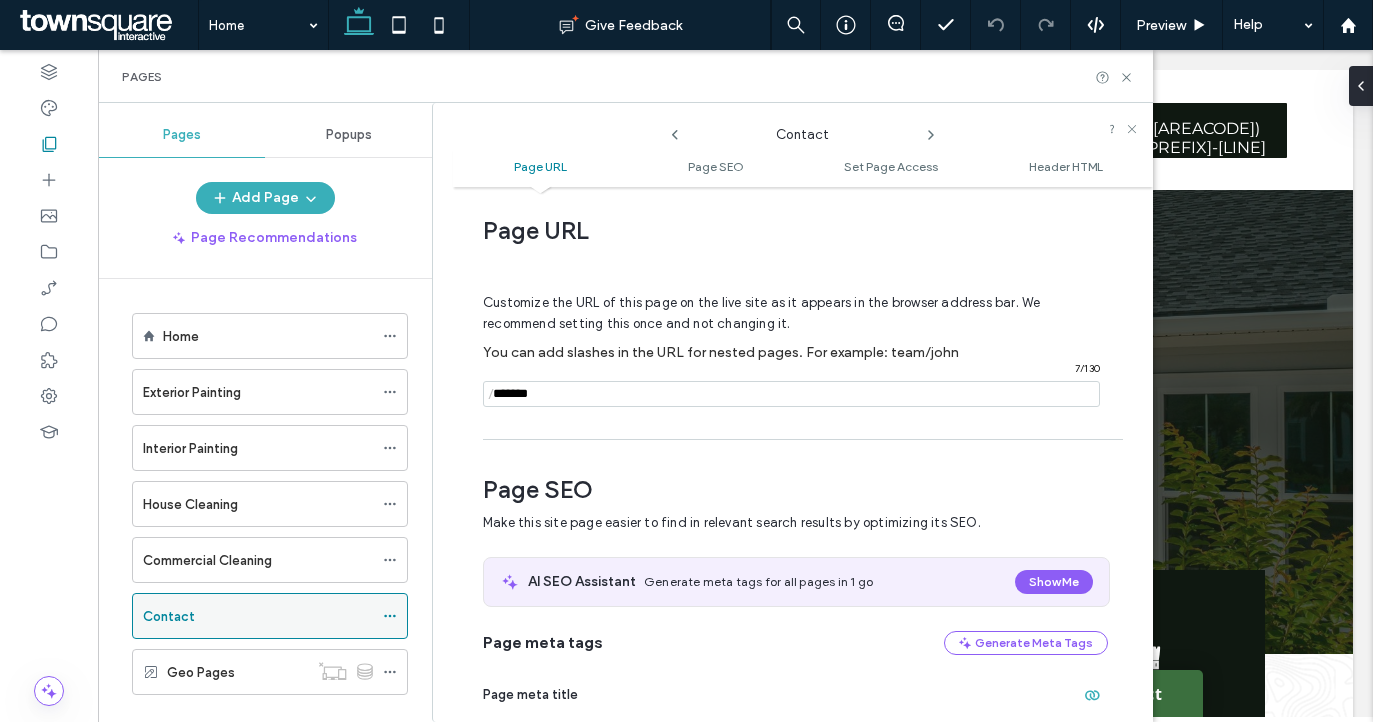 click on "Contact" at bounding box center (258, 616) 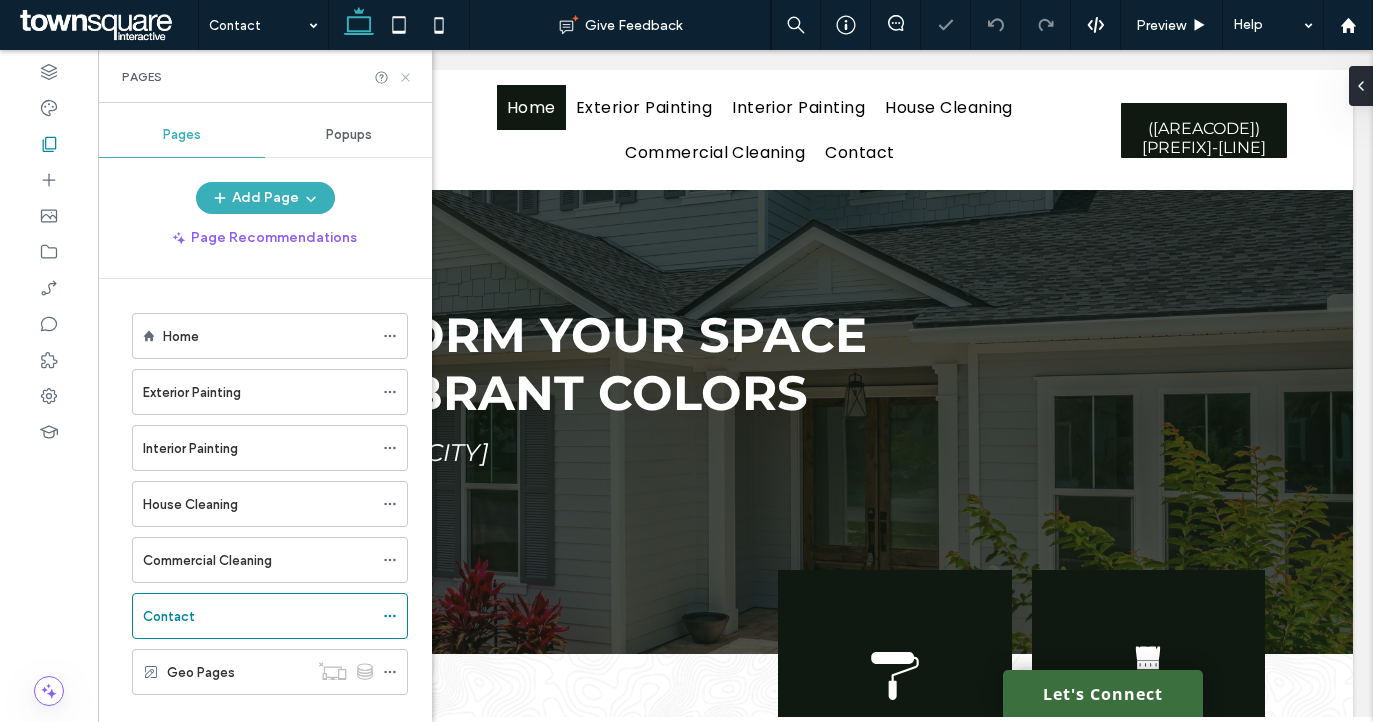 click 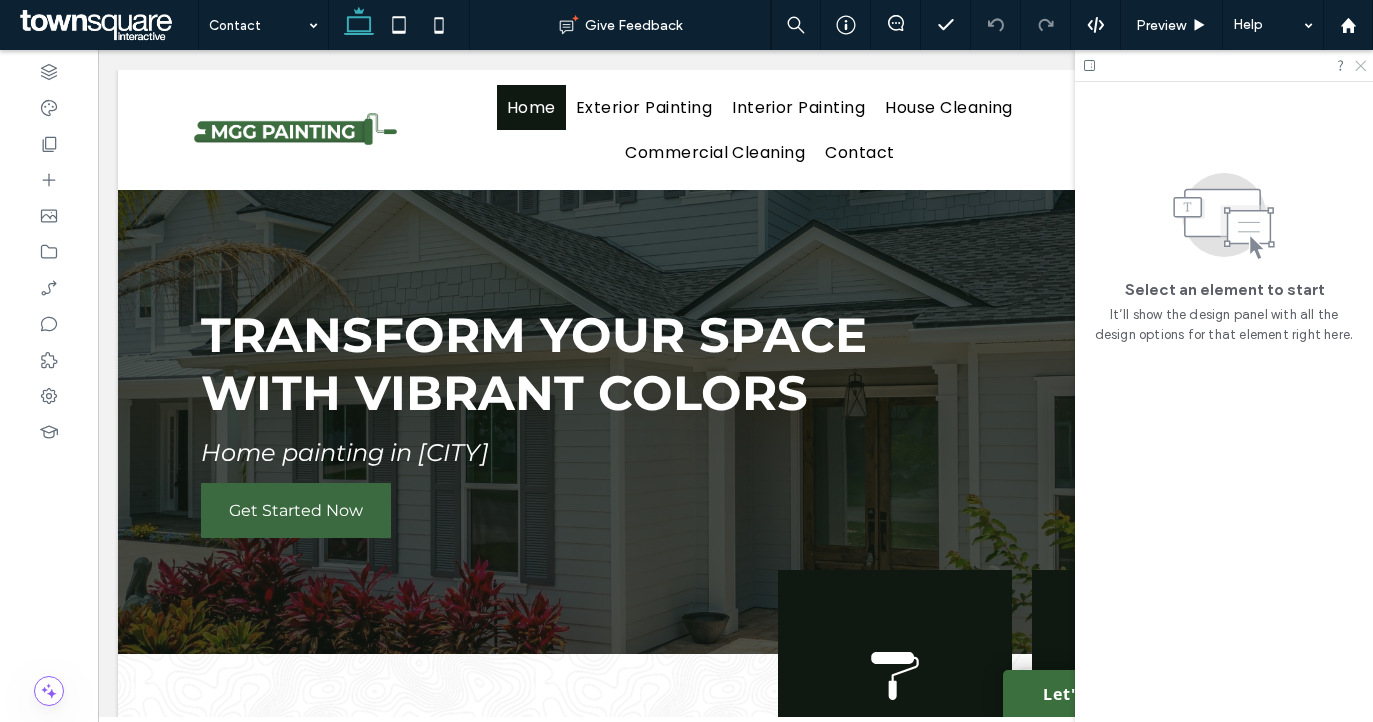 click 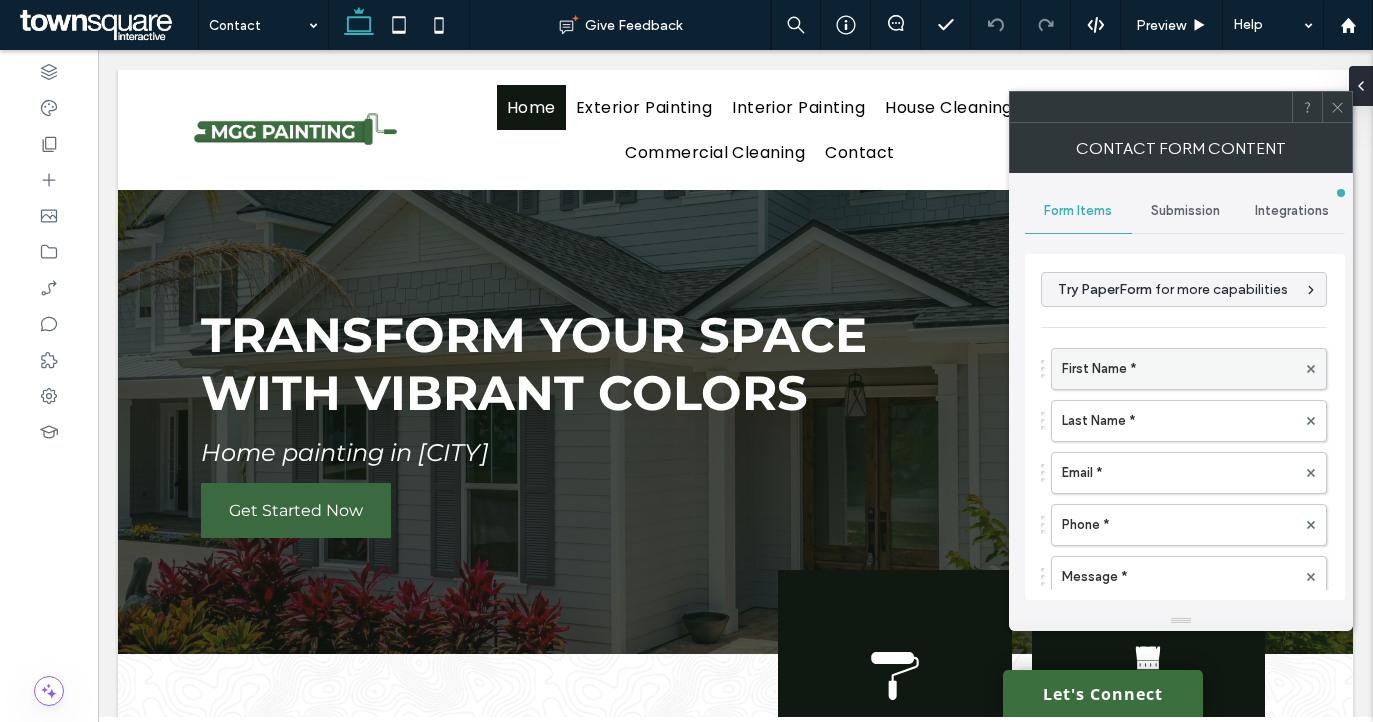 click on "First Name *" at bounding box center (1179, 369) 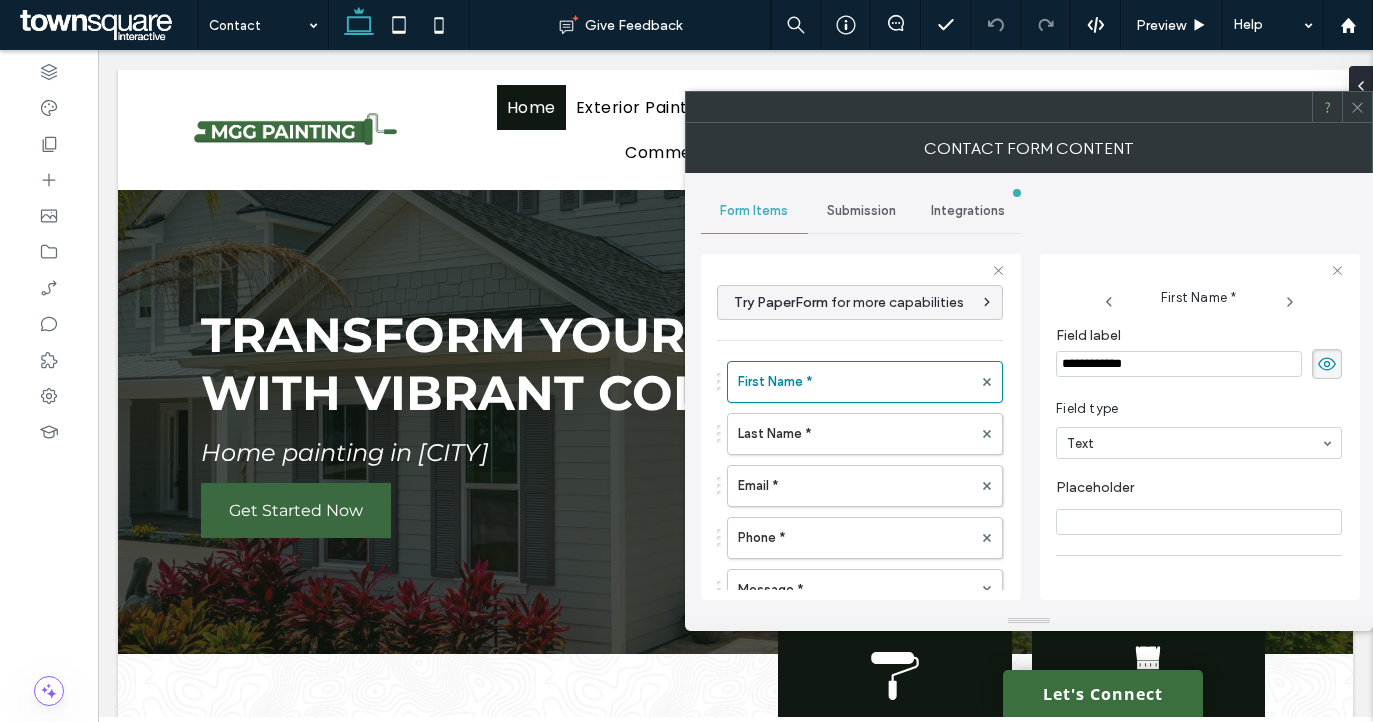 scroll, scrollTop: 140, scrollLeft: 0, axis: vertical 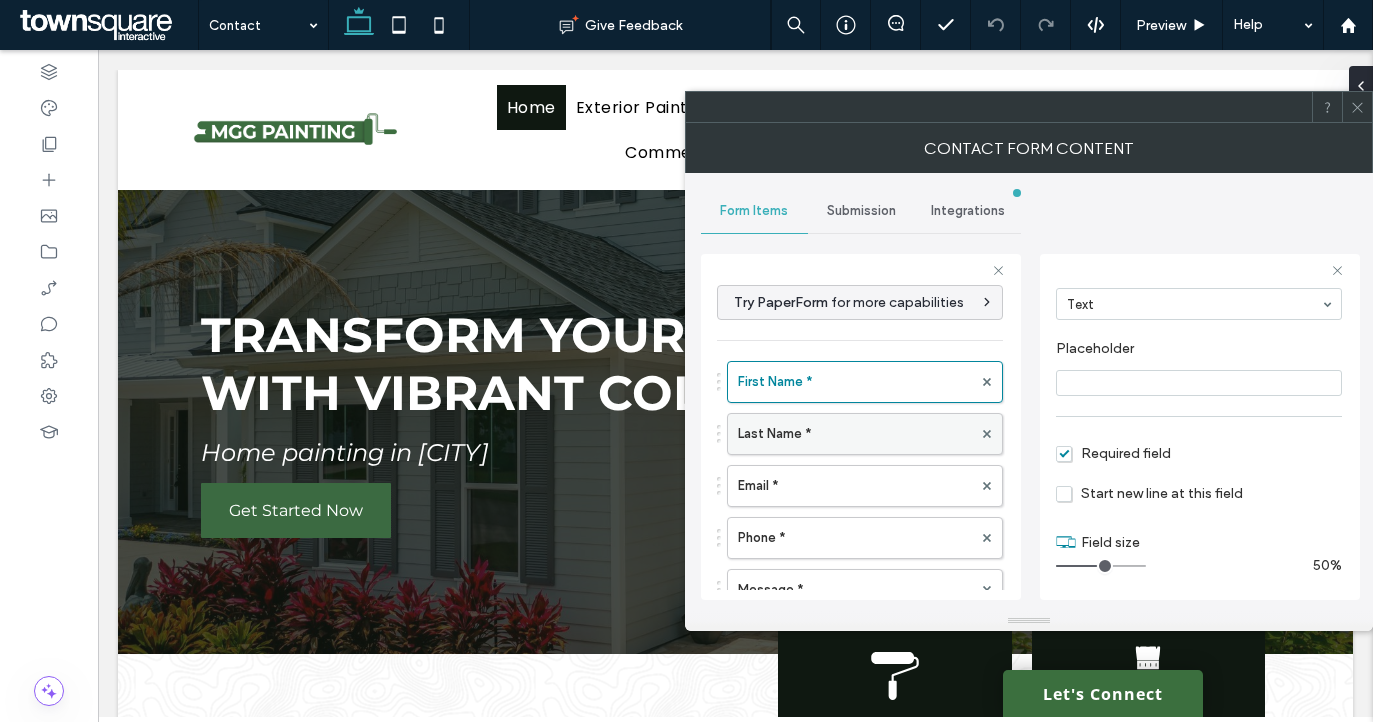 click on "Last Name *" at bounding box center (855, 434) 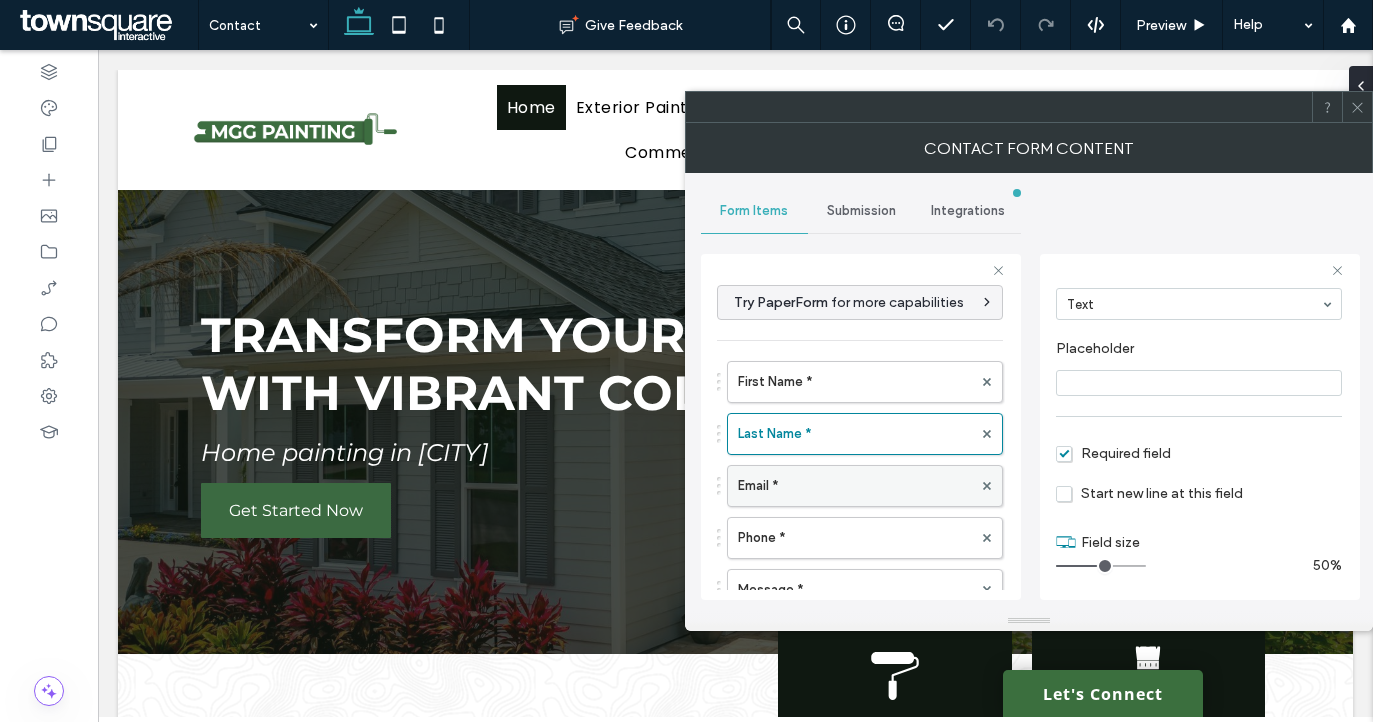 click on "Email *" at bounding box center [855, 486] 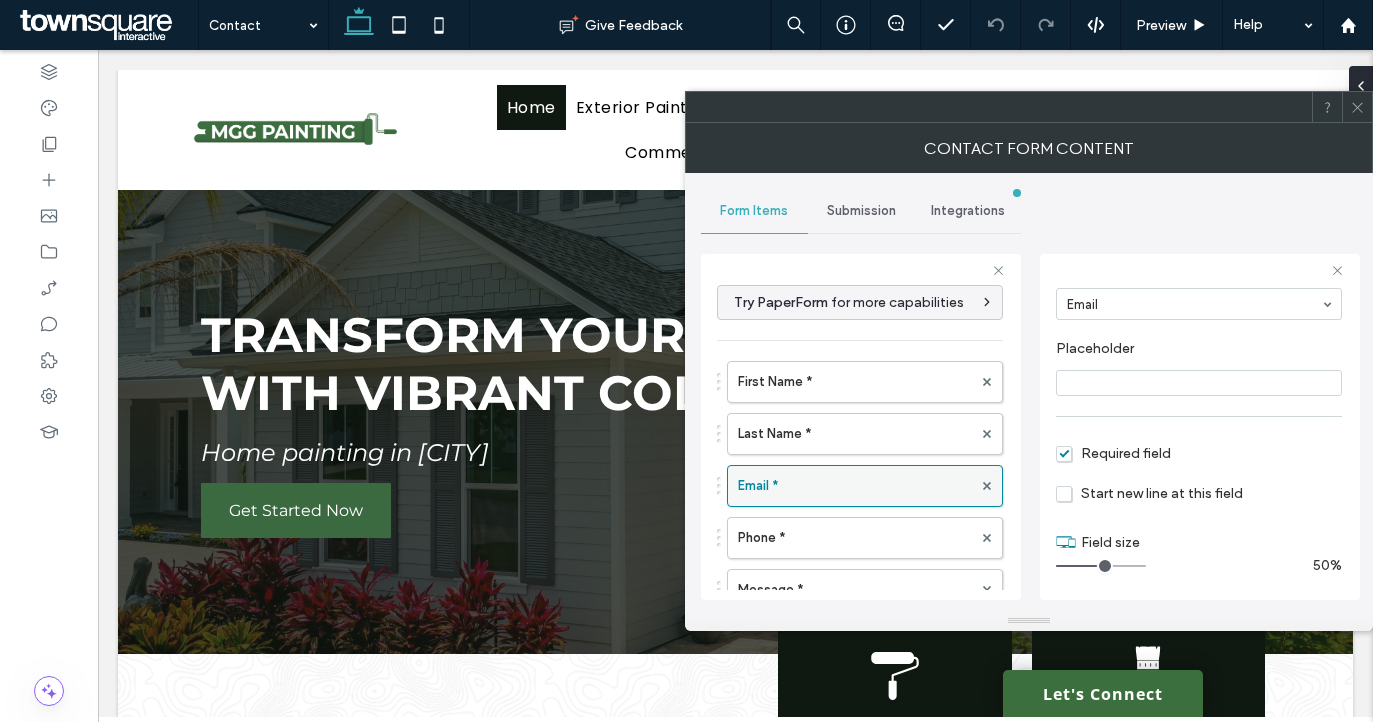 scroll, scrollTop: 89, scrollLeft: 0, axis: vertical 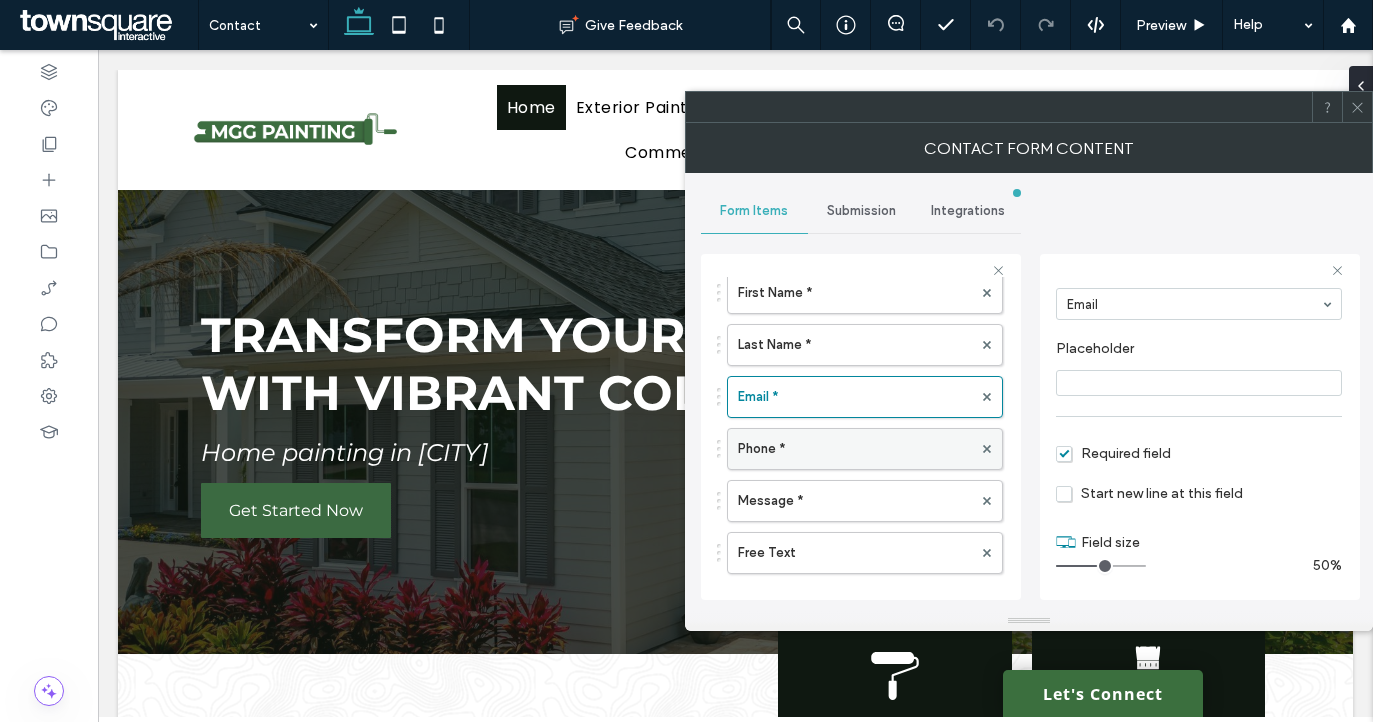 click on "Phone *" at bounding box center [855, 449] 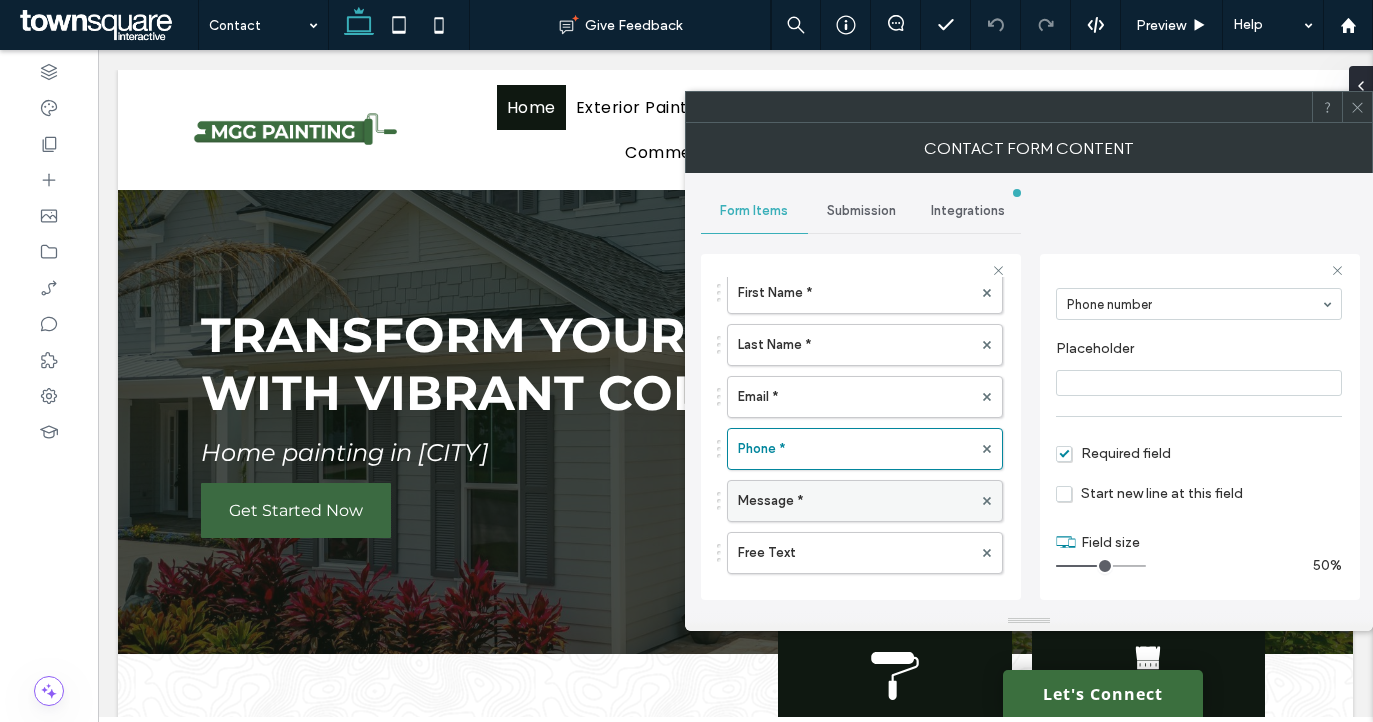 click on "Message *" at bounding box center (855, 501) 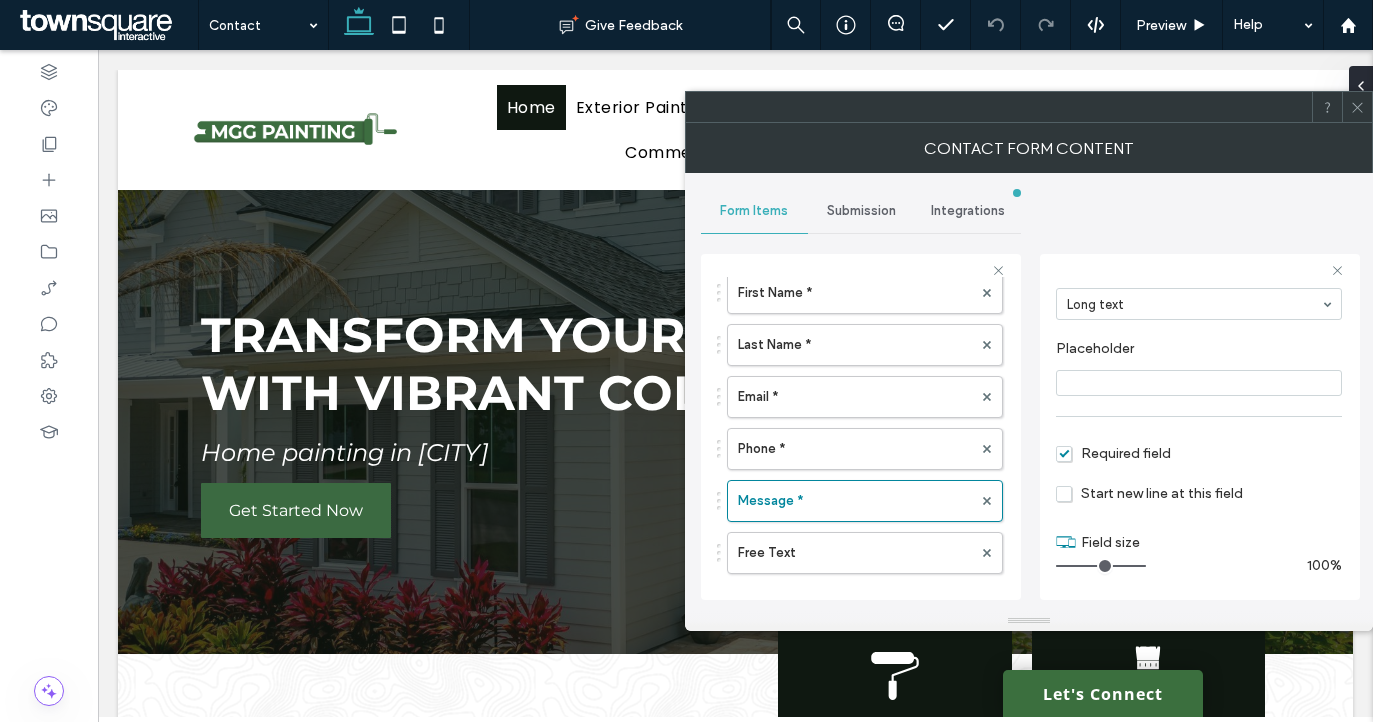 click on "Submission" at bounding box center (861, 211) 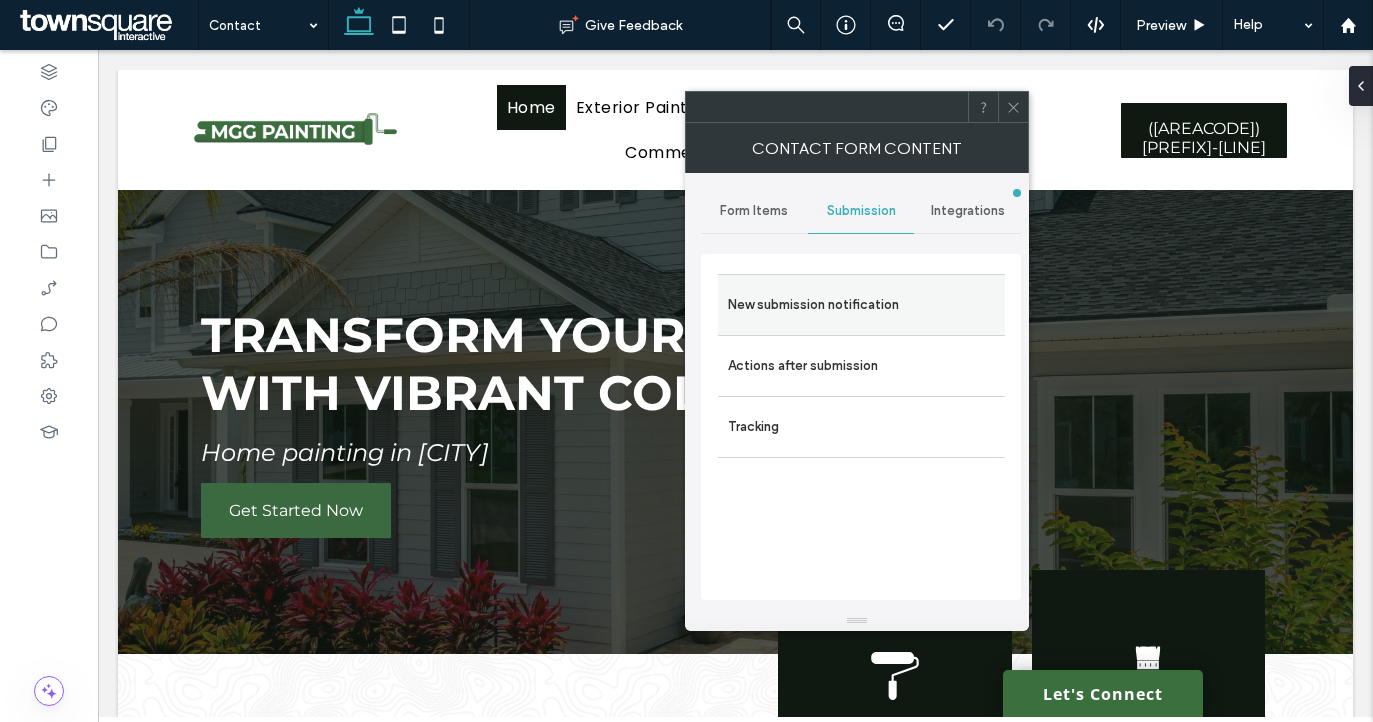 click on "New submission notification" at bounding box center (861, 304) 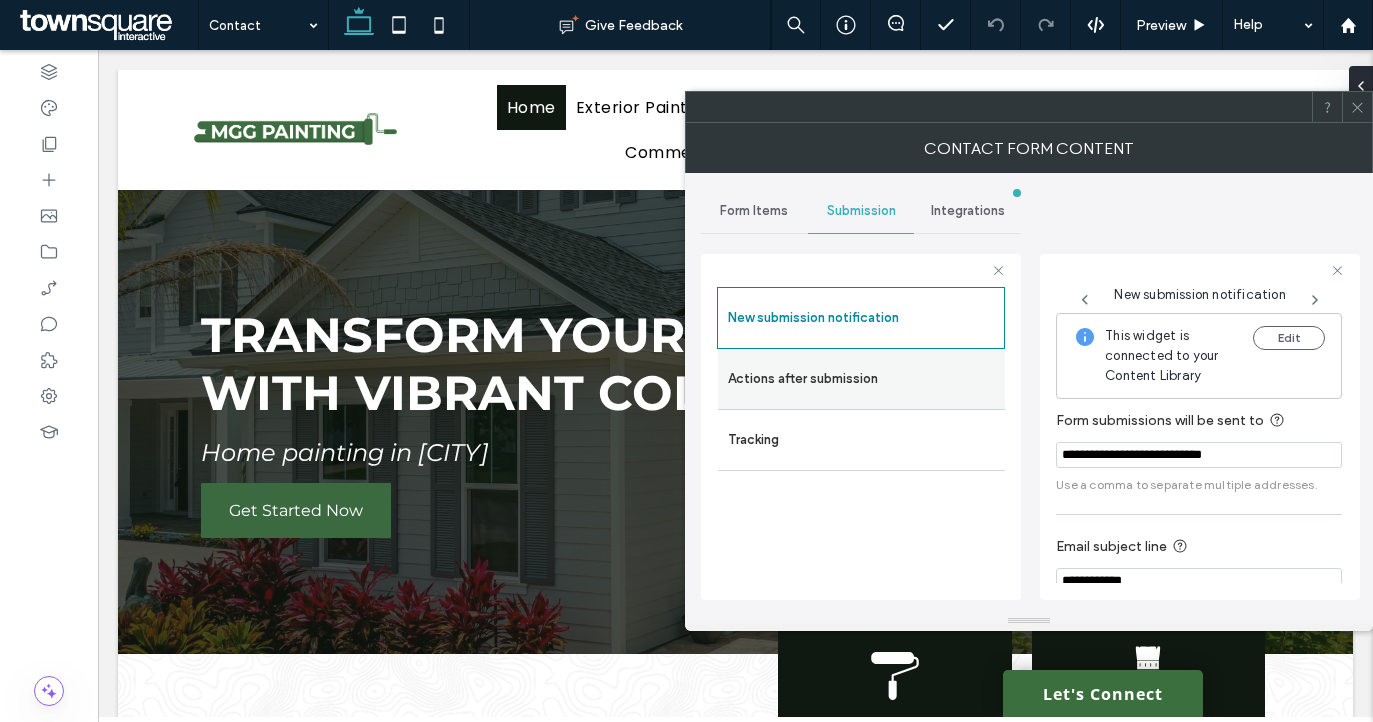 click on "Actions after submission" at bounding box center (861, 379) 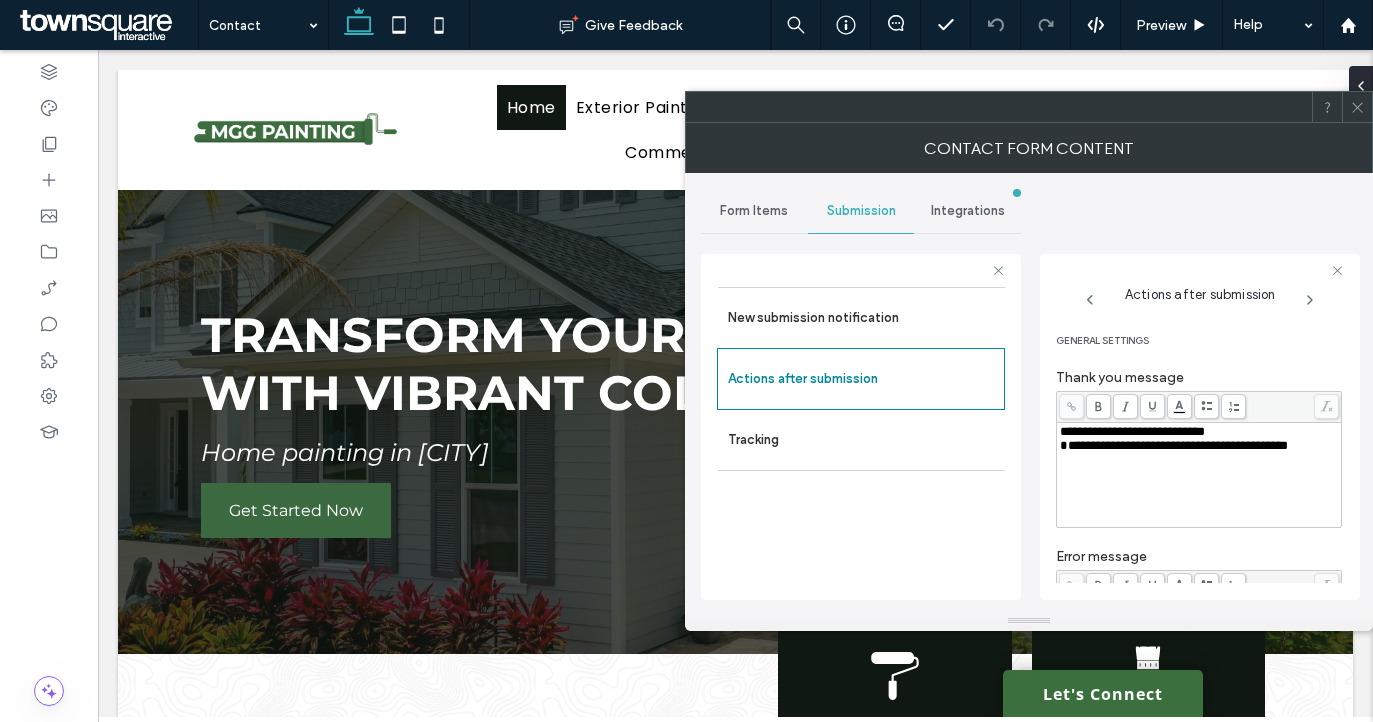 scroll, scrollTop: 346, scrollLeft: 0, axis: vertical 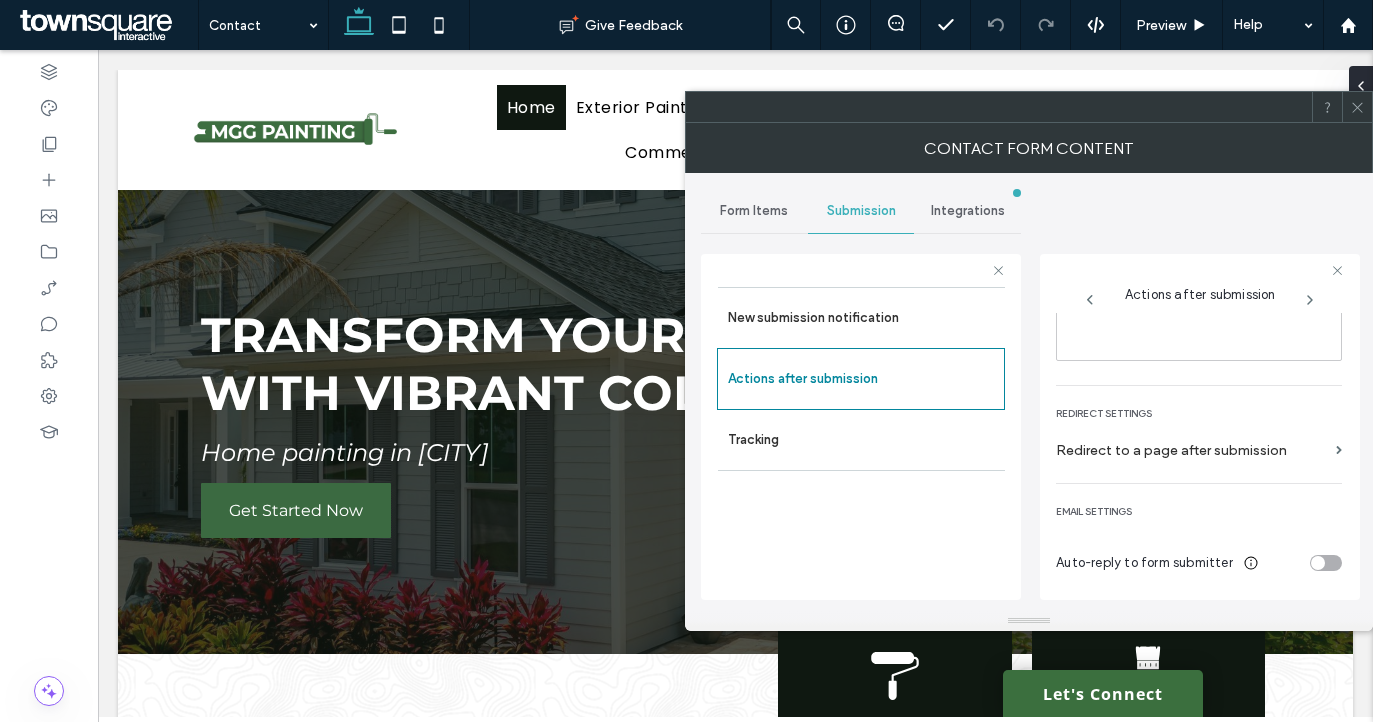 click 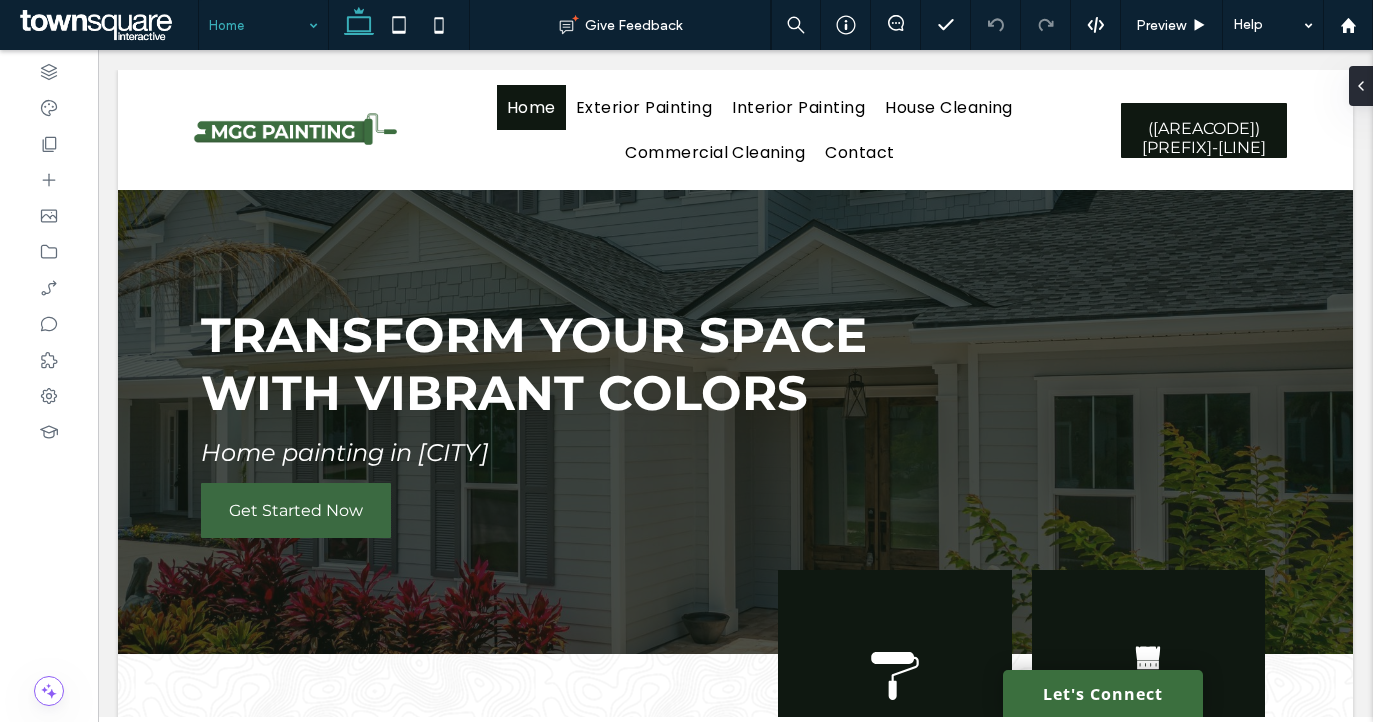 type on "**********" 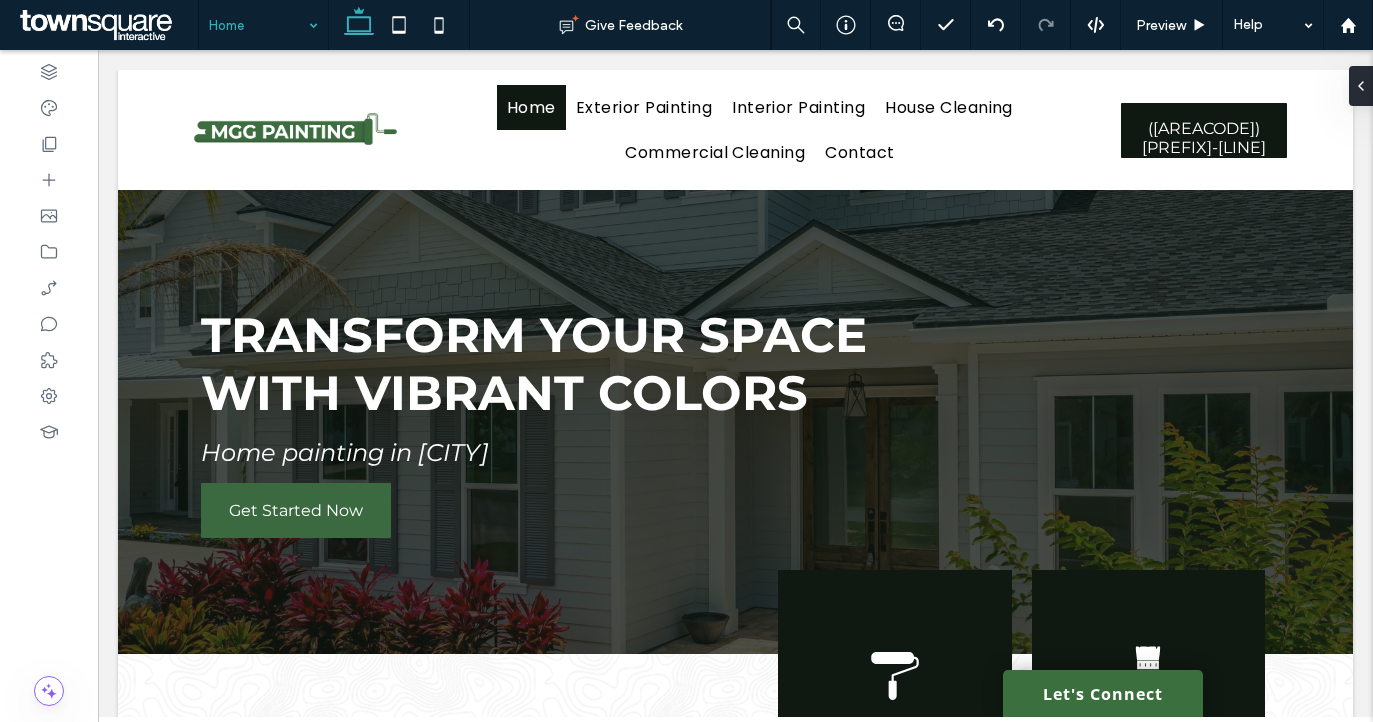 type on "**********" 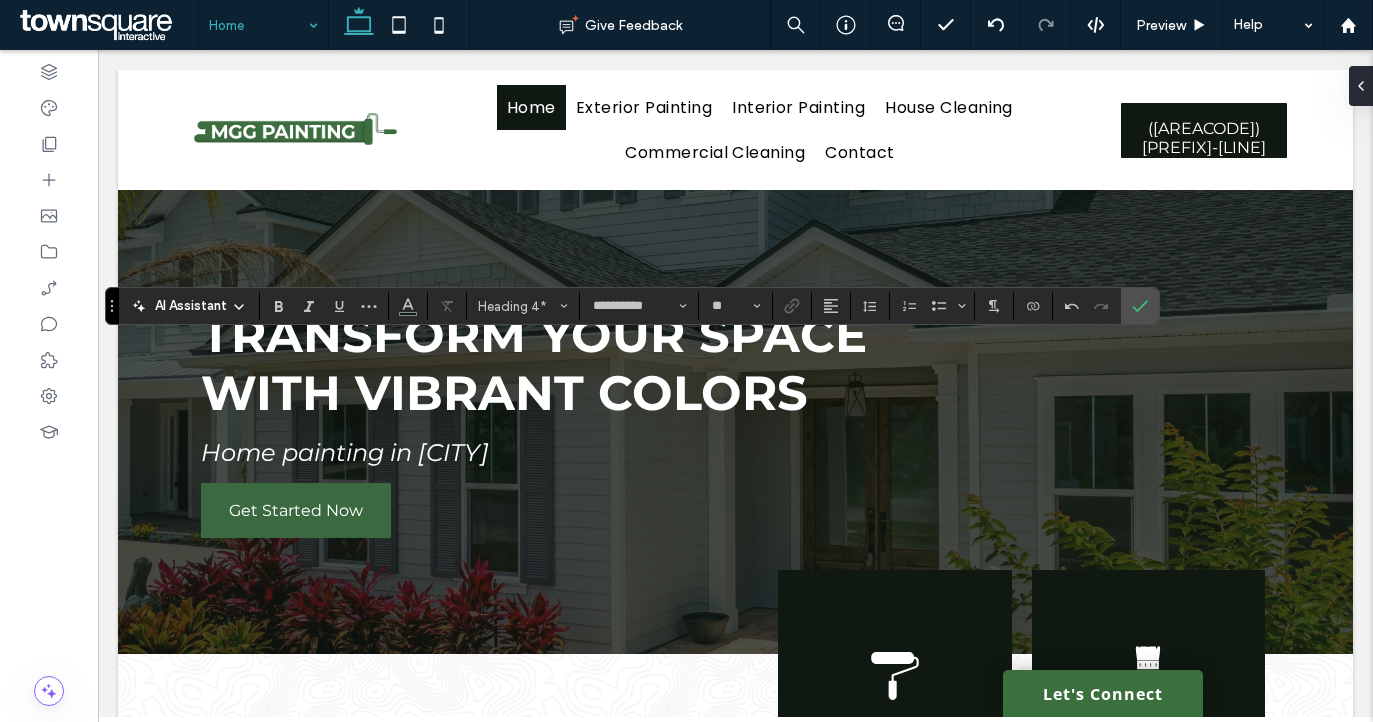 drag, startPoint x: 104, startPoint y: 393, endPoint x: 109, endPoint y: 244, distance: 149.08386 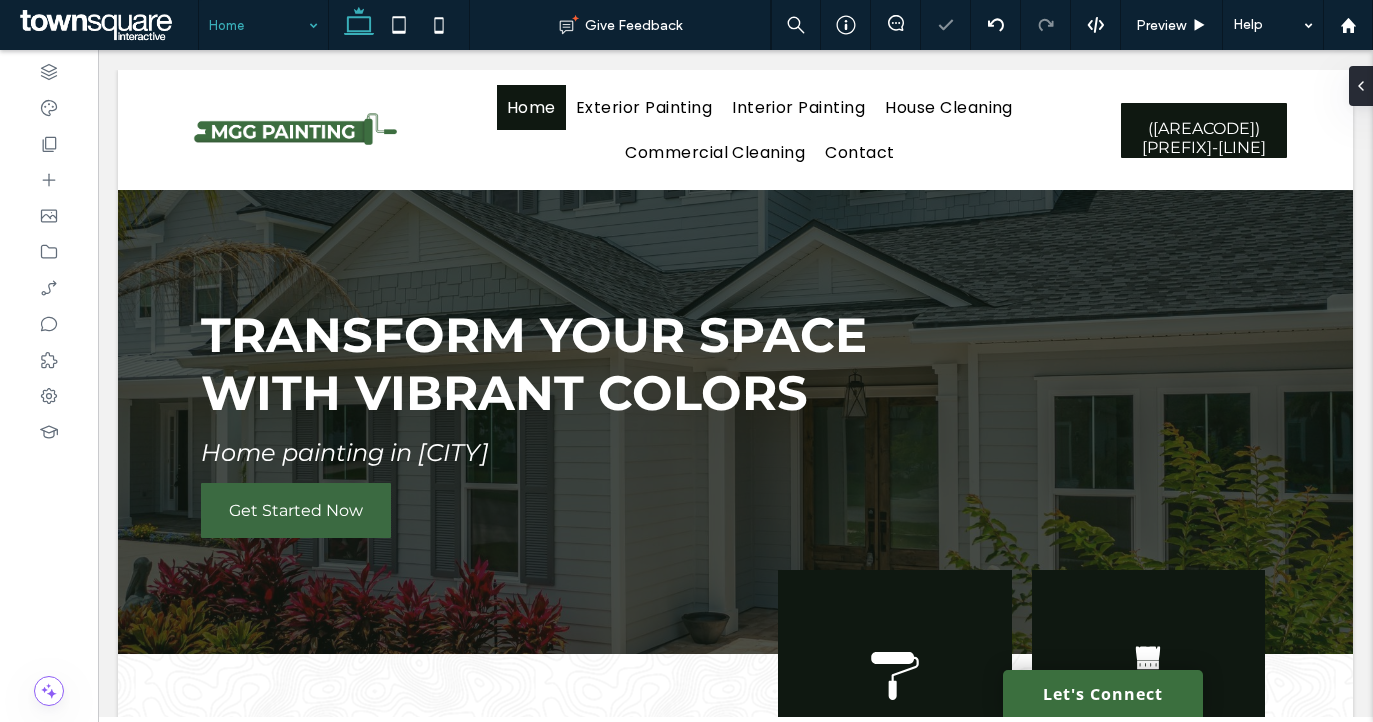 type on "**********" 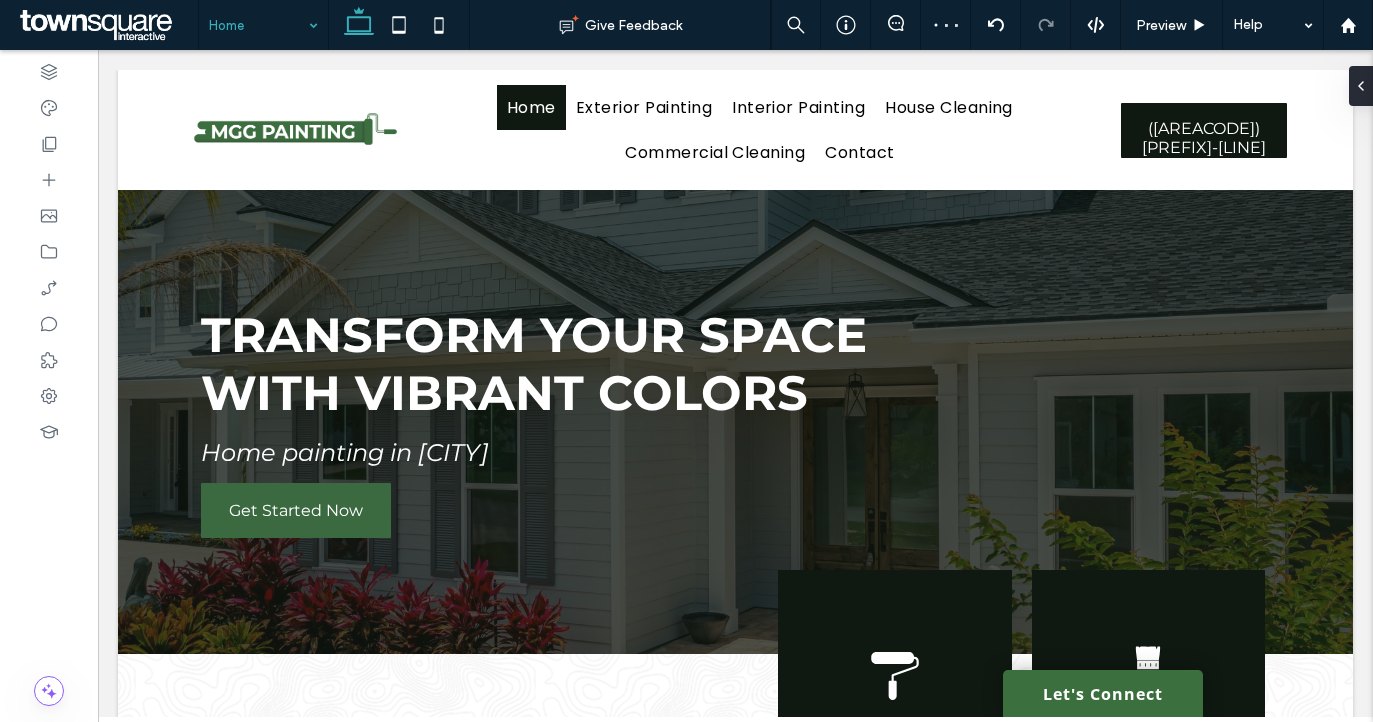 type on "**********" 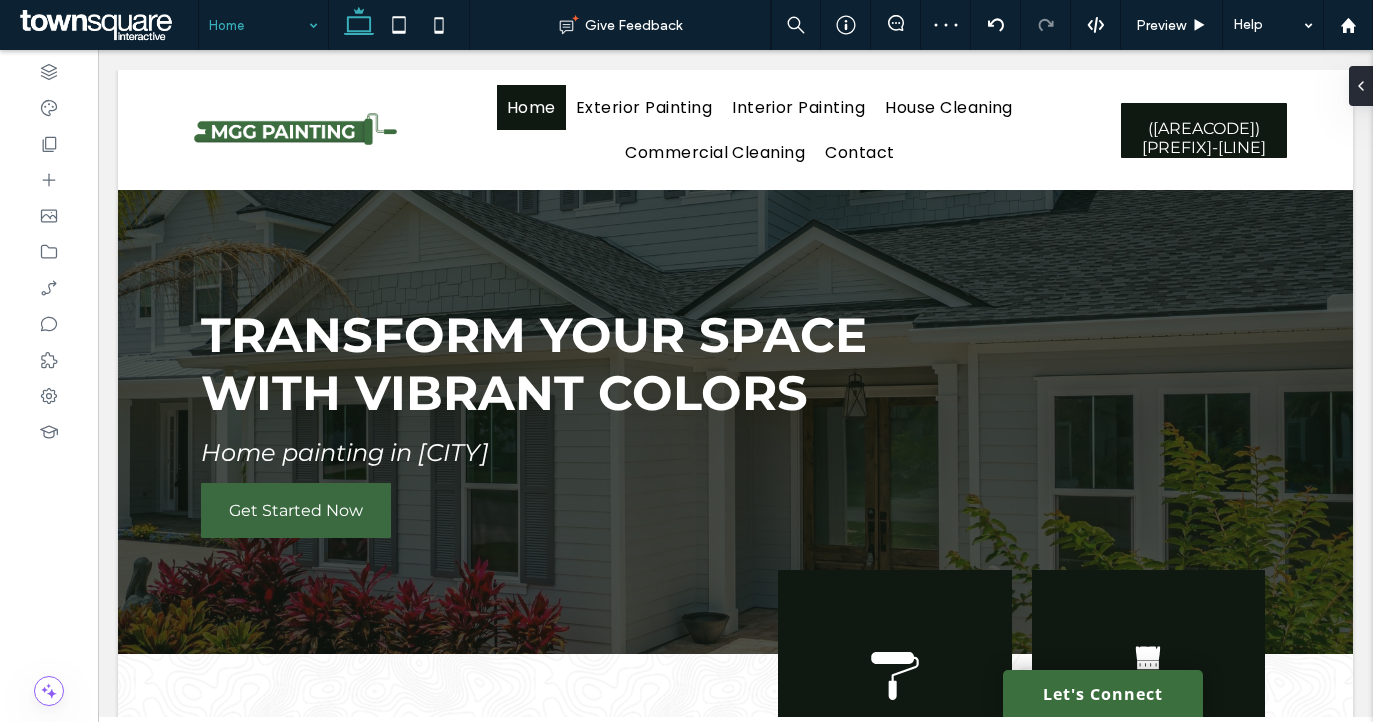 type on "**" 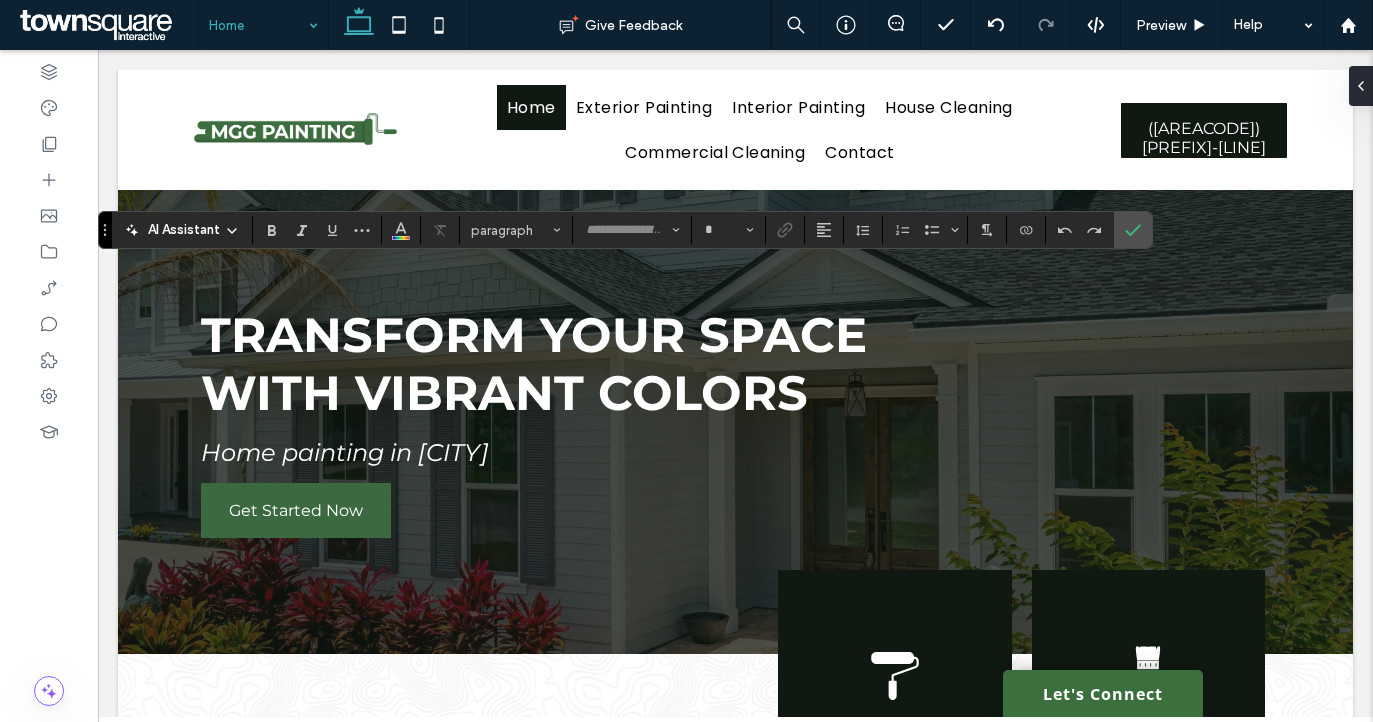 type on "**********" 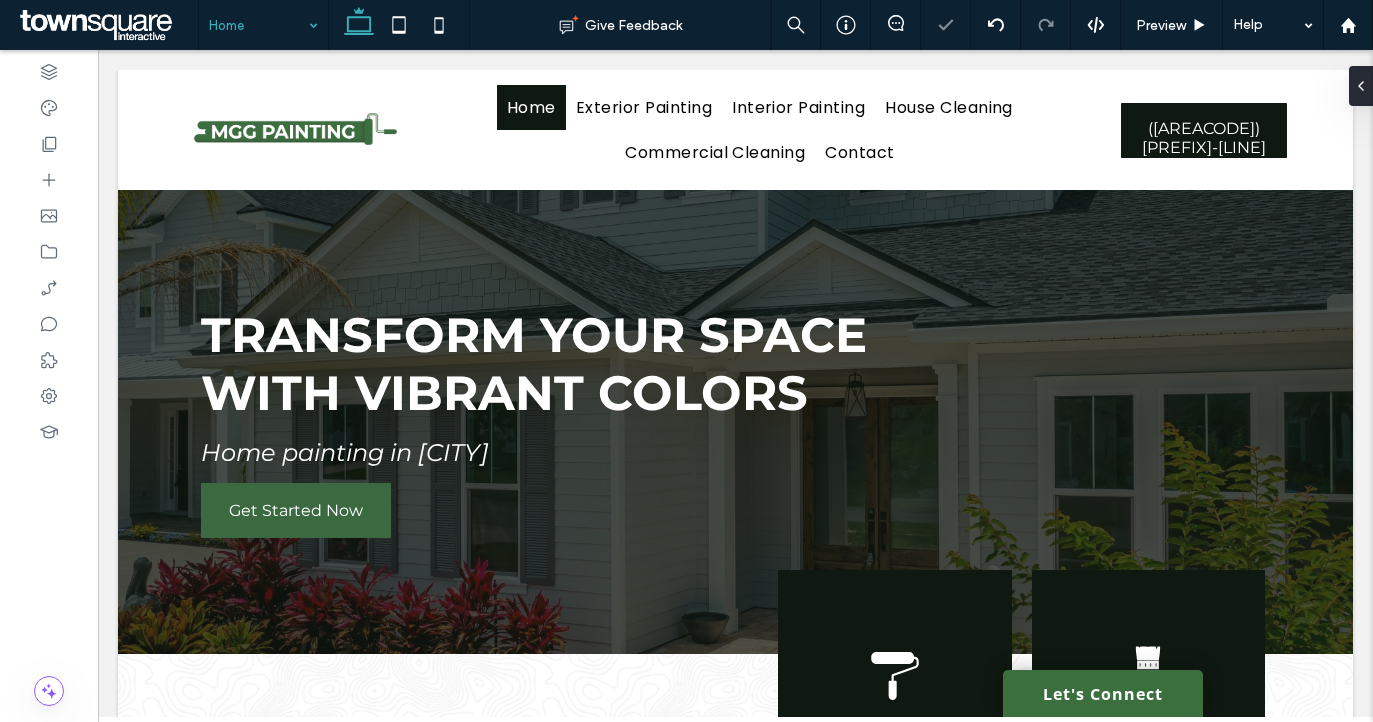 type on "**********" 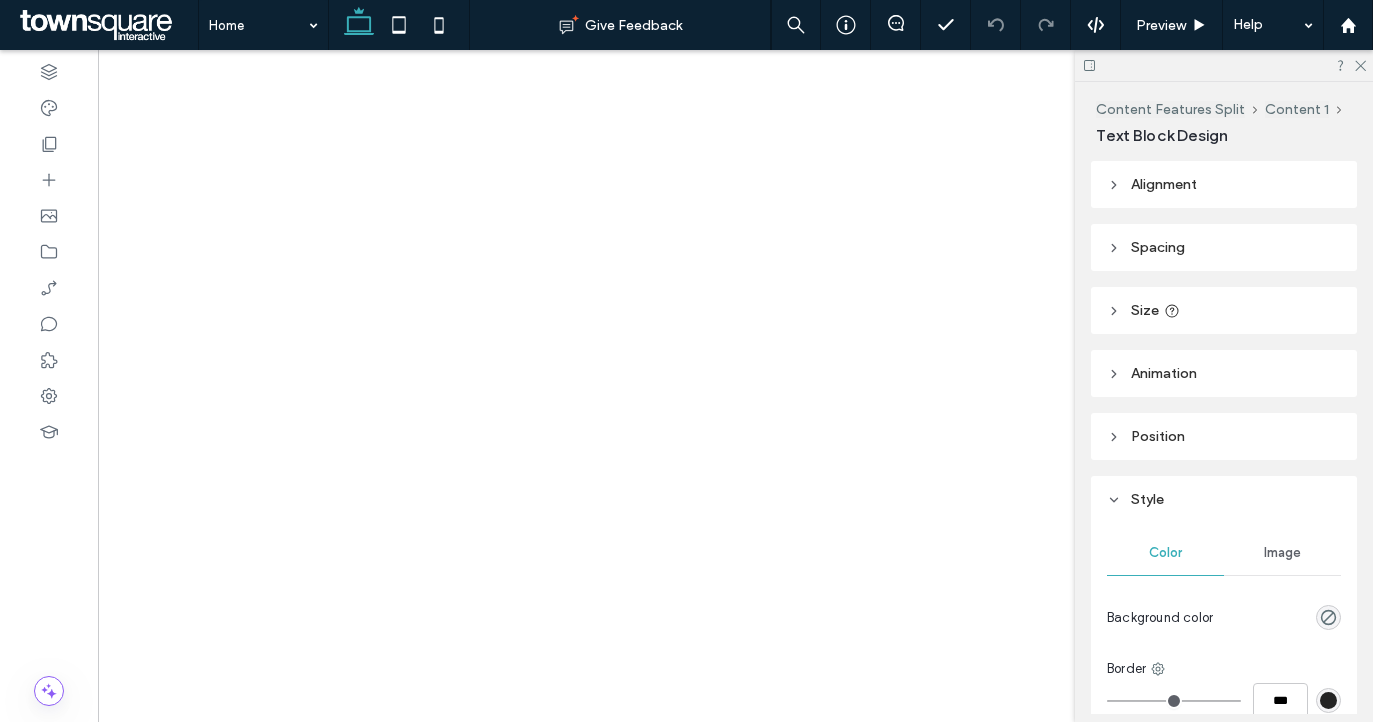 type on "**********" 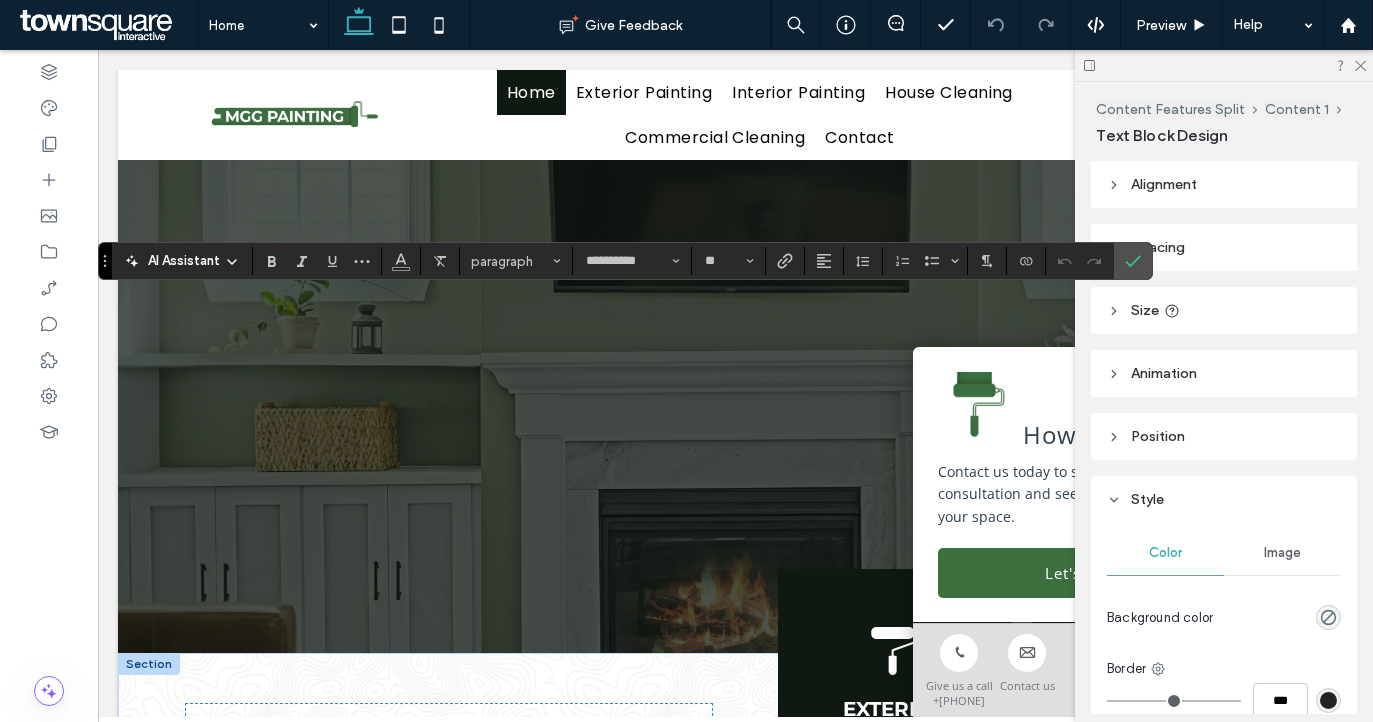 scroll, scrollTop: 582, scrollLeft: 0, axis: vertical 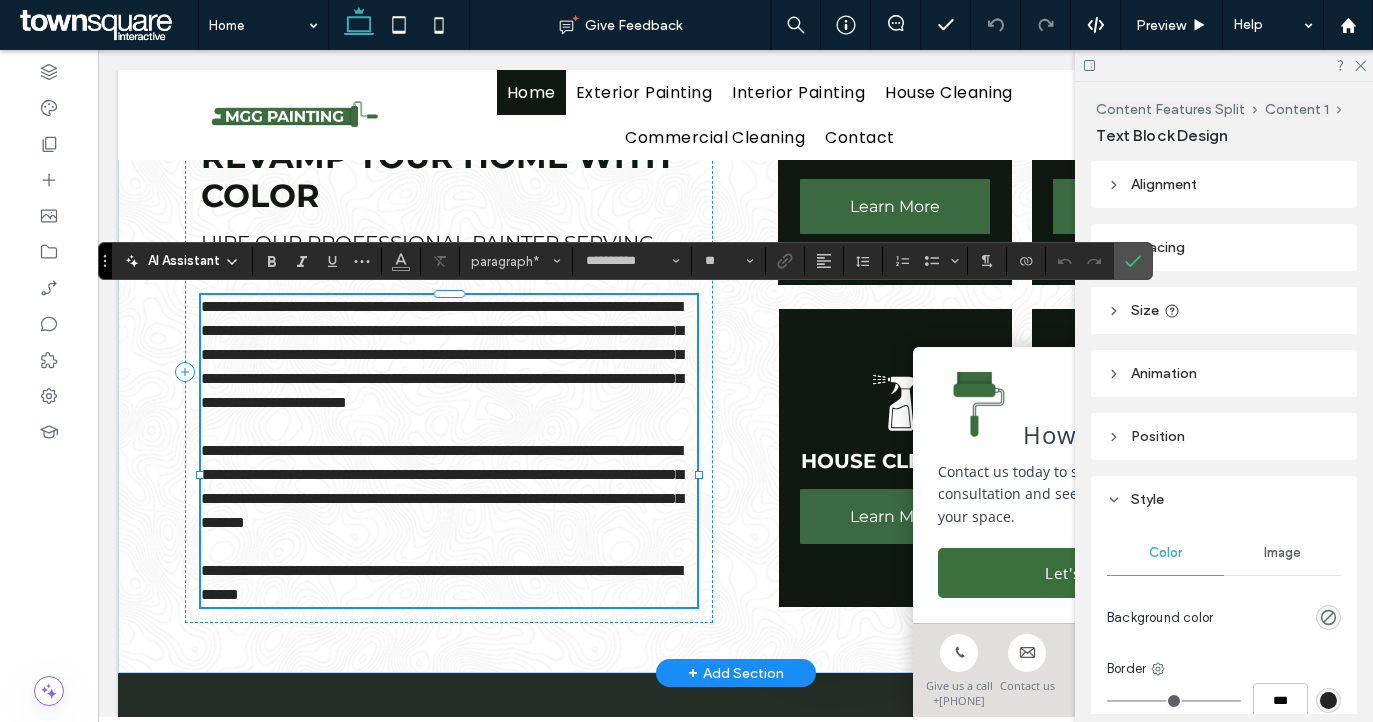 type 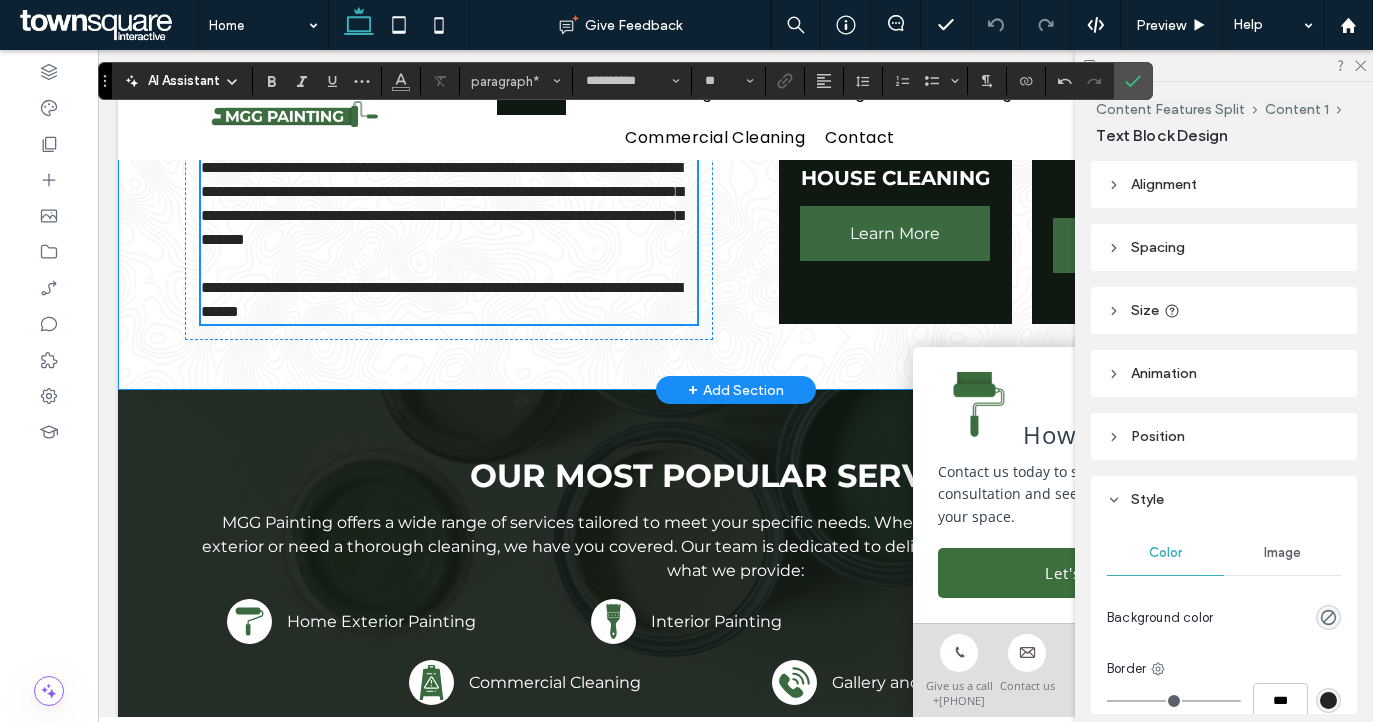 scroll, scrollTop: 827, scrollLeft: 0, axis: vertical 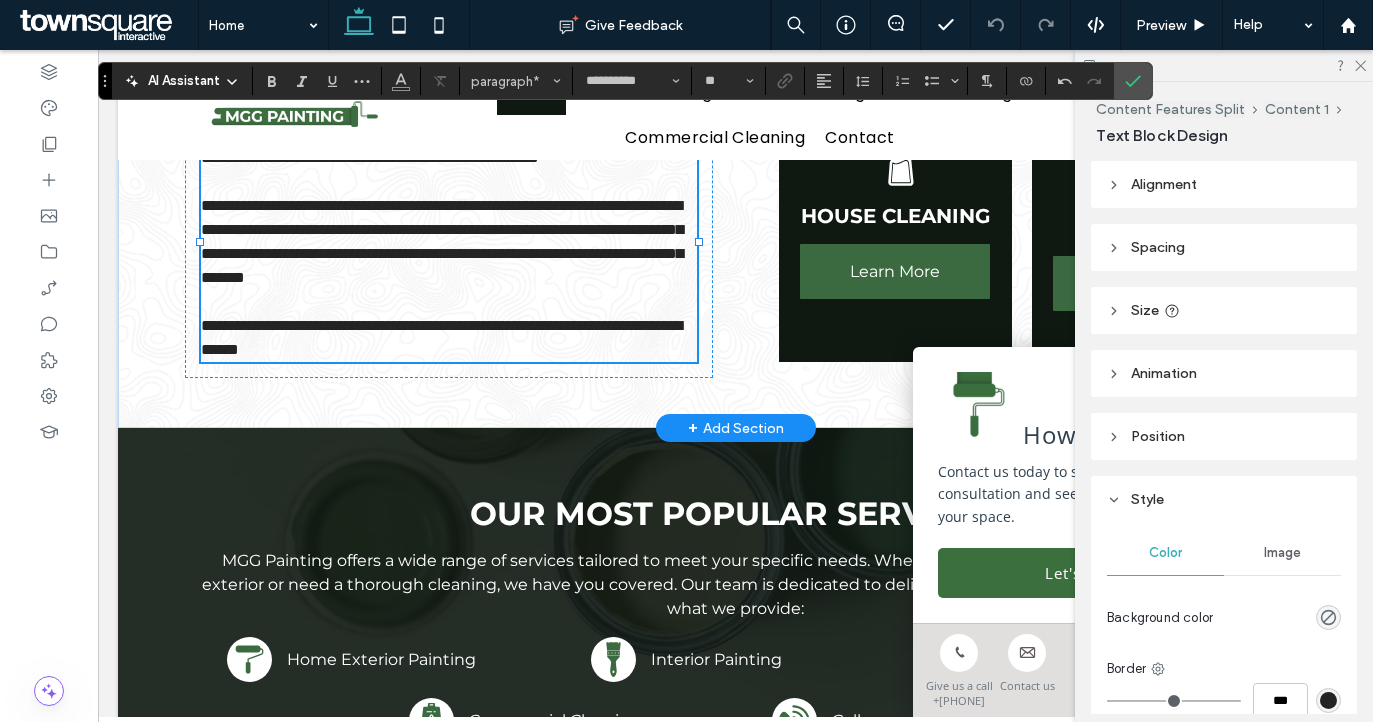 click on "**********" at bounding box center (441, 337) 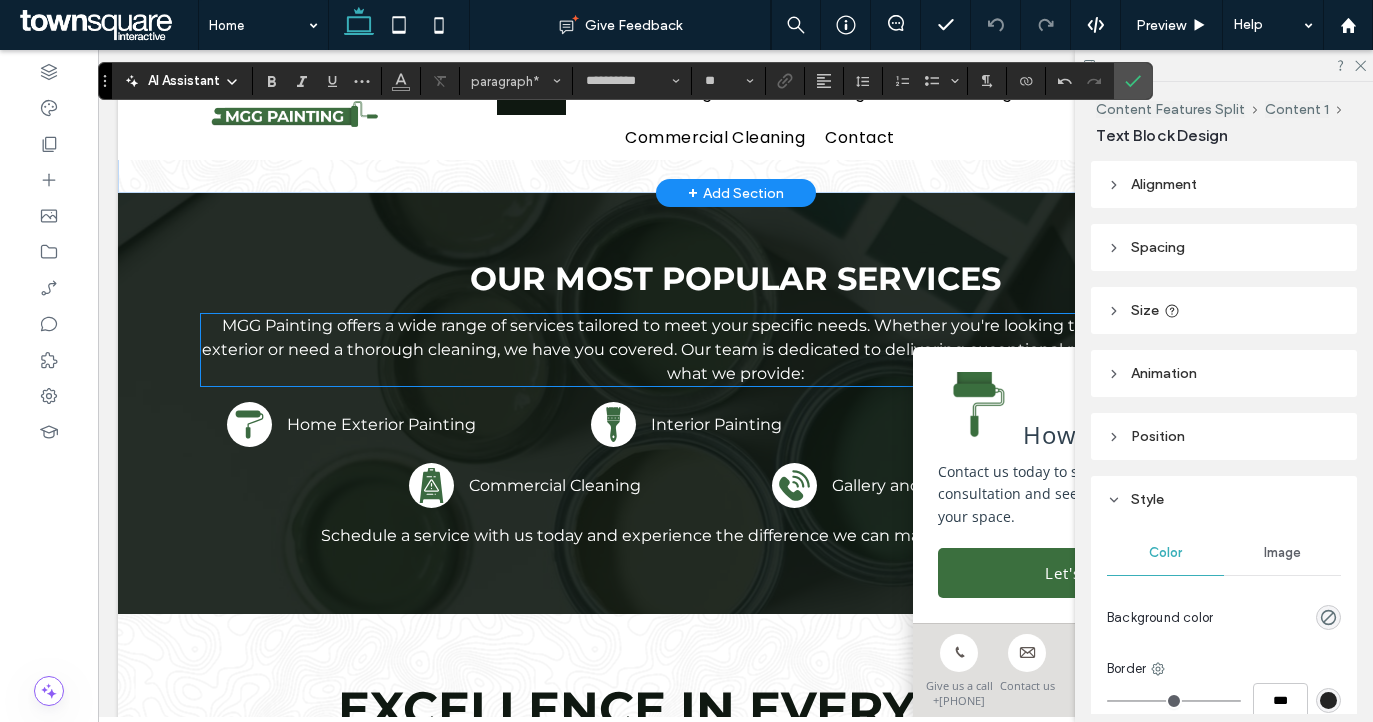 scroll, scrollTop: 1063, scrollLeft: 0, axis: vertical 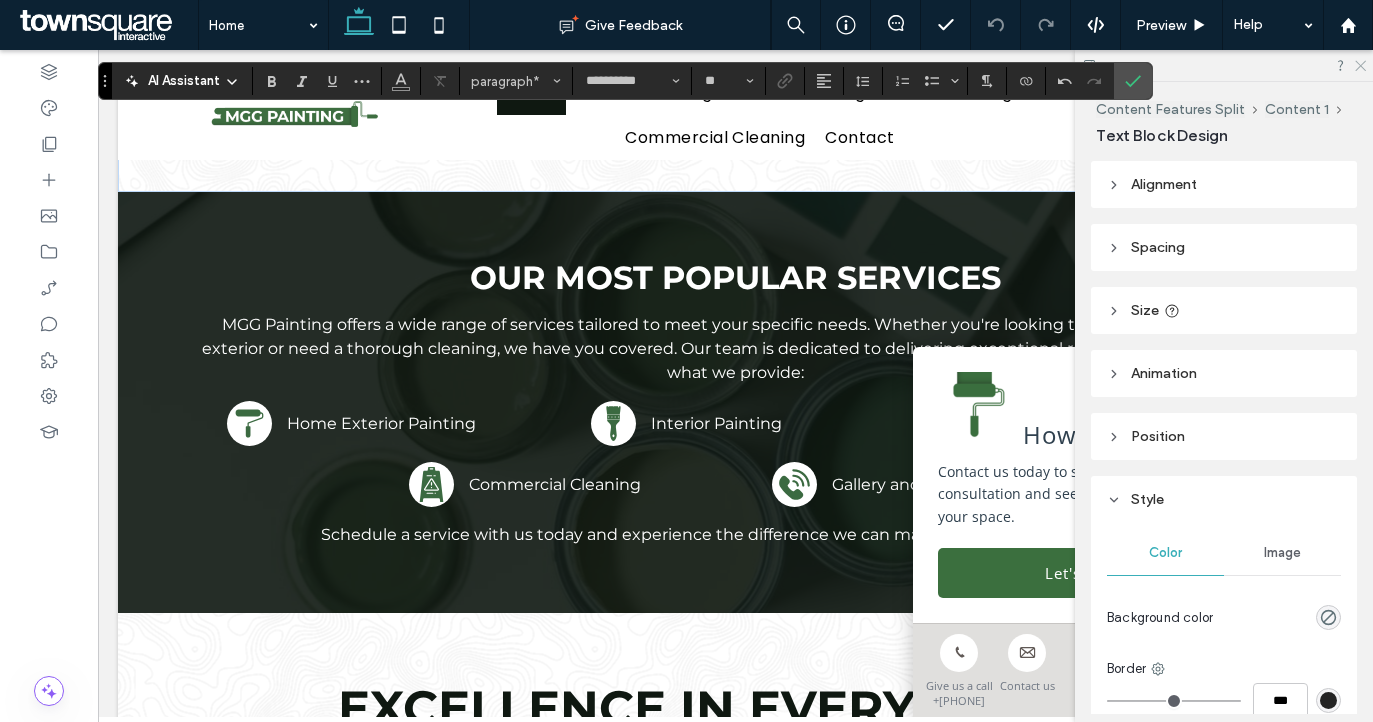 click 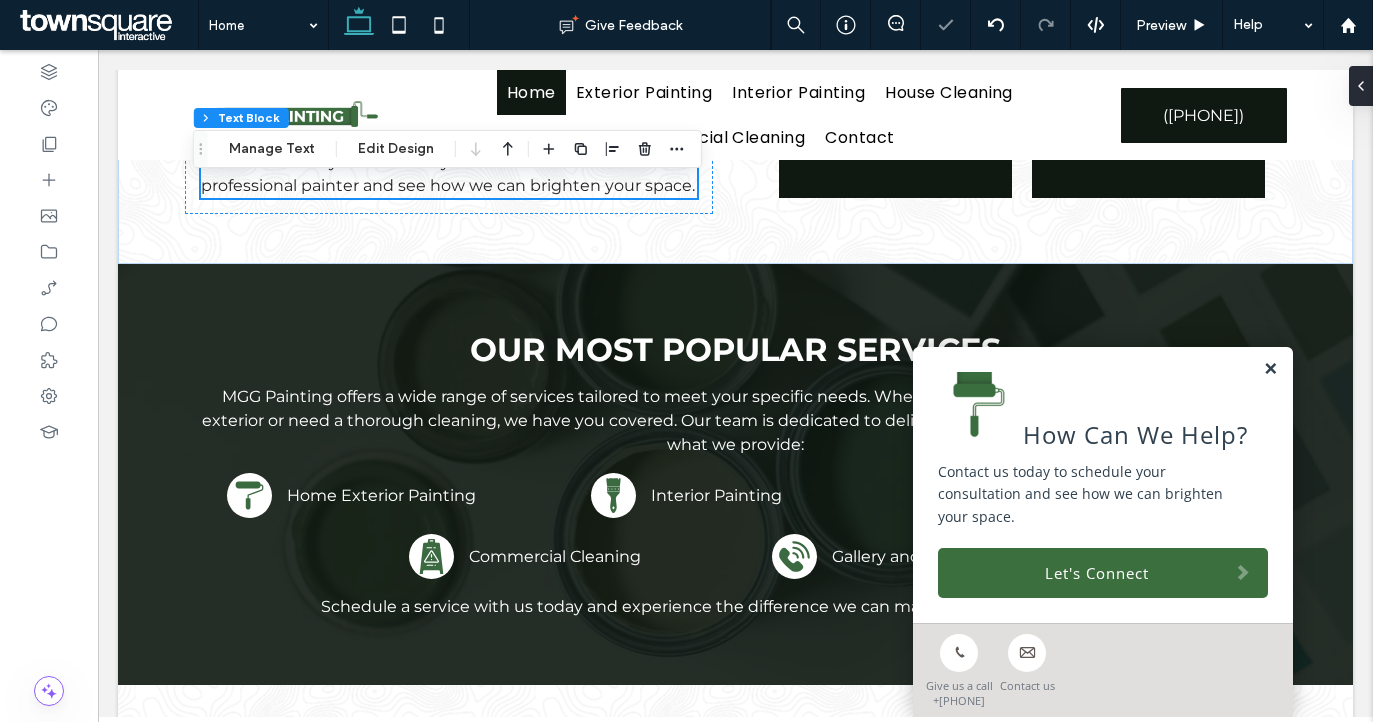 click at bounding box center (1270, 369) 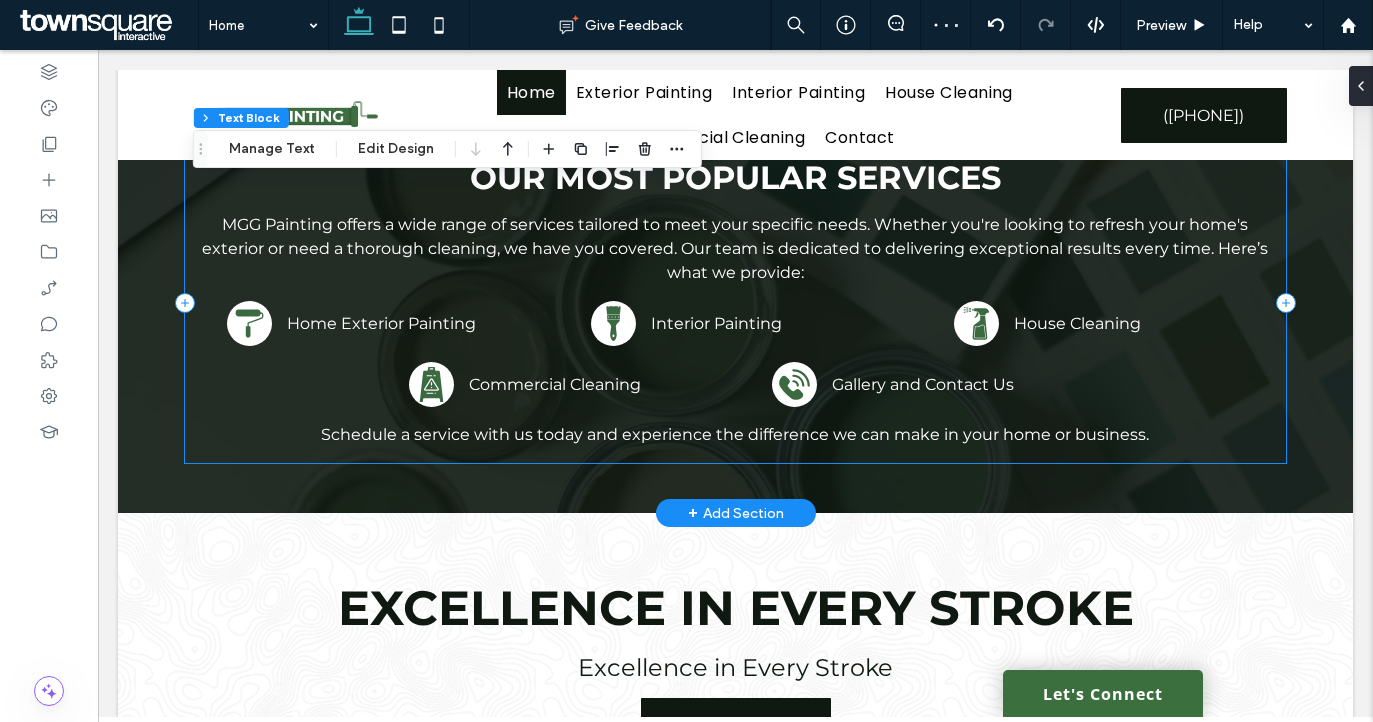 scroll, scrollTop: 1236, scrollLeft: 0, axis: vertical 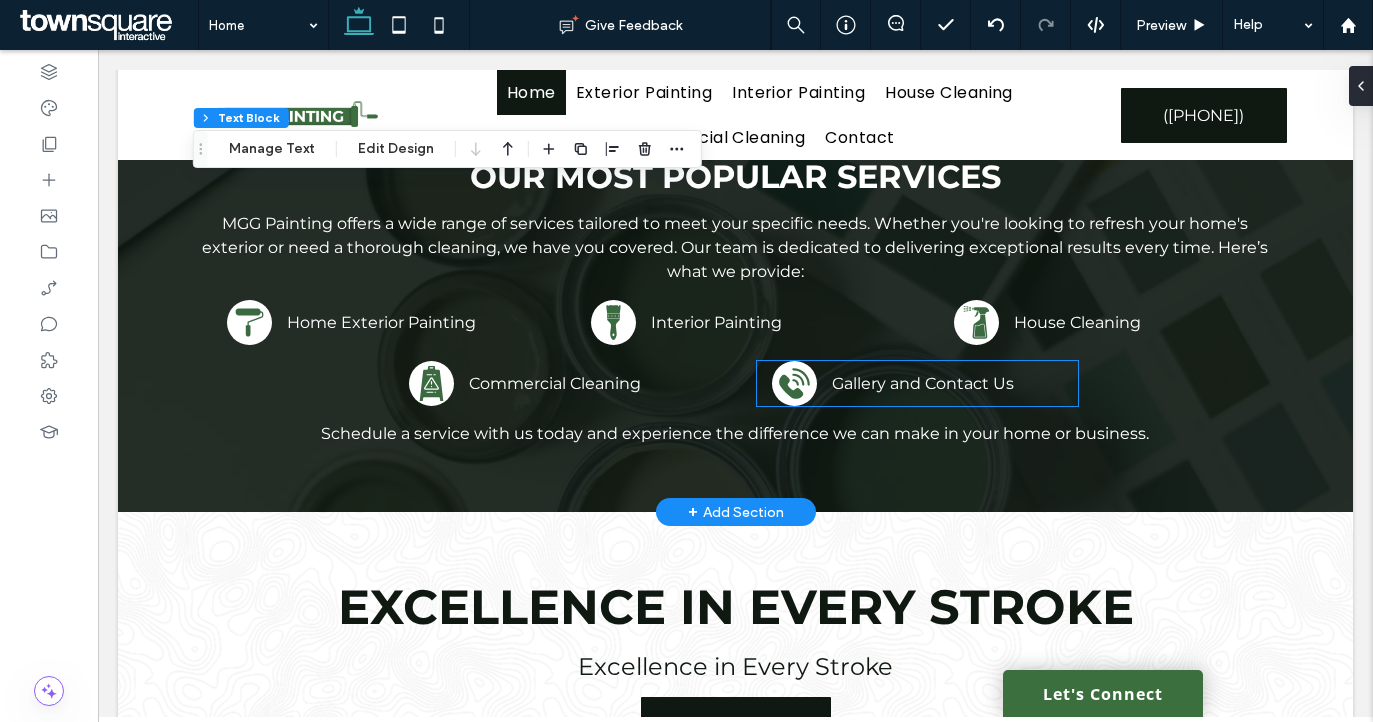 click on "Gallery and Contact Us" at bounding box center [923, 383] 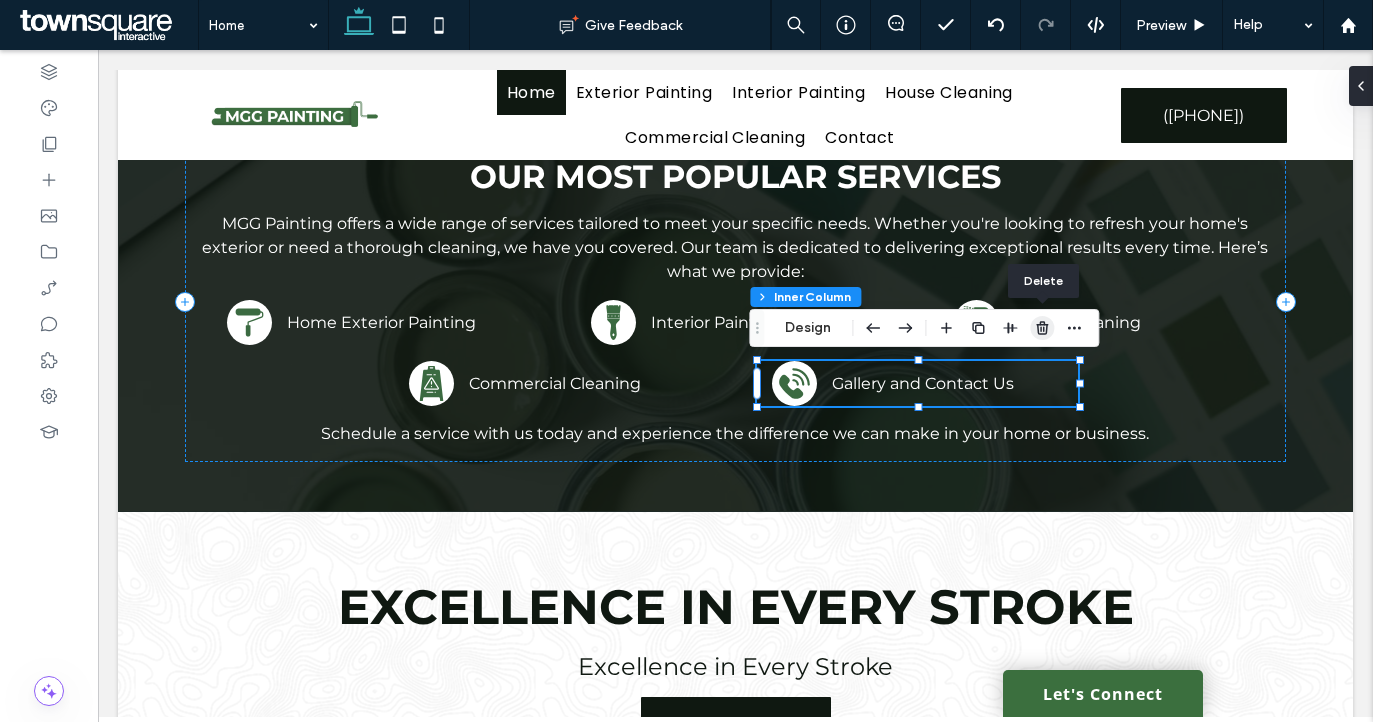 click 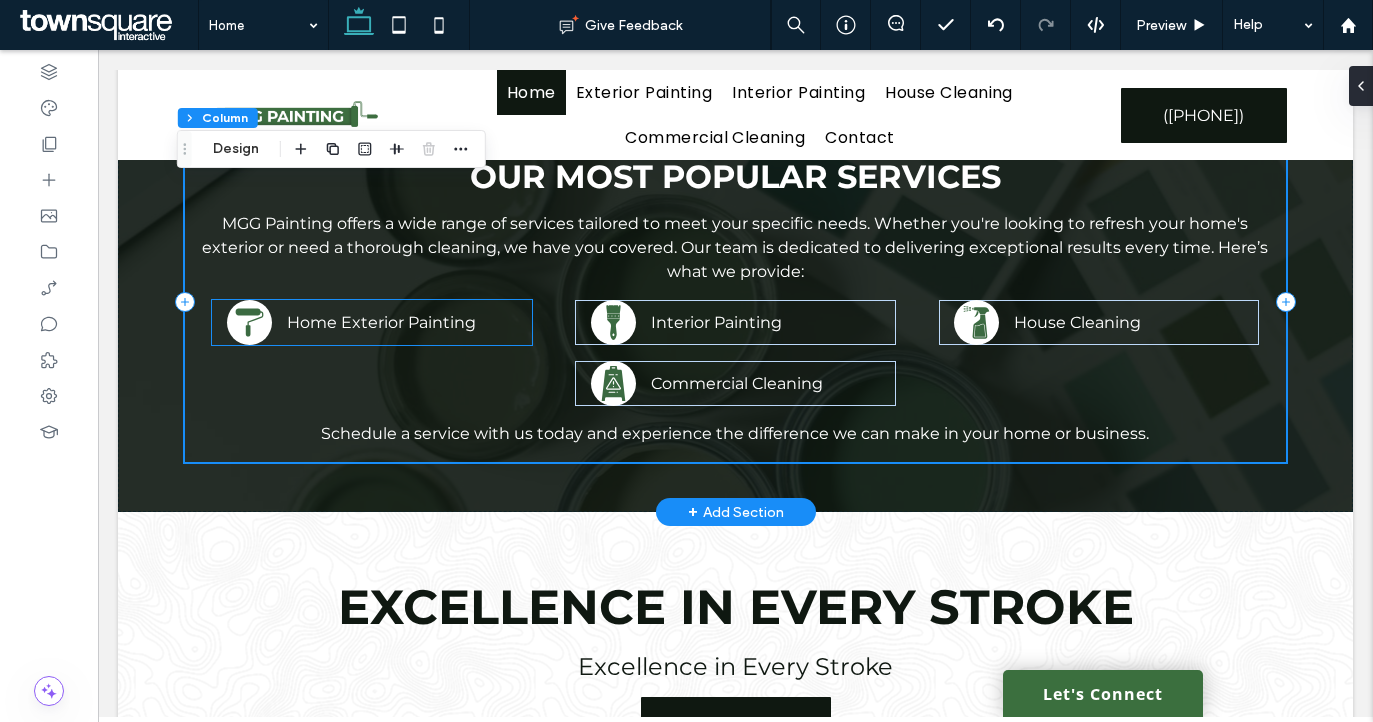 click on "Home Exterior Painting" at bounding box center [402, 323] 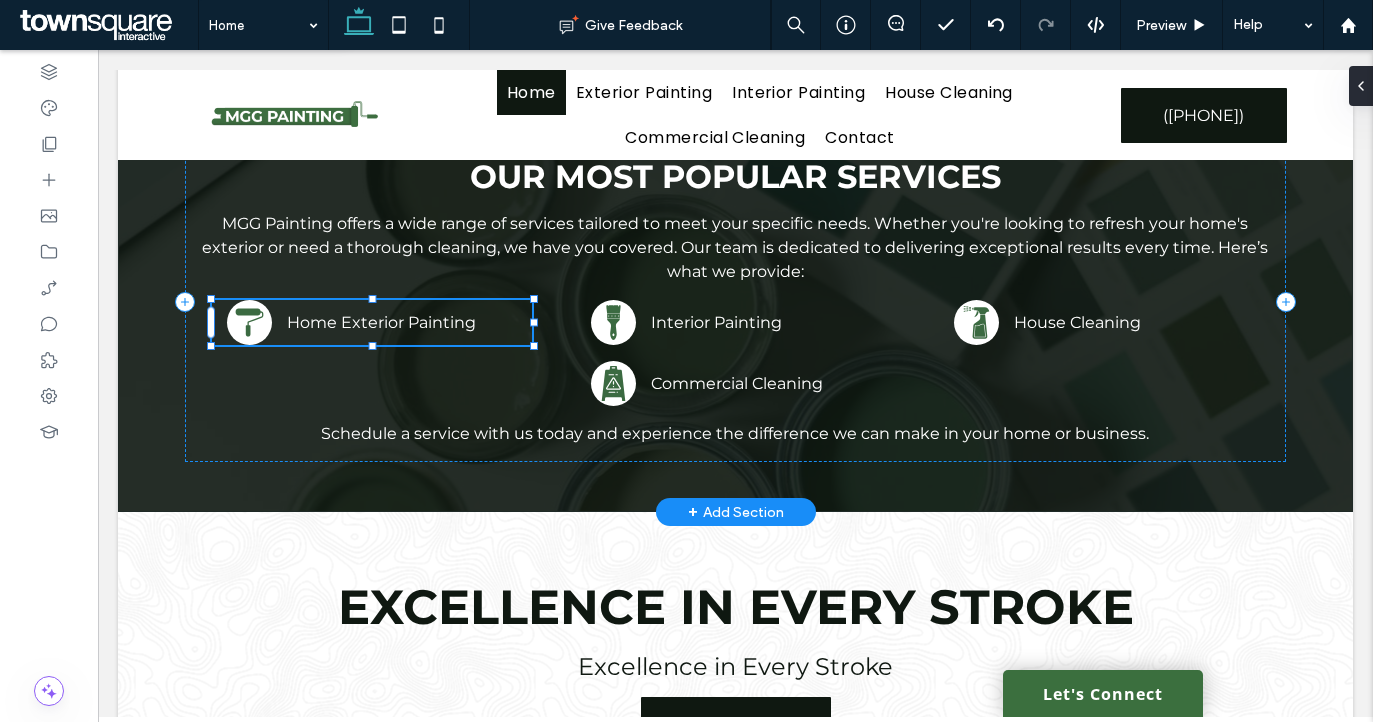 click on "Home Exterior Painting" at bounding box center (402, 323) 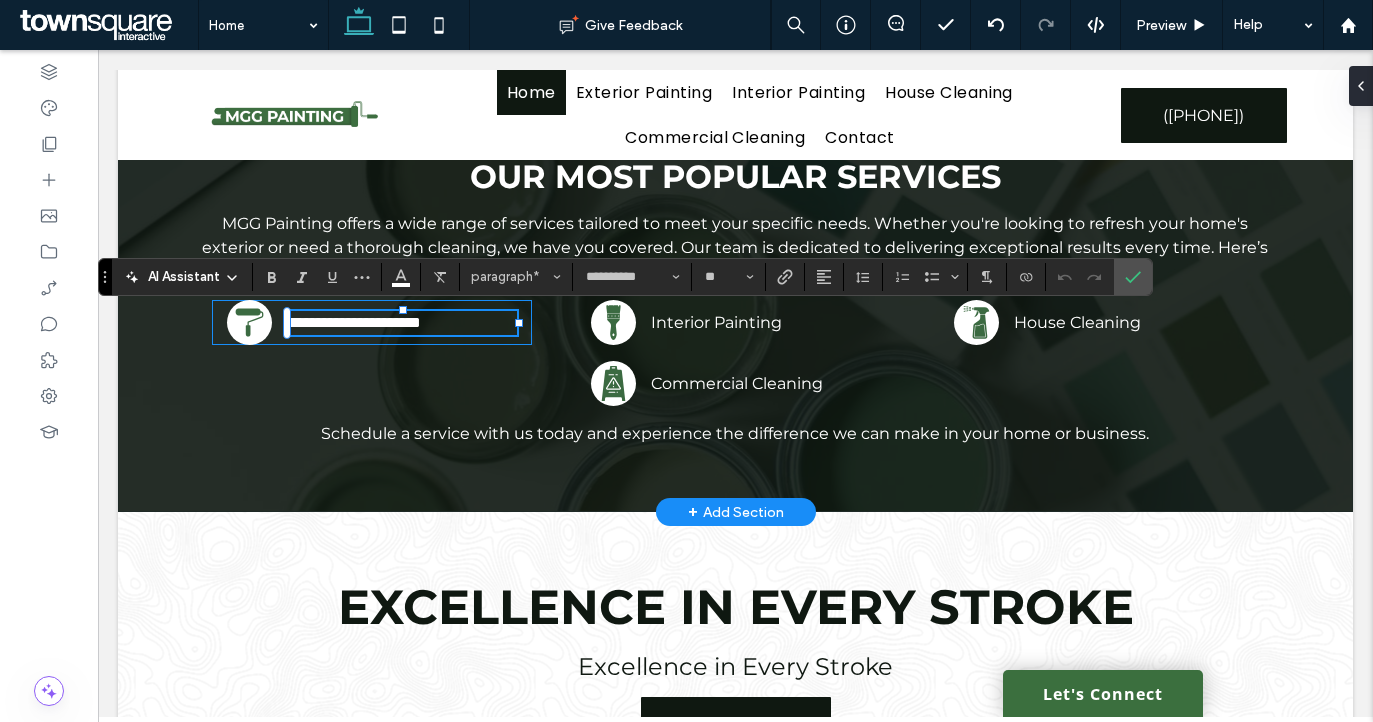 click on "**********" at bounding box center [402, 323] 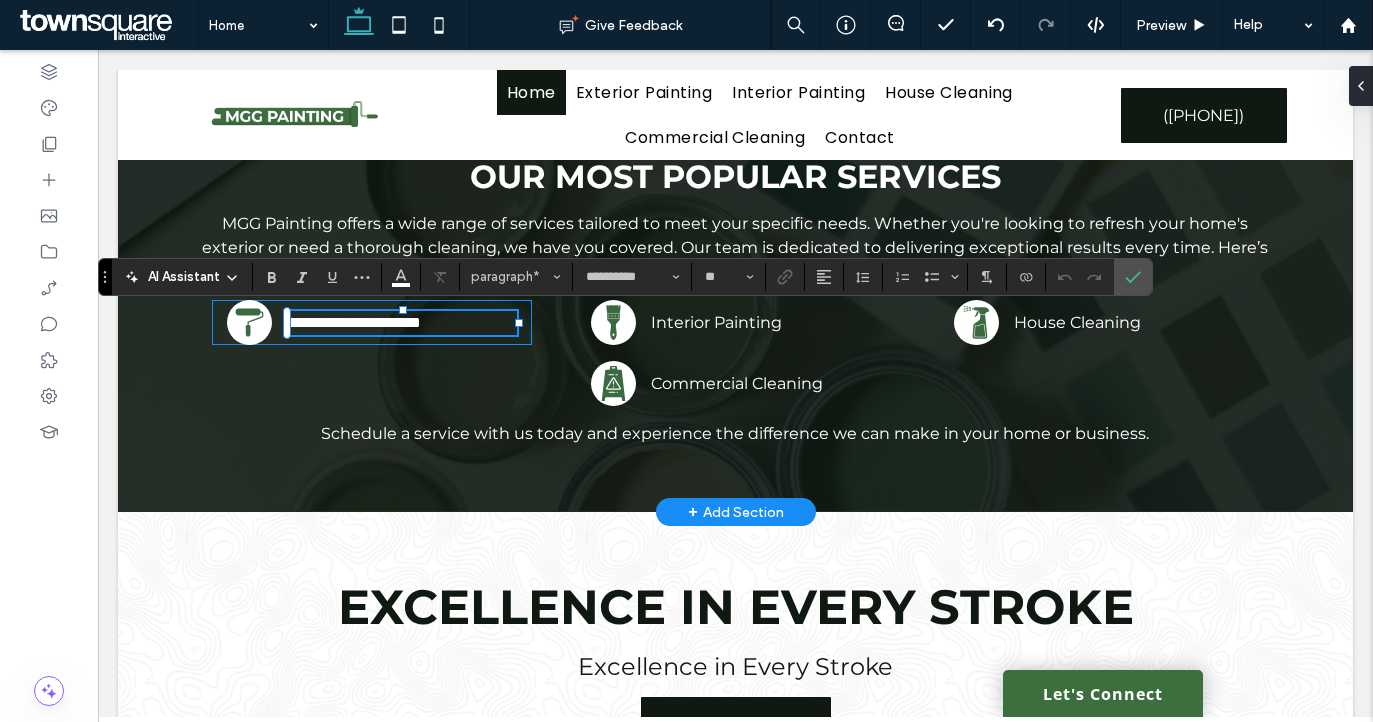 type 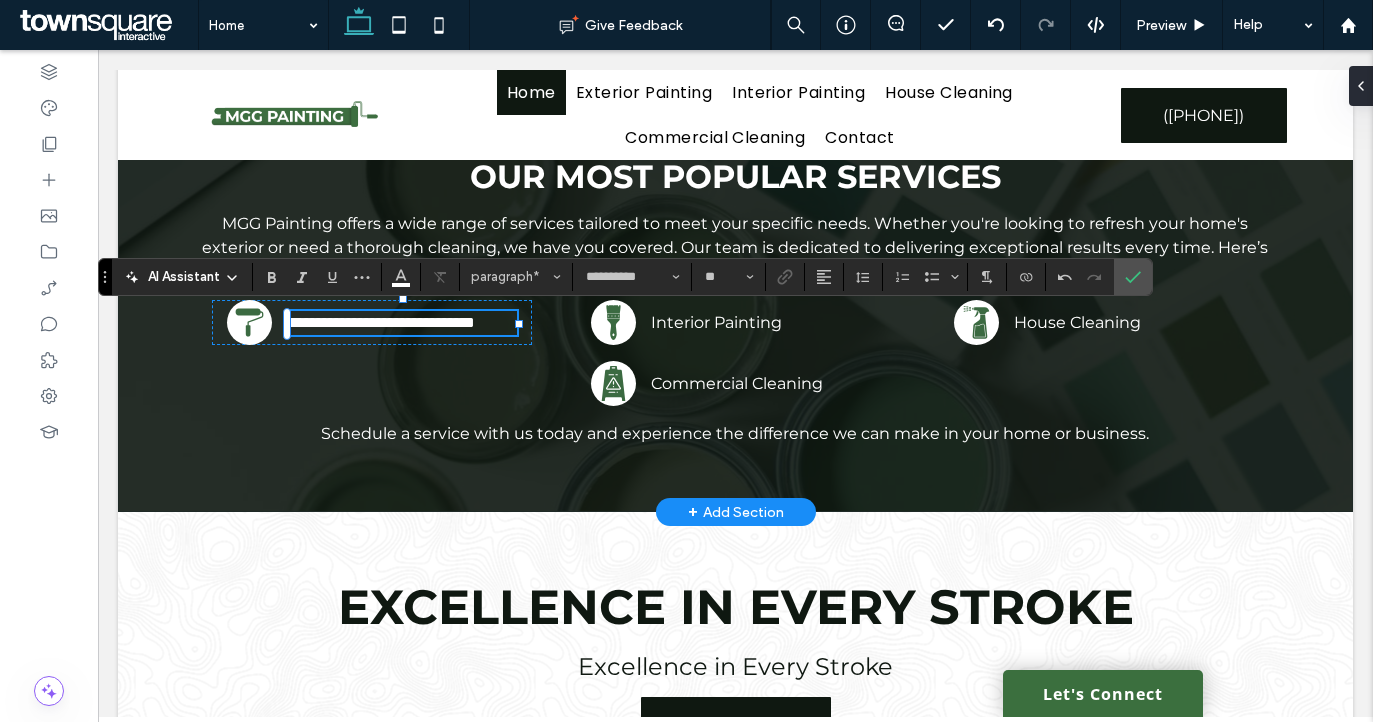 click on "**********" at bounding box center (381, 322) 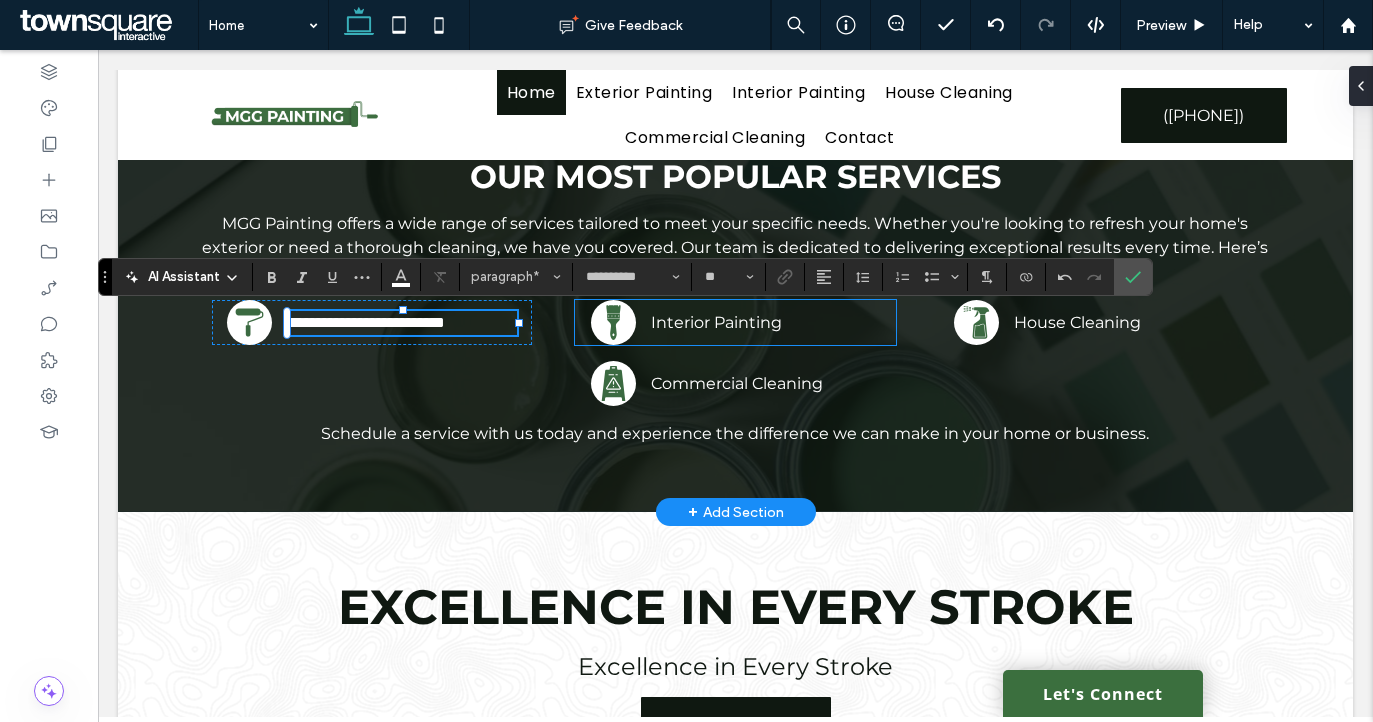 click on "Interior Painting" at bounding box center [766, 323] 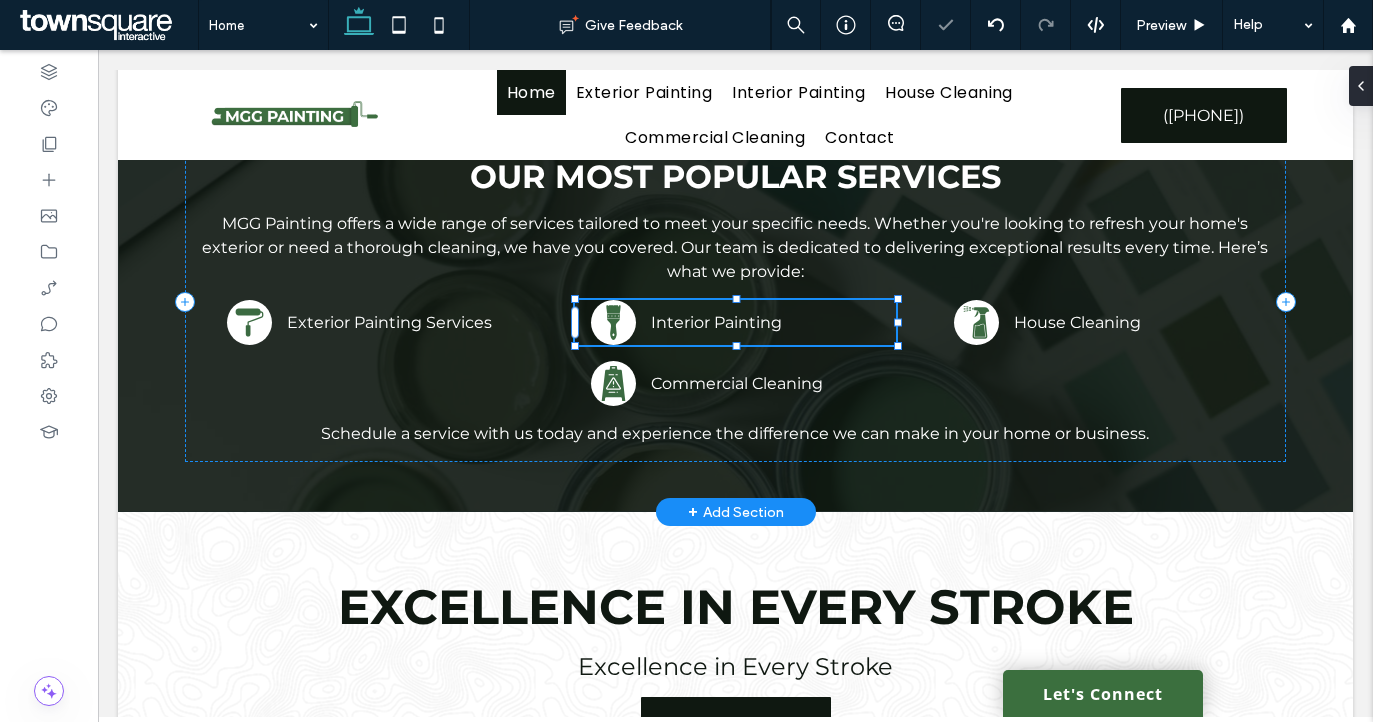 click on "Interior Painting" at bounding box center (766, 323) 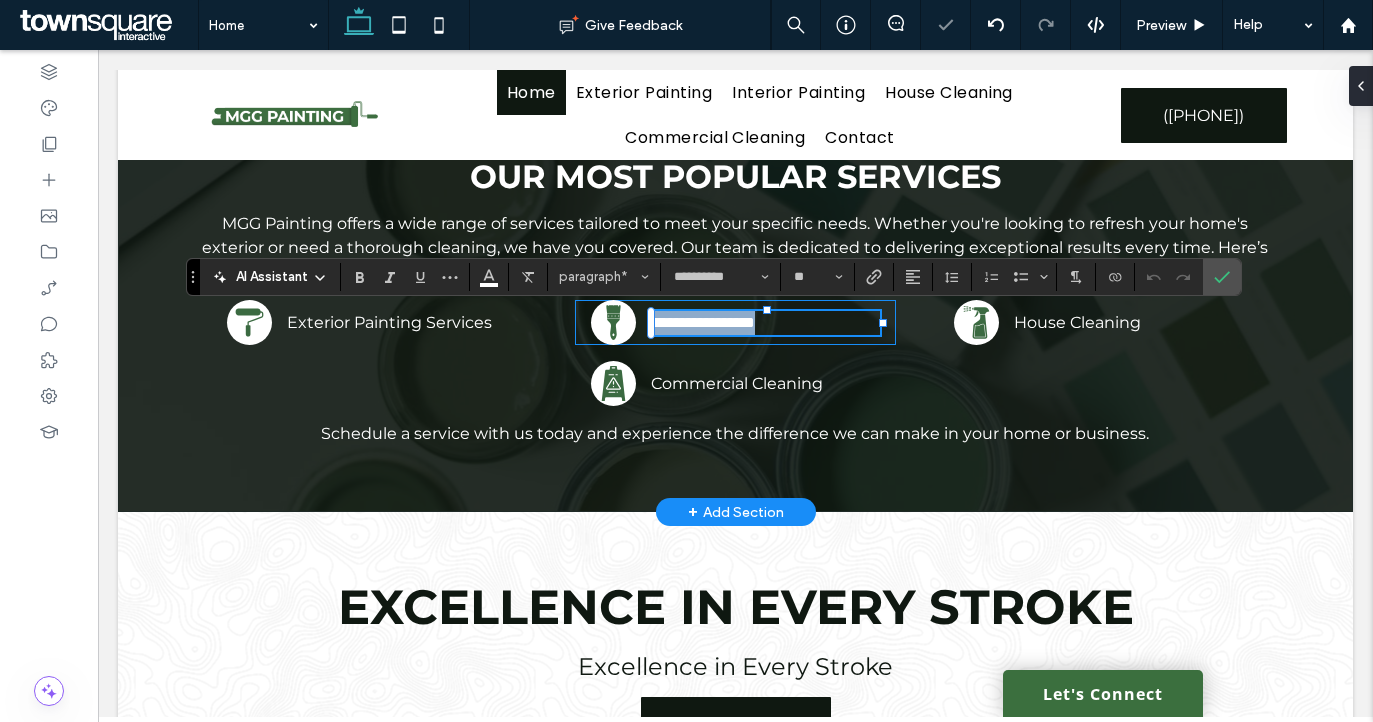 click on "**********" at bounding box center [766, 323] 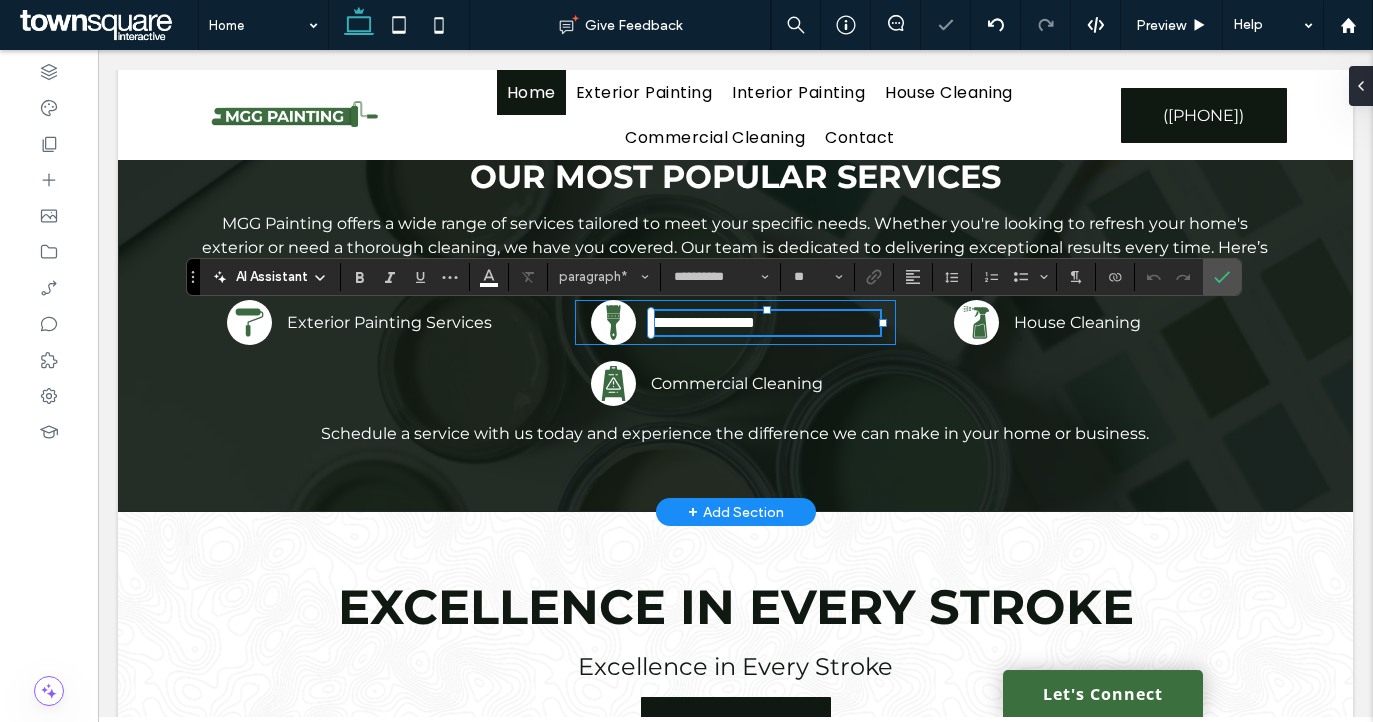 type 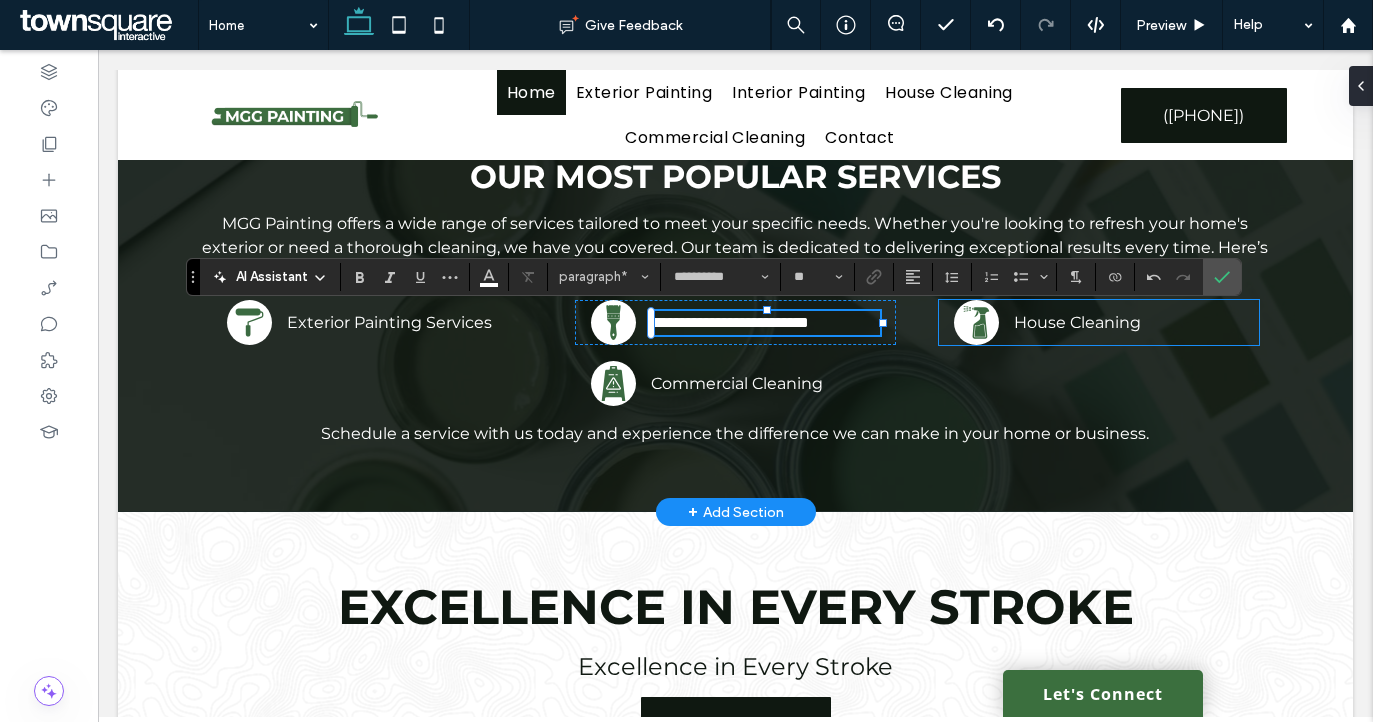 click on "House Cleaning" at bounding box center [1129, 323] 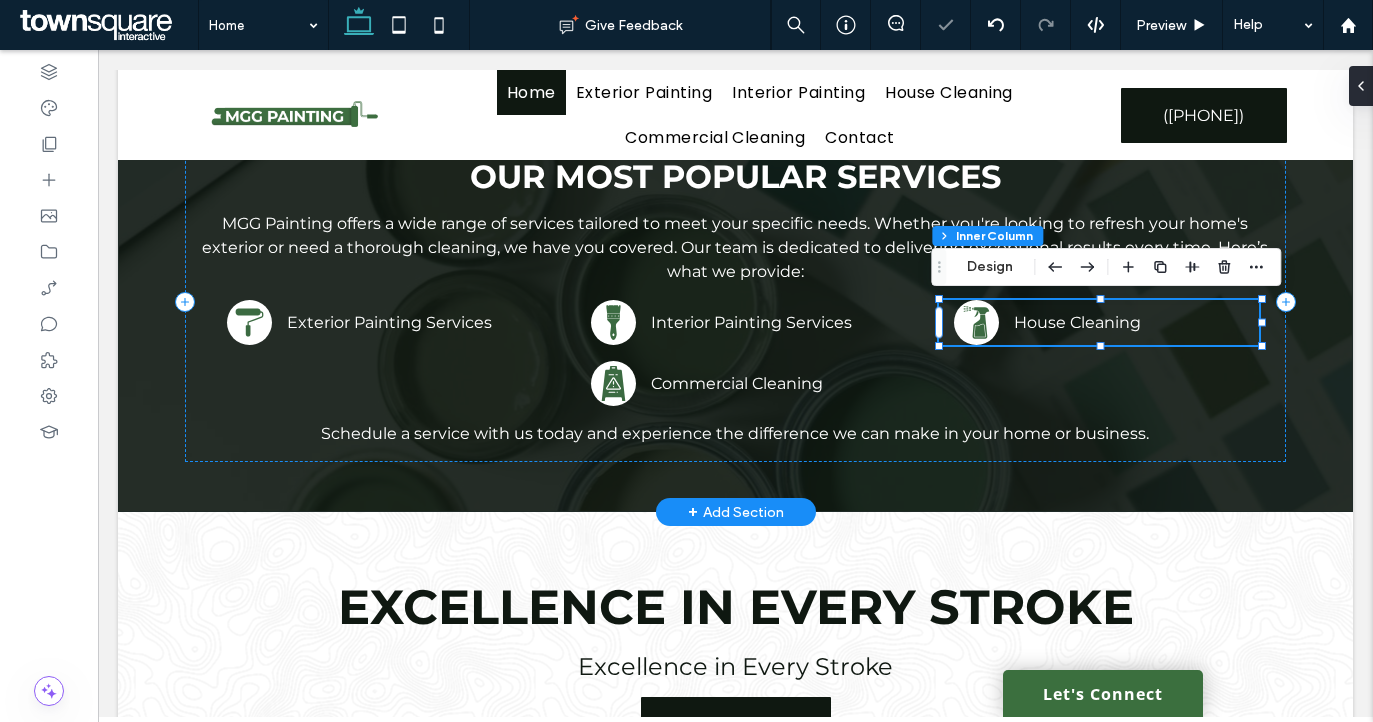 click on "House Cleaning" at bounding box center [1129, 323] 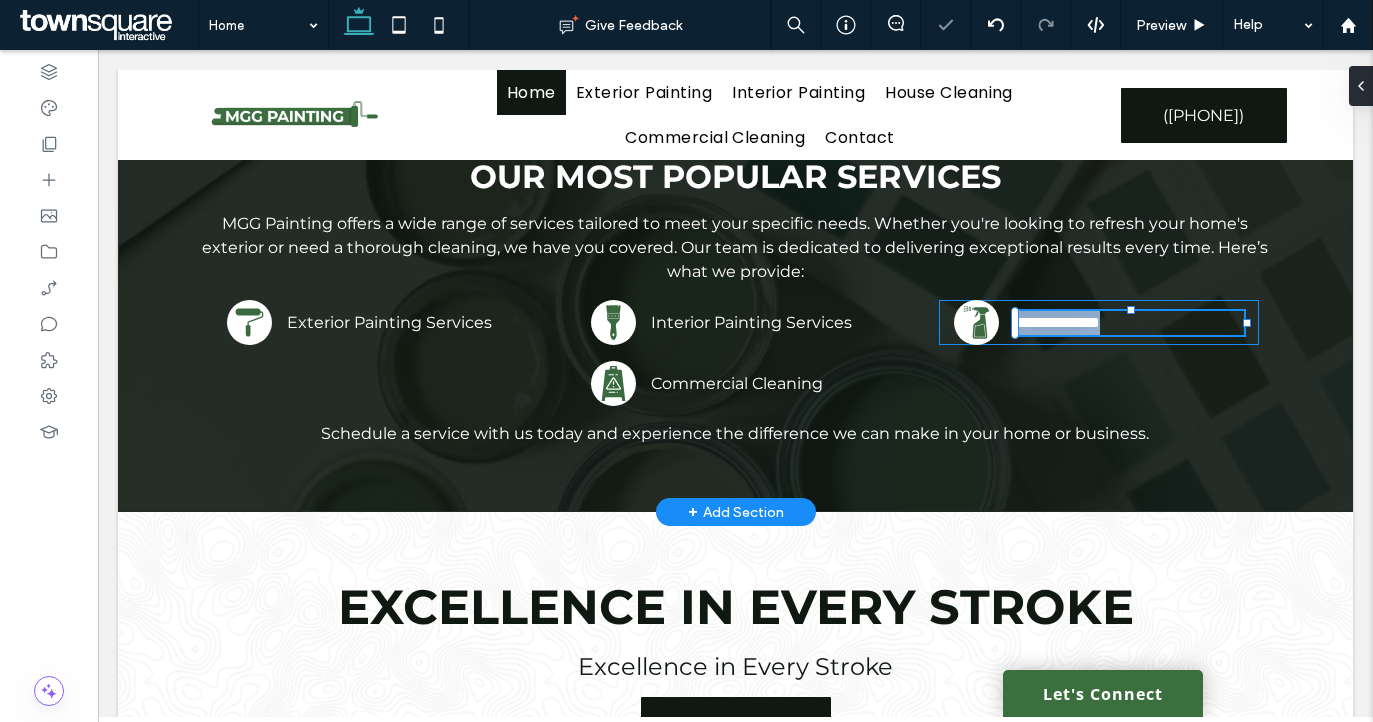 type on "**********" 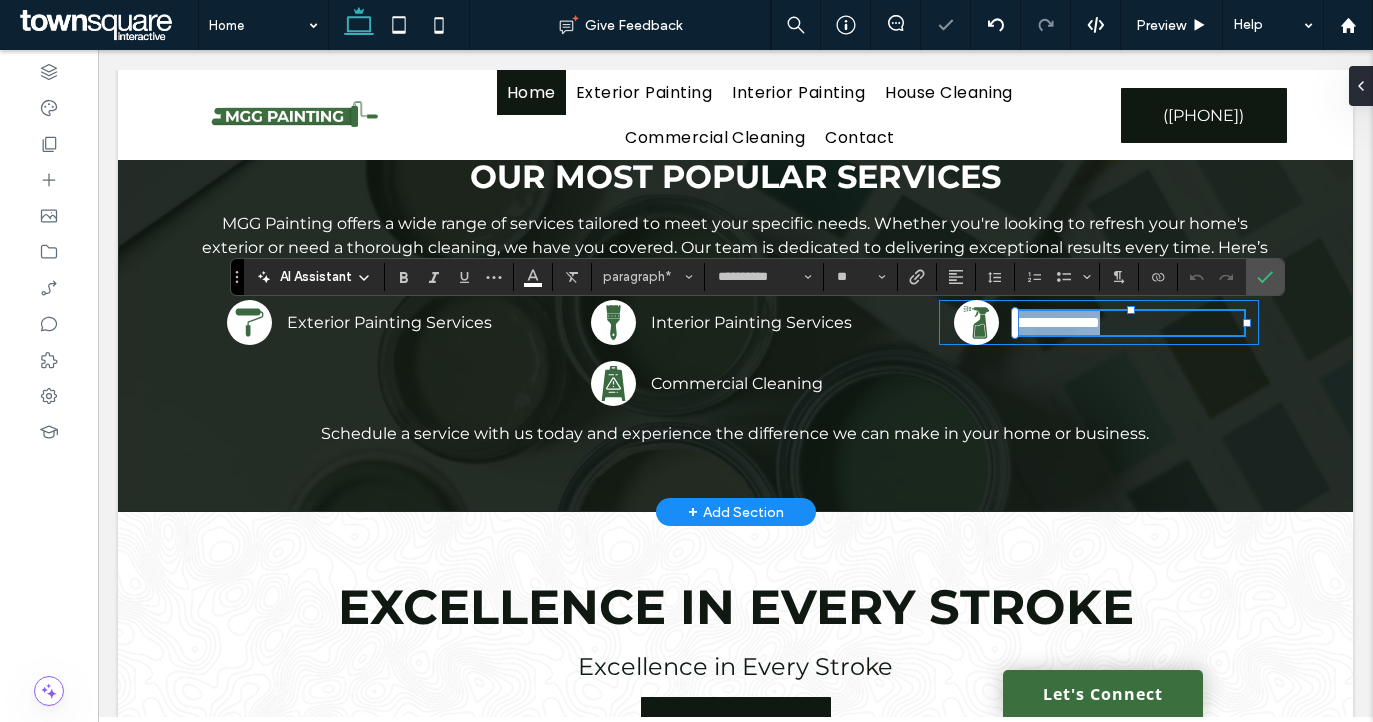 click on "**********" at bounding box center [1129, 323] 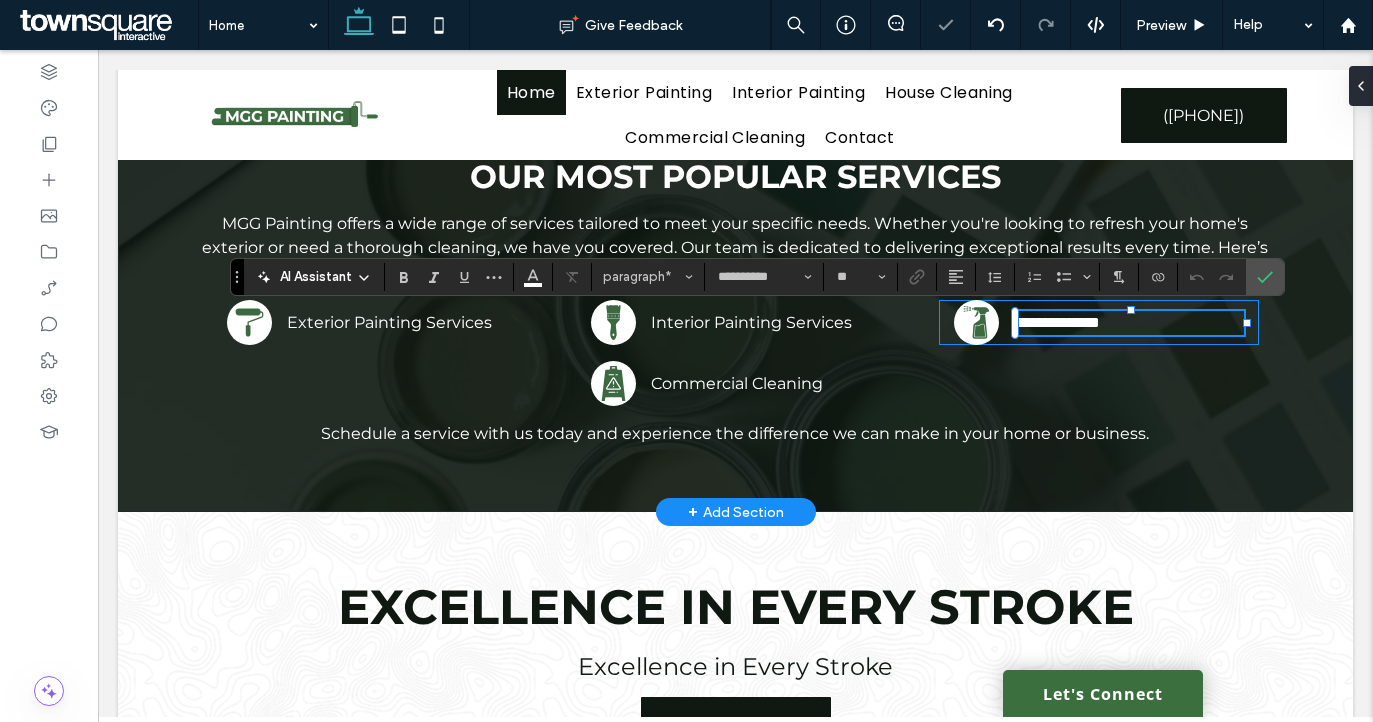 type 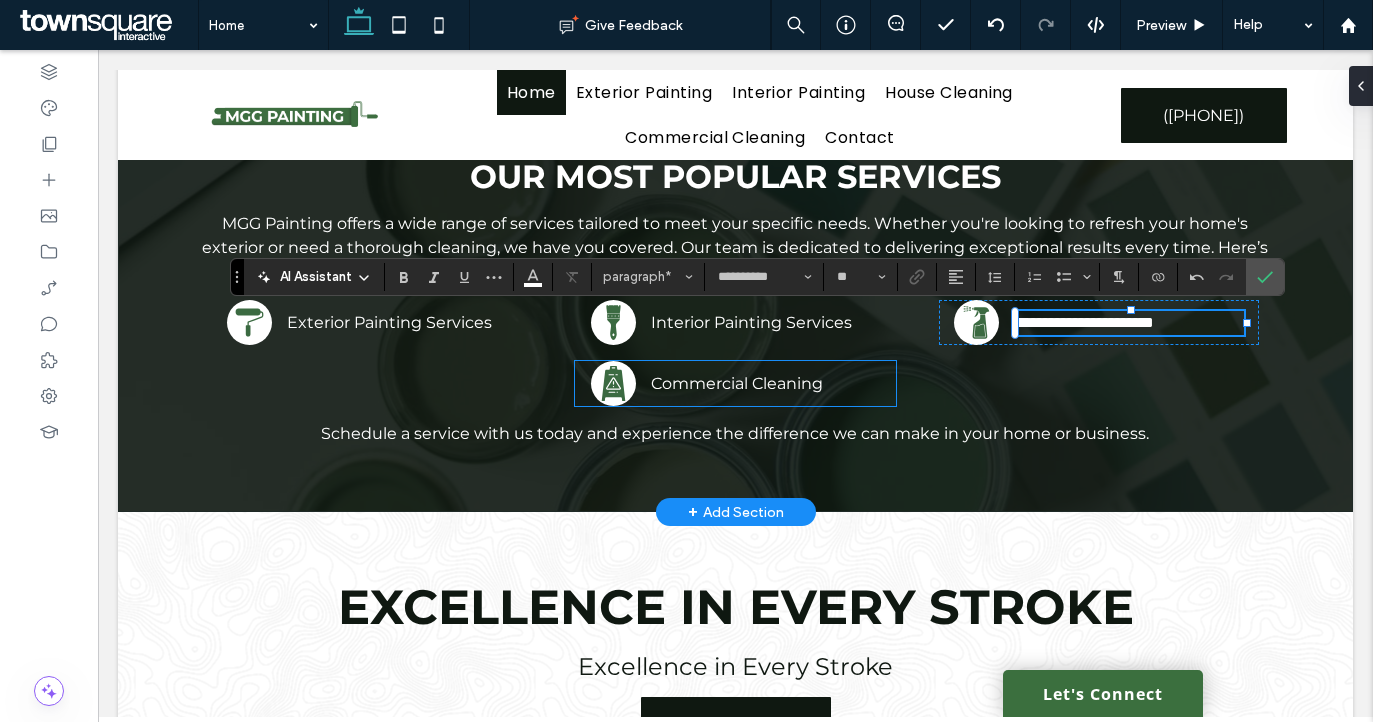 click on "Commercial Cleaning" at bounding box center (737, 383) 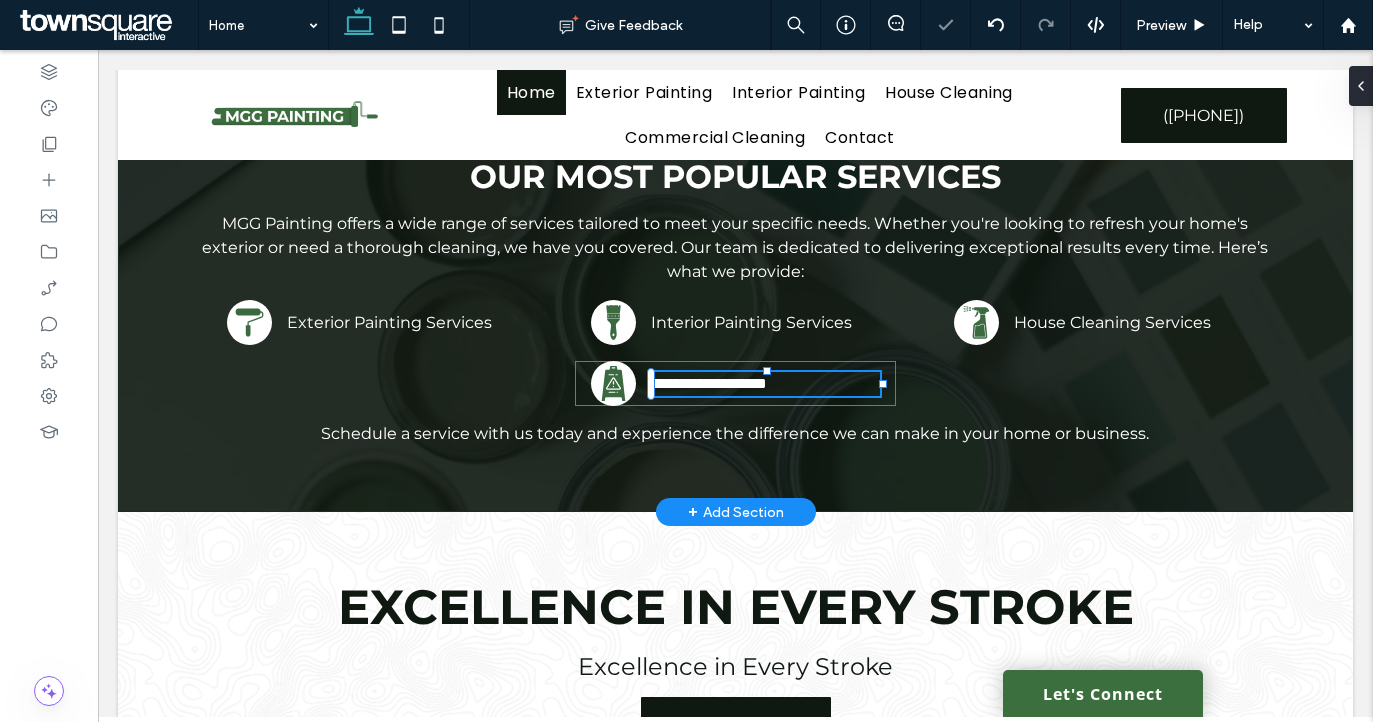 click on "**********" at bounding box center (766, 384) 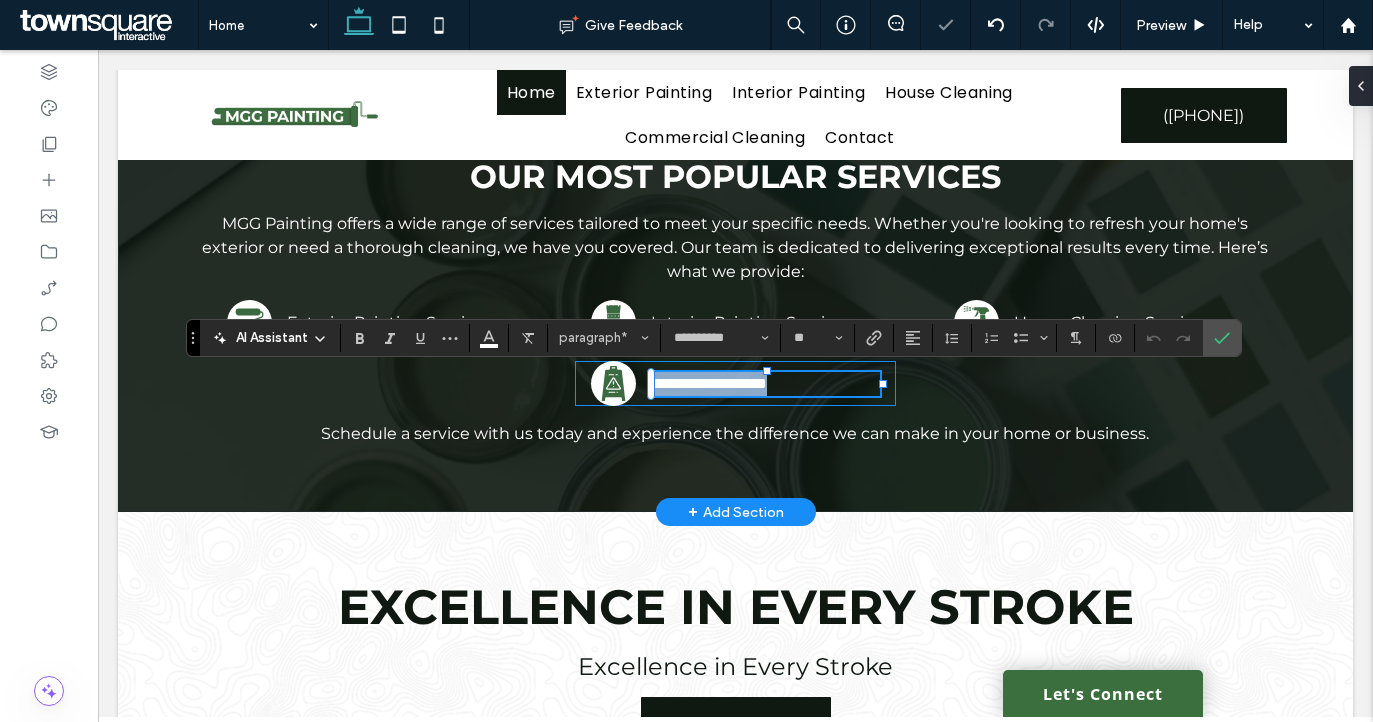 click on "**********" at bounding box center (766, 384) 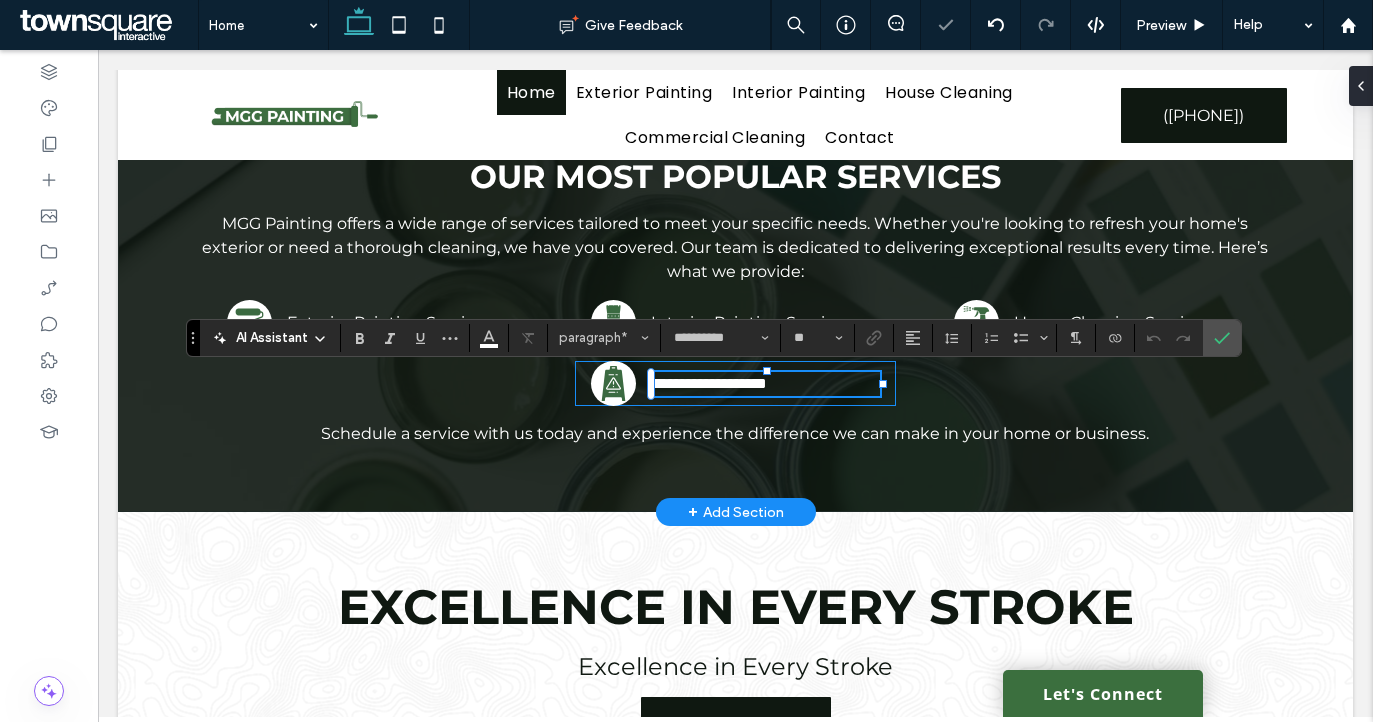 type 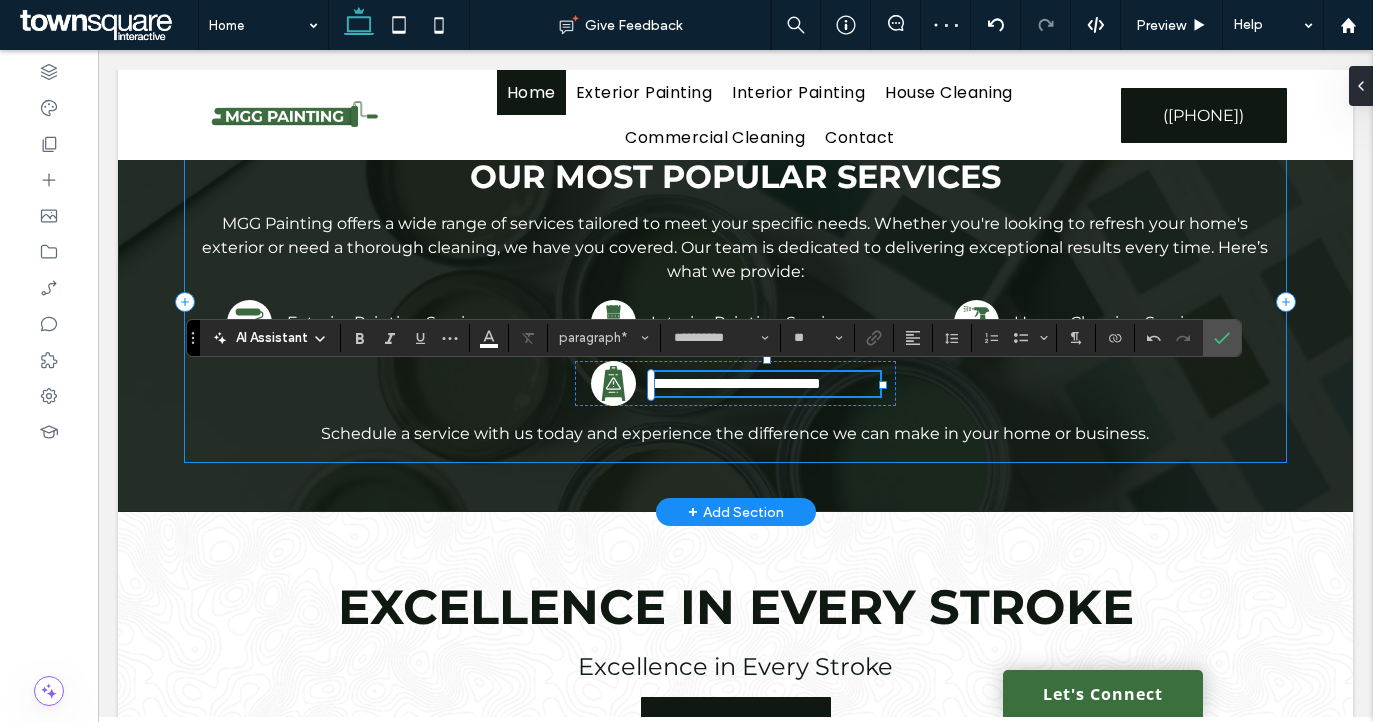 click on "**********" at bounding box center [735, 301] 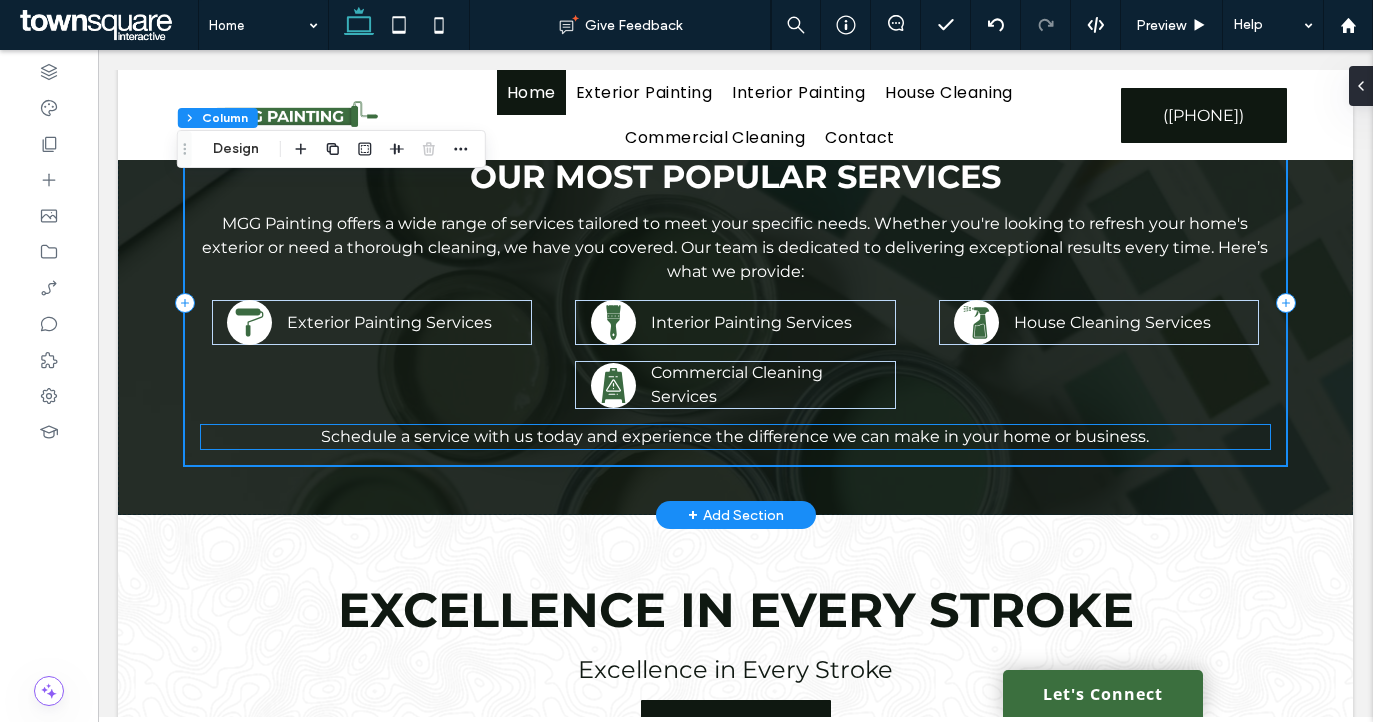 click on "Schedule a service with us today and experience the difference we can make in your home or business." at bounding box center (735, 436) 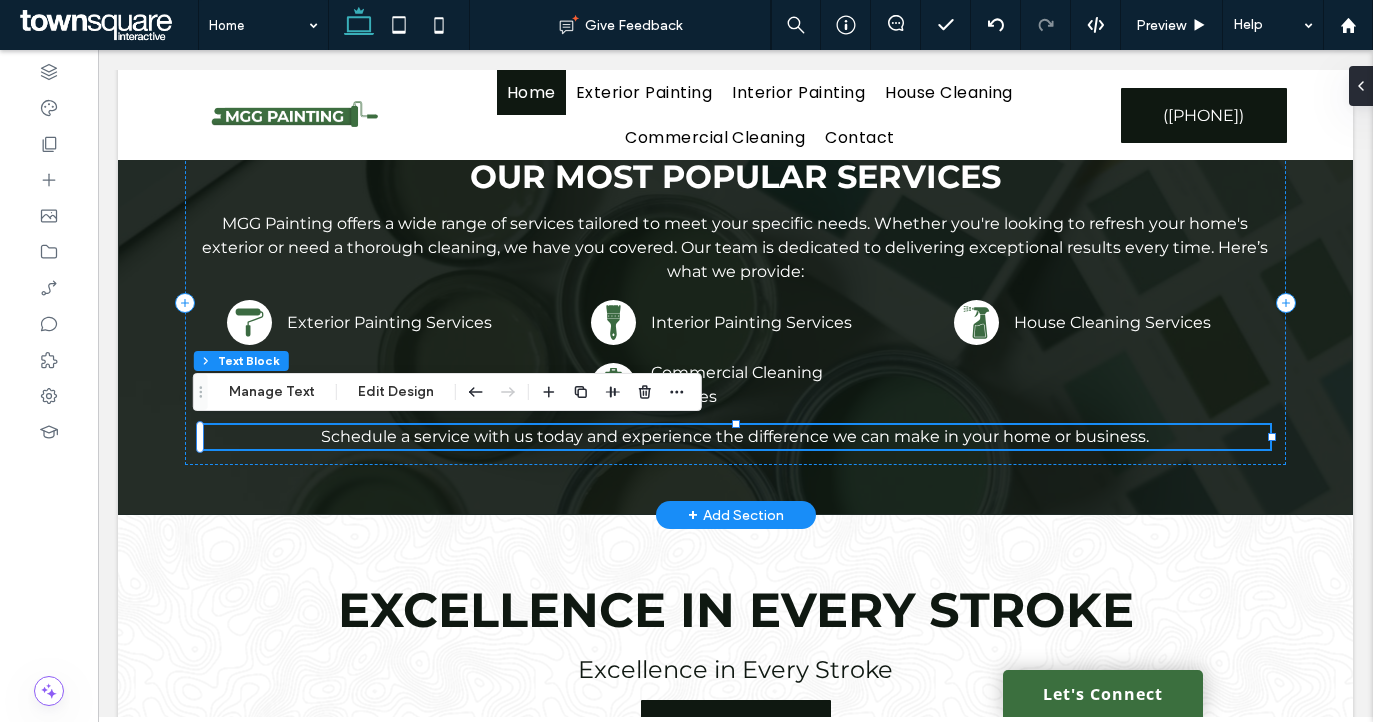 click on "Schedule a service with us today and experience the difference we can make in your home or business." at bounding box center [735, 436] 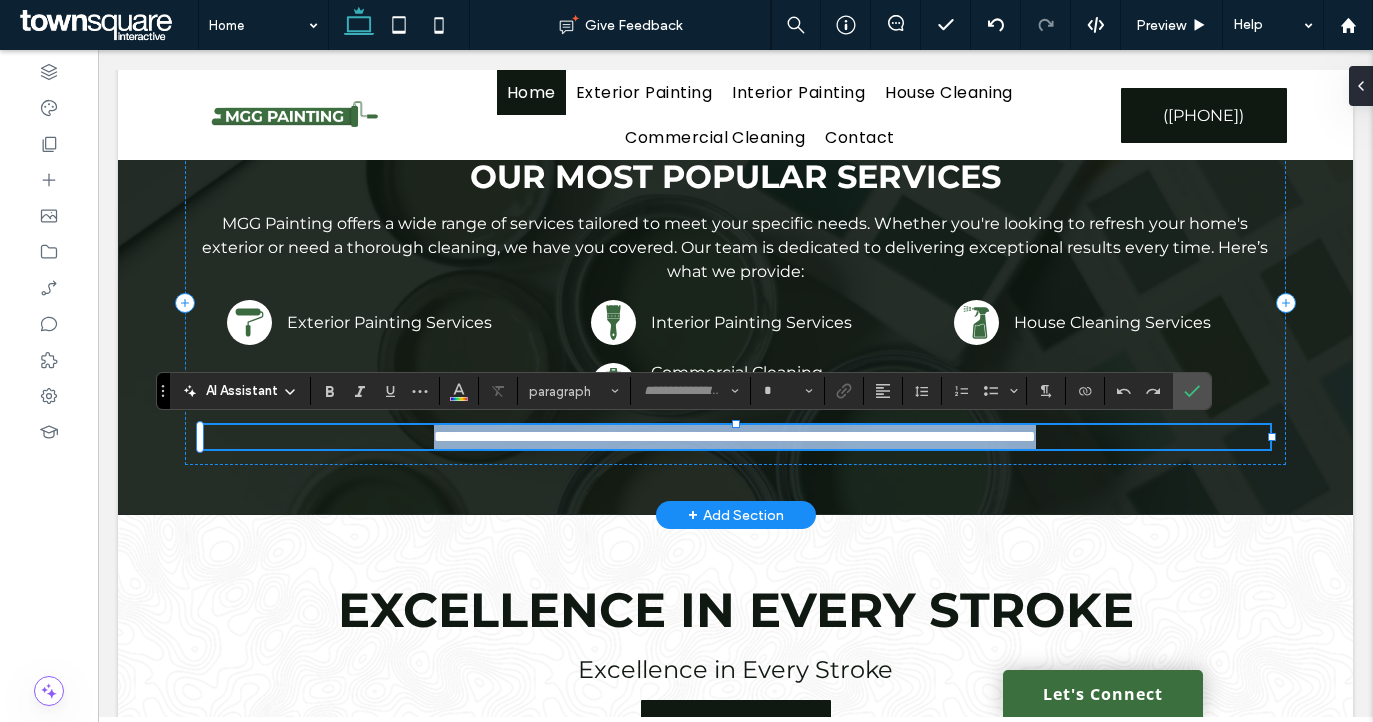 type on "**********" 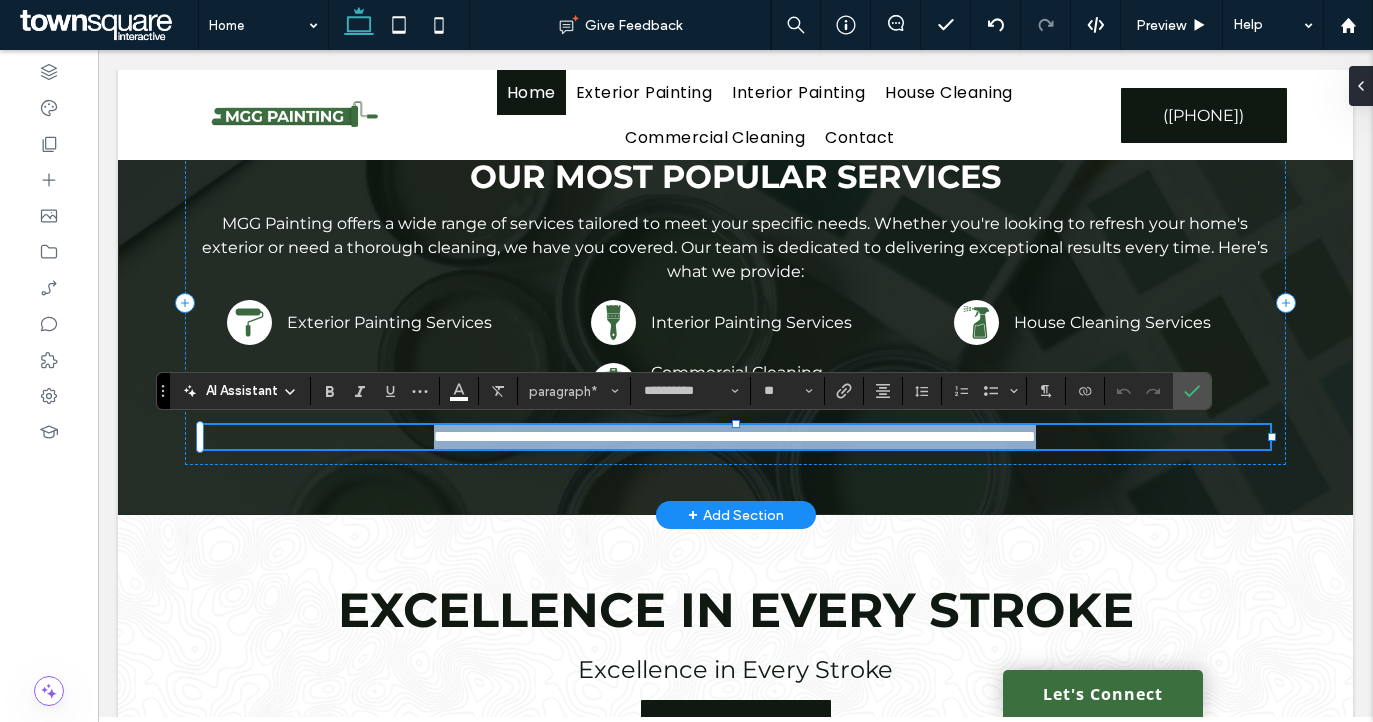click on "**********" at bounding box center (735, 436) 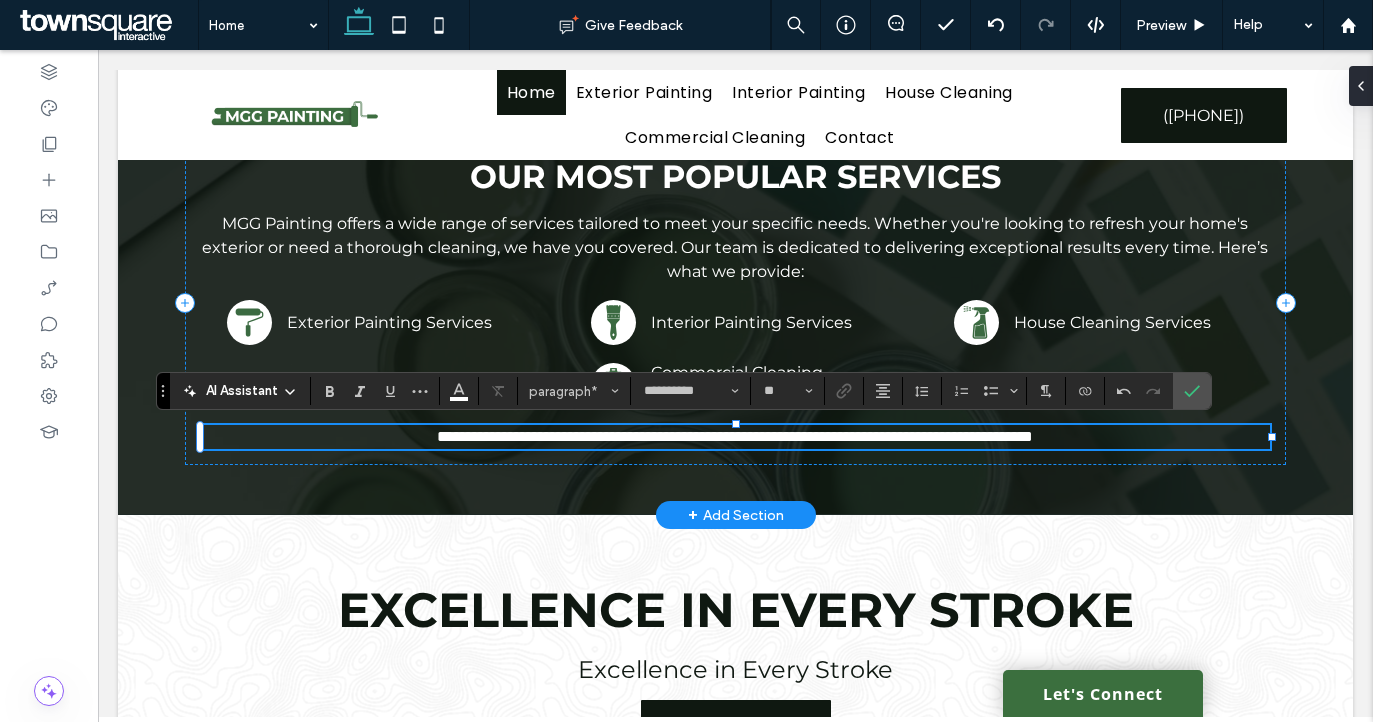 type 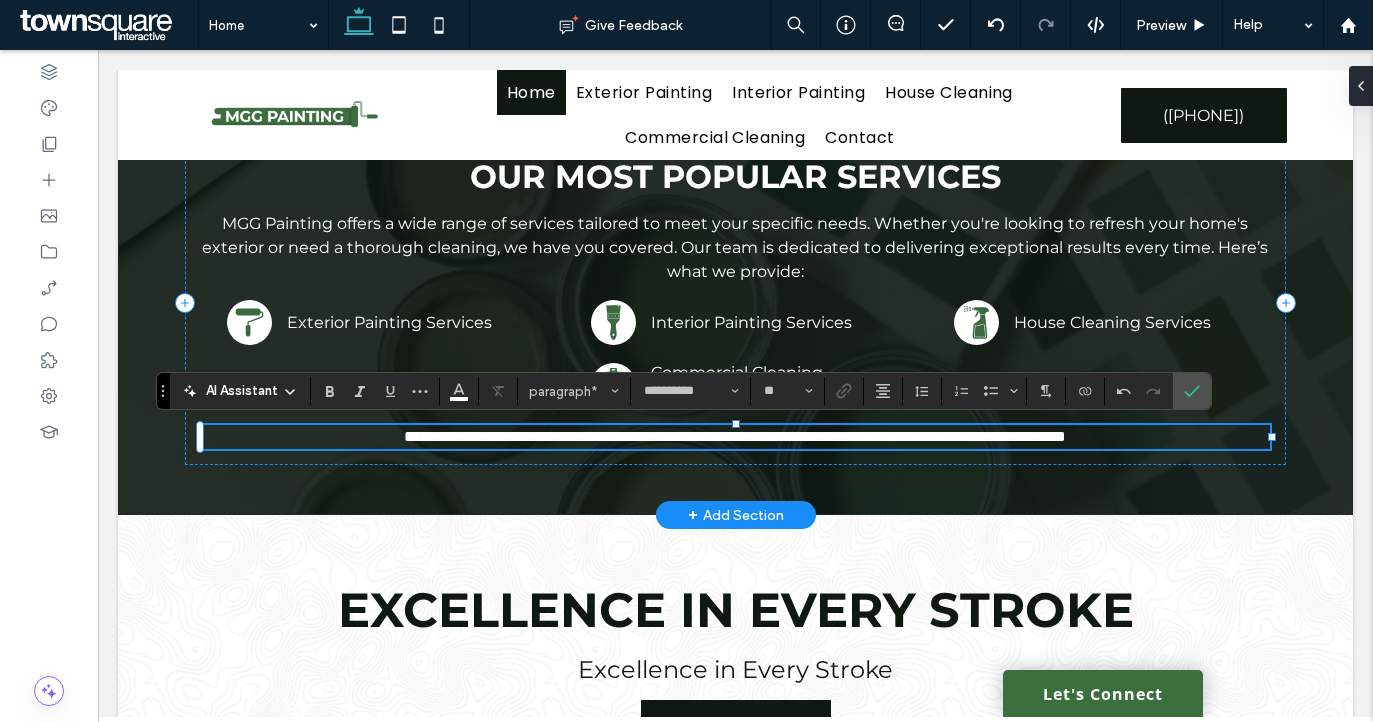 click on "**********" at bounding box center (735, 436) 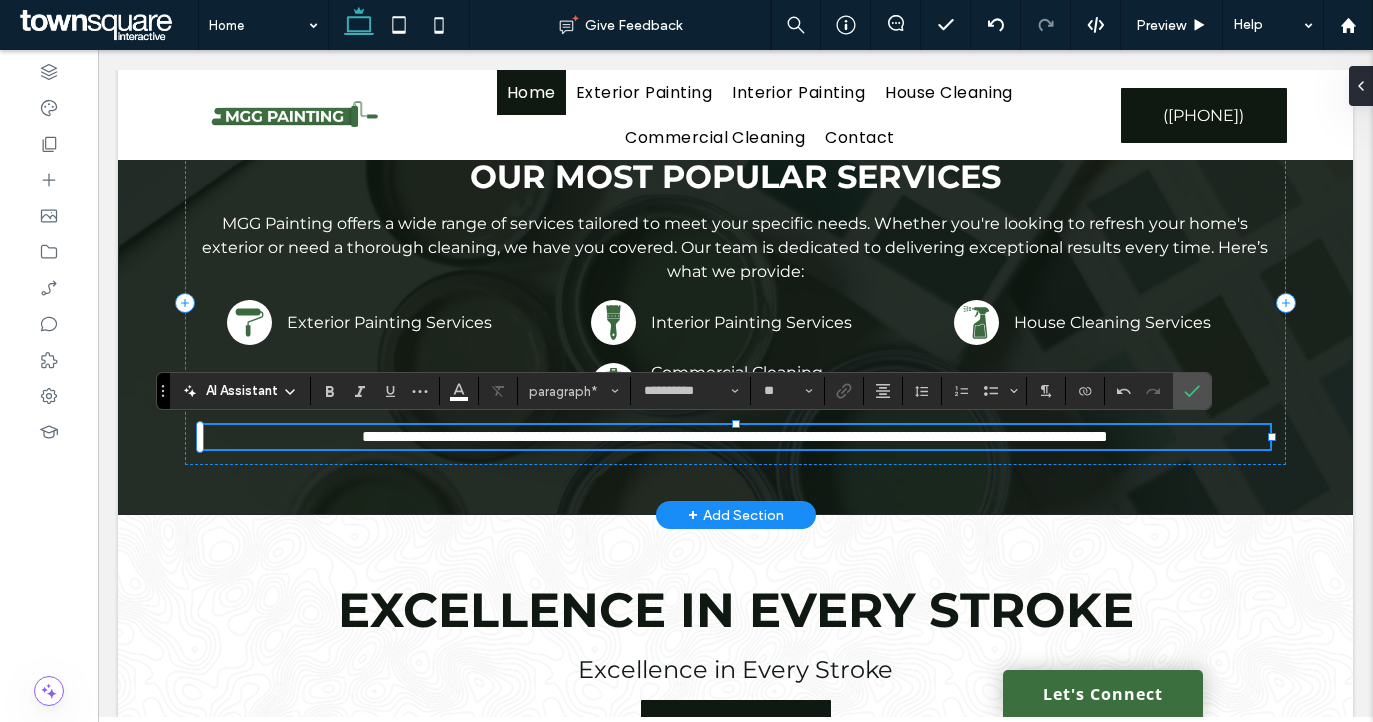 click on "**********" at bounding box center [735, 436] 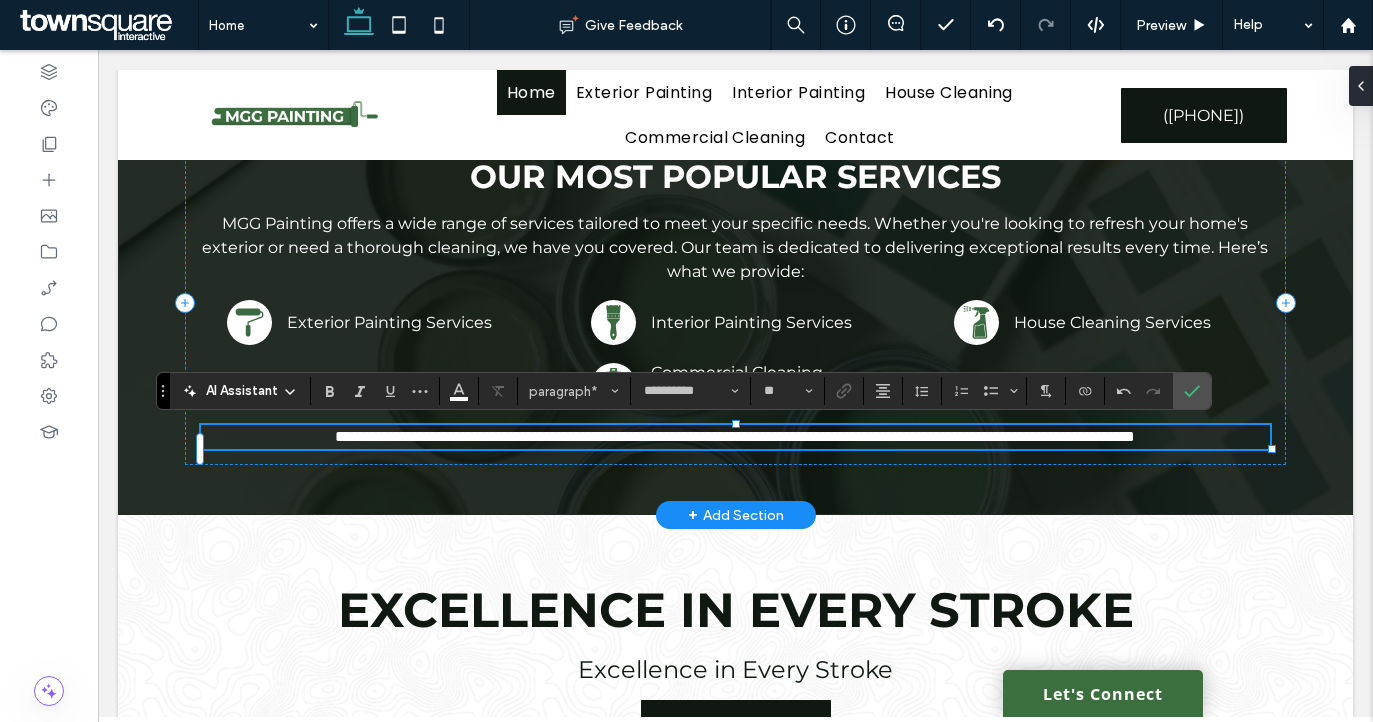click on "**********" at bounding box center (735, 436) 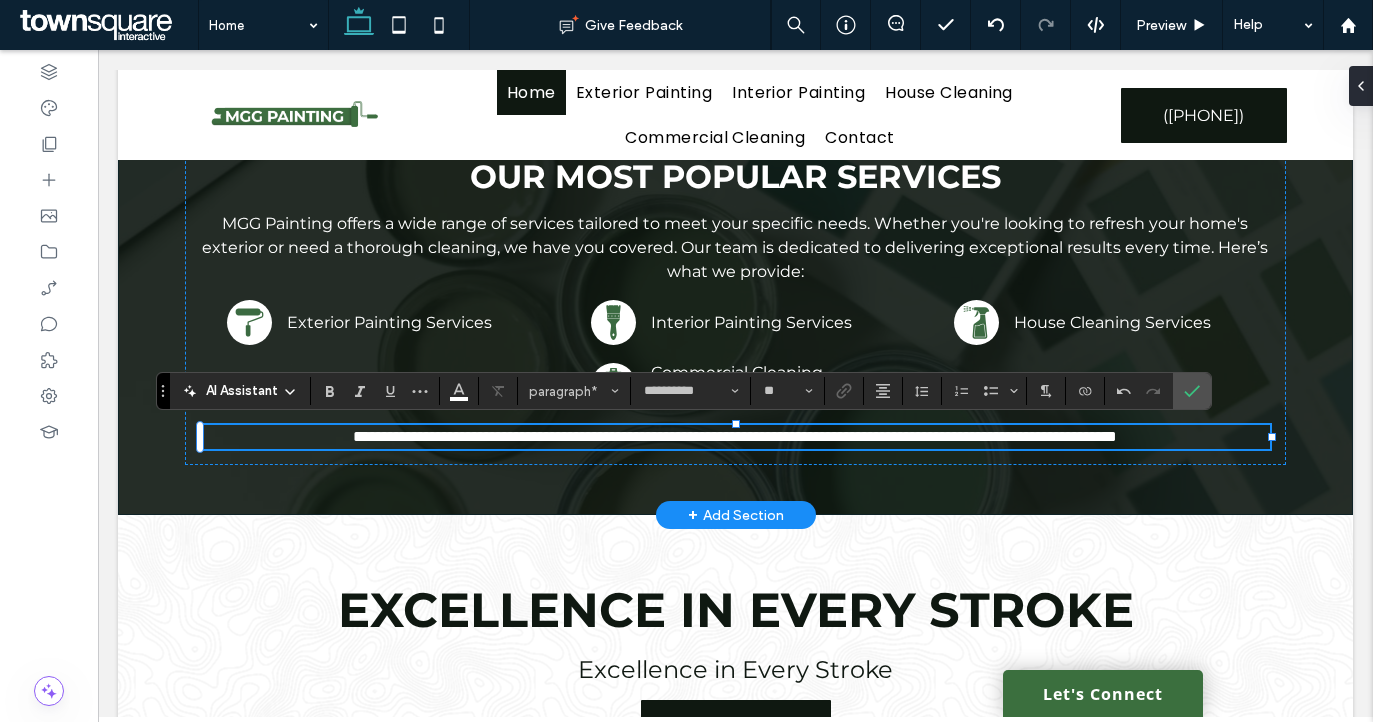 click on "**********" at bounding box center [736, 303] 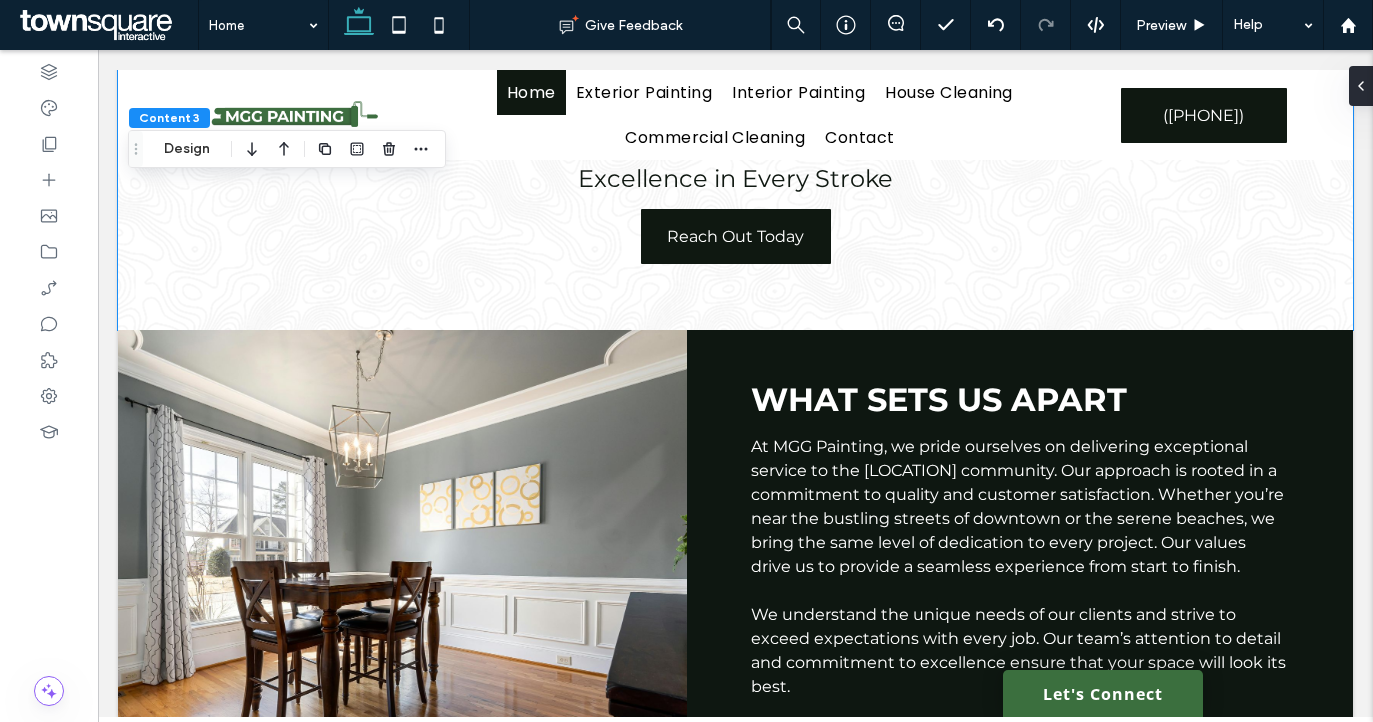 scroll, scrollTop: 1537, scrollLeft: 0, axis: vertical 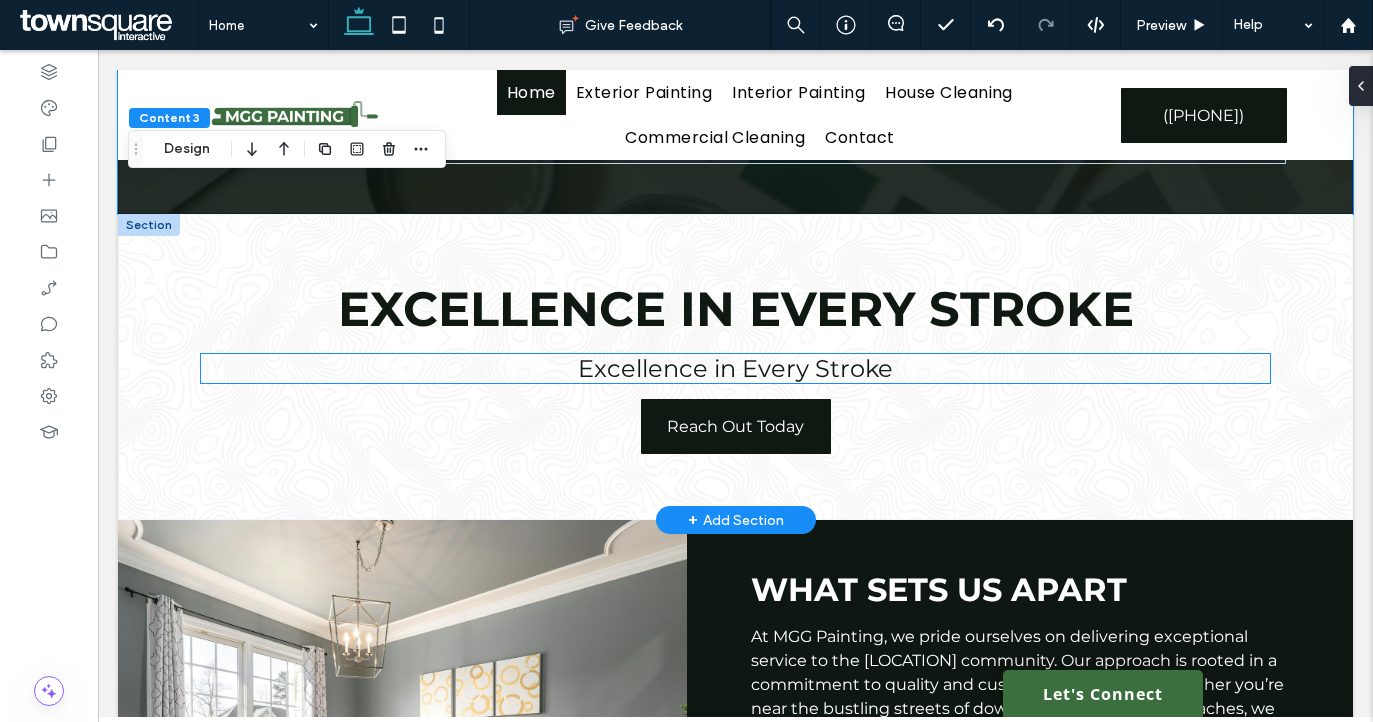 click on "Excellence in Every Stroke" at bounding box center (735, 368) 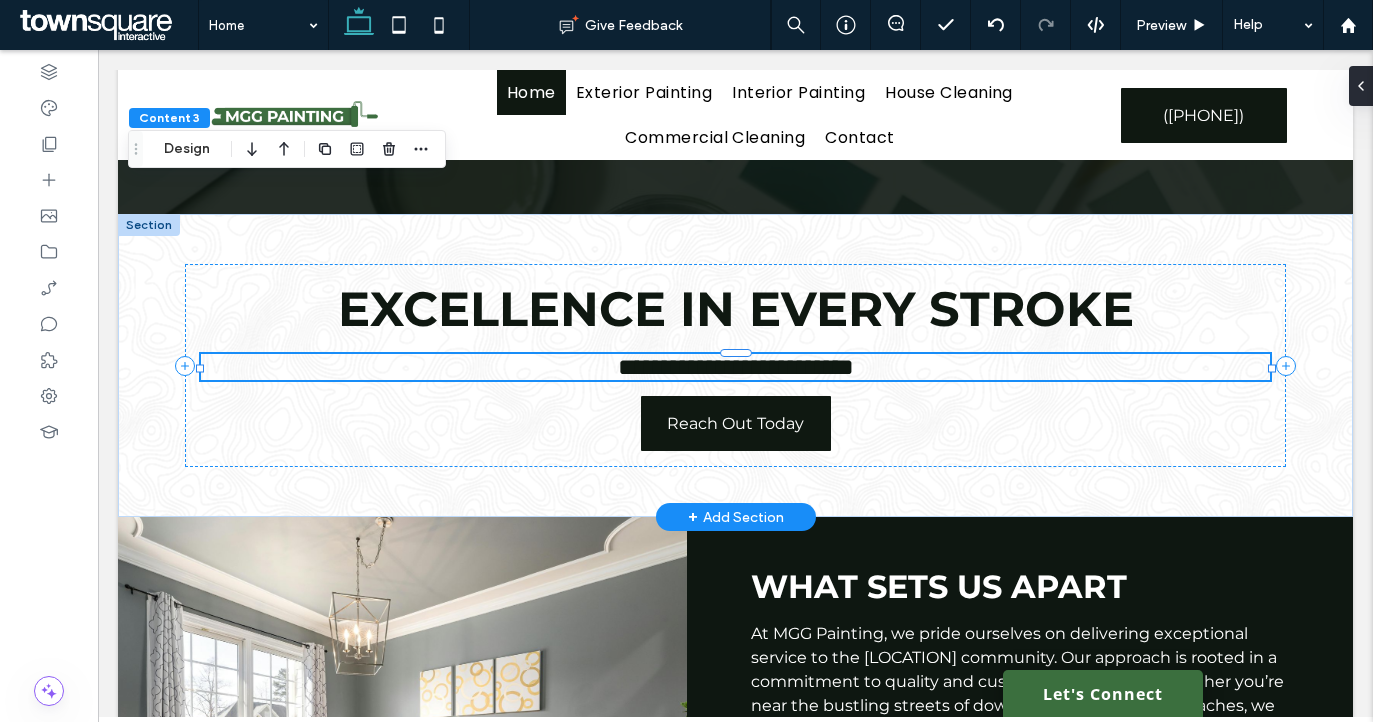 click on "**********" at bounding box center [735, 367] 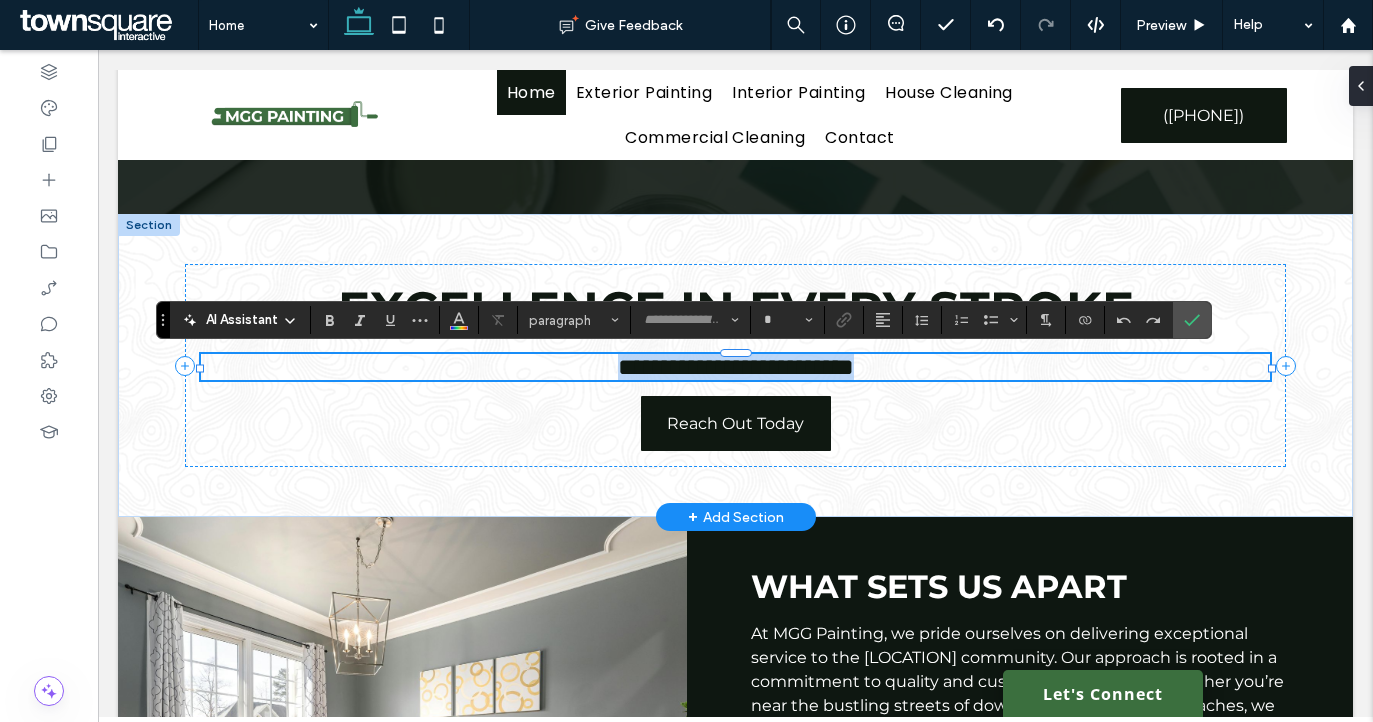 type on "**********" 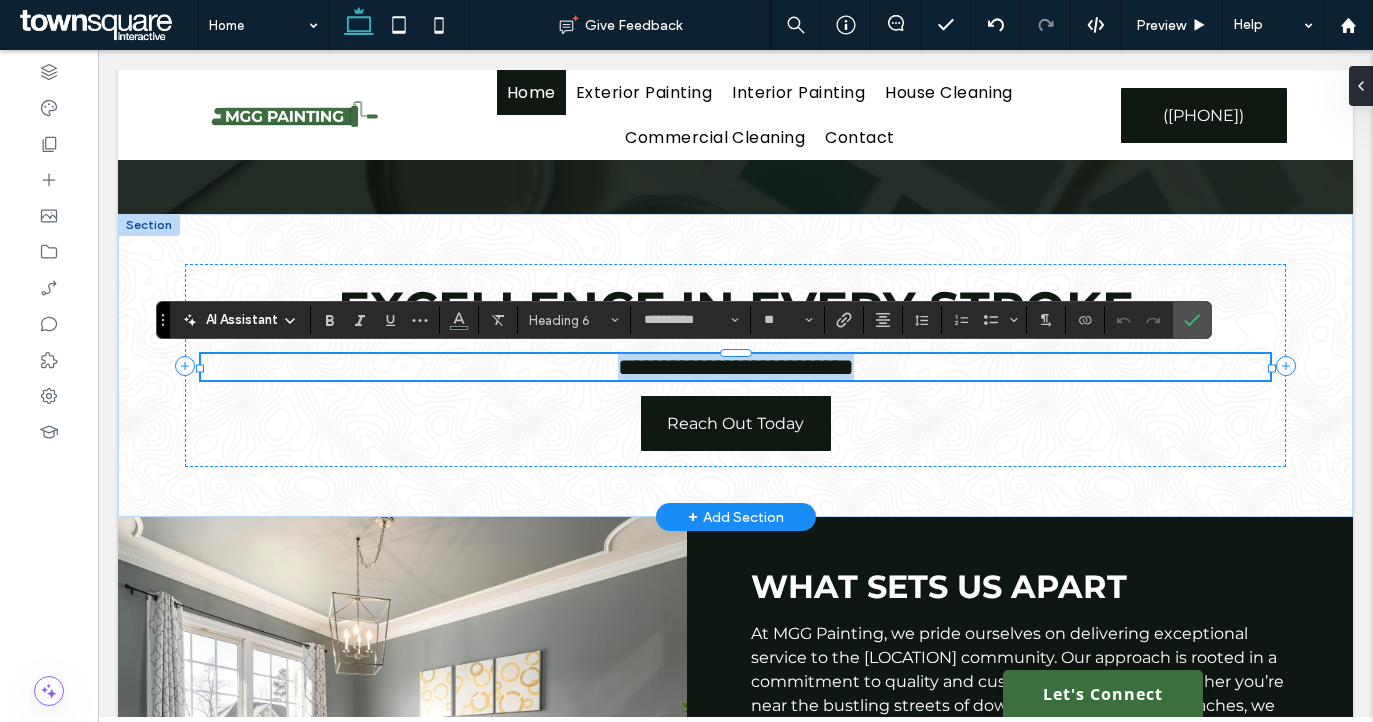 type 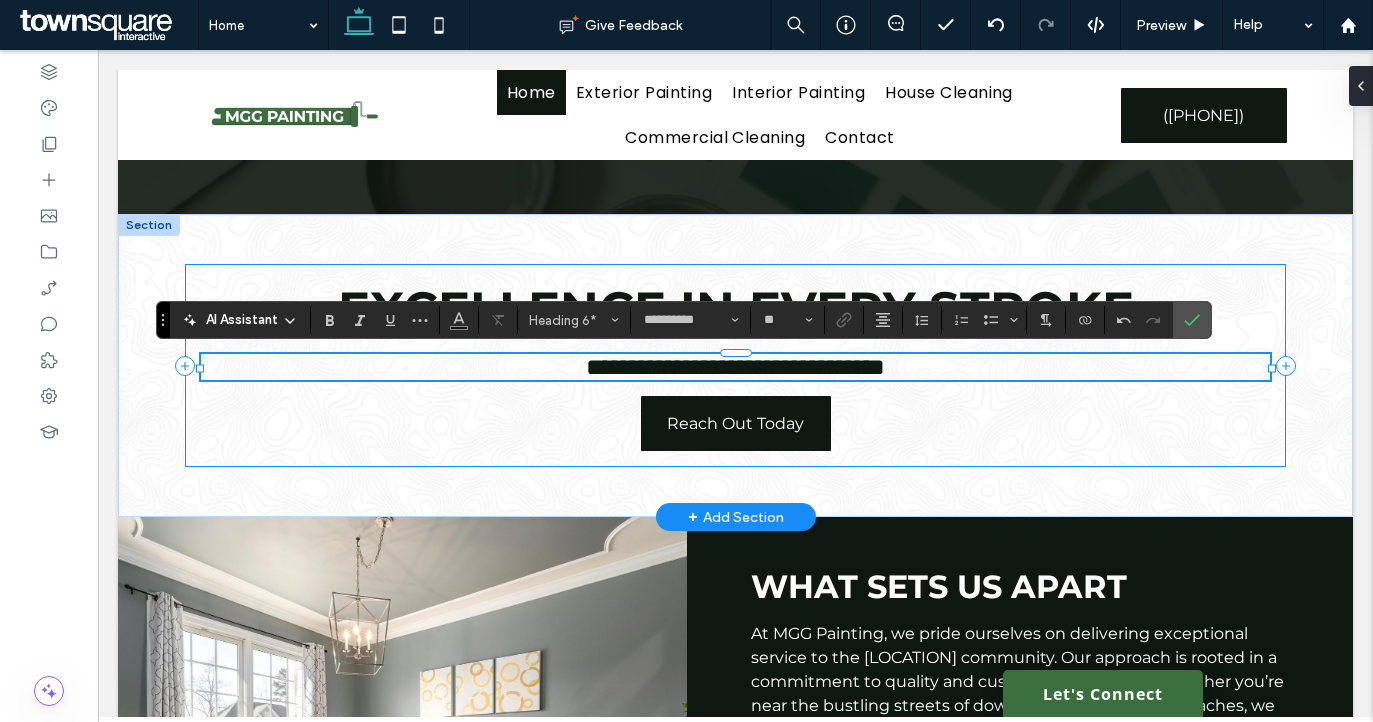 click on "**********" at bounding box center (735, 365) 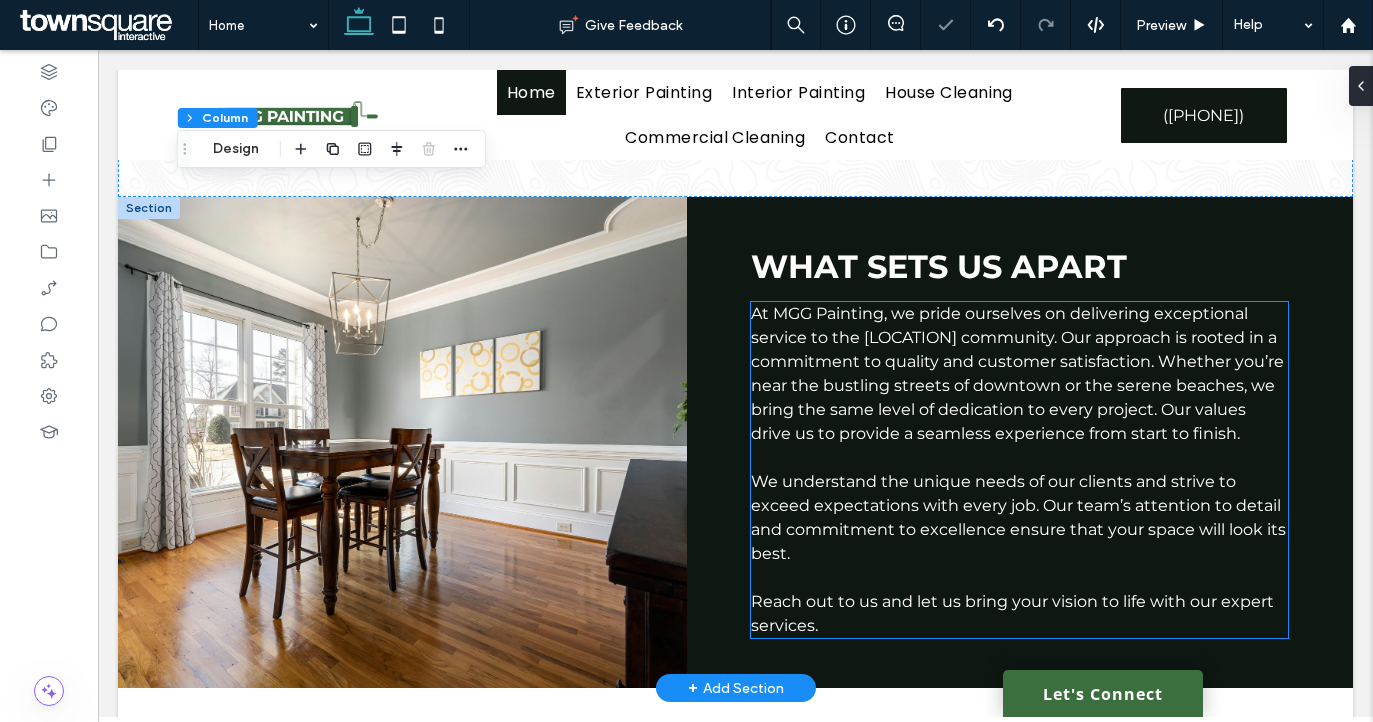scroll, scrollTop: 1861, scrollLeft: 0, axis: vertical 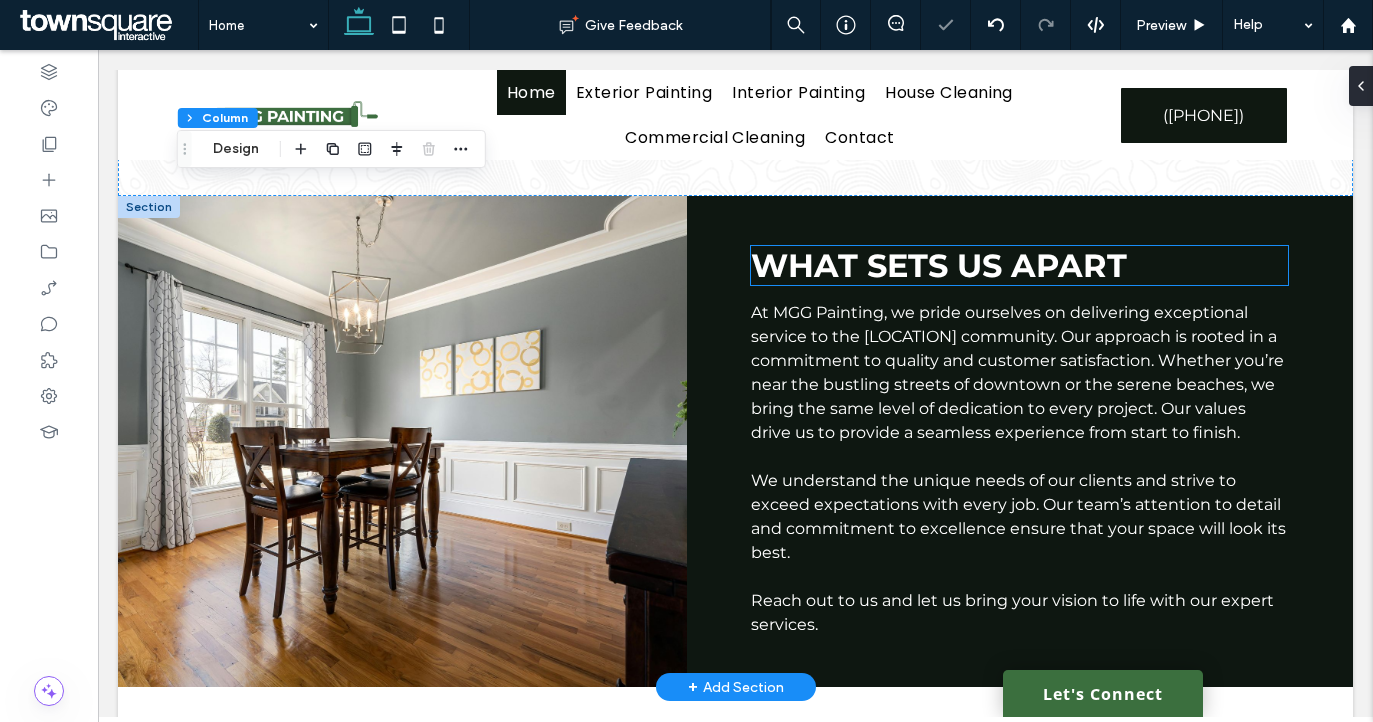 click on "What Sets Us Apart" at bounding box center (1019, 265) 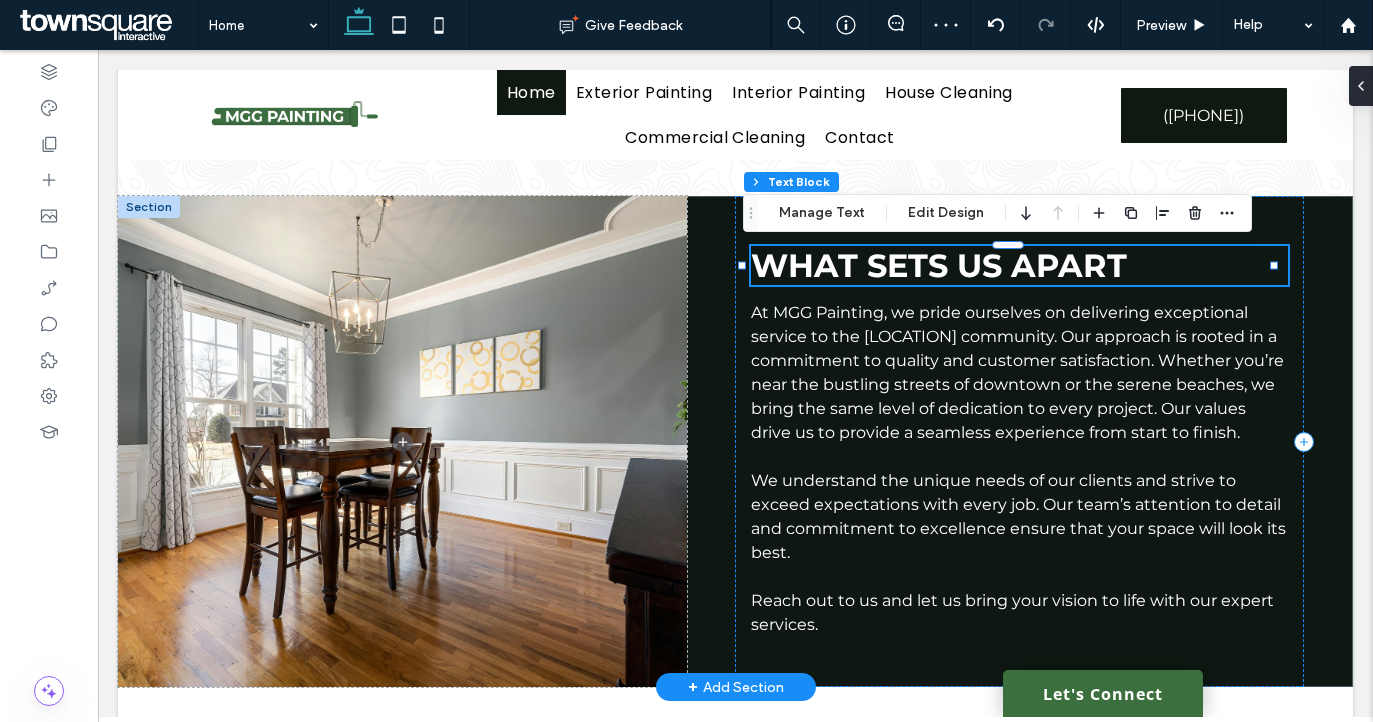 click on "What Sets Us Apart" at bounding box center (1019, 265) 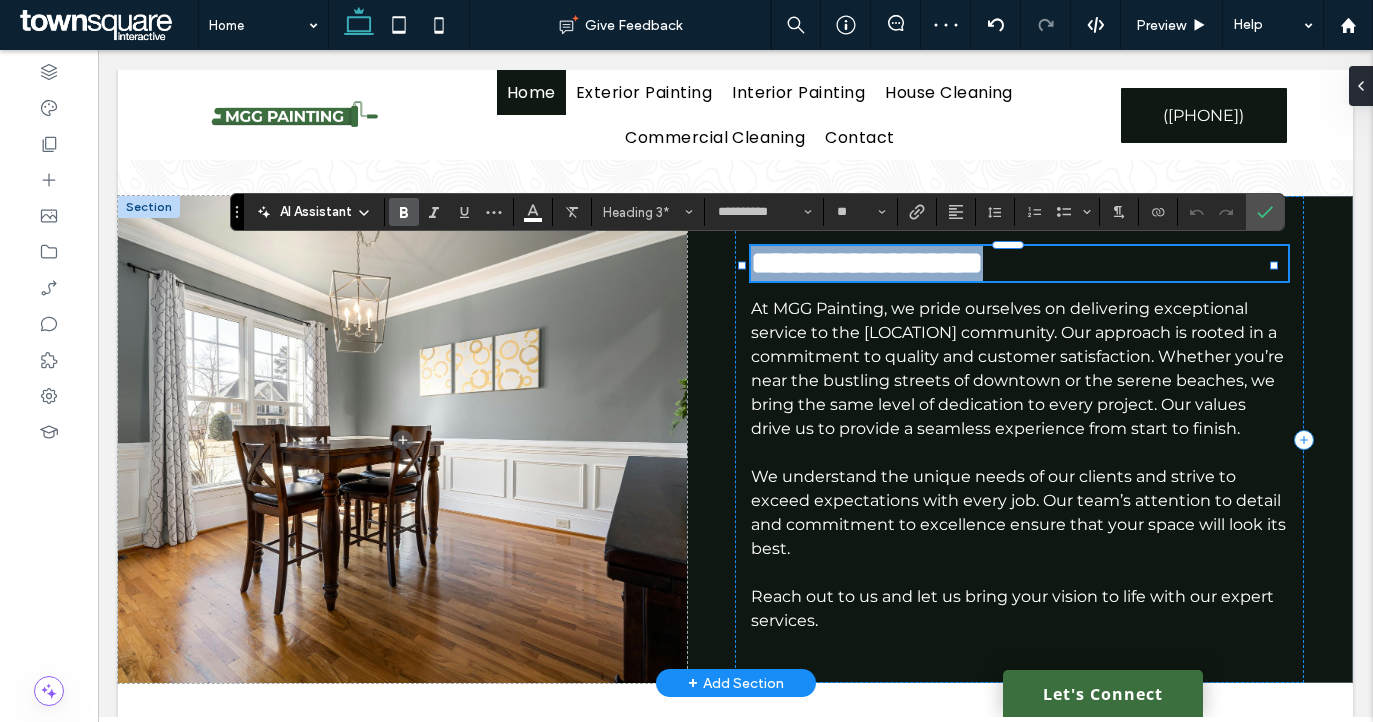 click on "**********" at bounding box center [1019, 263] 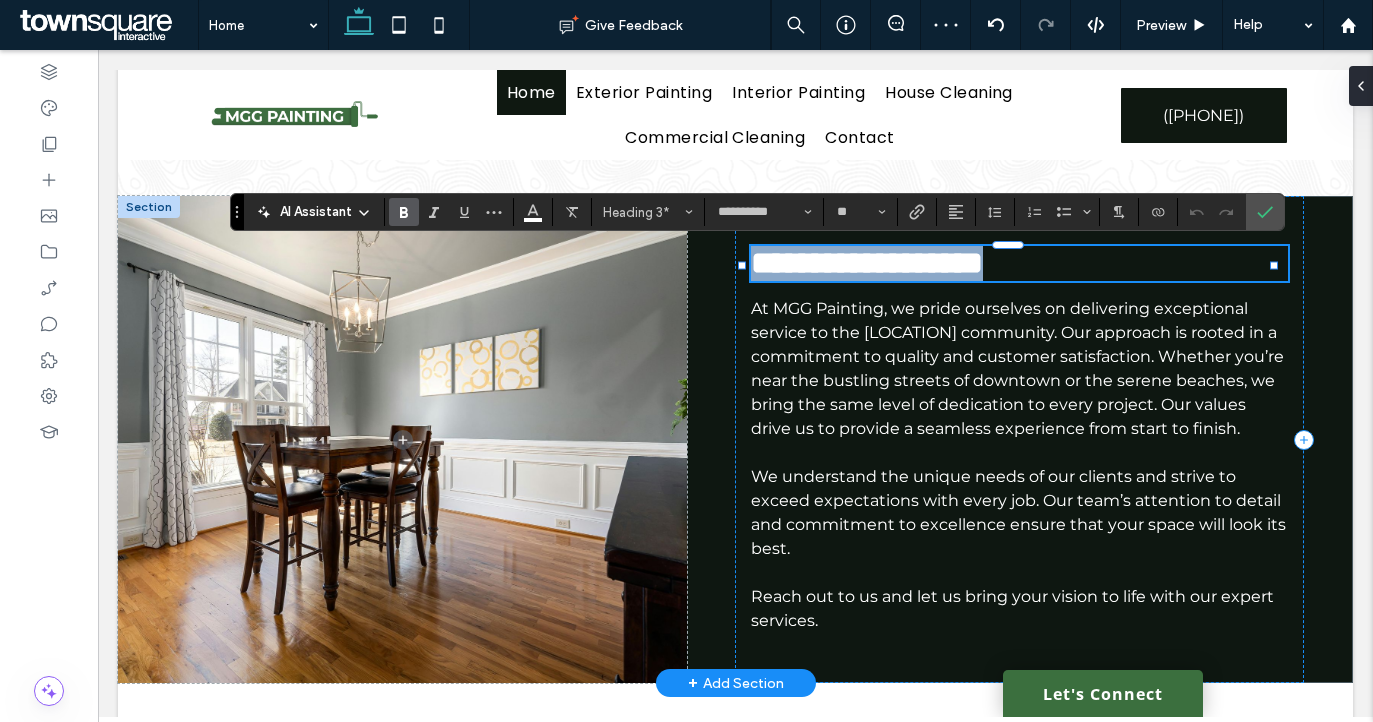 click on "**********" at bounding box center [1019, 263] 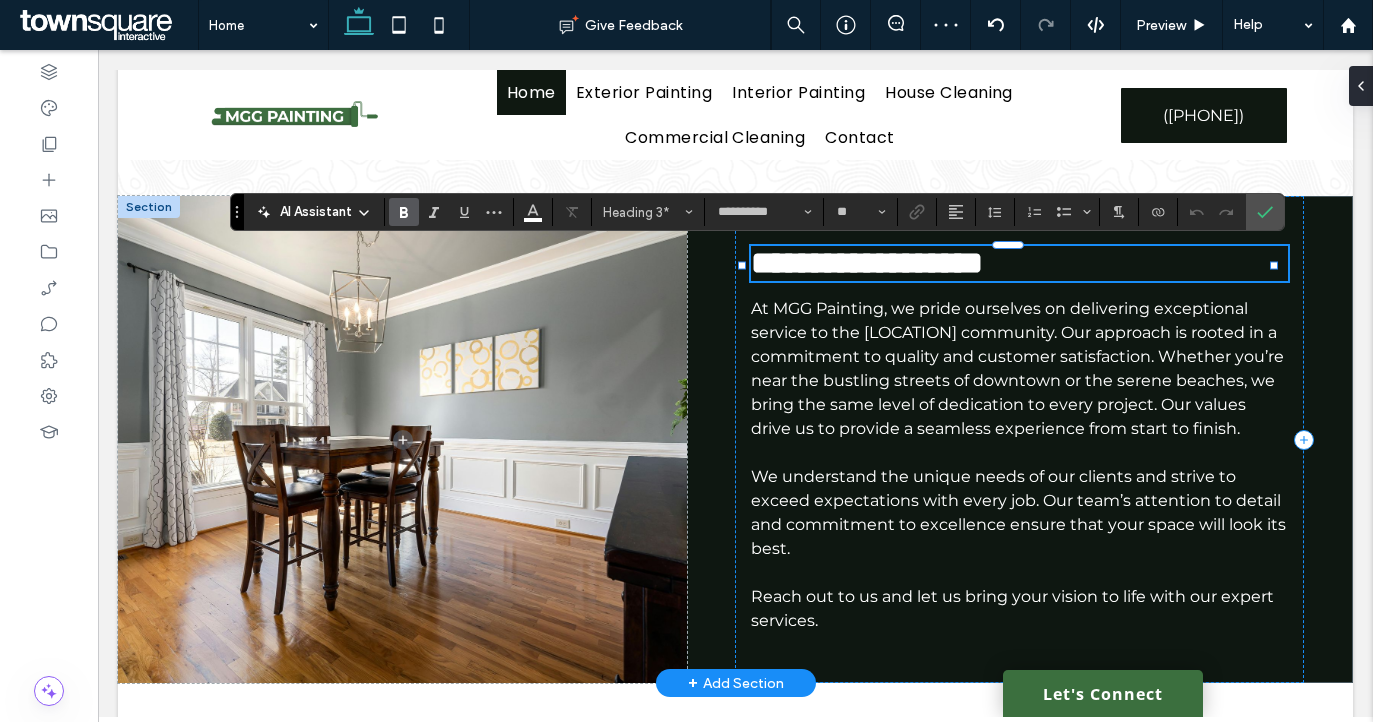 type 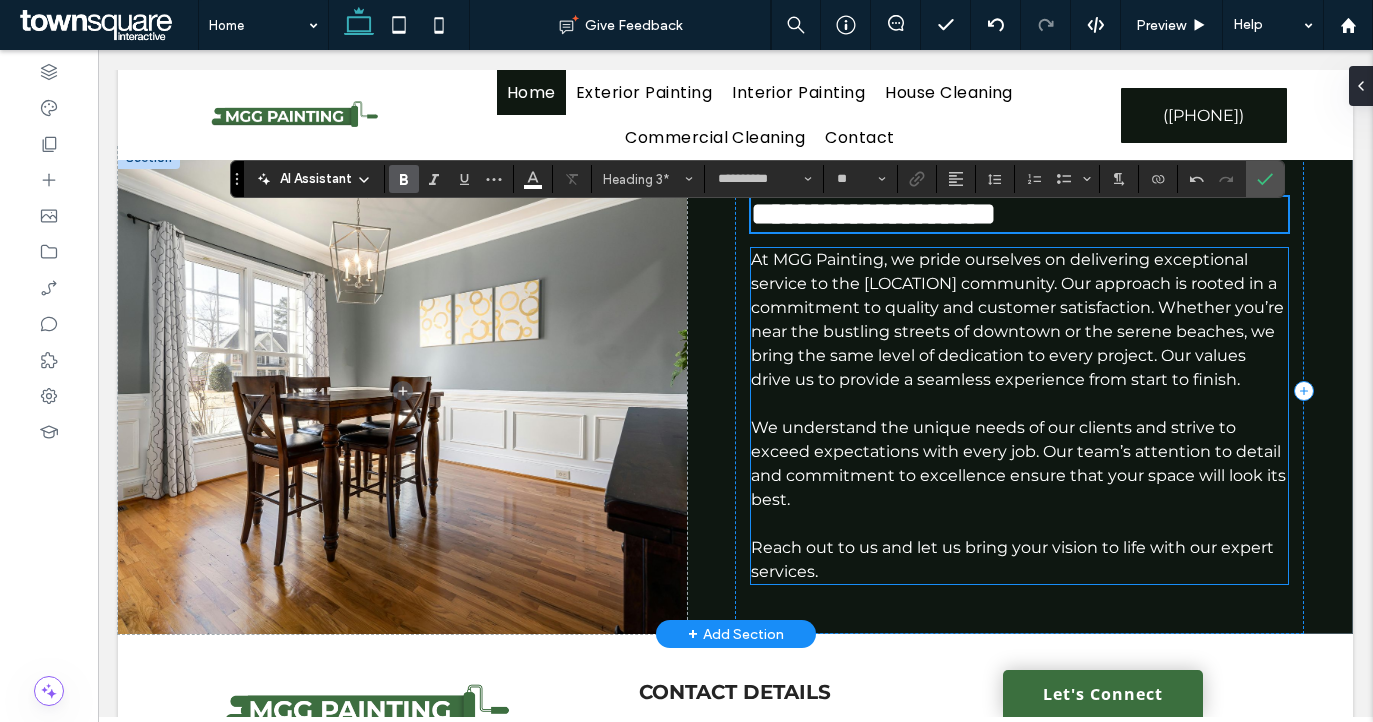 scroll, scrollTop: 1917, scrollLeft: 0, axis: vertical 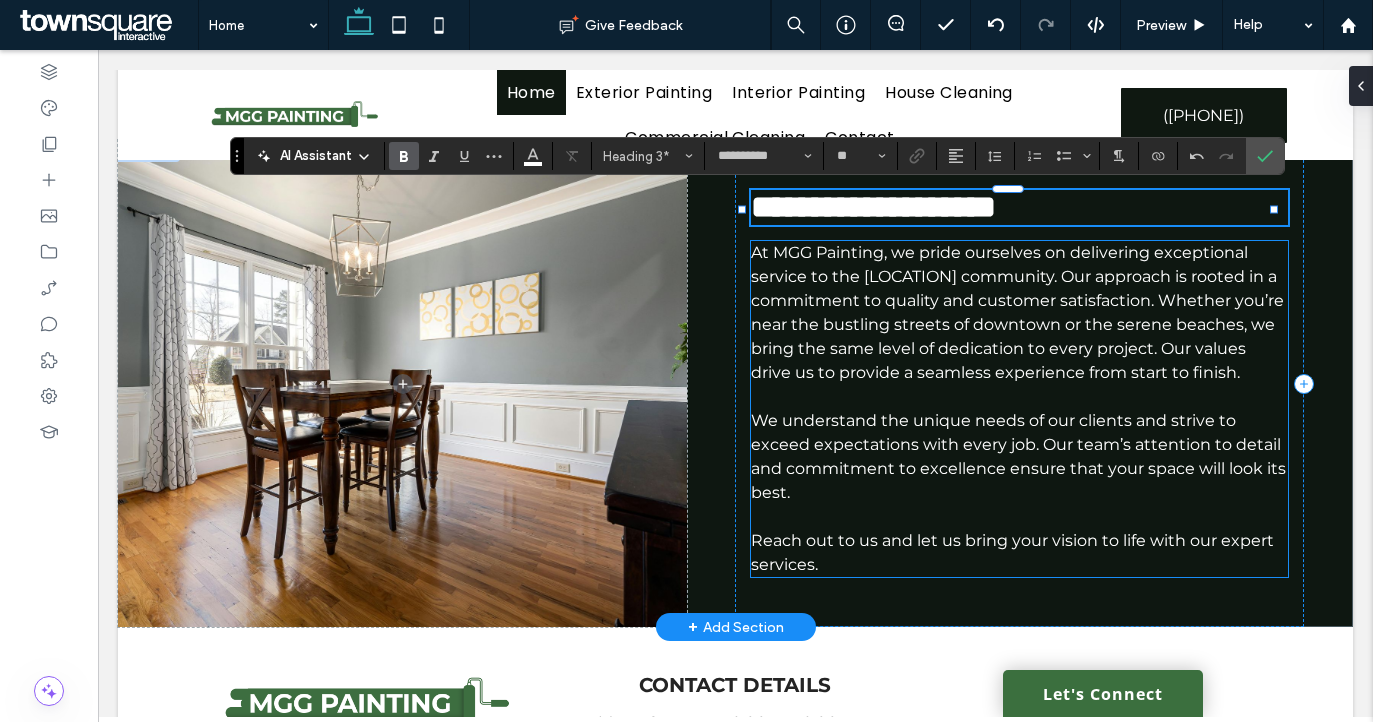click on "At MGG Painting, we pride ourselves on delivering exceptional service to the [CITY] community. Our approach is rooted in a commitment to quality and customer satisfaction. Whether you’re near the bustling streets of downtown or the serene beaches, we bring the same level of dedication to every project. Our values drive us to provide a seamless experience from start to finish." at bounding box center [1017, 312] 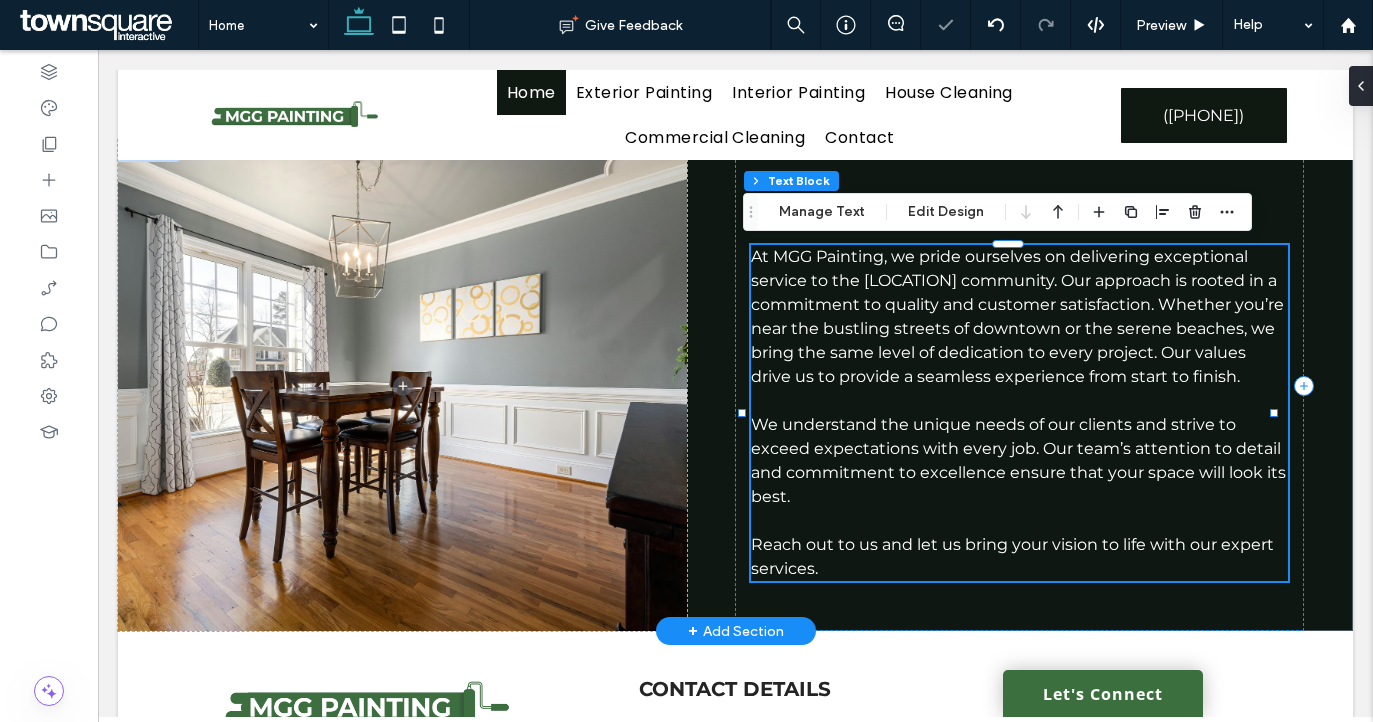 click on "At MGG Painting, we pride ourselves on delivering exceptional service to the [CITY] community. Our approach is rooted in a commitment to quality and customer satisfaction. Whether you’re near the bustling streets of downtown or the serene beaches, we bring the same level of dedication to every project. Our values drive us to provide a seamless experience from start to finish." at bounding box center (1017, 316) 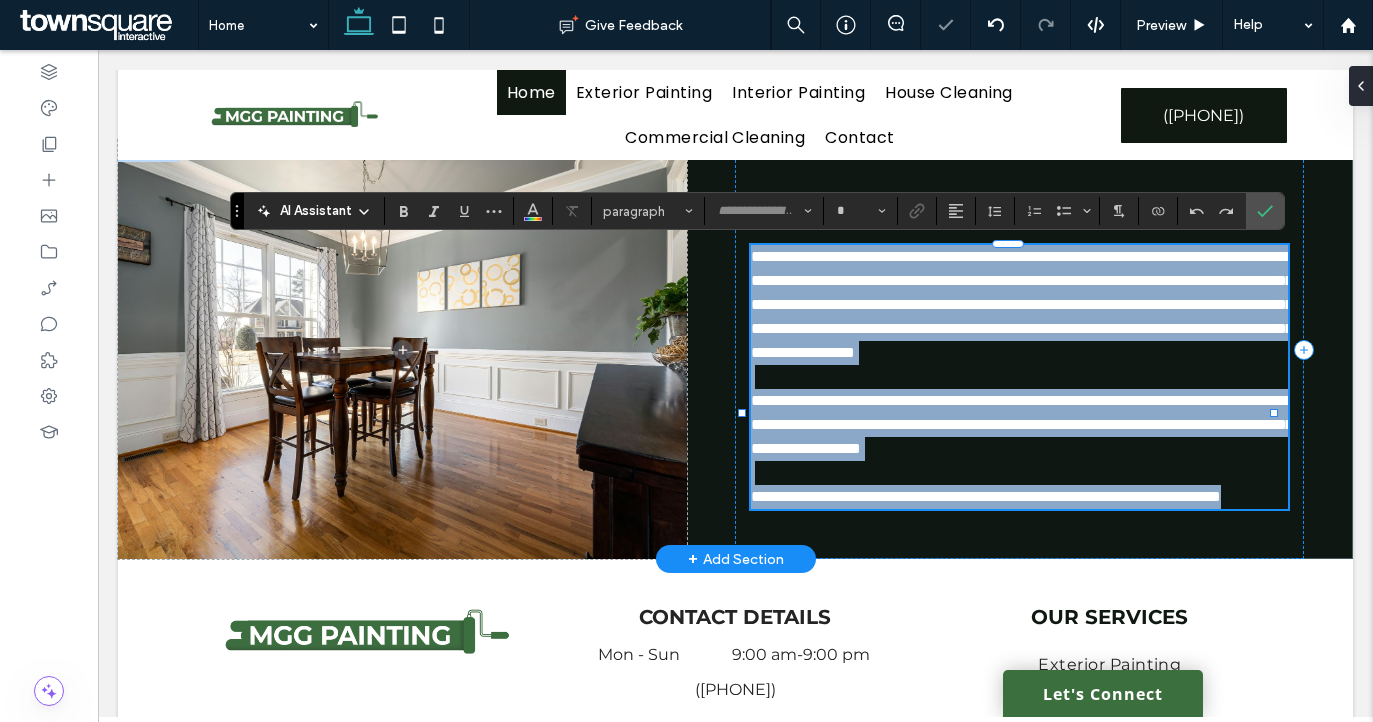 type on "**********" 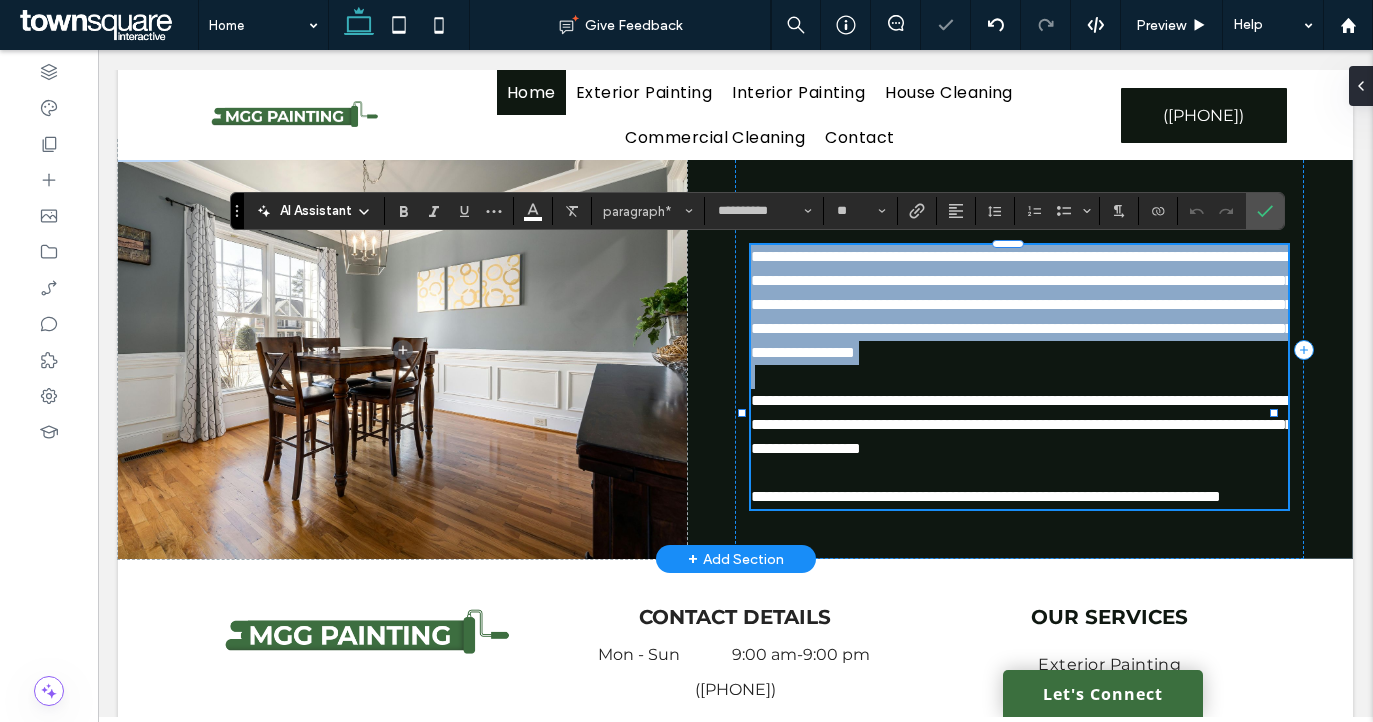 click on "**********" at bounding box center [1022, 304] 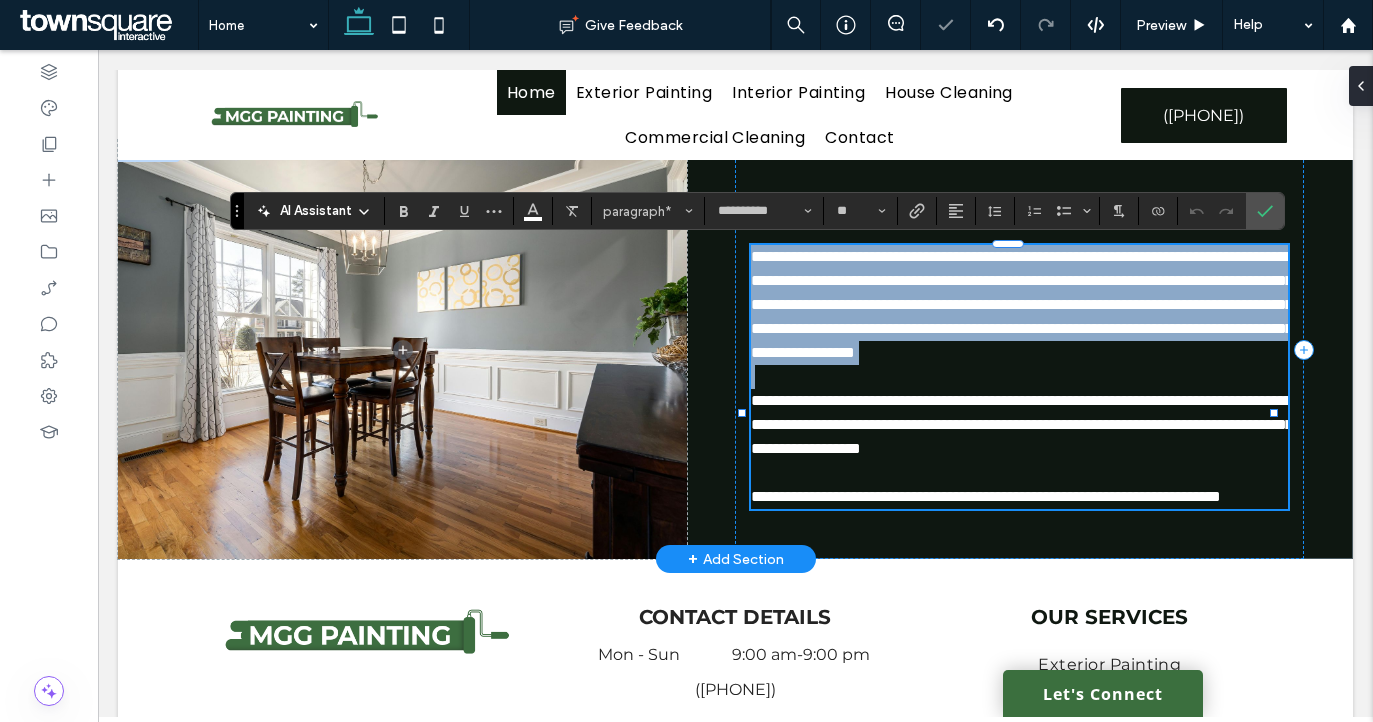 click on "**********" at bounding box center [1022, 304] 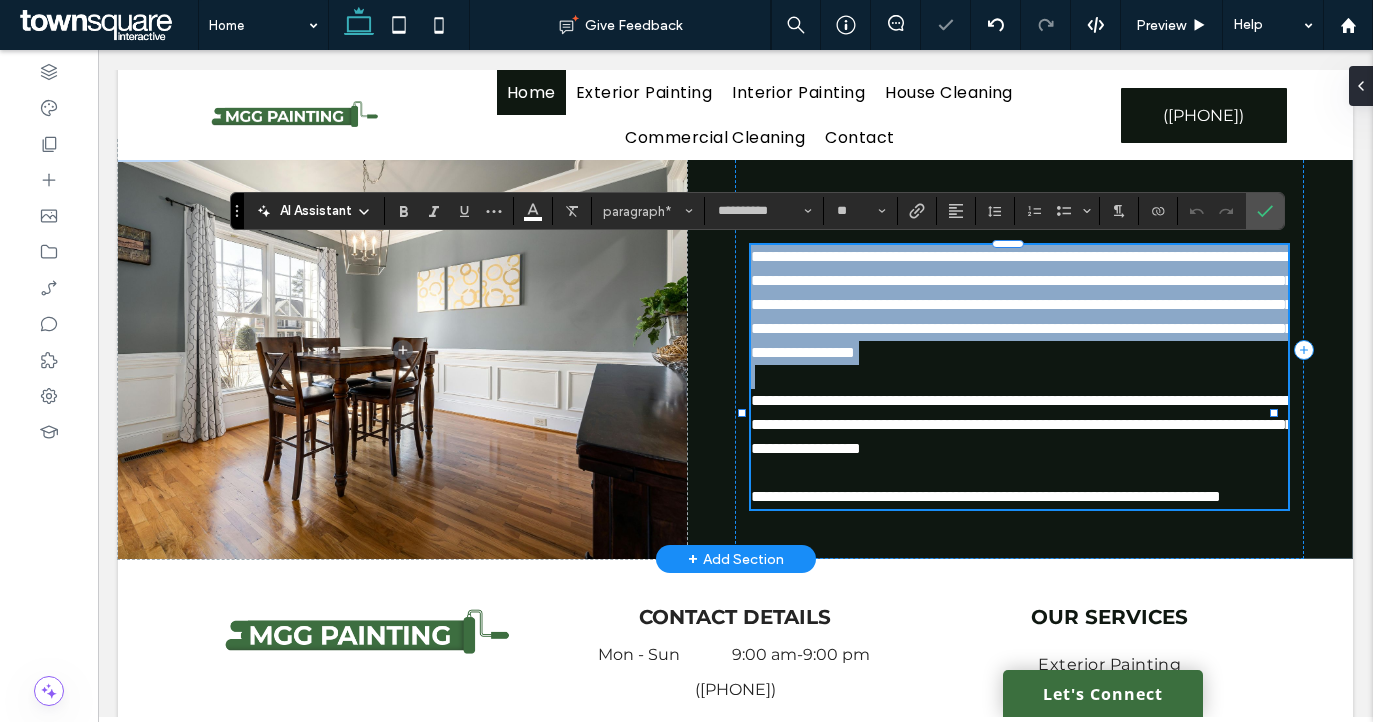 click on "**********" at bounding box center [1022, 304] 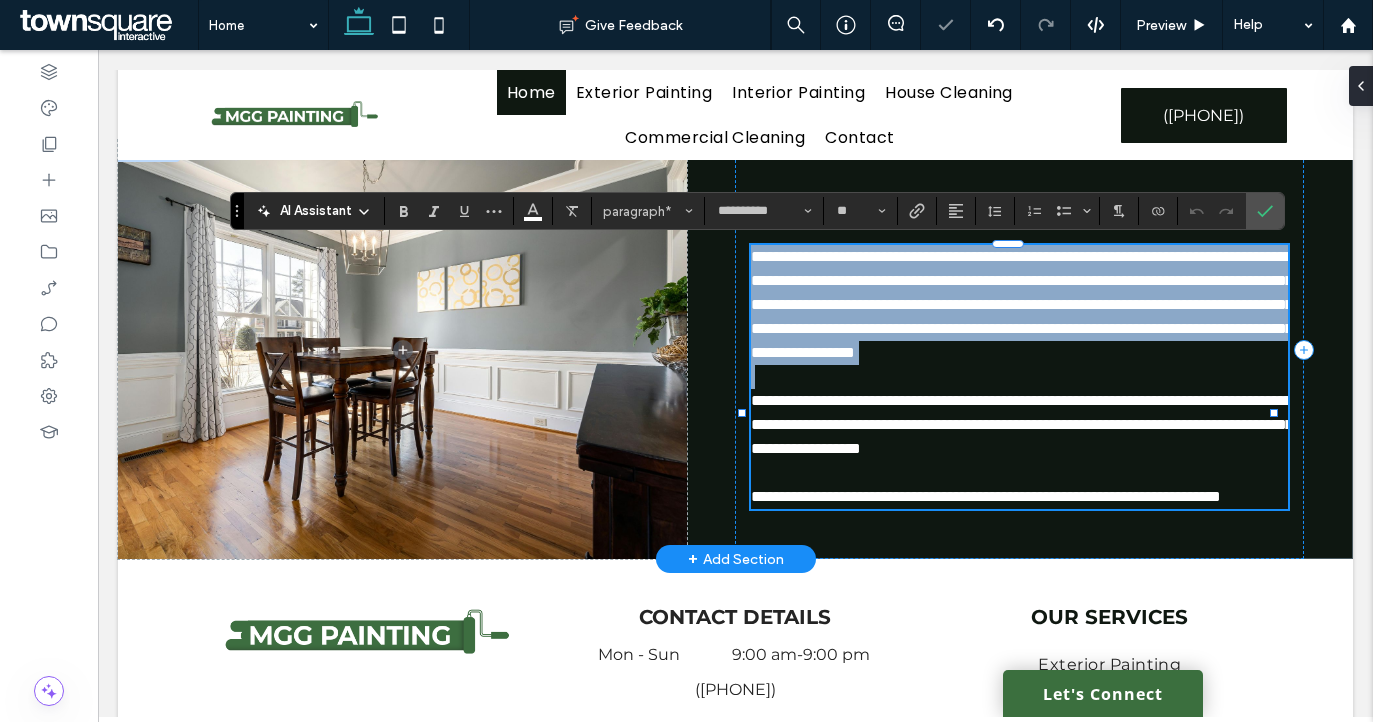 click on "**********" at bounding box center [1022, 304] 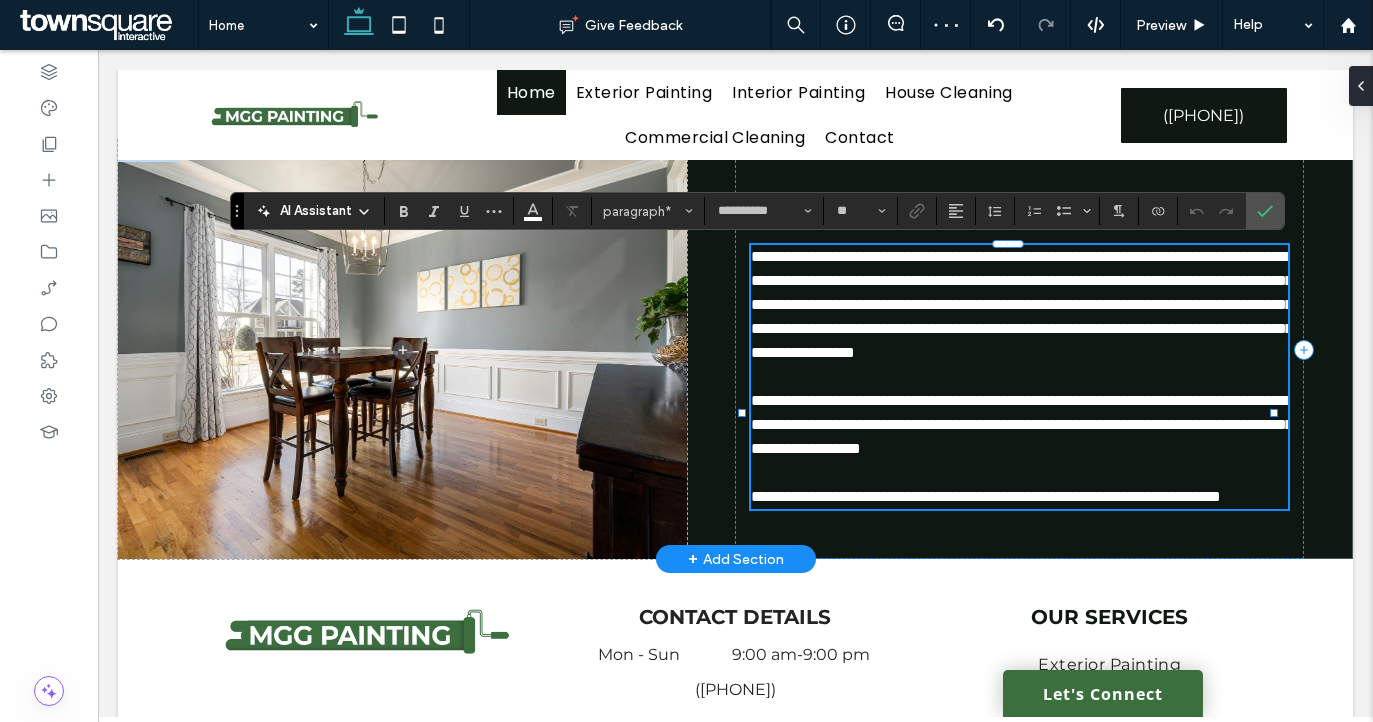 type 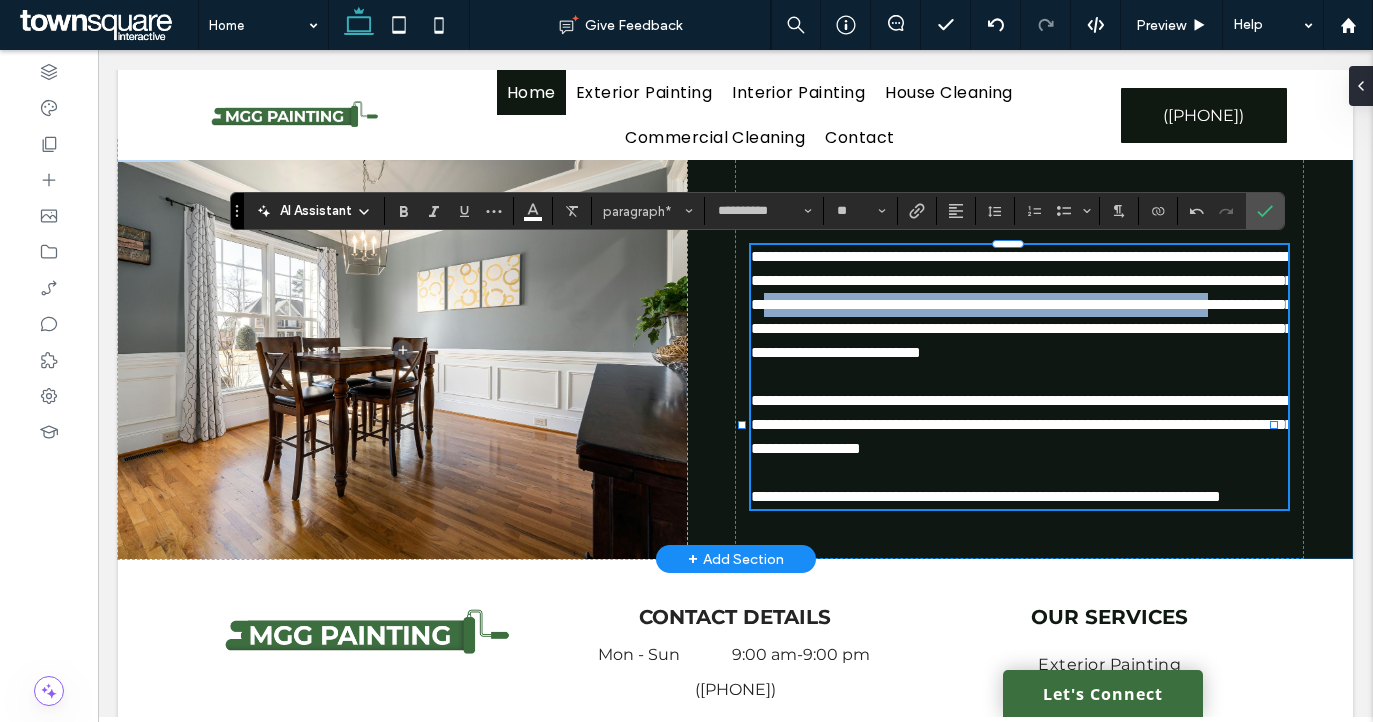 drag, startPoint x: 865, startPoint y: 351, endPoint x: 710, endPoint y: 335, distance: 155.82362 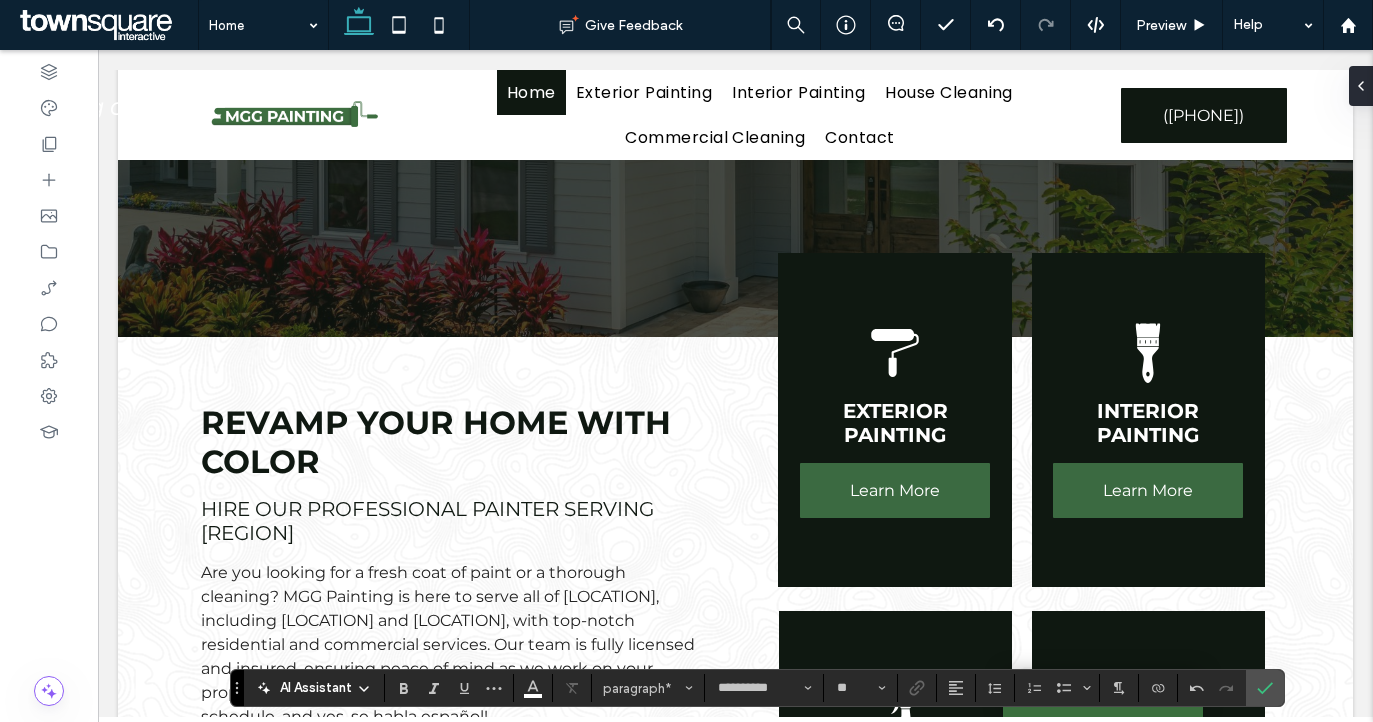 scroll, scrollTop: 315, scrollLeft: 0, axis: vertical 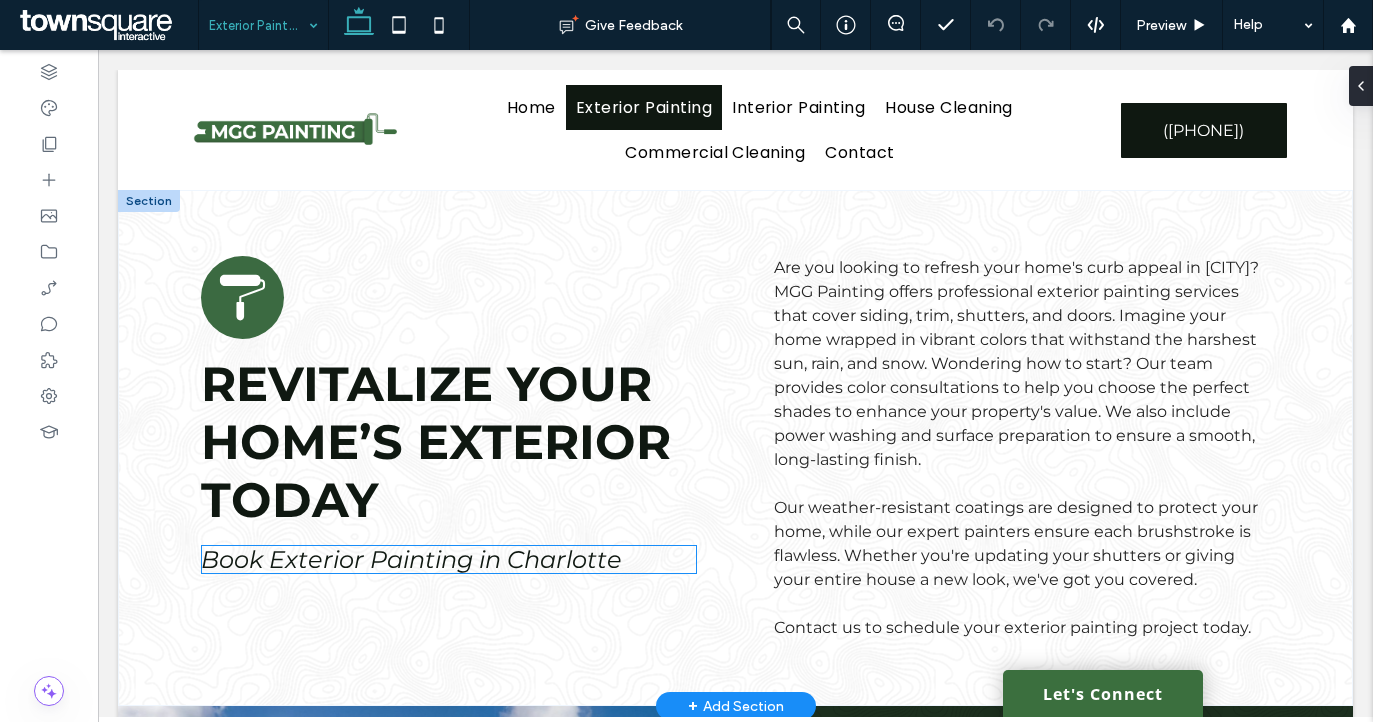 click on "Book Exterior Painting in Charlotte" at bounding box center (411, 559) 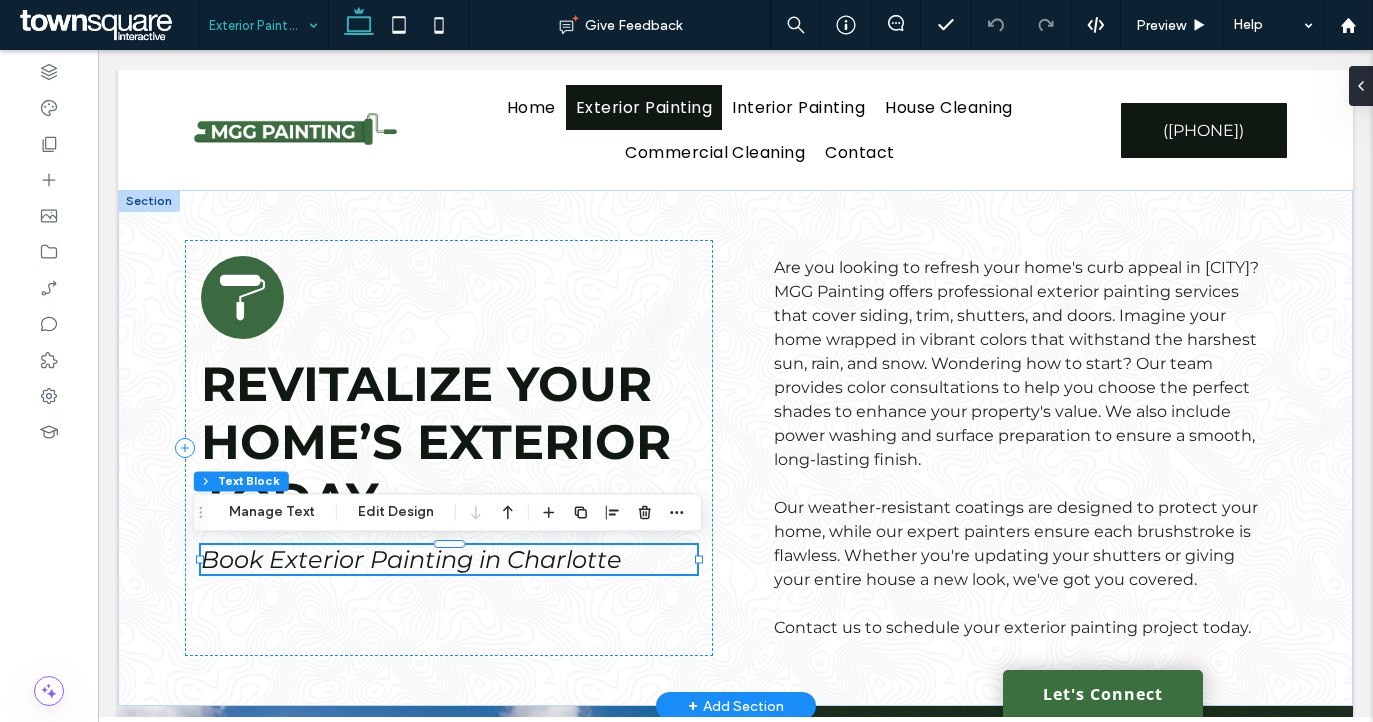 click on "Book Exterior Painting in Charlotte" at bounding box center (411, 559) 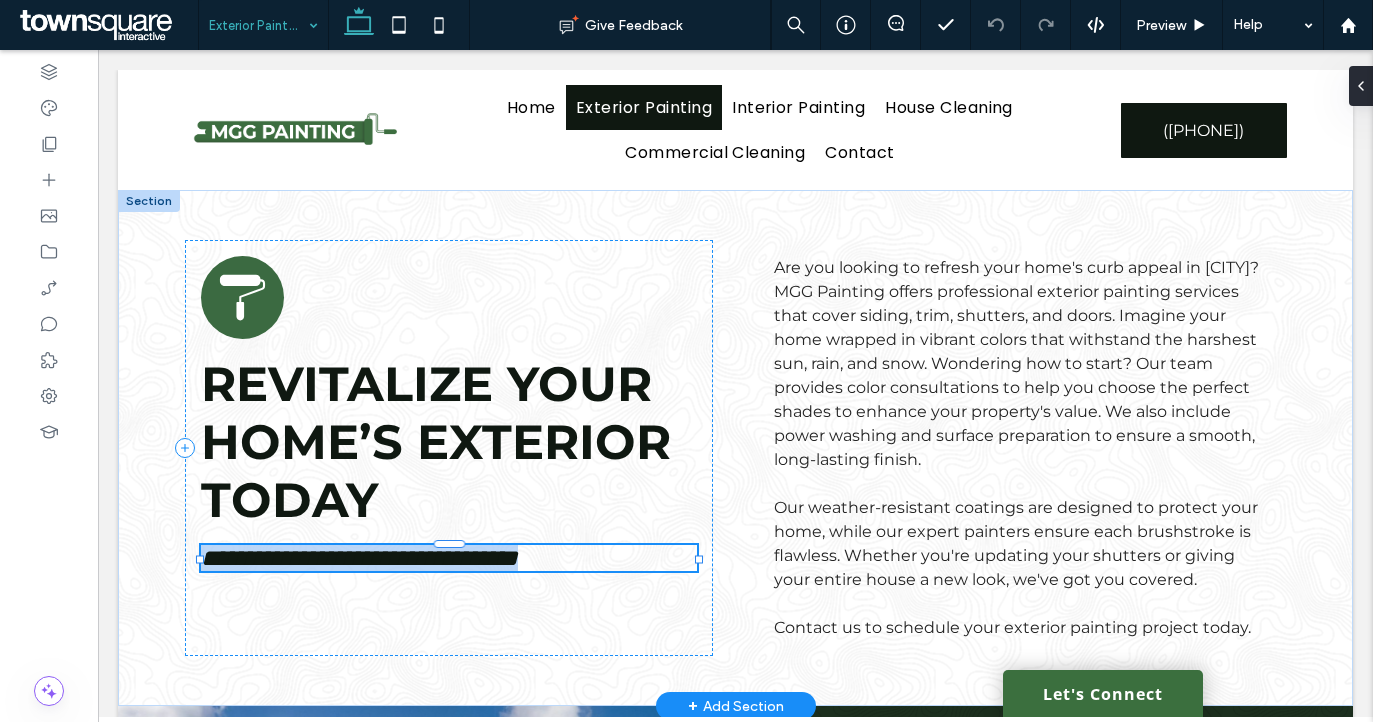 type on "**********" 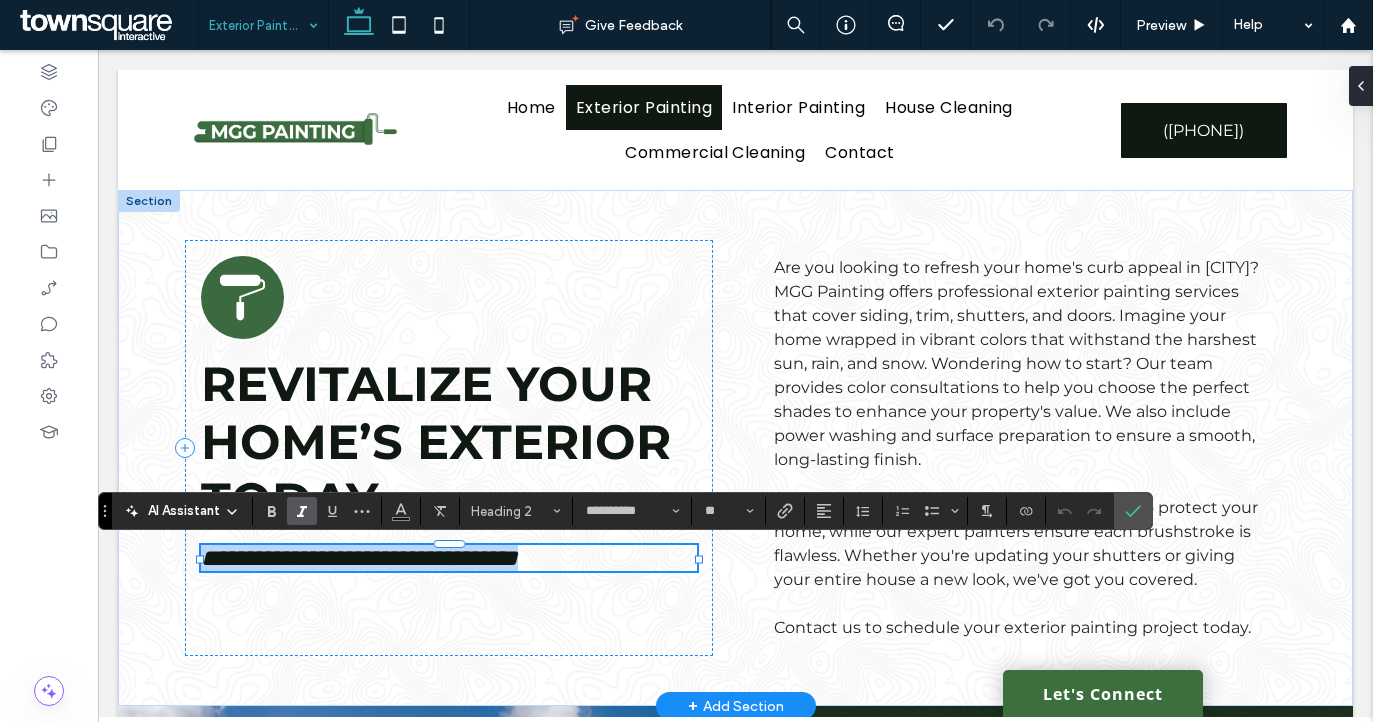 type 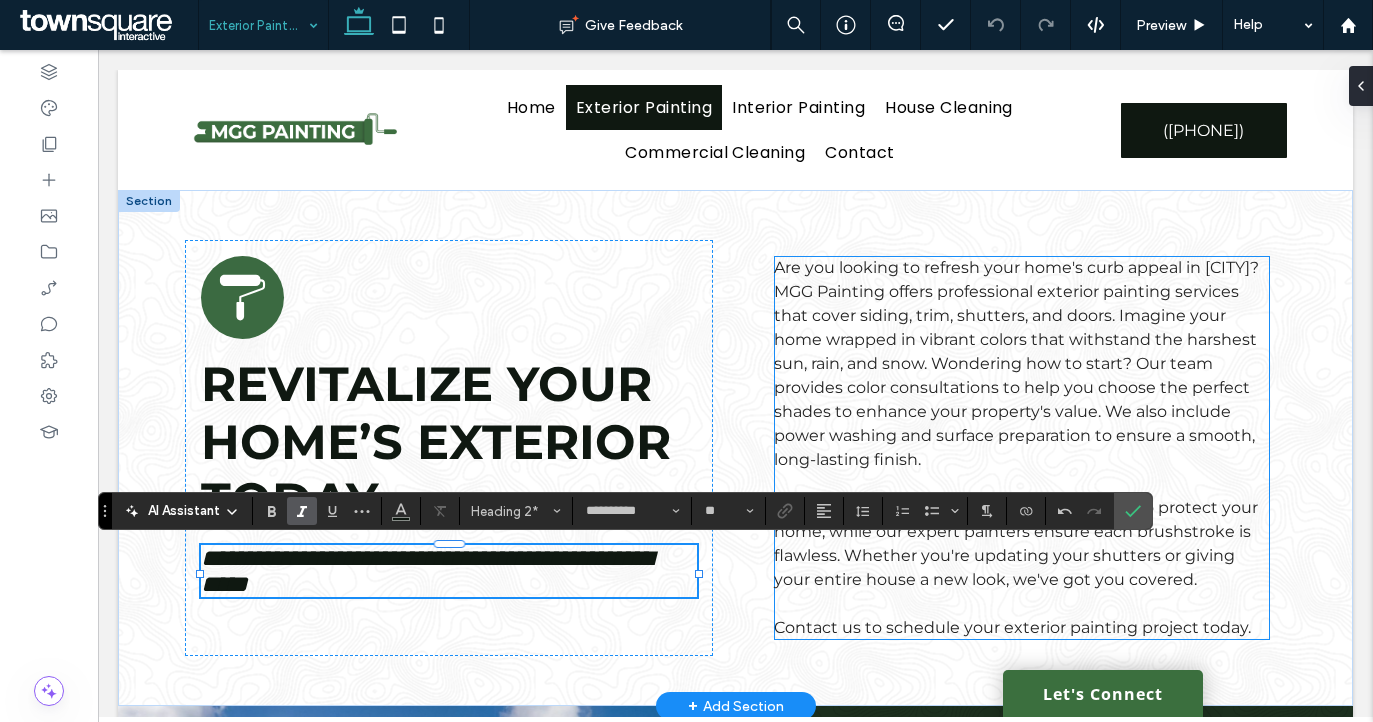 click on "Are you looking to refresh your home's curb appeal in Charlotte? MGG Painting offers professional exterior painting services that cover siding, trim, shutters, and doors. Imagine your home wrapped in vibrant colors that withstand the harshest sun, rain, and snow. Wondering how to start? Our team provides color consultations to help you choose the perfect shades to enhance your property's value. We also include power washing and surface preparation to ensure a smooth, long-lasting finish." at bounding box center (1016, 363) 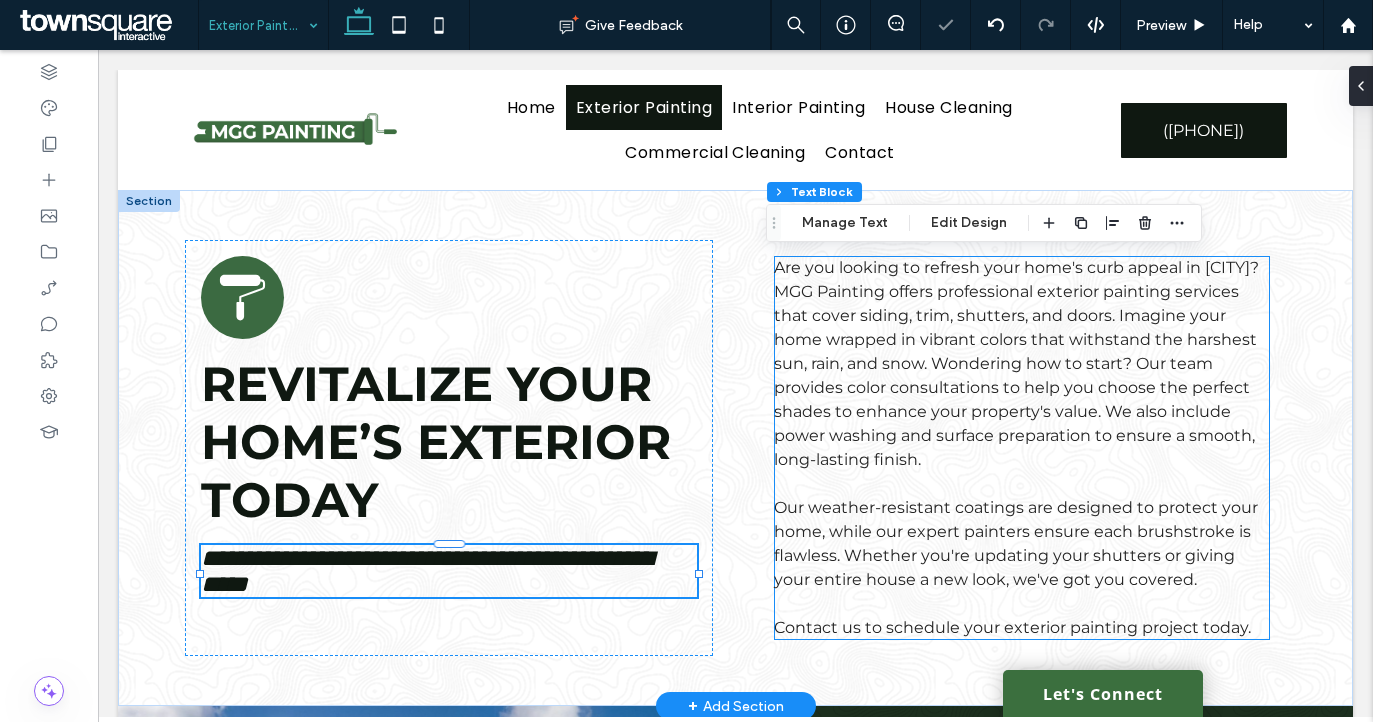 click on "Are you looking to refresh your home's curb appeal in Charlotte? MGG Painting offers professional exterior painting services that cover siding, trim, shutters, and doors. Imagine your home wrapped in vibrant colors that withstand the harshest sun, rain, and snow. Wondering how to start? Our team provides color consultations to help you choose the perfect shades to enhance your property's value. We also include power washing and surface preparation to ensure a smooth, long-lasting finish." at bounding box center (1016, 363) 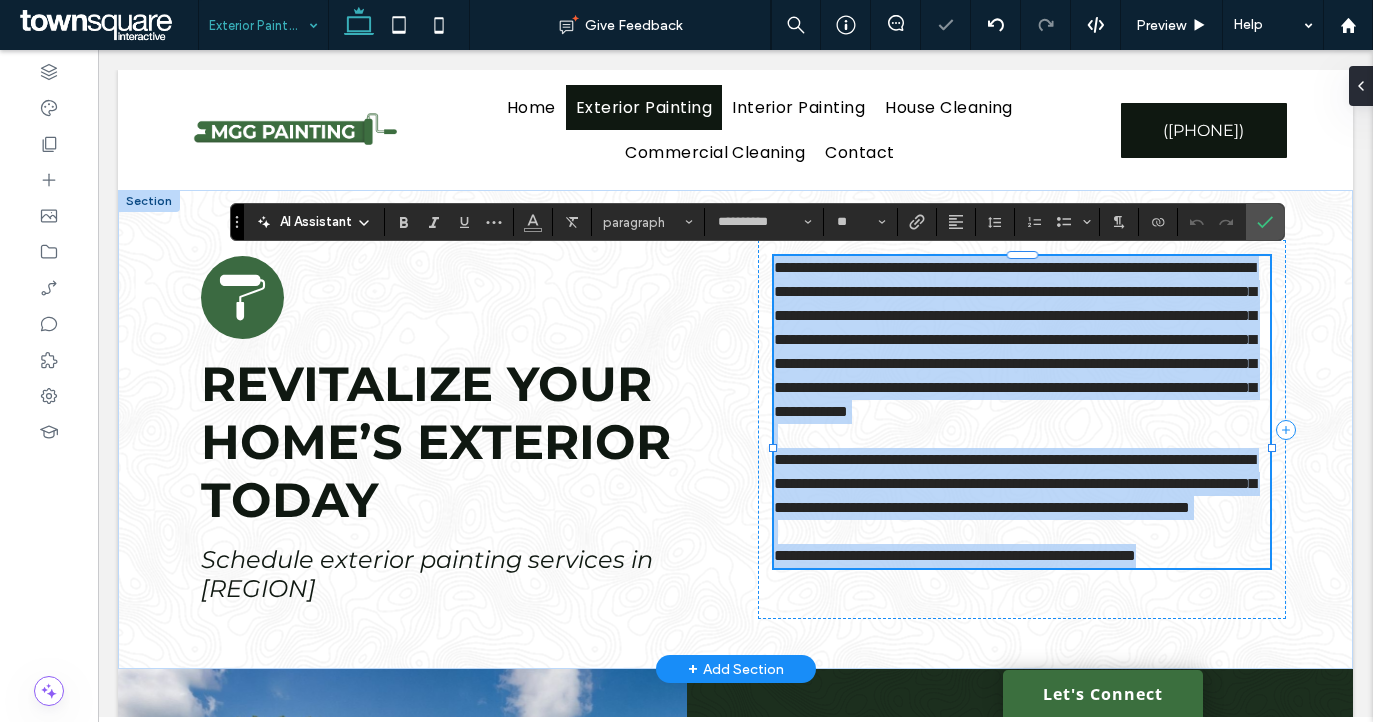 click on "**********" at bounding box center [1015, 339] 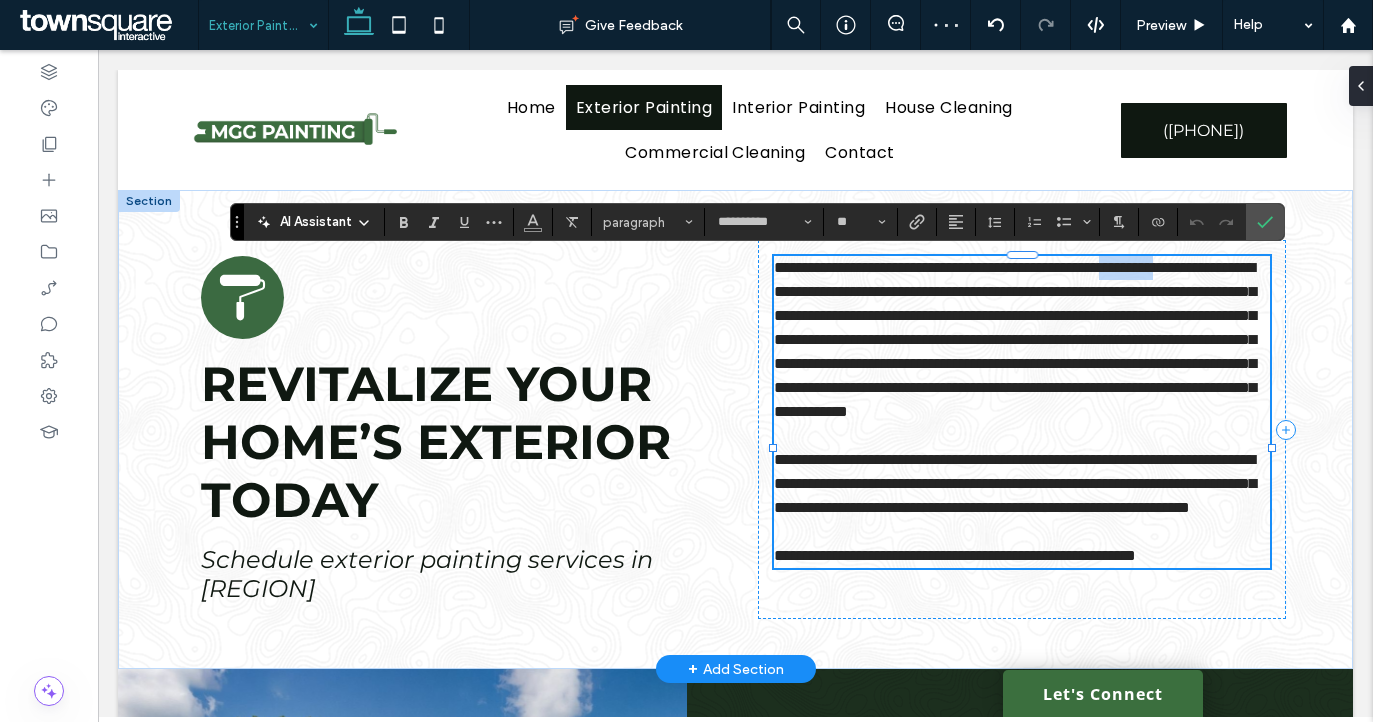 drag, startPoint x: 838, startPoint y: 294, endPoint x: 764, endPoint y: 293, distance: 74.00676 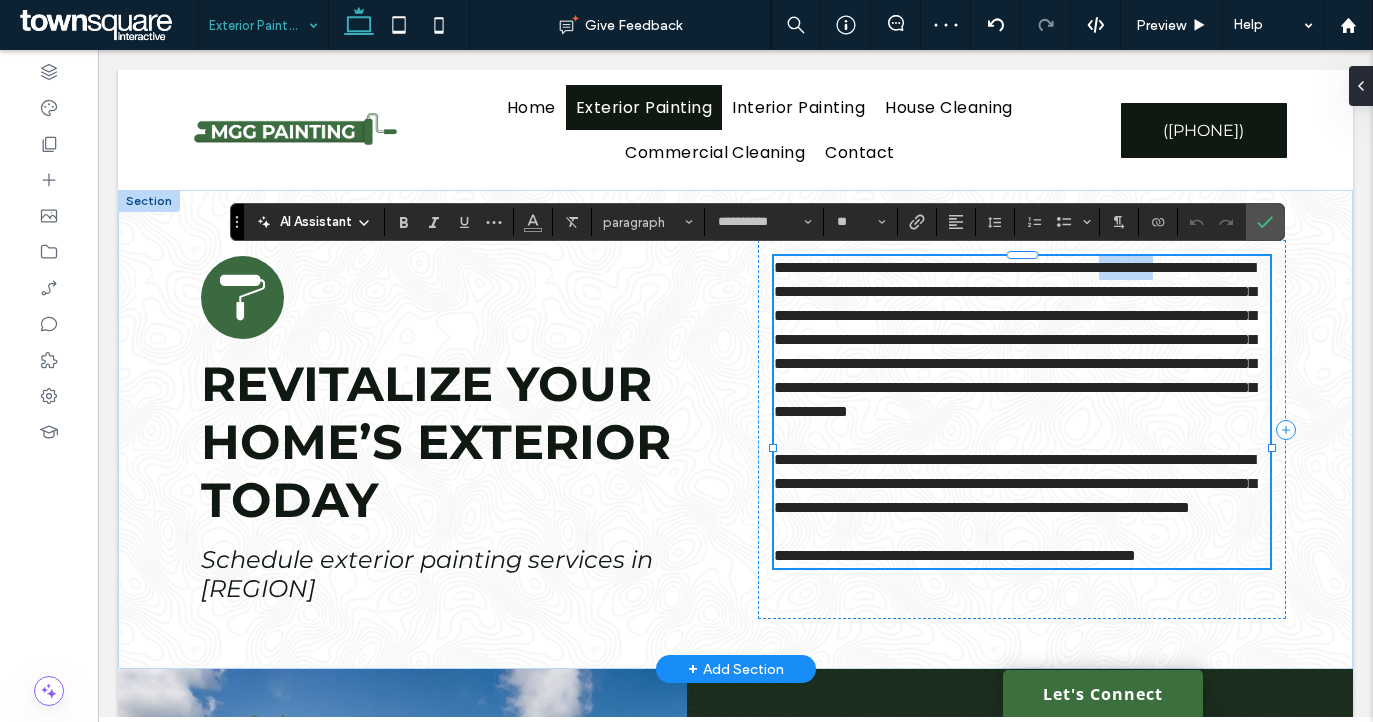 click on "**********" at bounding box center (1022, 429) 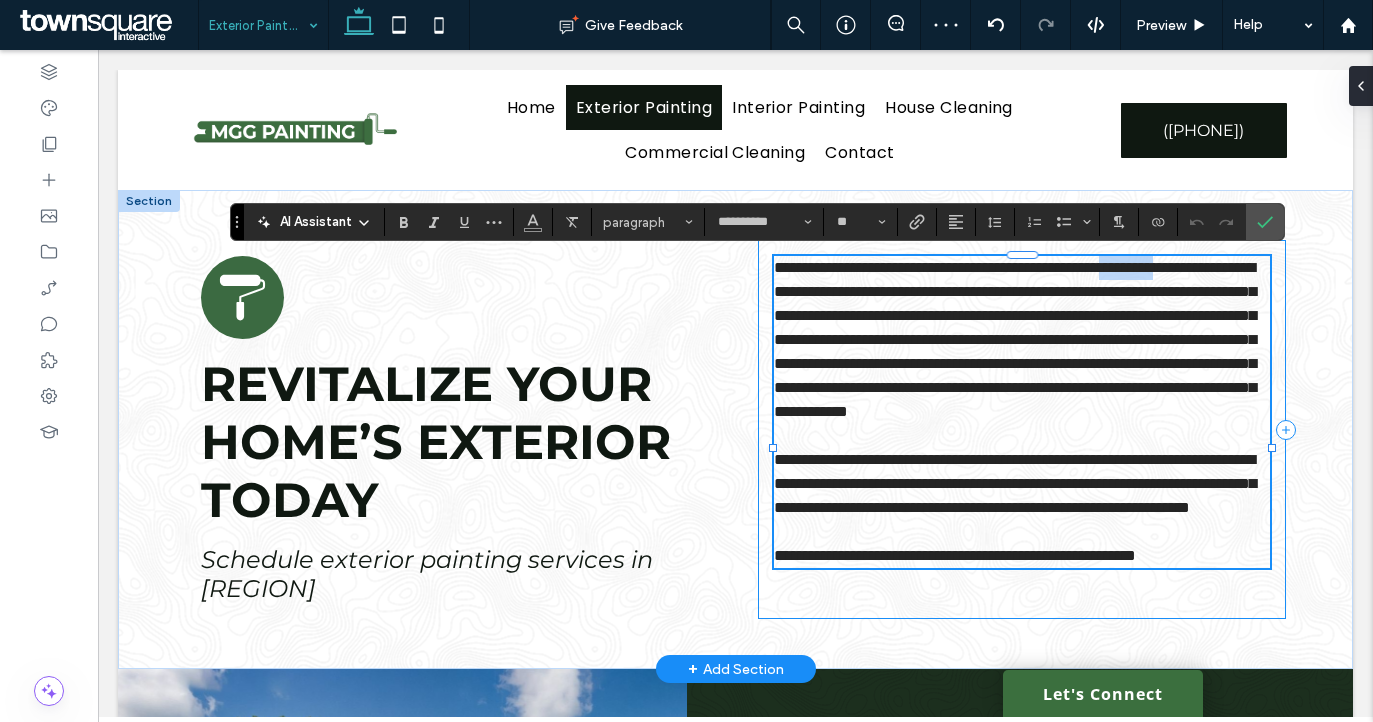 type 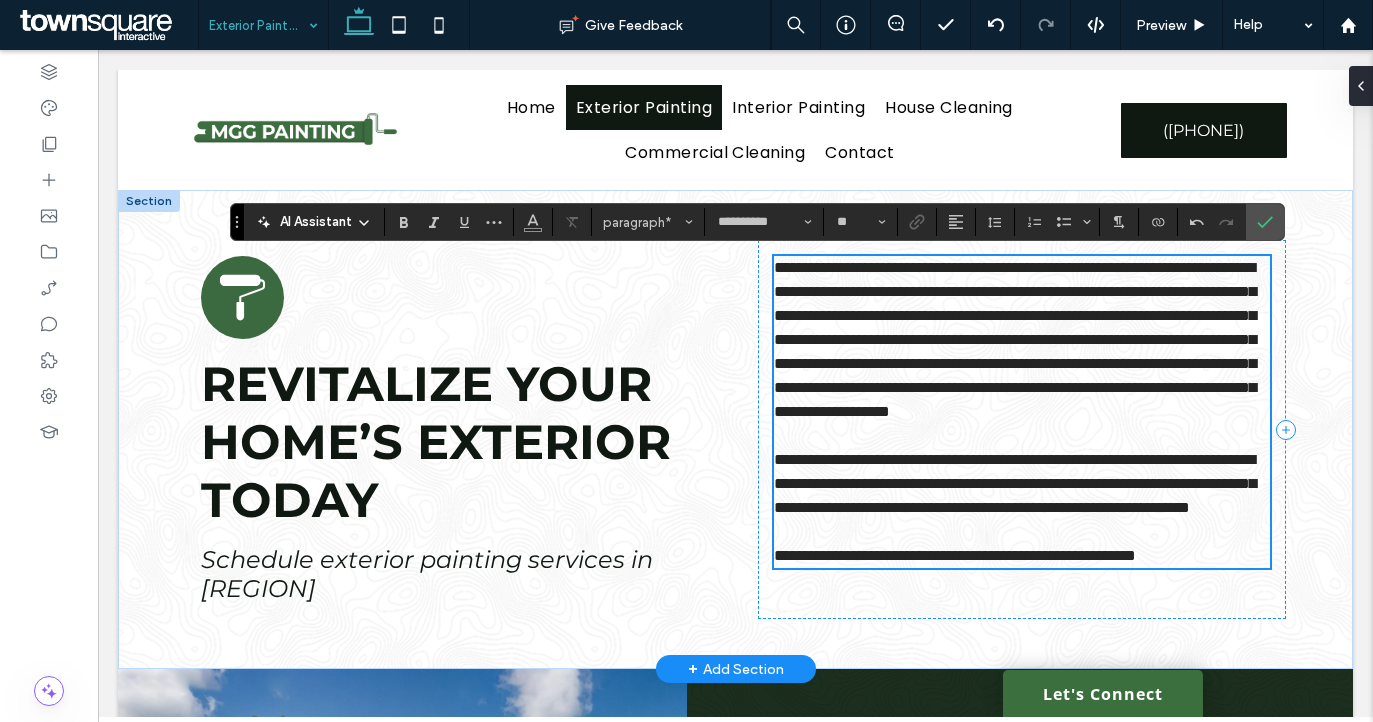 scroll, scrollTop: 0, scrollLeft: 0, axis: both 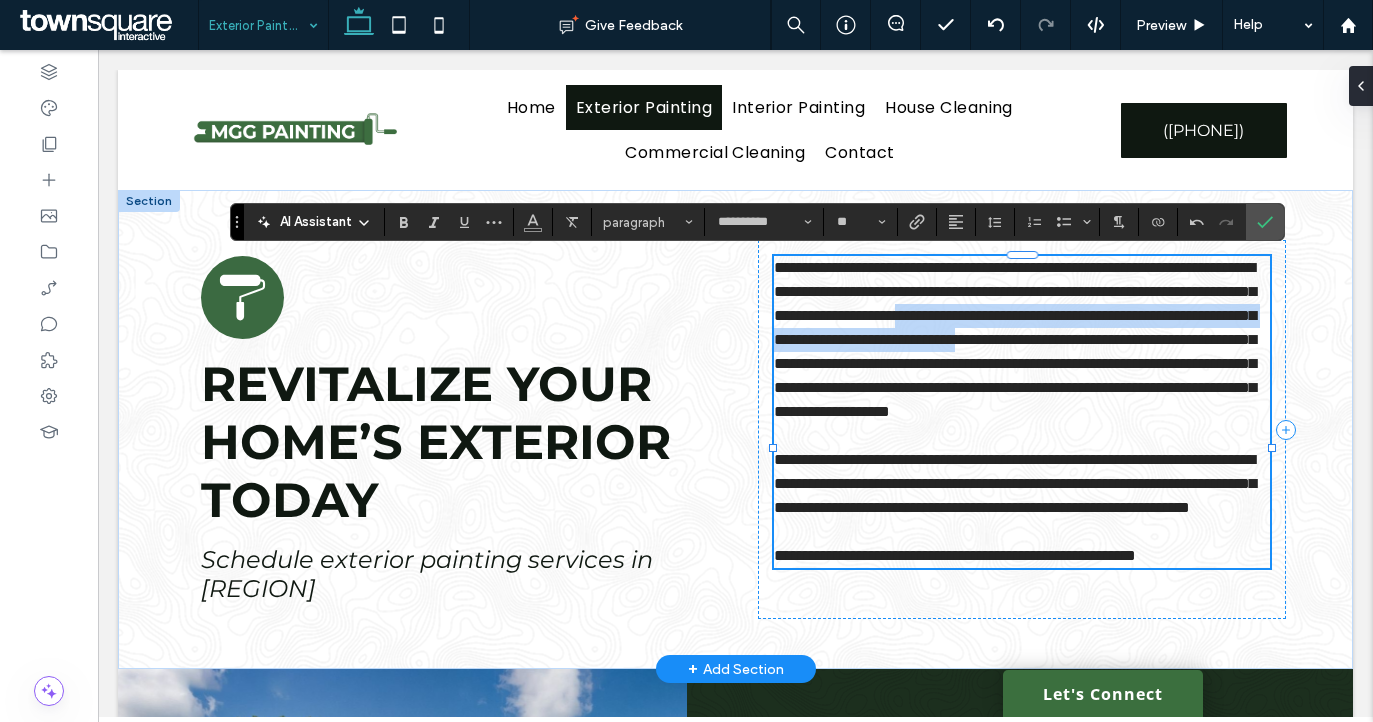 drag, startPoint x: 997, startPoint y: 362, endPoint x: 1192, endPoint y: 320, distance: 199.4718 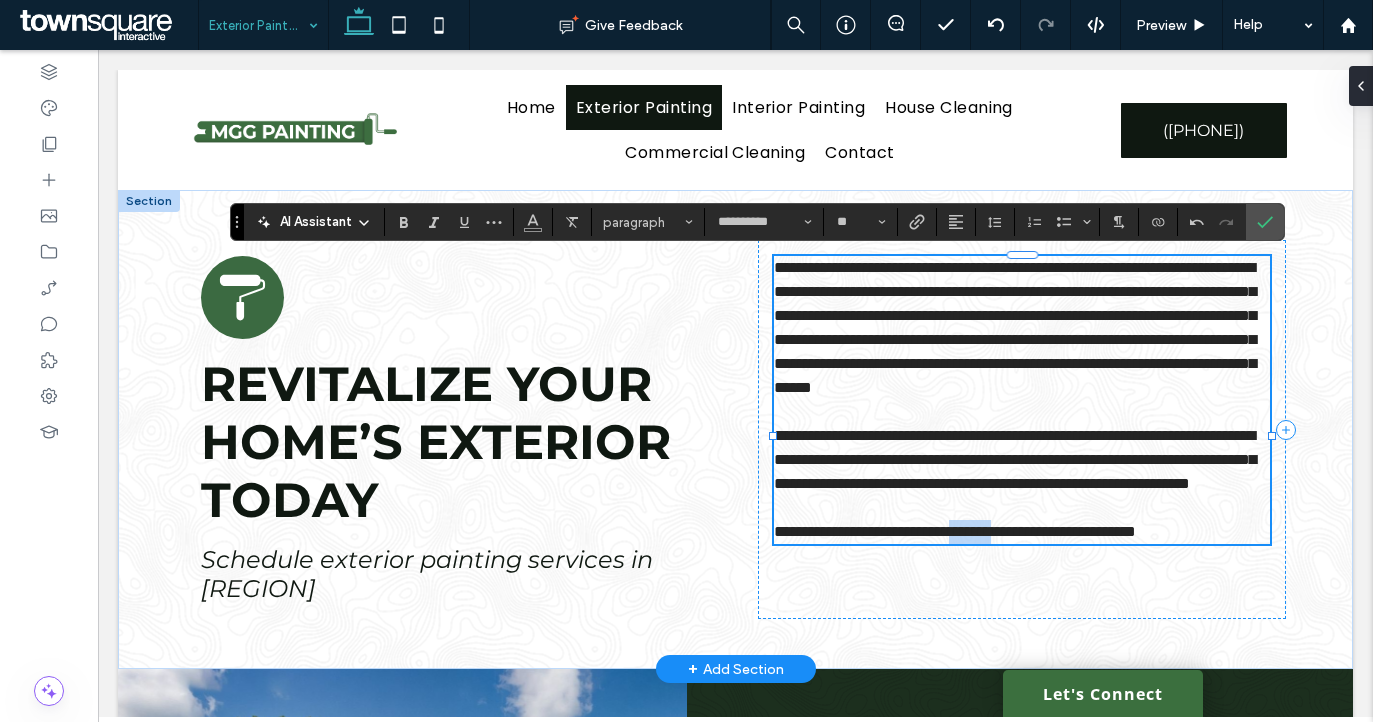 drag, startPoint x: 1053, startPoint y: 601, endPoint x: 998, endPoint y: 602, distance: 55.00909 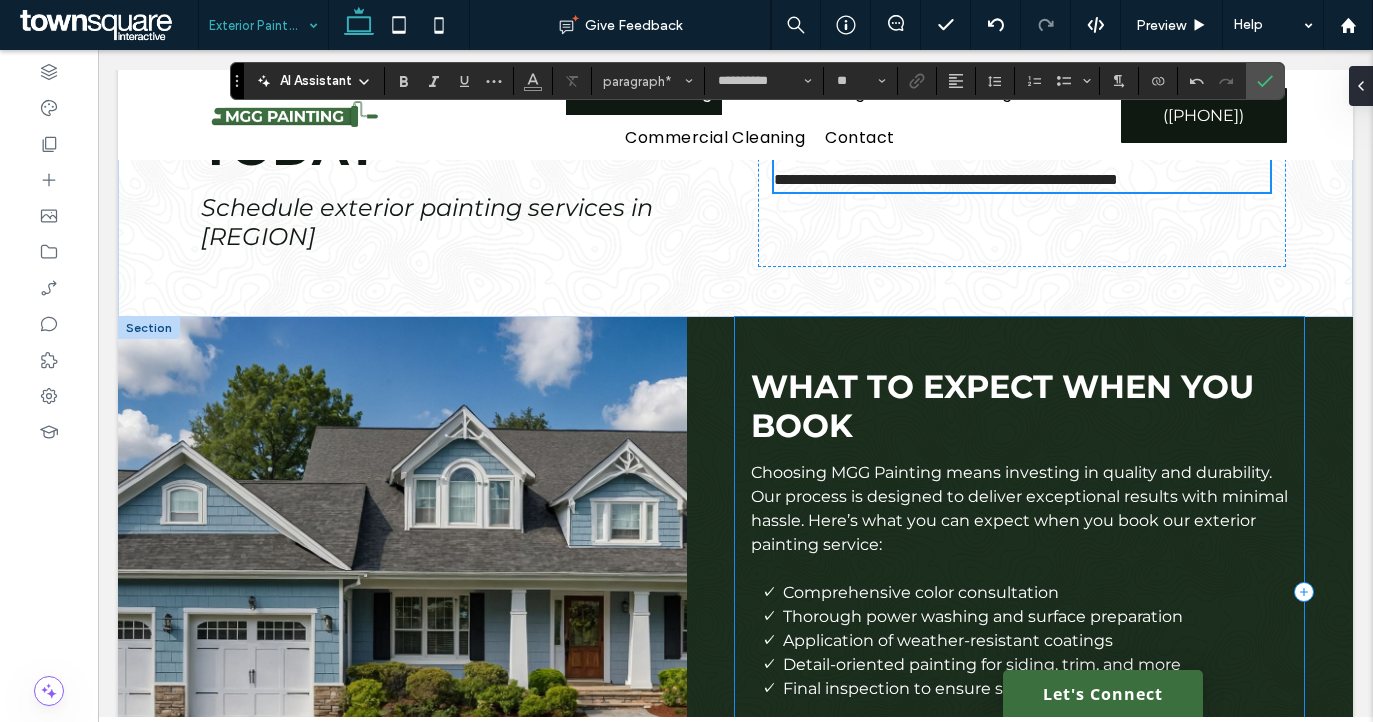 scroll, scrollTop: 393, scrollLeft: 0, axis: vertical 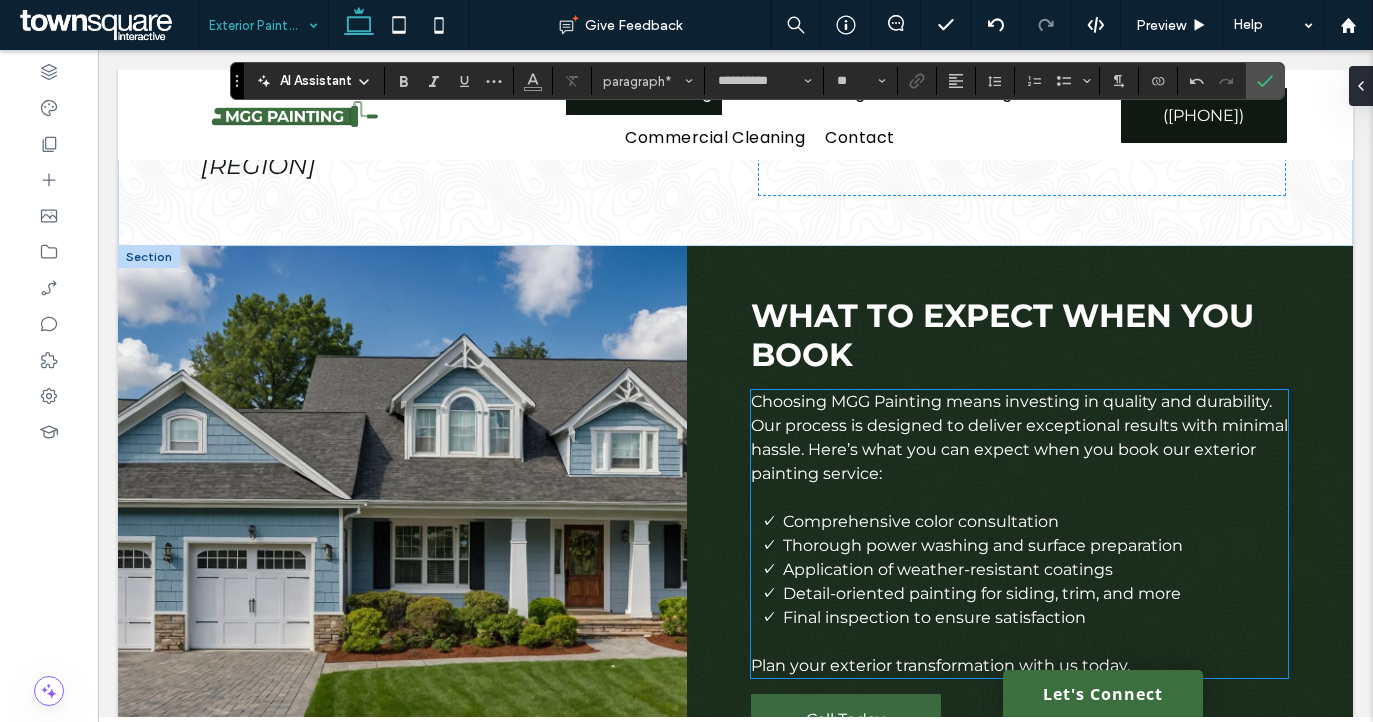 click on "Choosing MGG Painting means investing in quality and durability. Our process is designed to deliver exceptional results with minimal hassle. Here’s what you can expect when you book our exterior painting service:" at bounding box center [1019, 437] 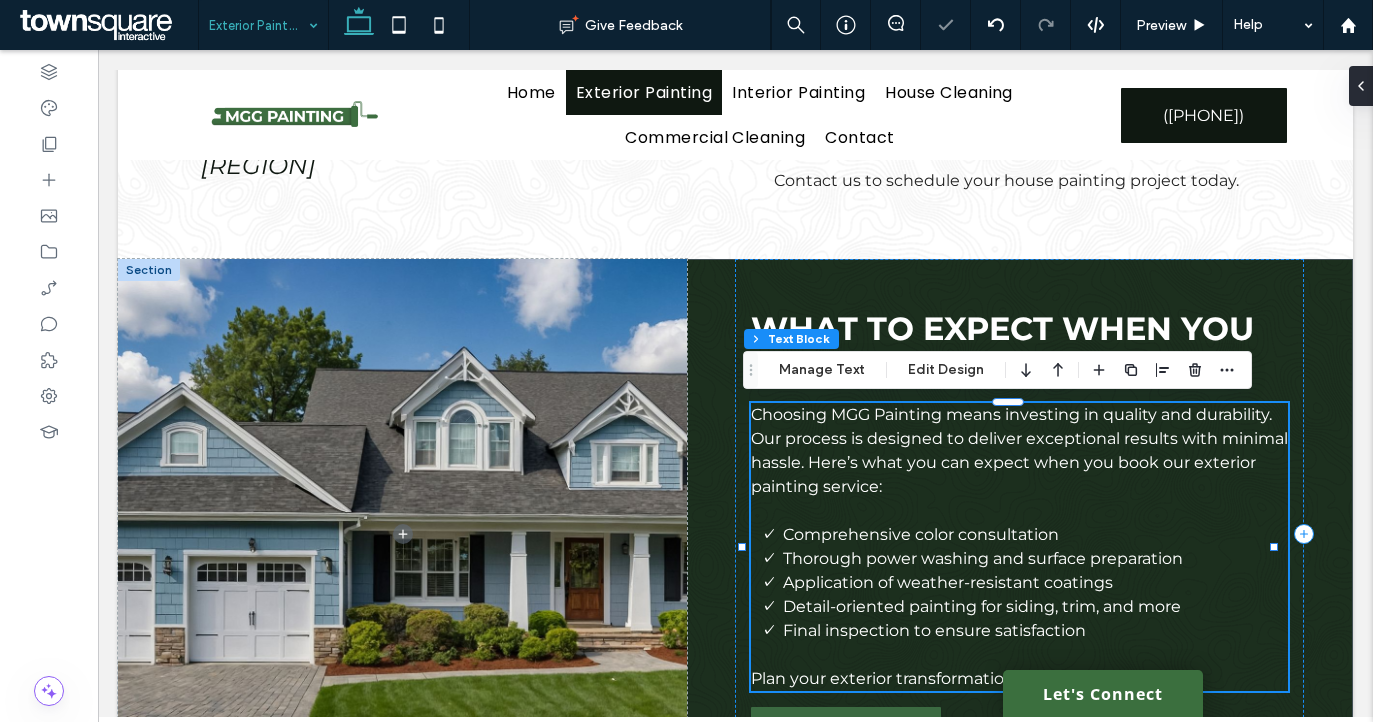 click on "Choosing MGG Painting means investing in quality and durability. Our process is designed to deliver exceptional results with minimal hassle. Here’s what you can expect when you book our exterior painting service:" at bounding box center [1019, 450] 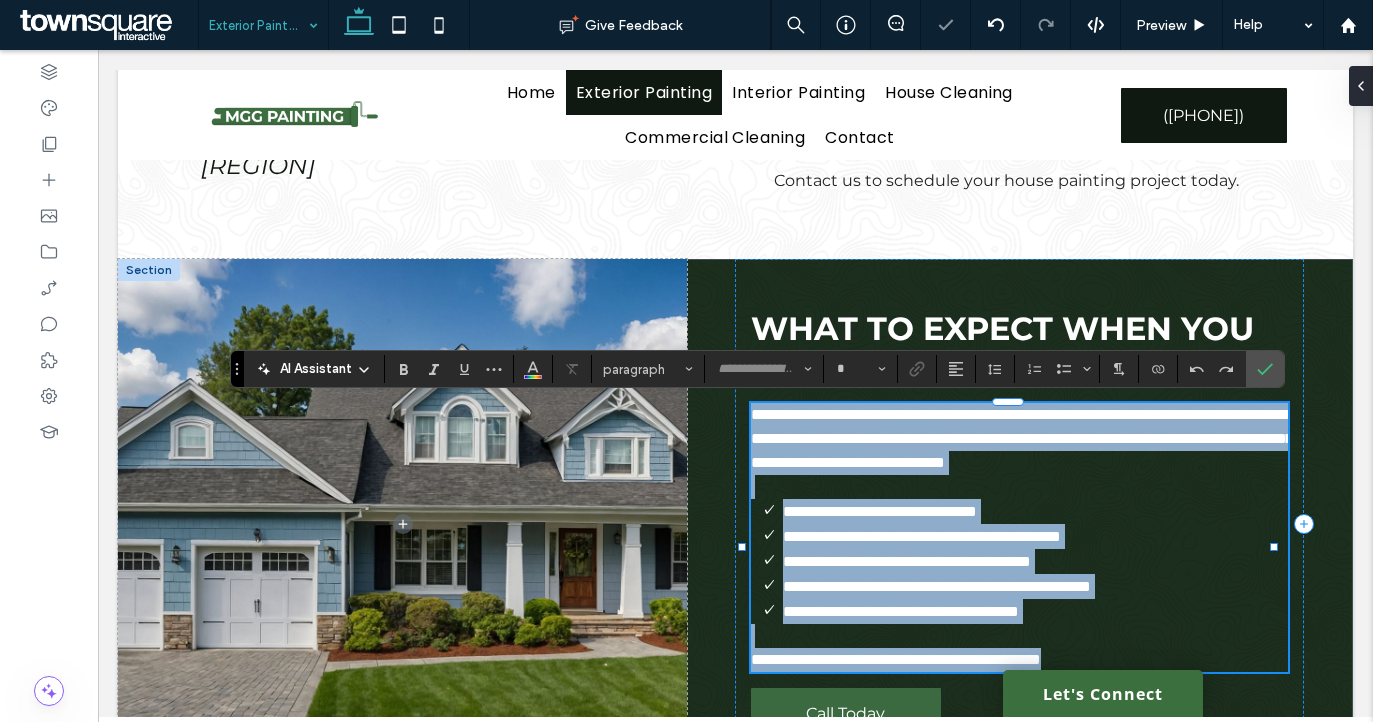 type on "**********" 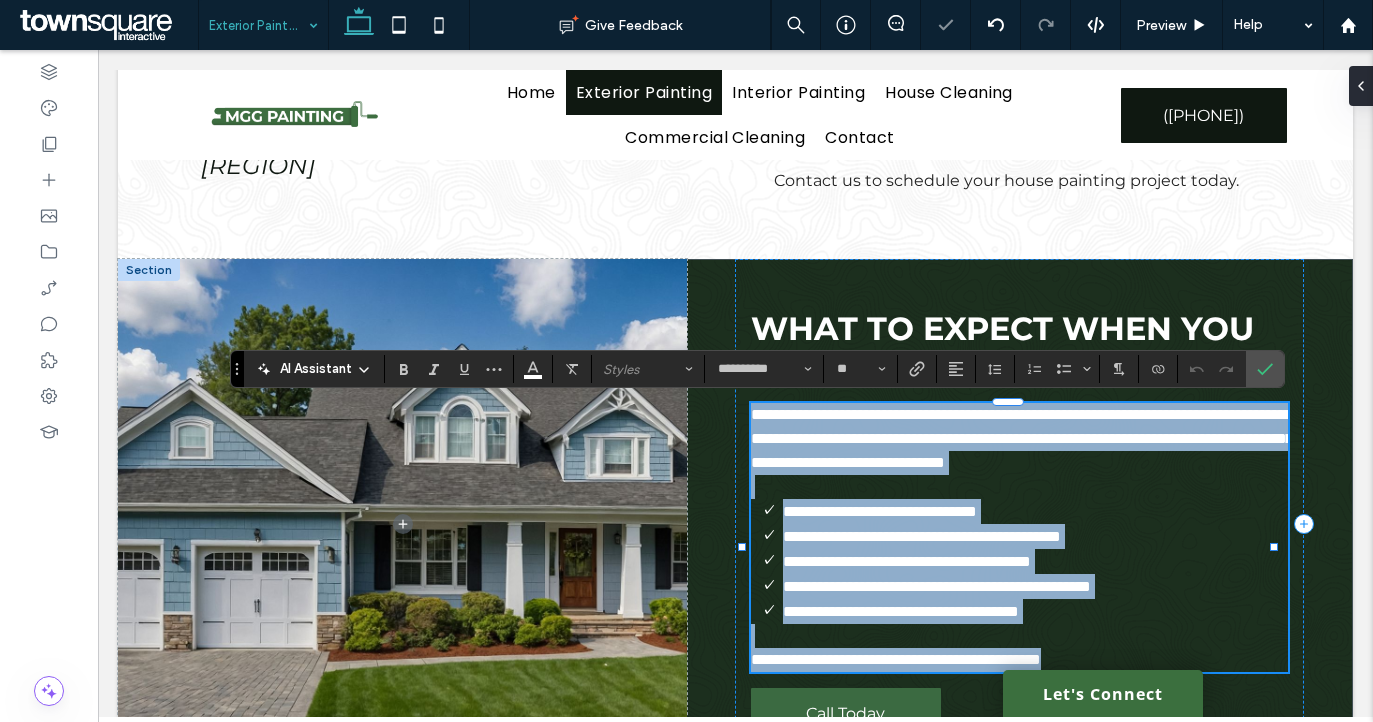 click on "**********" at bounding box center (1019, 439) 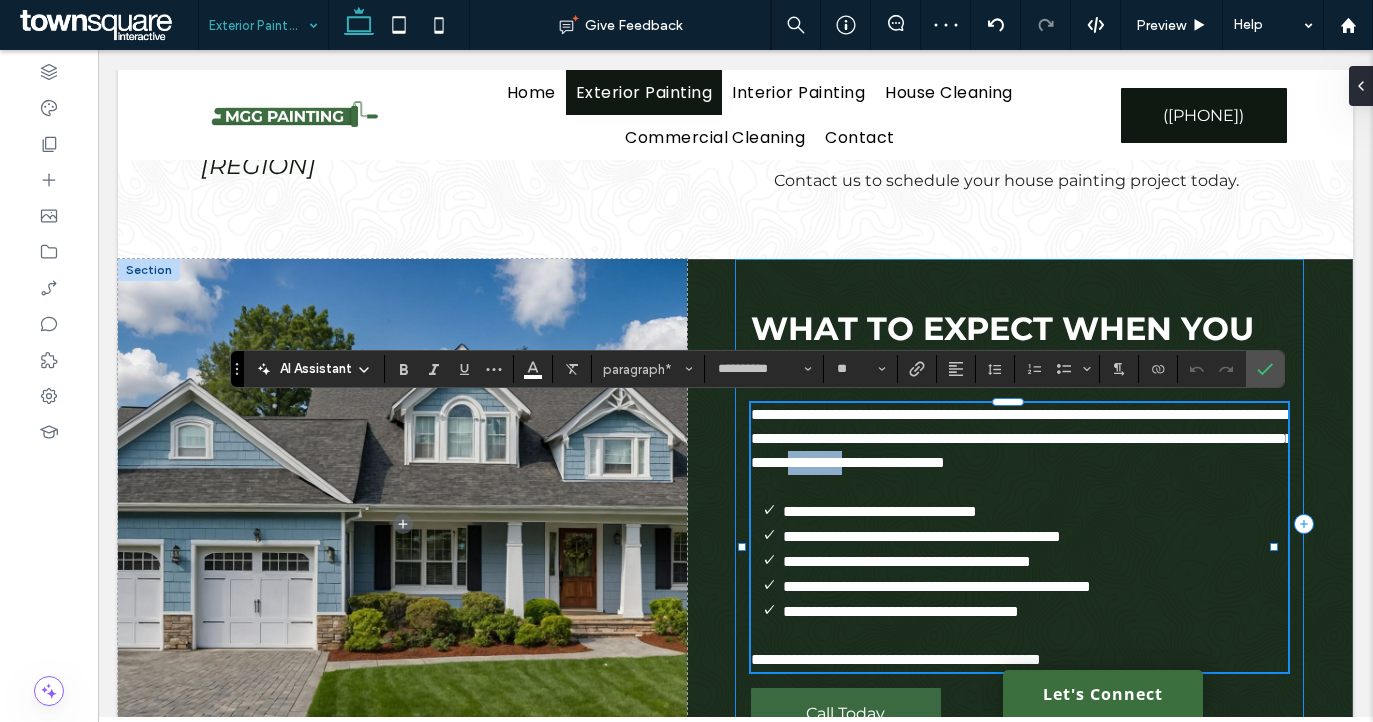 drag, startPoint x: 806, startPoint y: 486, endPoint x: 739, endPoint y: 485, distance: 67.00746 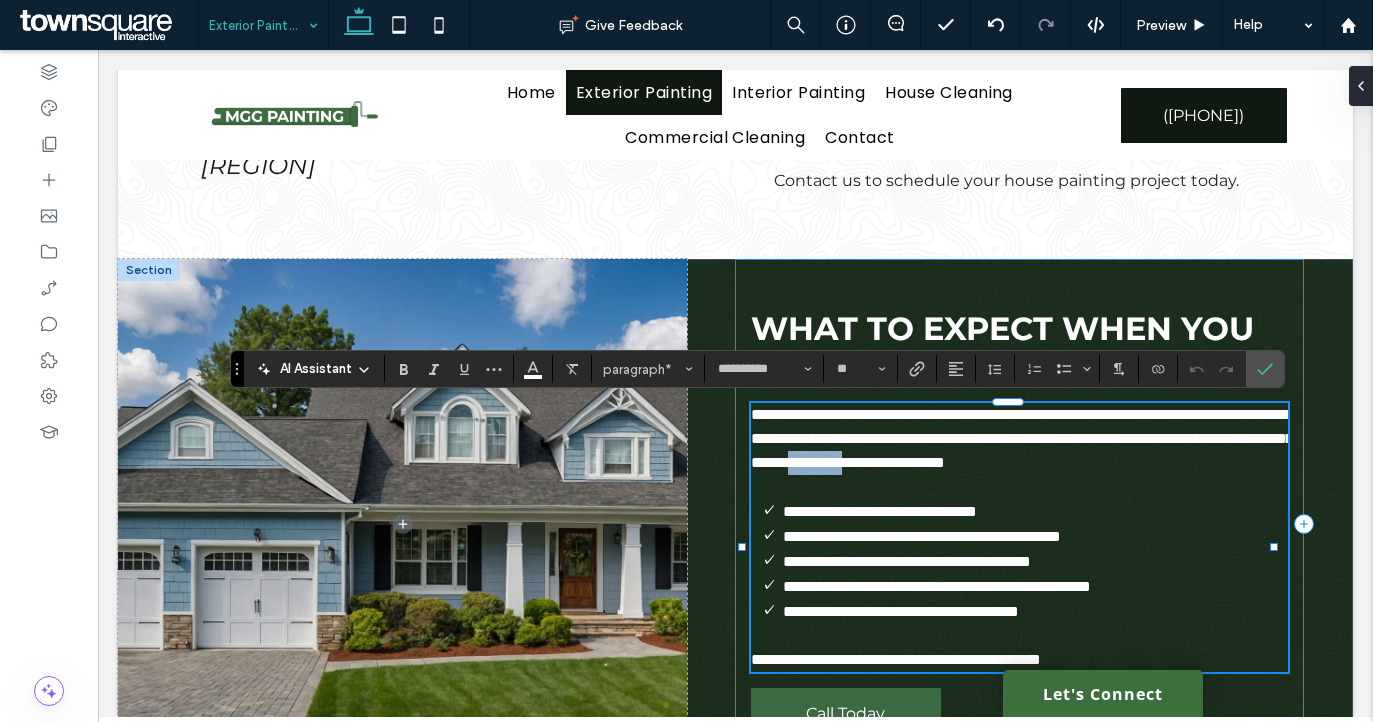 type 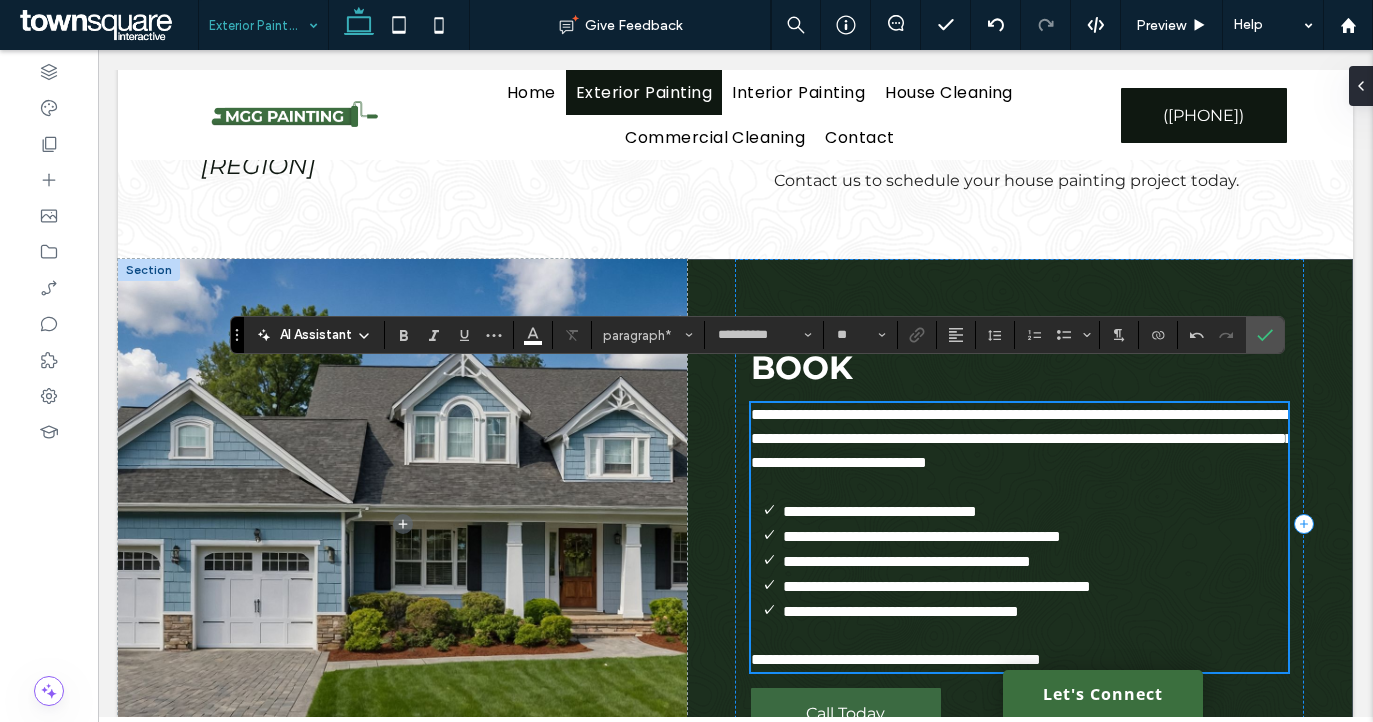 scroll, scrollTop: 435, scrollLeft: 0, axis: vertical 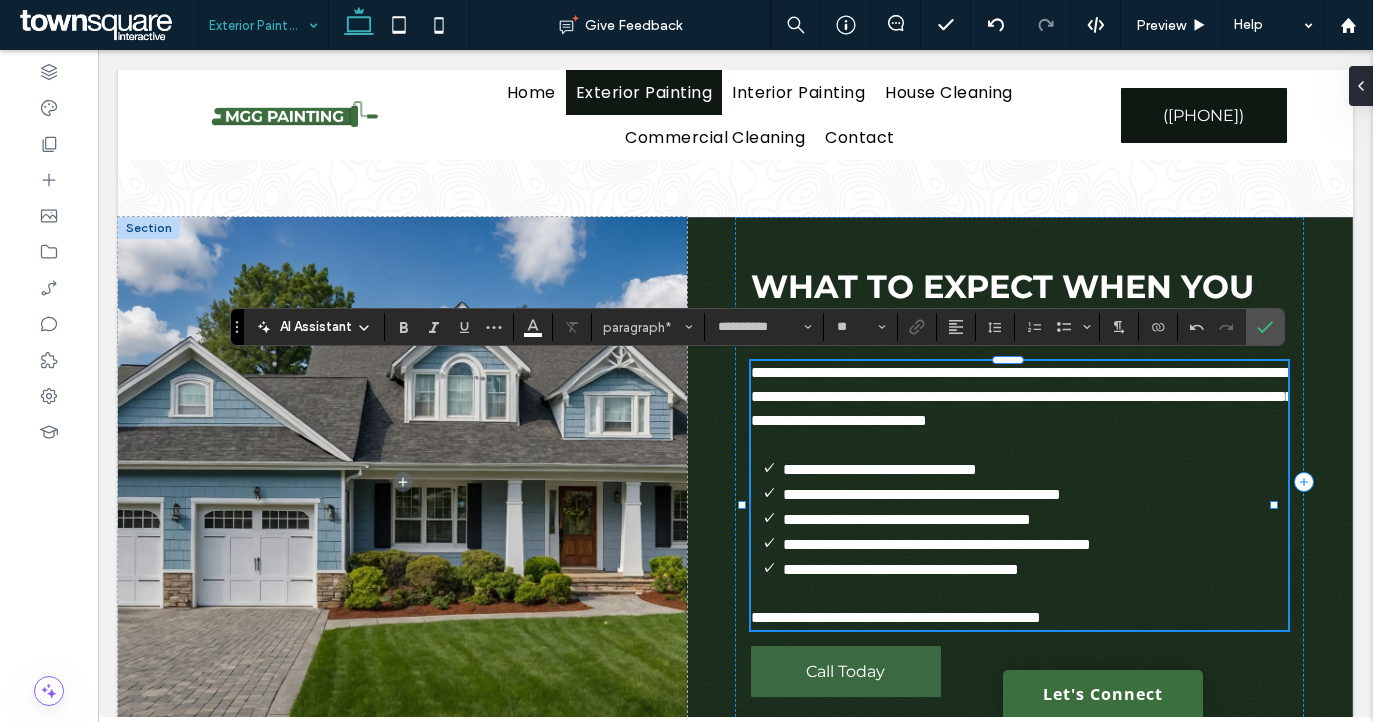 click at bounding box center [1019, 445] 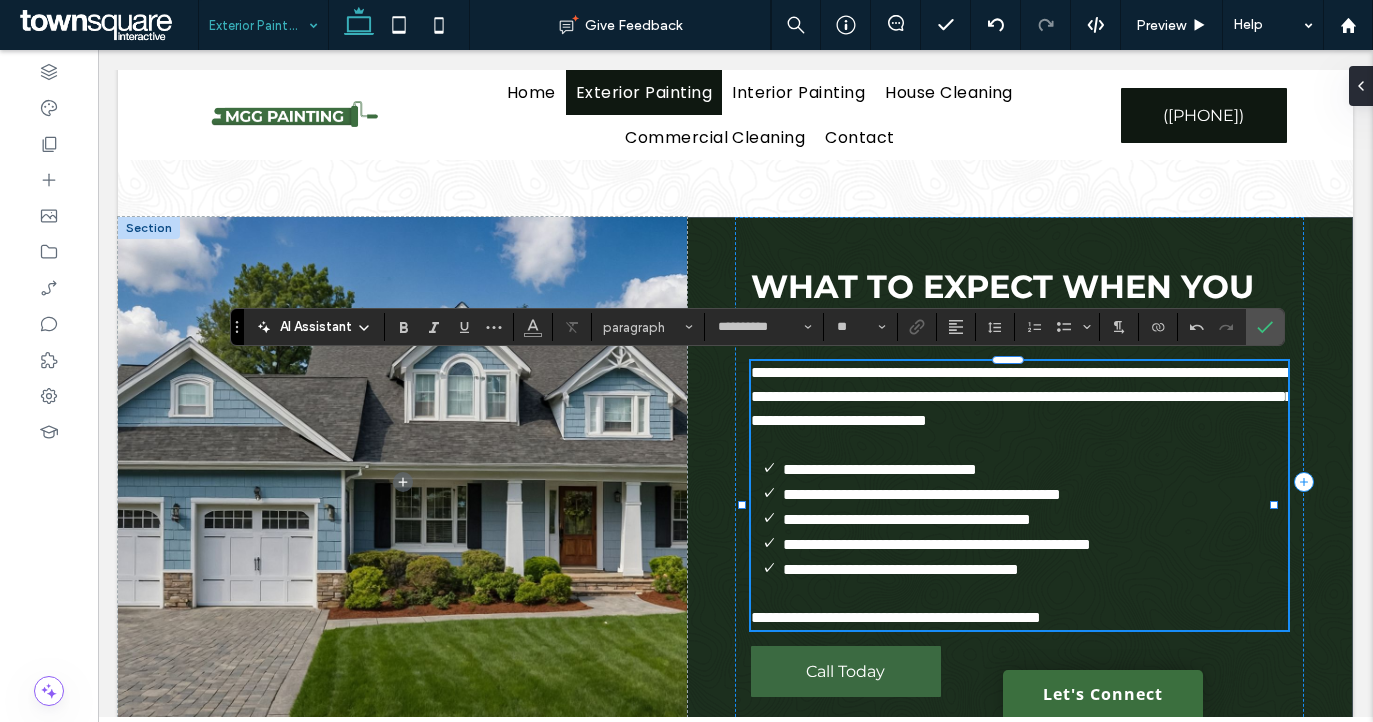 scroll, scrollTop: 479, scrollLeft: 0, axis: vertical 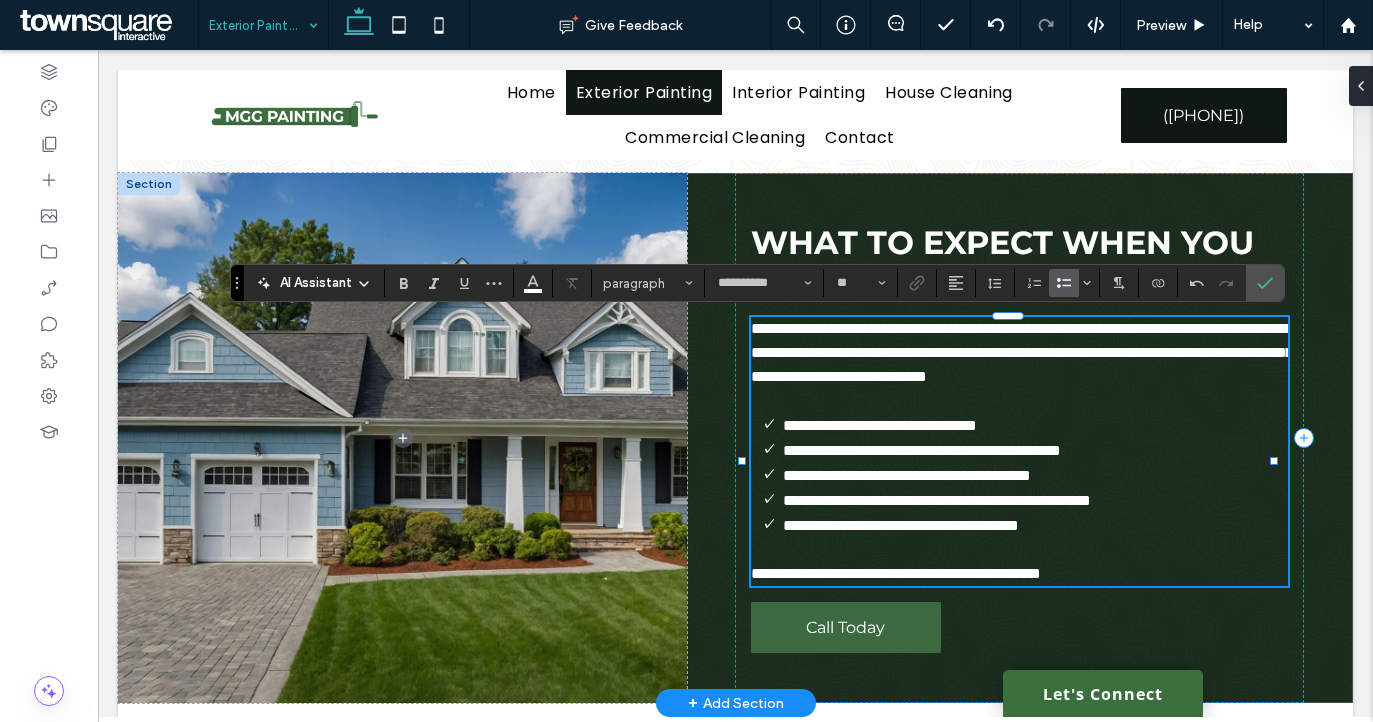 click on "**********" at bounding box center [880, 425] 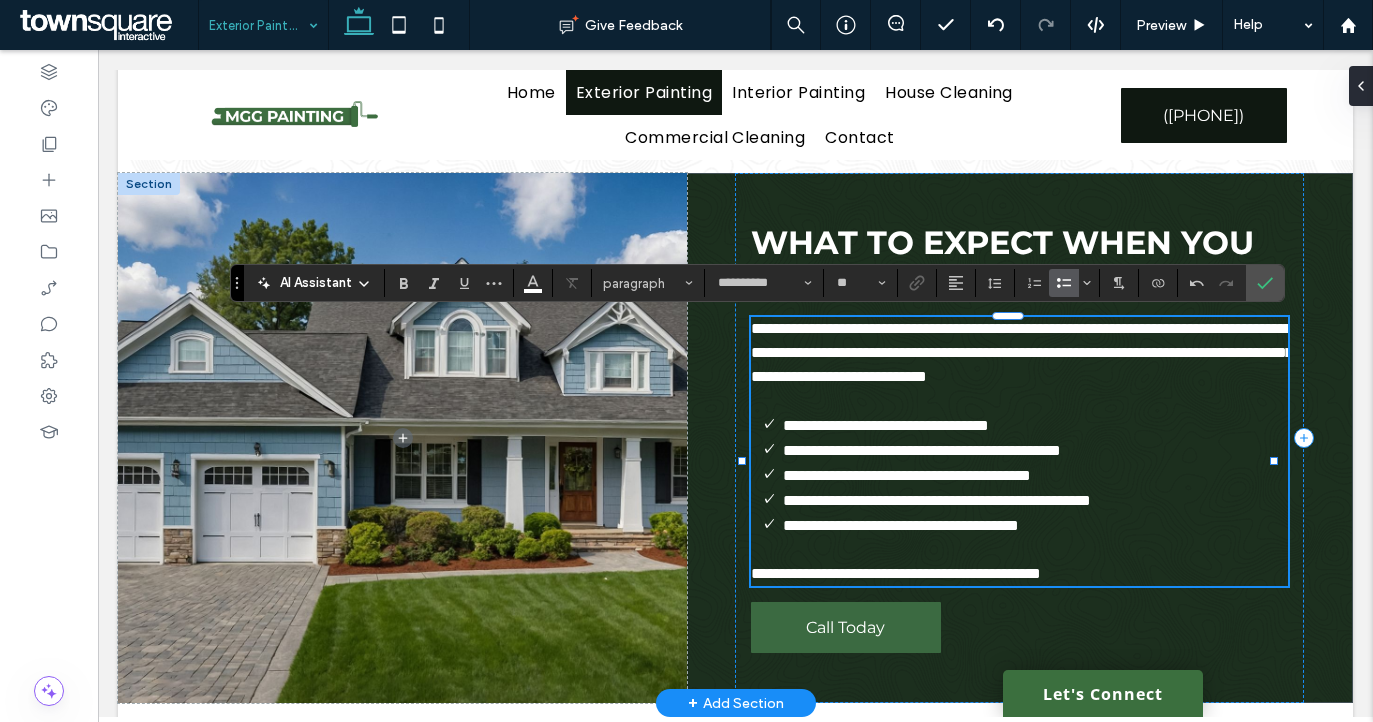 click on "**********" at bounding box center [896, 573] 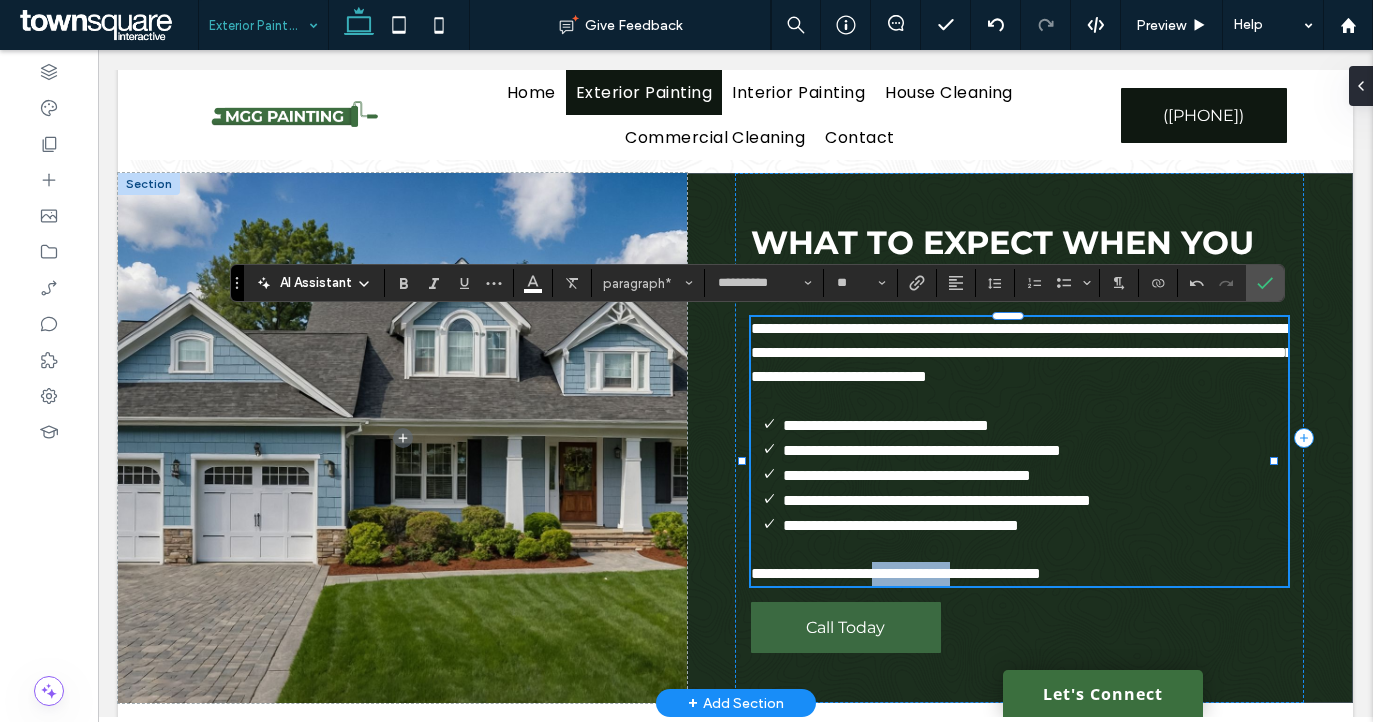 drag, startPoint x: 1010, startPoint y: 594, endPoint x: 895, endPoint y: 596, distance: 115.01739 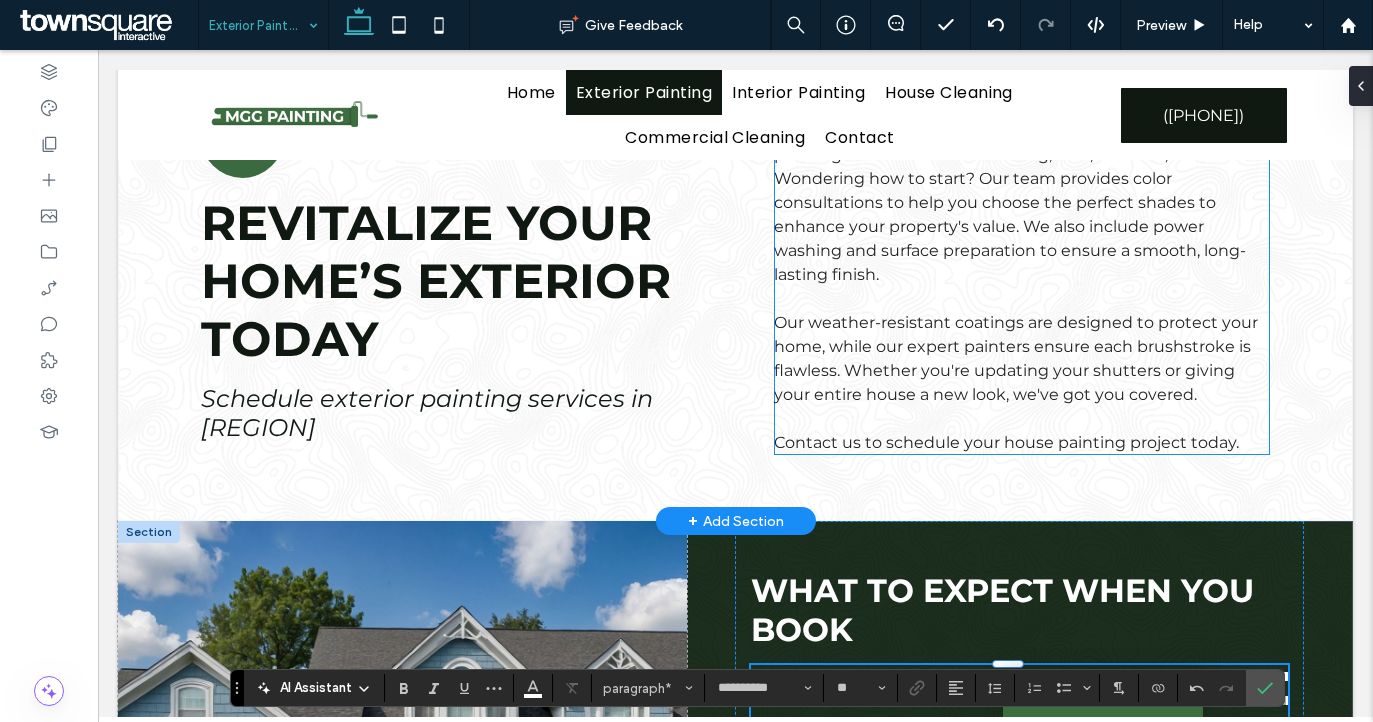scroll, scrollTop: 23, scrollLeft: 0, axis: vertical 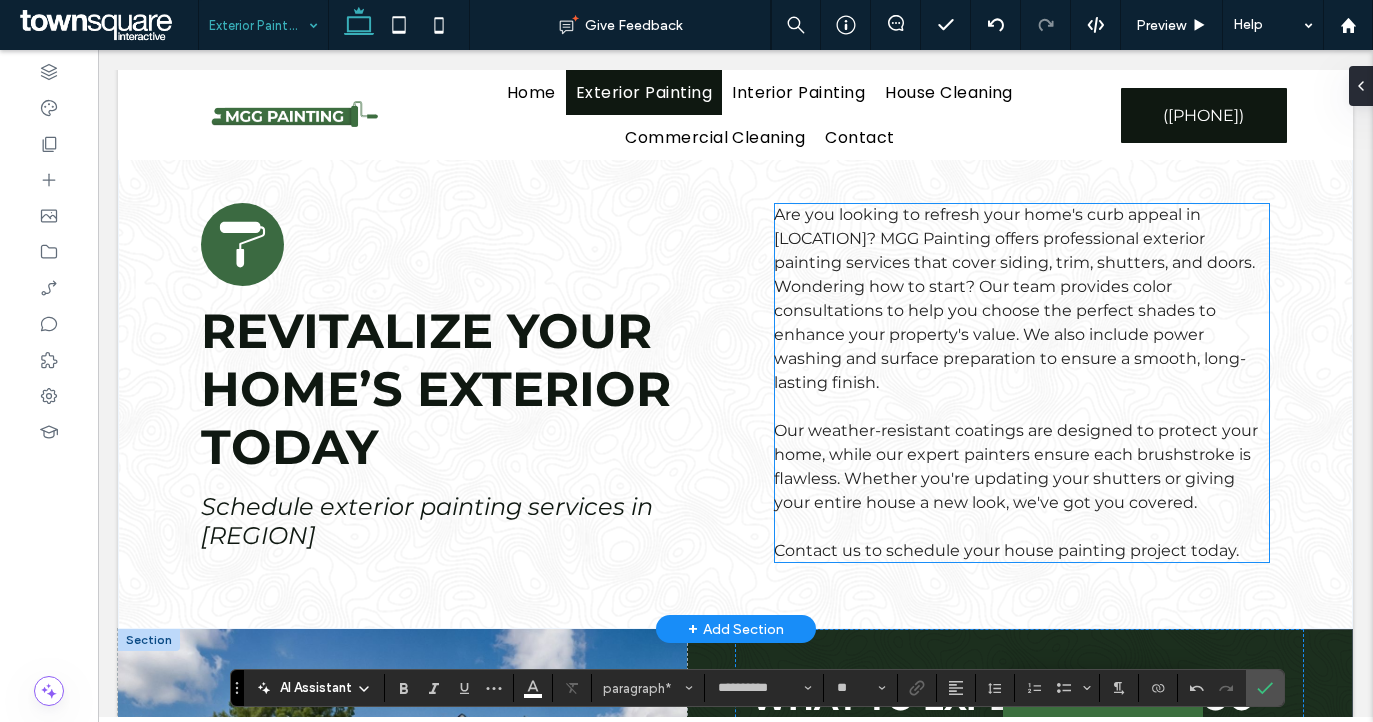click on "Are you looking to refresh your home's curb appeal in Central Maryland? MGG Painting offers professional exterior painting services that cover siding, trim, shutters, and doors. Wondering how to start? Our team provides color consultations to help you choose the perfect shades to enhance your property's value. We also include power washing and surface preparation to ensure a smooth, long-lasting finish." at bounding box center (1014, 298) 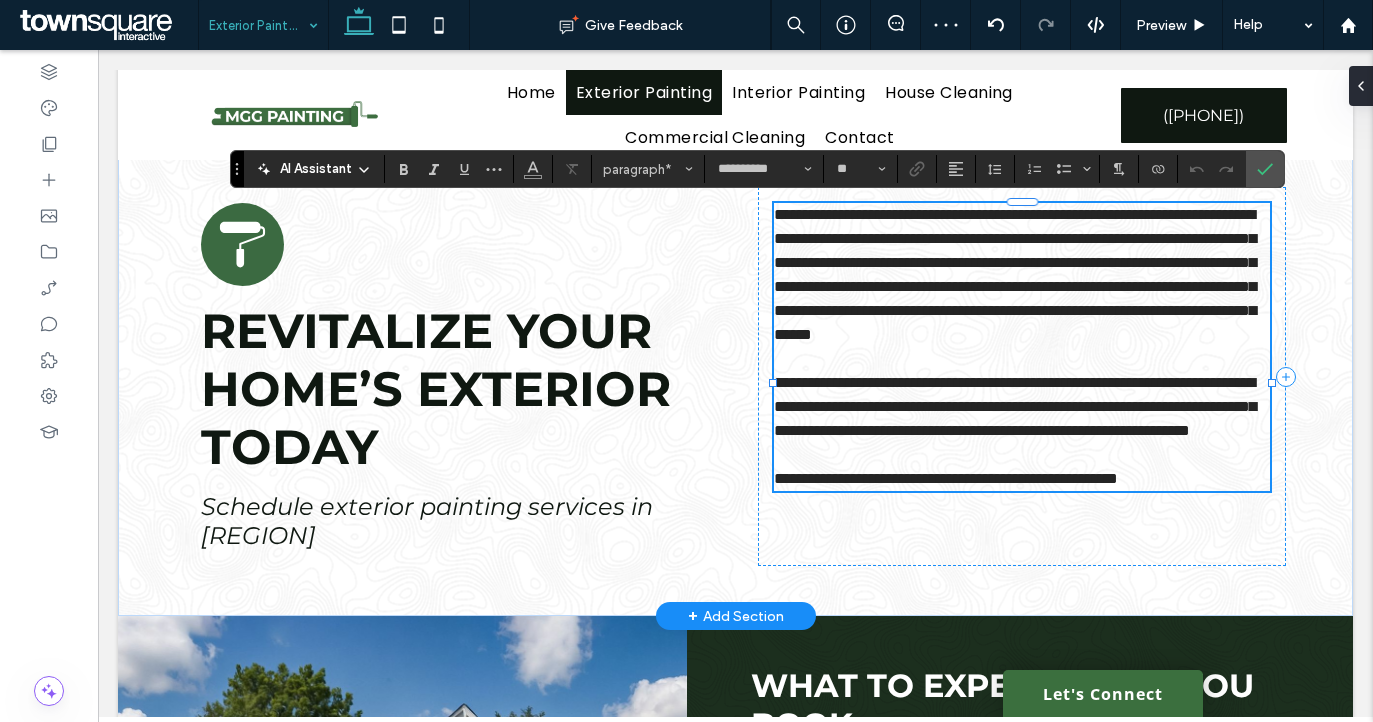 click on "**********" at bounding box center [946, 478] 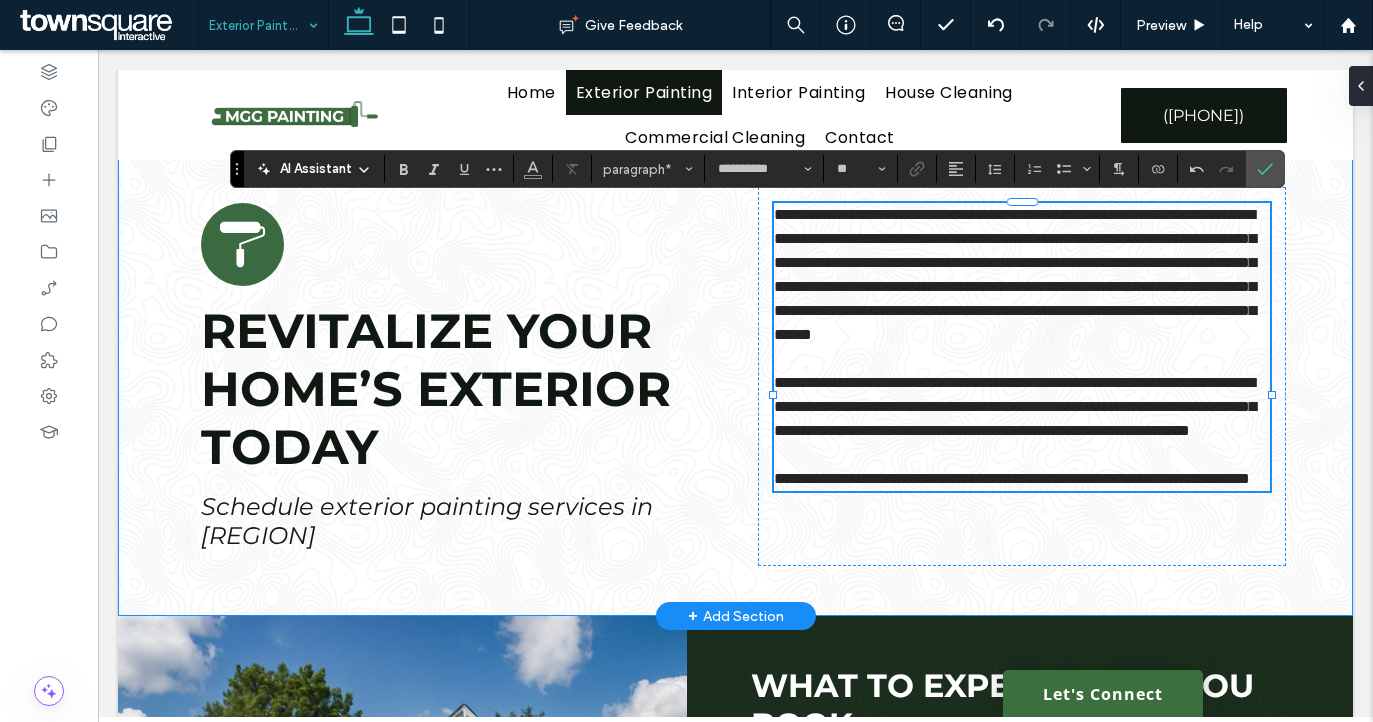 click on "**********" at bounding box center (735, 376) 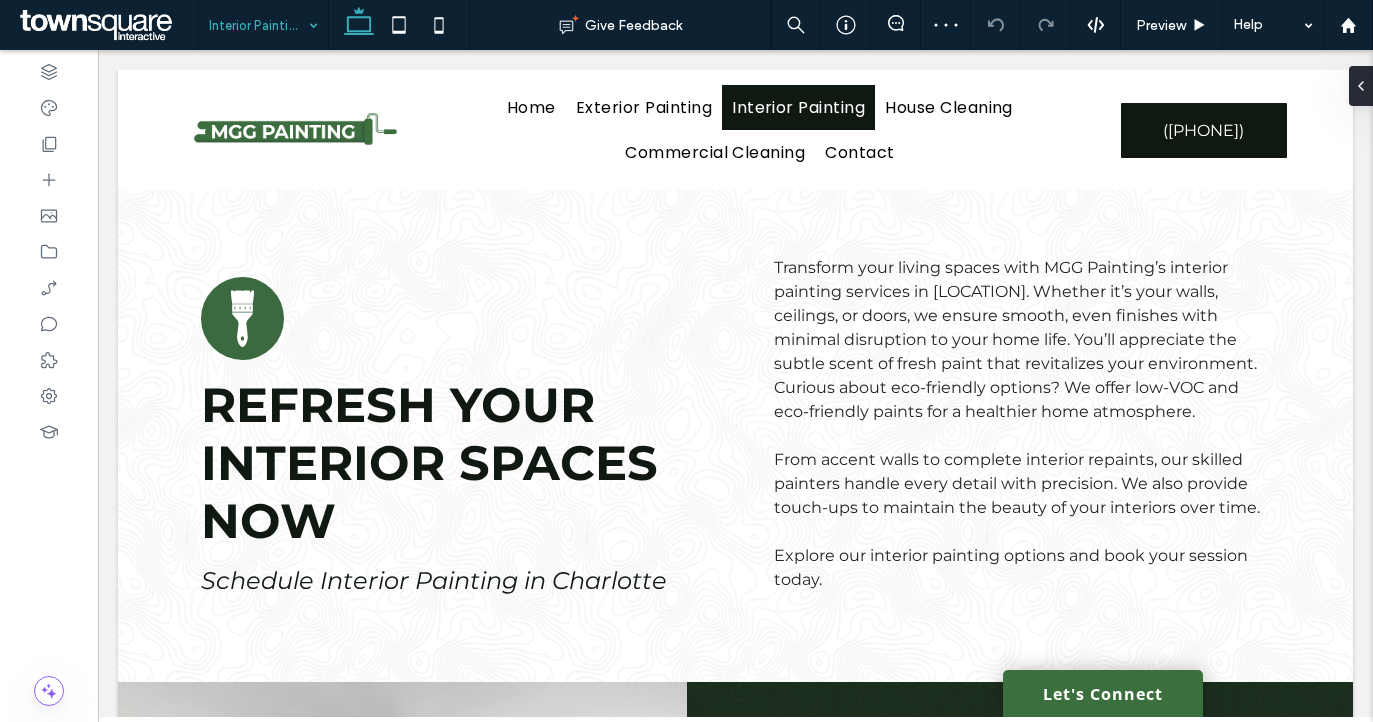 scroll, scrollTop: 0, scrollLeft: 0, axis: both 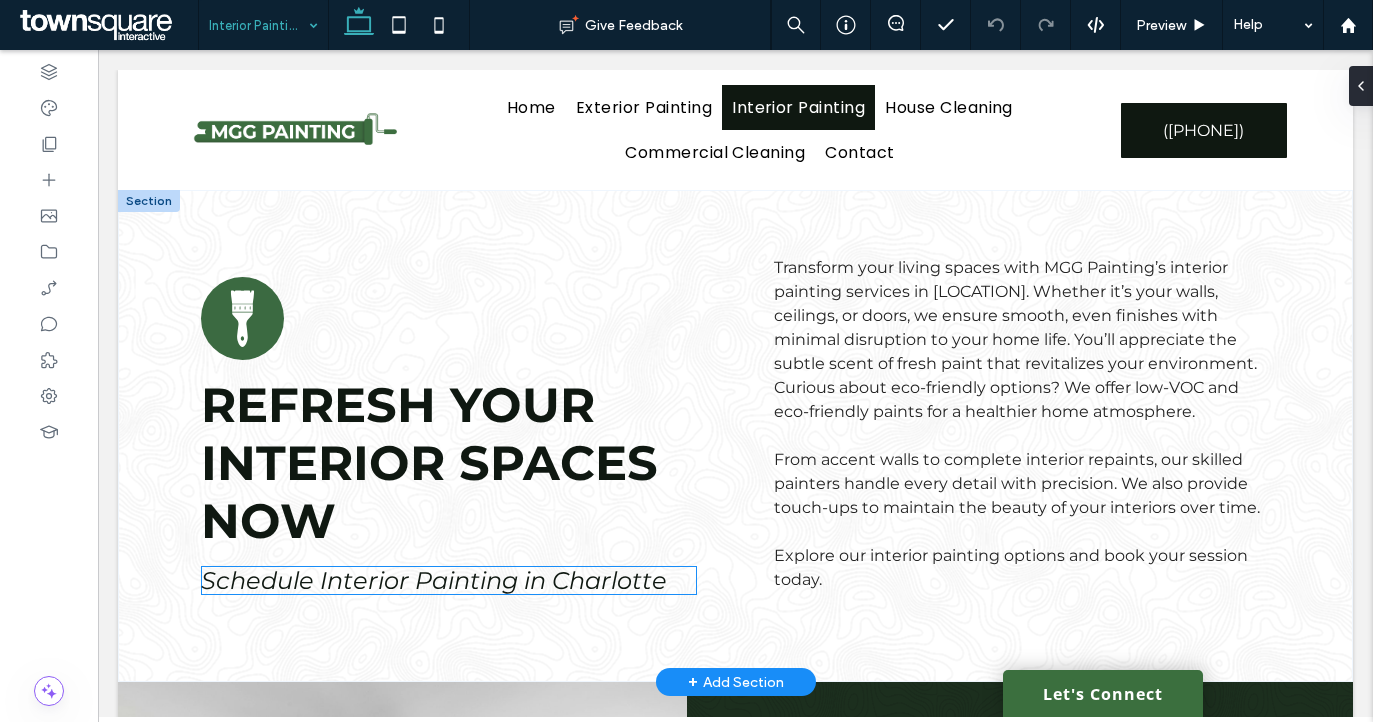 click on "Schedule Interior Painting in Charlotte" at bounding box center [434, 580] 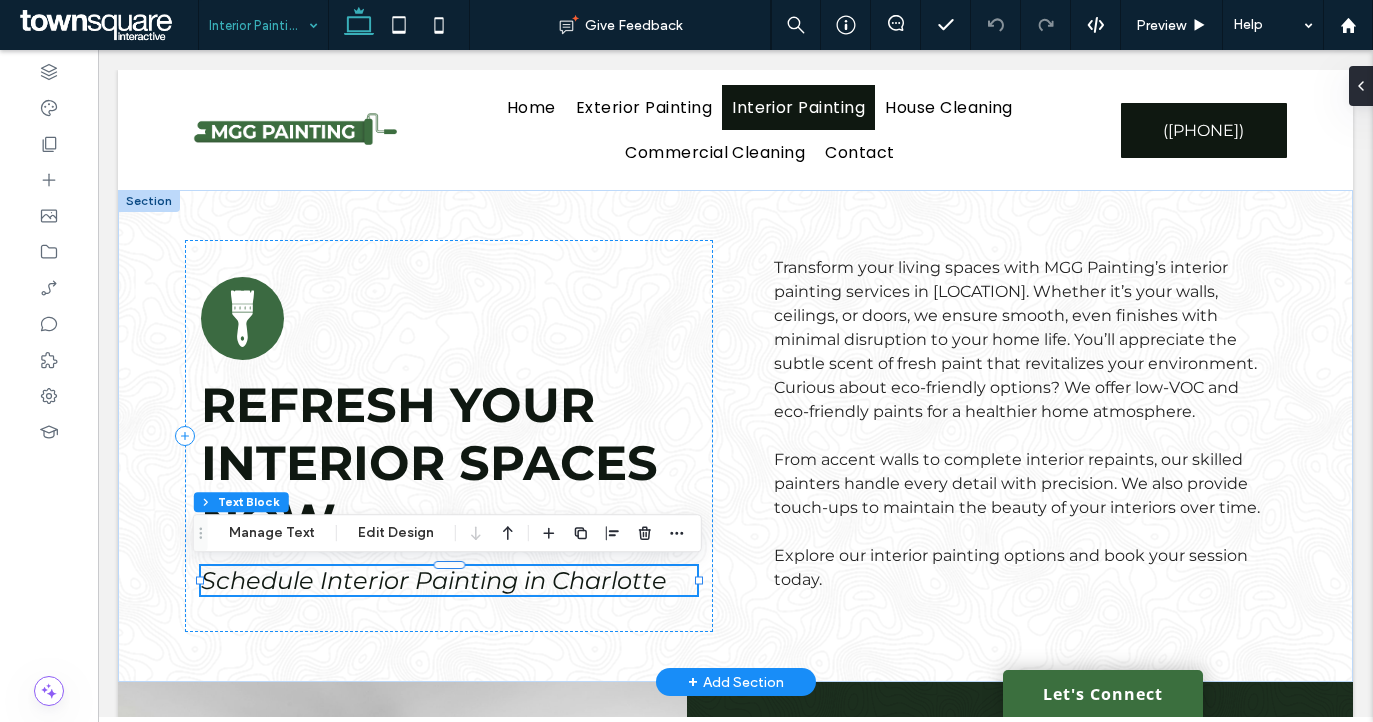 click on "Schedule Interior Painting in Charlotte" at bounding box center [449, 580] 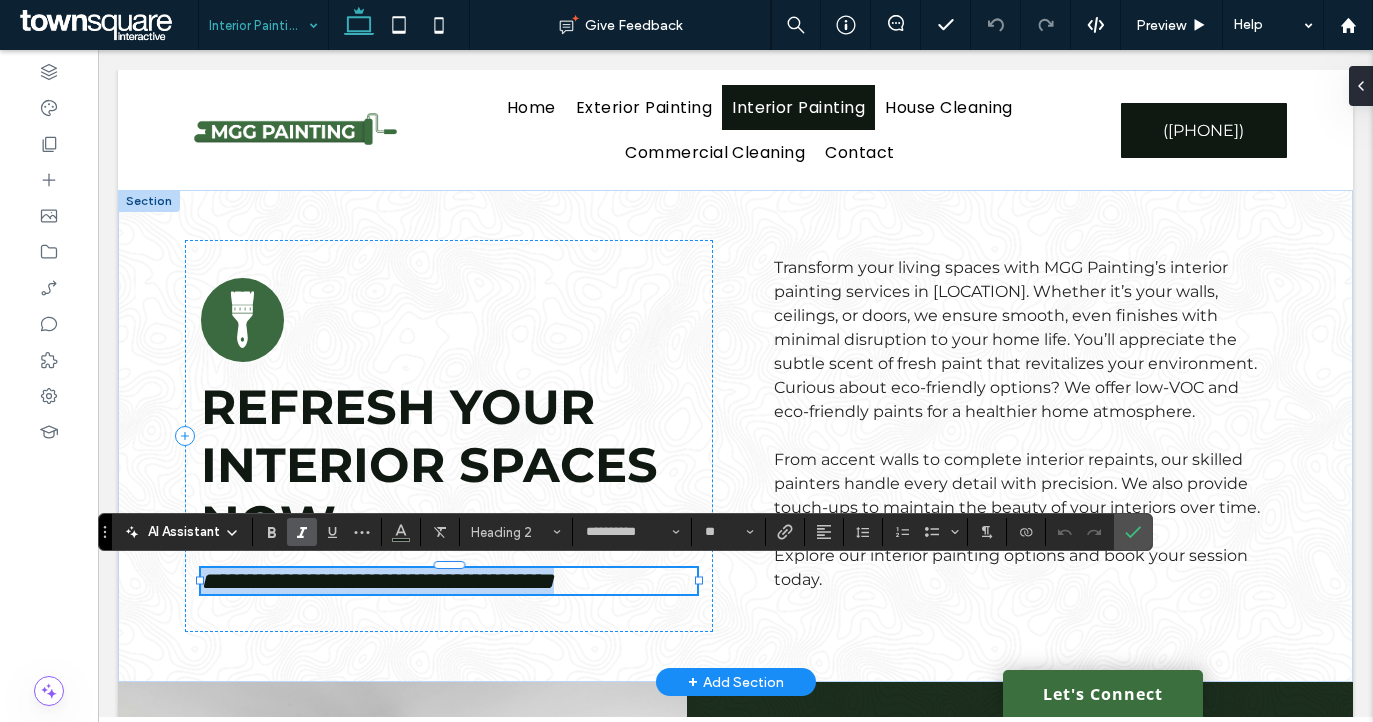 type 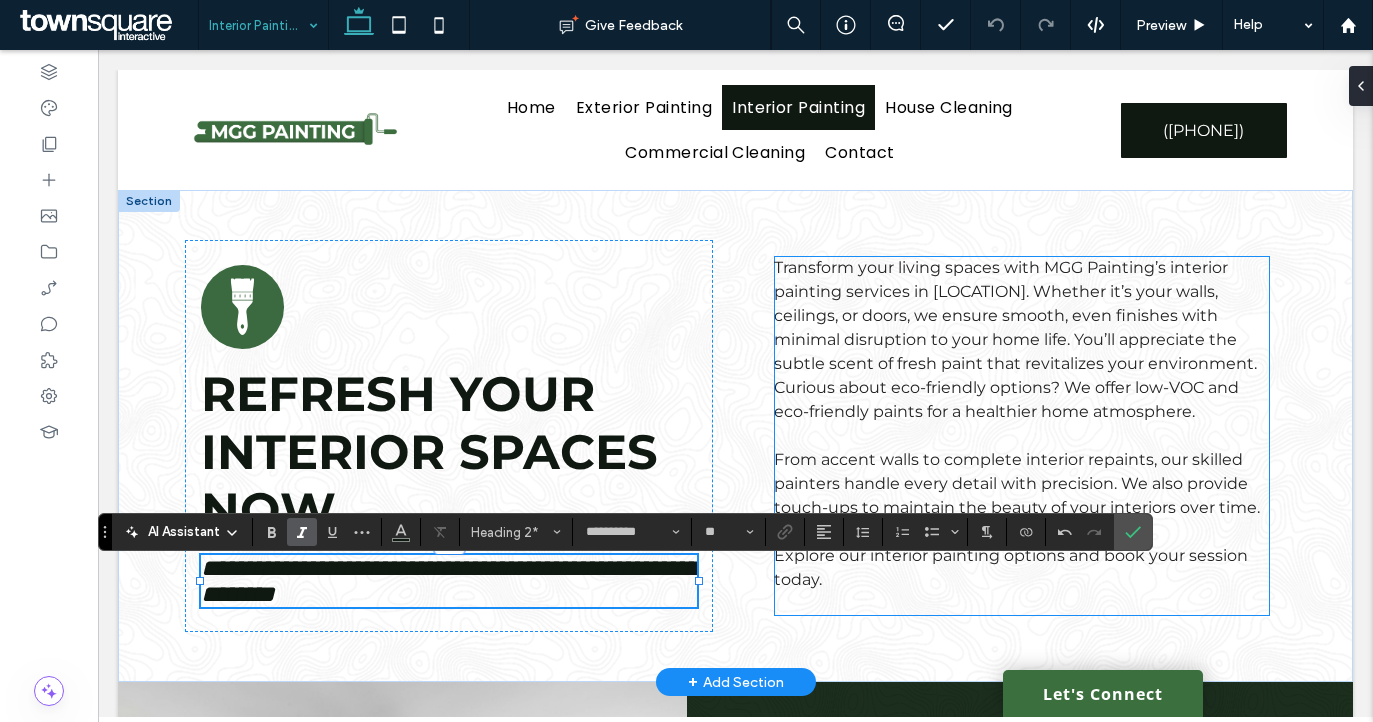 click on "Transform your living spaces with MGG Painting’s interior painting services in Charlotte. Whether it’s your walls, ceilings, or doors, we ensure smooth, even finishes with minimal disruption to your home life. You’ll appreciate the subtle scent of fresh paint that revitalizes your environment. Curious about eco-friendly options? We offer low-VOC and eco-friendly paints for a healthier home atmosphere." at bounding box center [1015, 339] 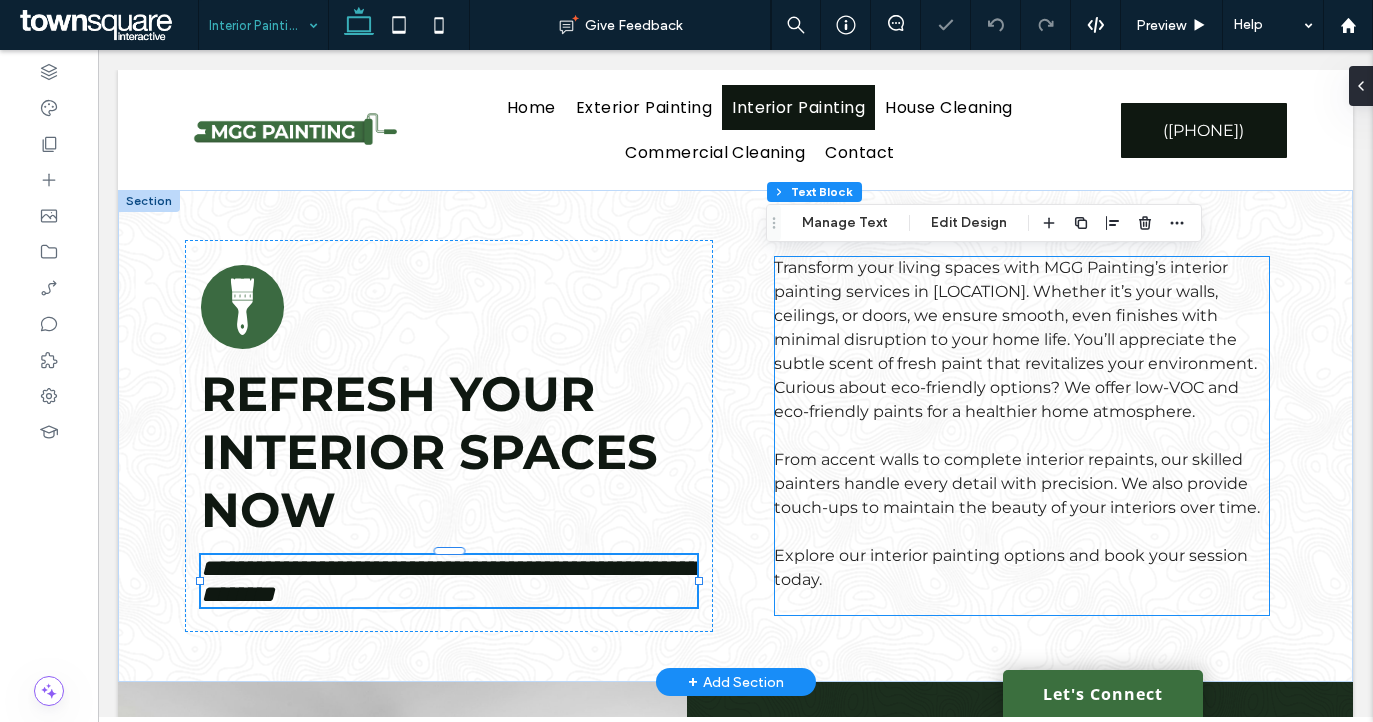 click on "Transform your living spaces with MGG Painting’s interior painting services in Charlotte. Whether it’s your walls, ceilings, or doors, we ensure smooth, even finishes with minimal disruption to your home life. You’ll appreciate the subtle scent of fresh paint that revitalizes your environment. Curious about eco-friendly options? We offer low-VOC and eco-friendly paints for a healthier home atmosphere." at bounding box center [1015, 339] 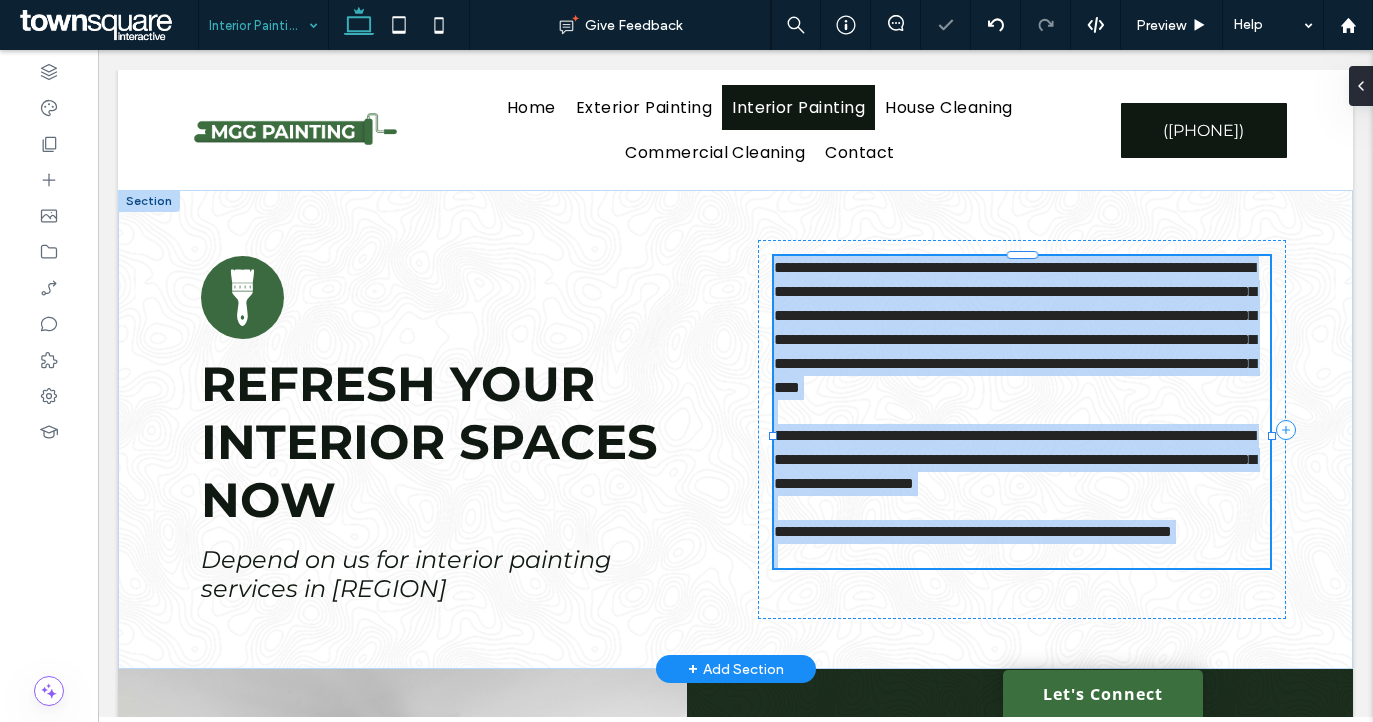 type on "**********" 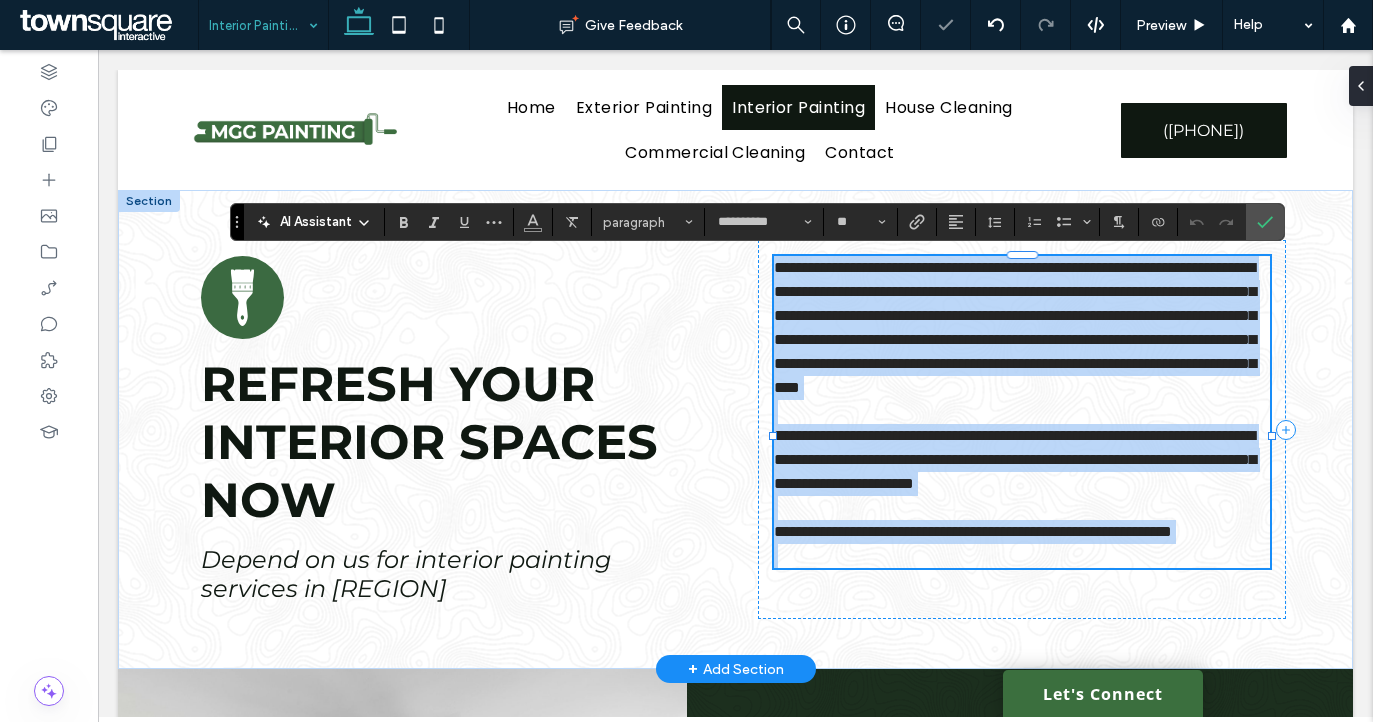 click on "**********" at bounding box center (1015, 327) 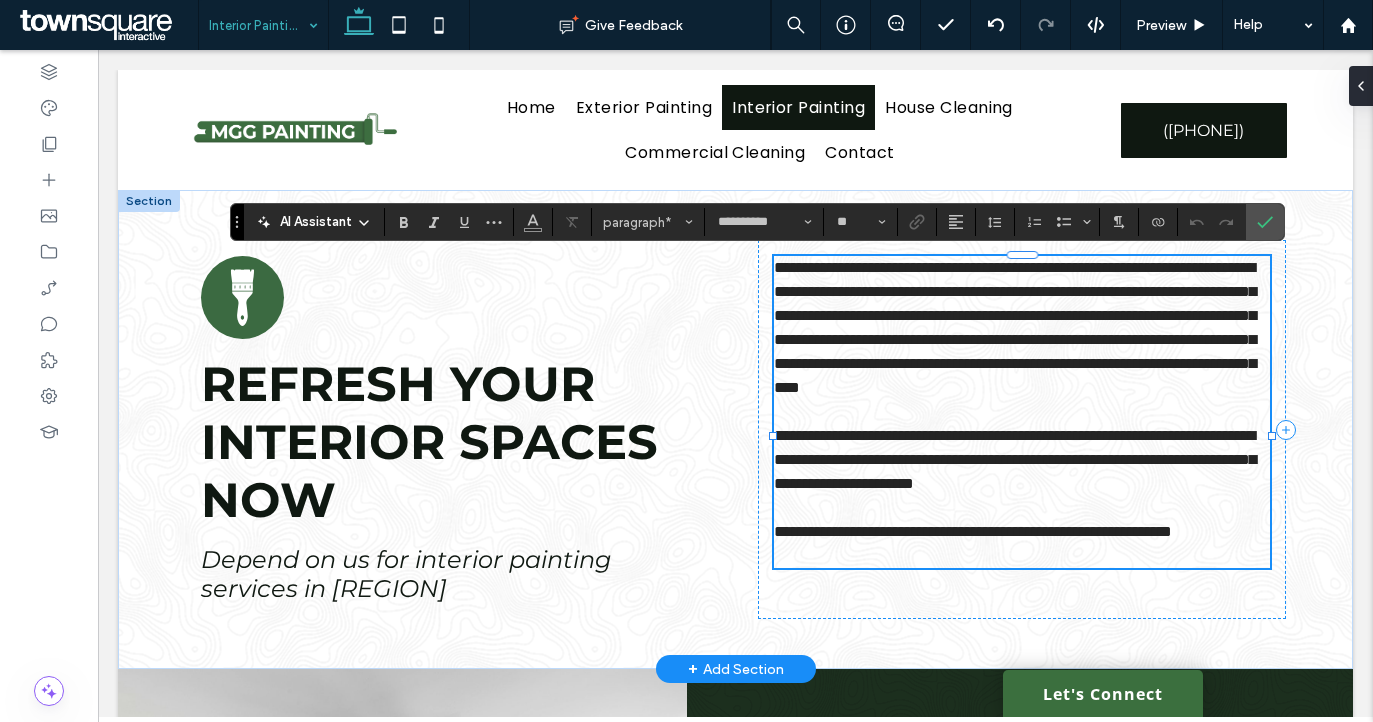 click on "**********" at bounding box center (1015, 327) 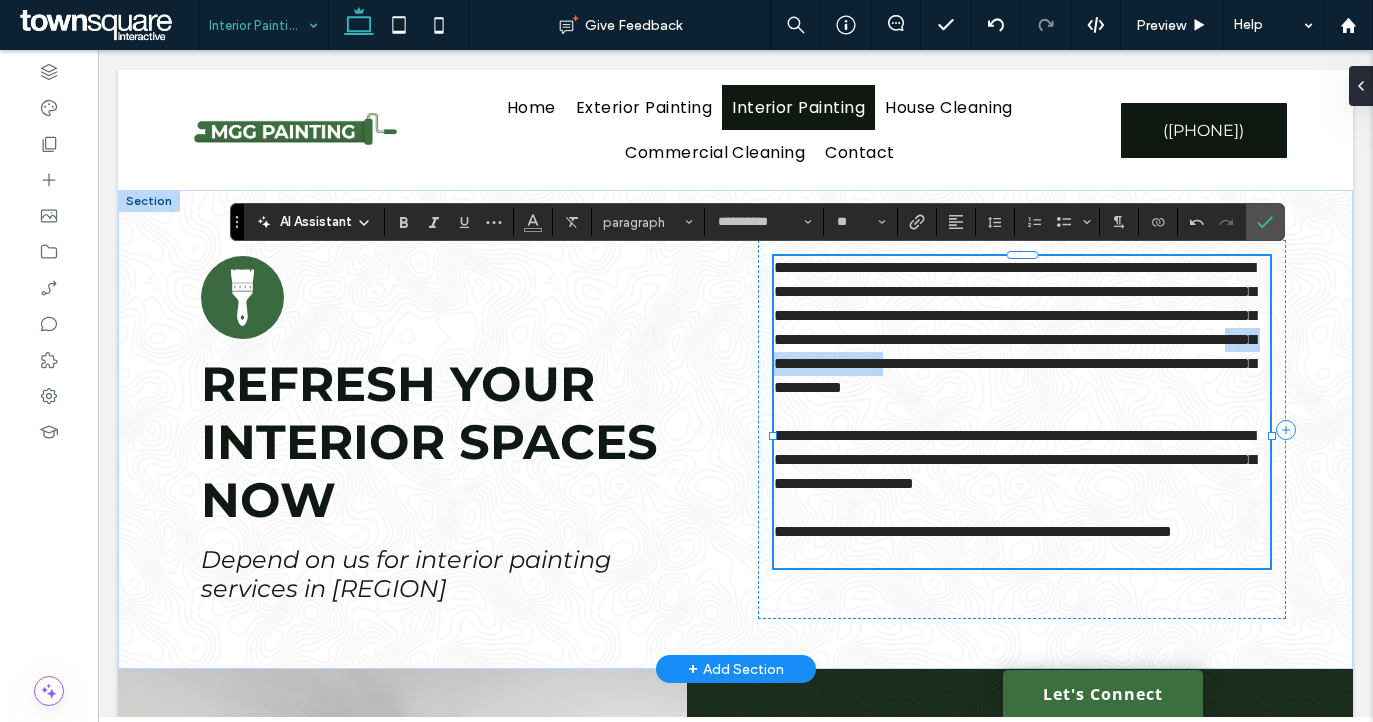 drag, startPoint x: 1057, startPoint y: 384, endPoint x: 877, endPoint y: 377, distance: 180.13606 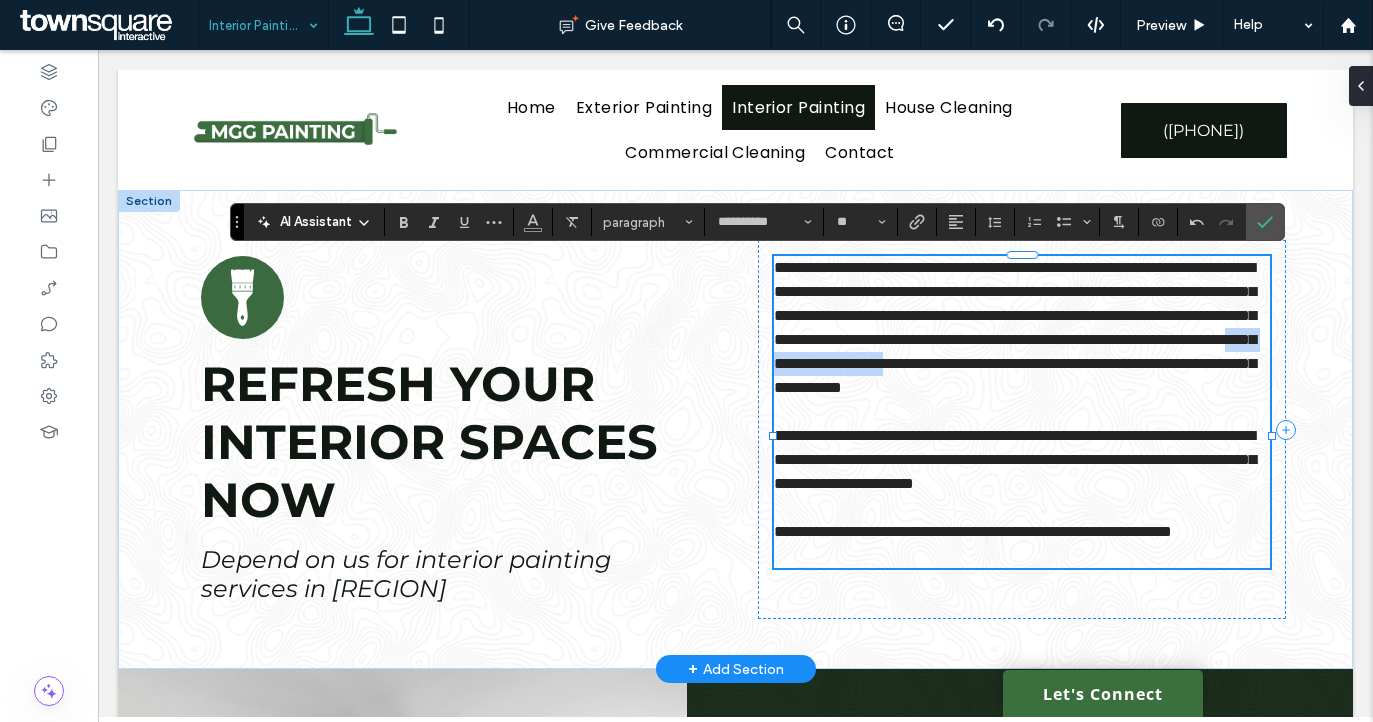 click on "**********" at bounding box center [1022, 328] 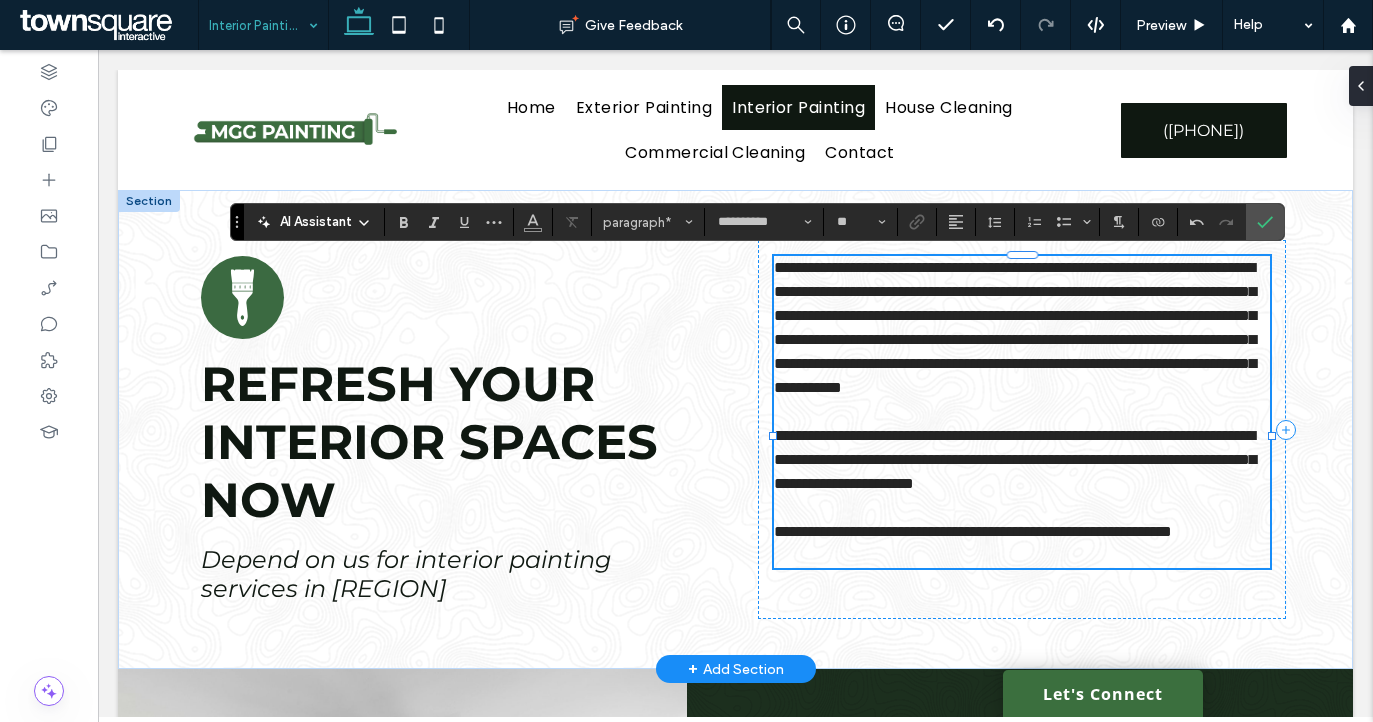 click on "**********" at bounding box center (1022, 532) 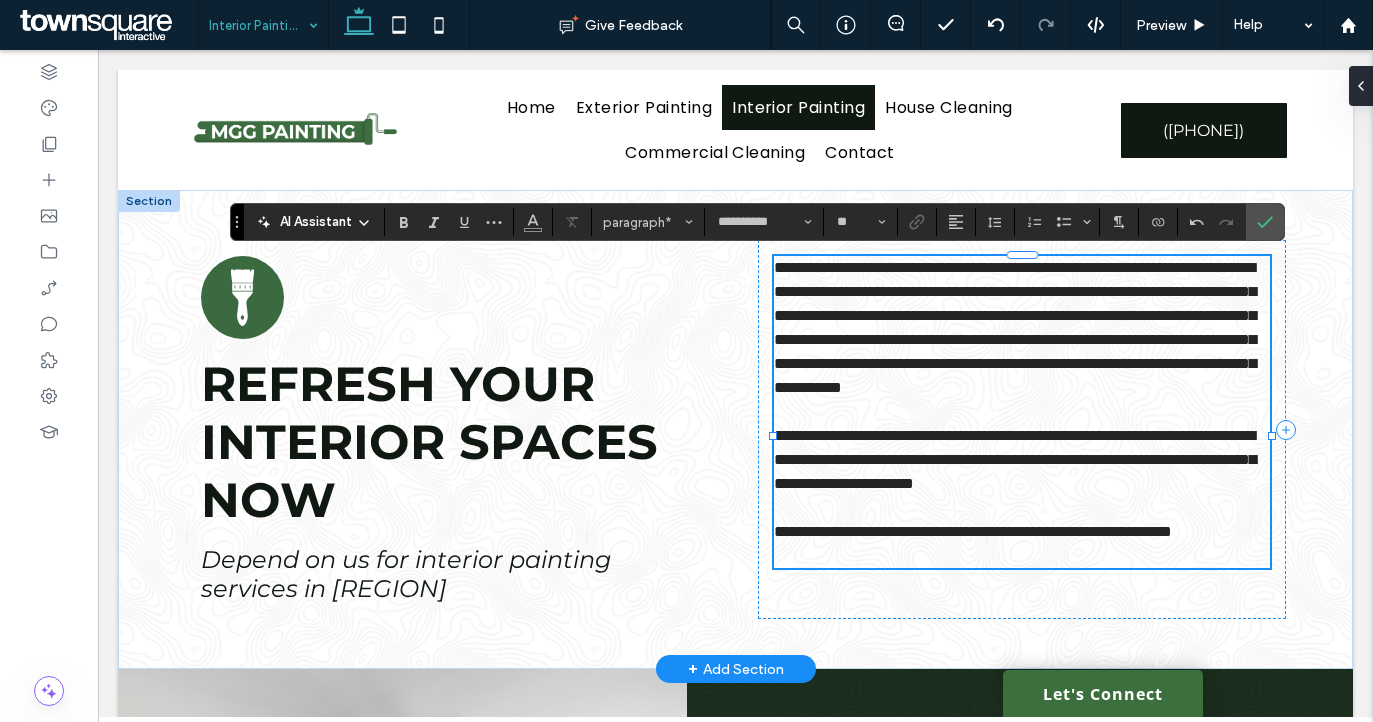 click on "**********" at bounding box center (973, 531) 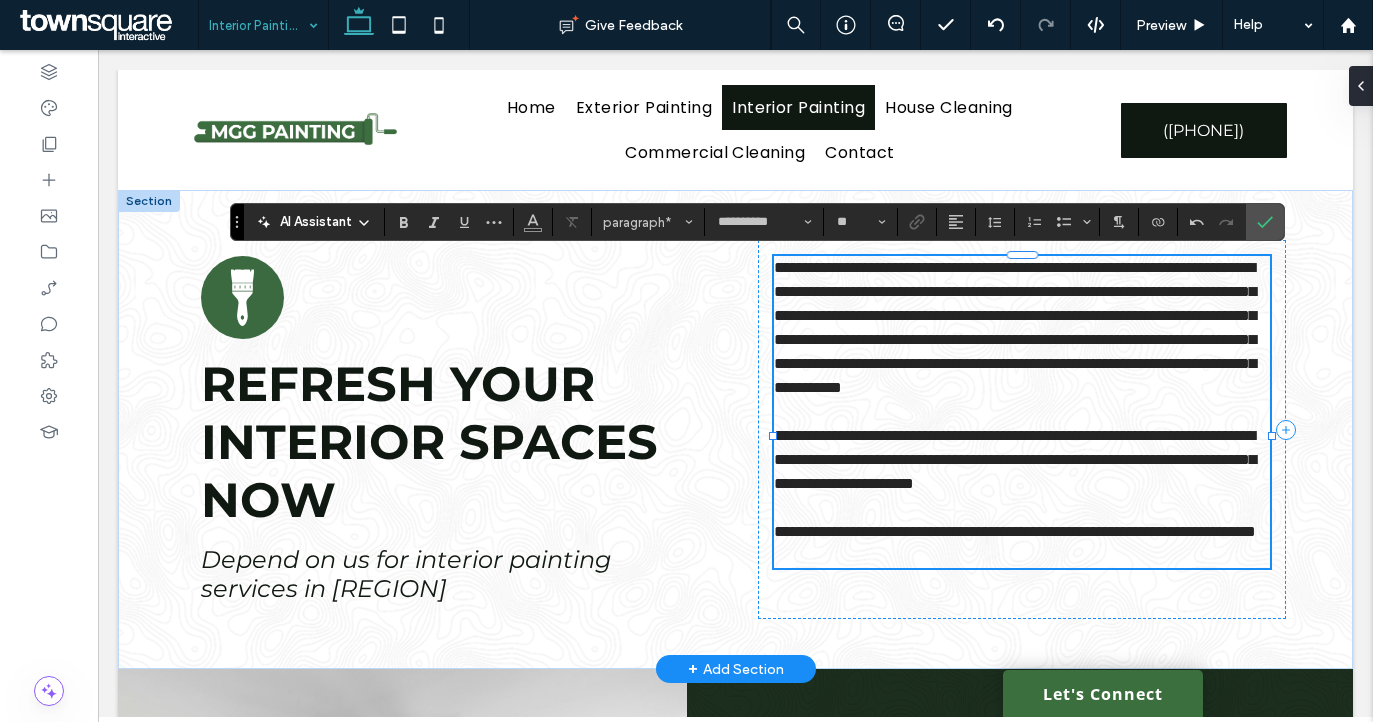 click on "**********" at bounding box center (1015, 531) 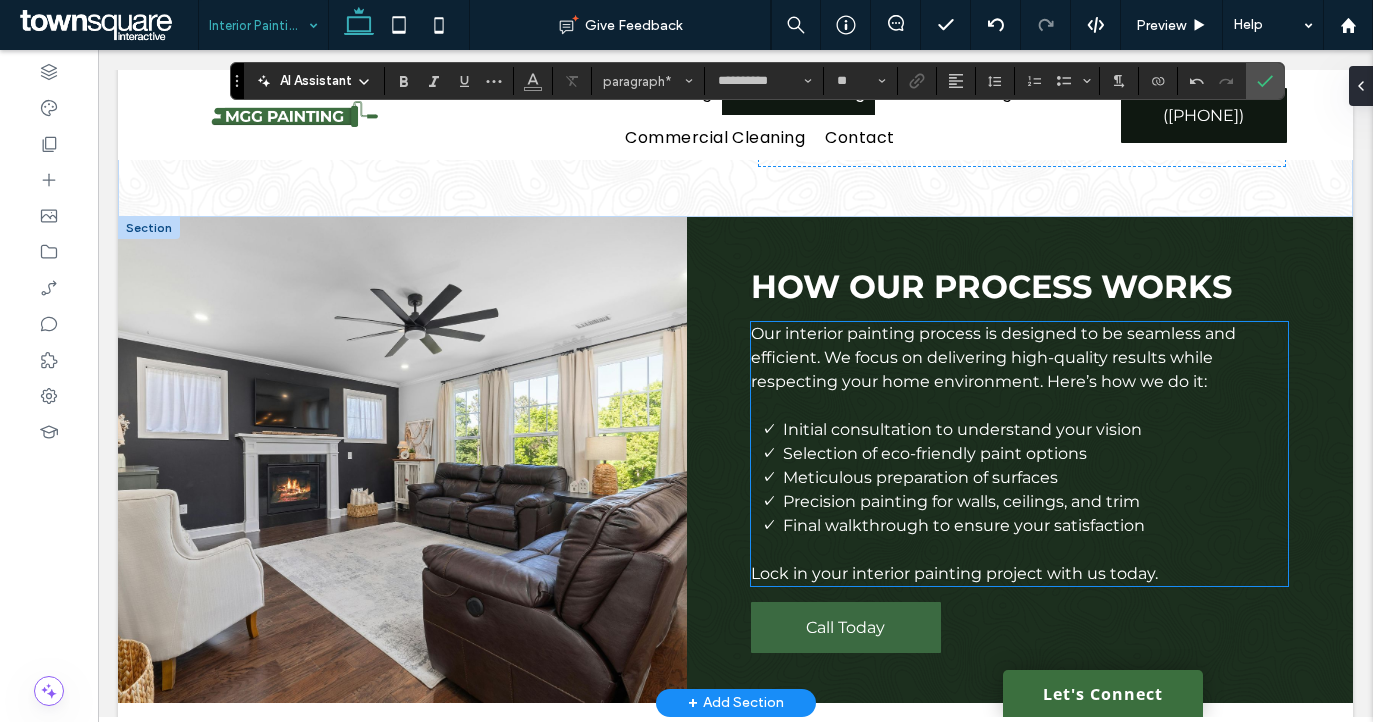 scroll, scrollTop: 422, scrollLeft: 0, axis: vertical 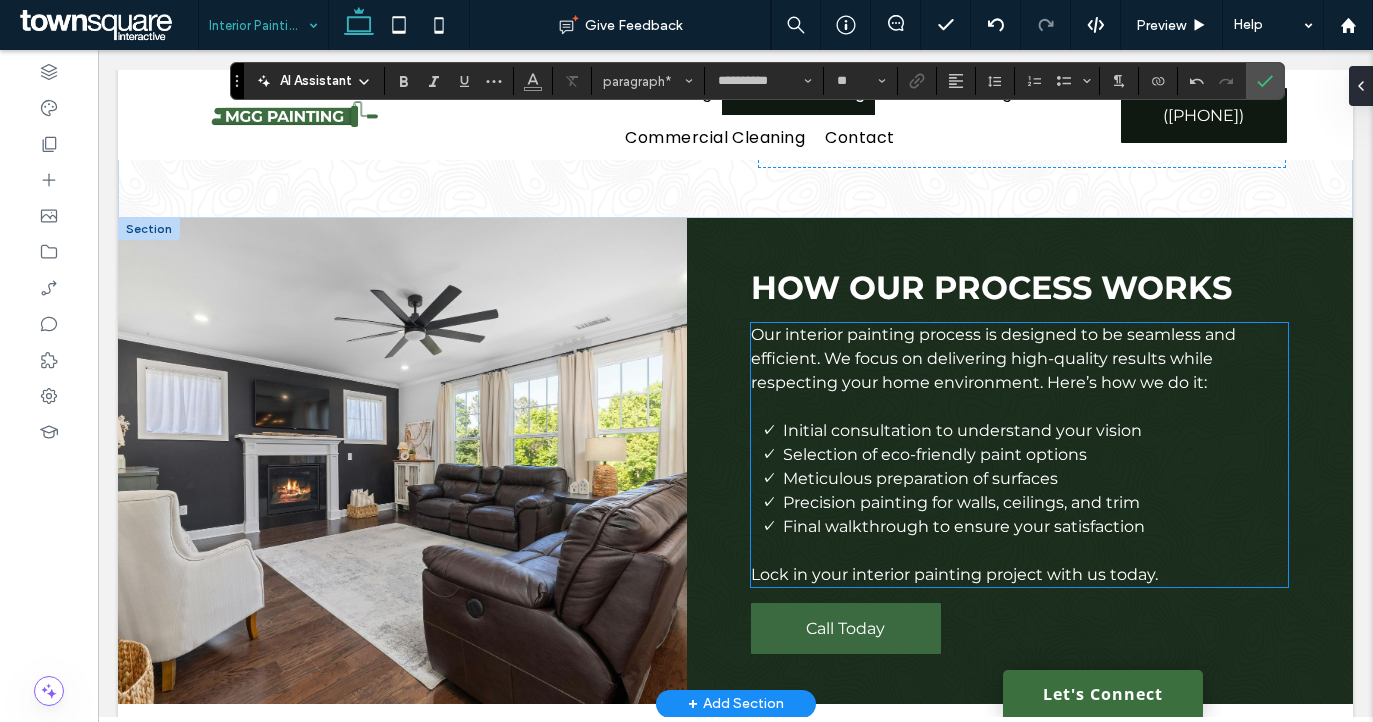 click on "Our interior painting process is designed to be seamless and efficient. We focus on delivering high-quality results while respecting your home environment. Here’s how we do it:" at bounding box center [993, 358] 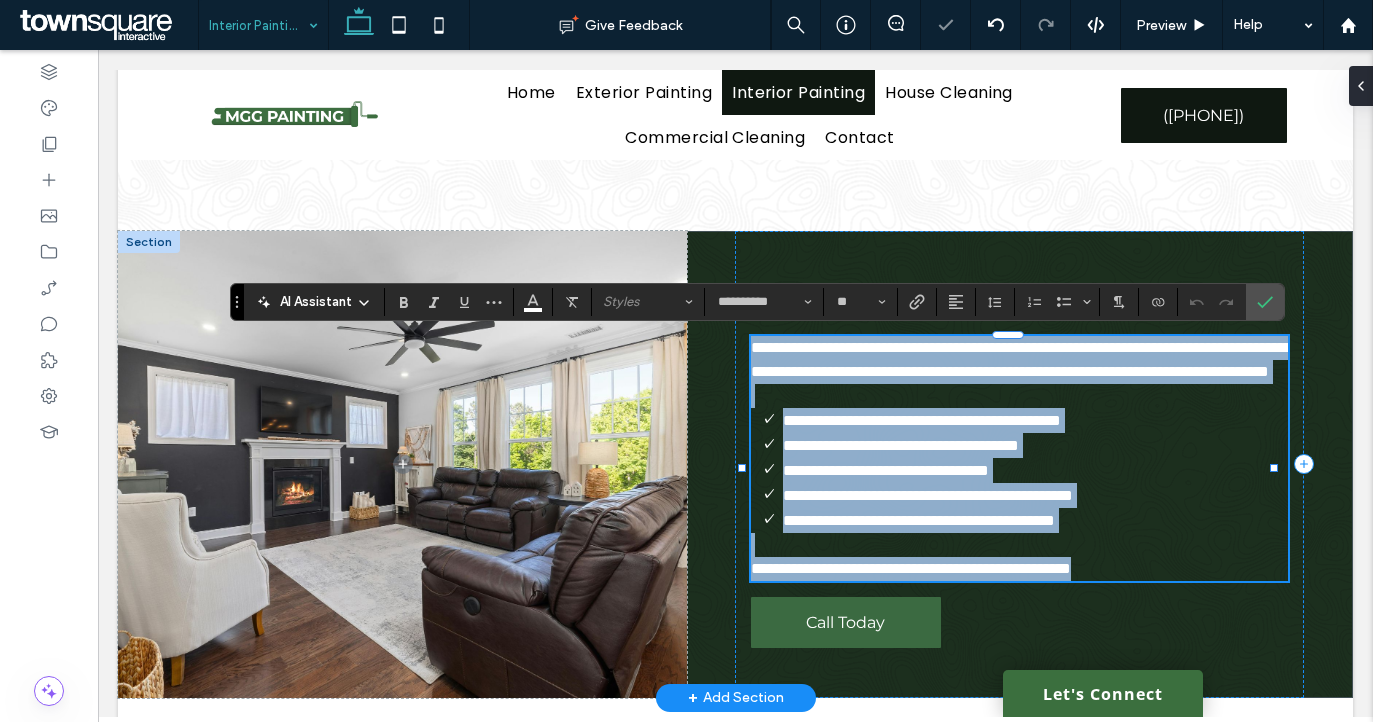 click on "**********" at bounding box center [1021, 359] 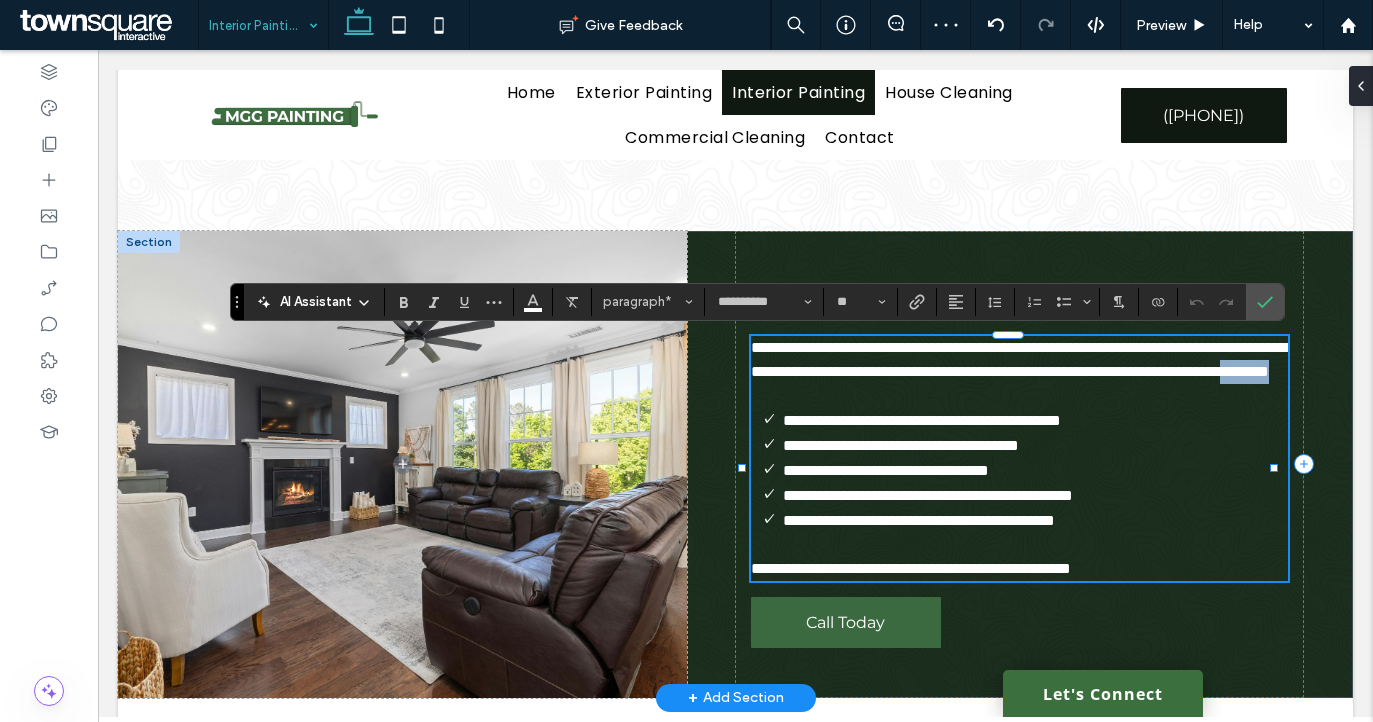 drag, startPoint x: 1195, startPoint y: 395, endPoint x: 1145, endPoint y: 401, distance: 50.358715 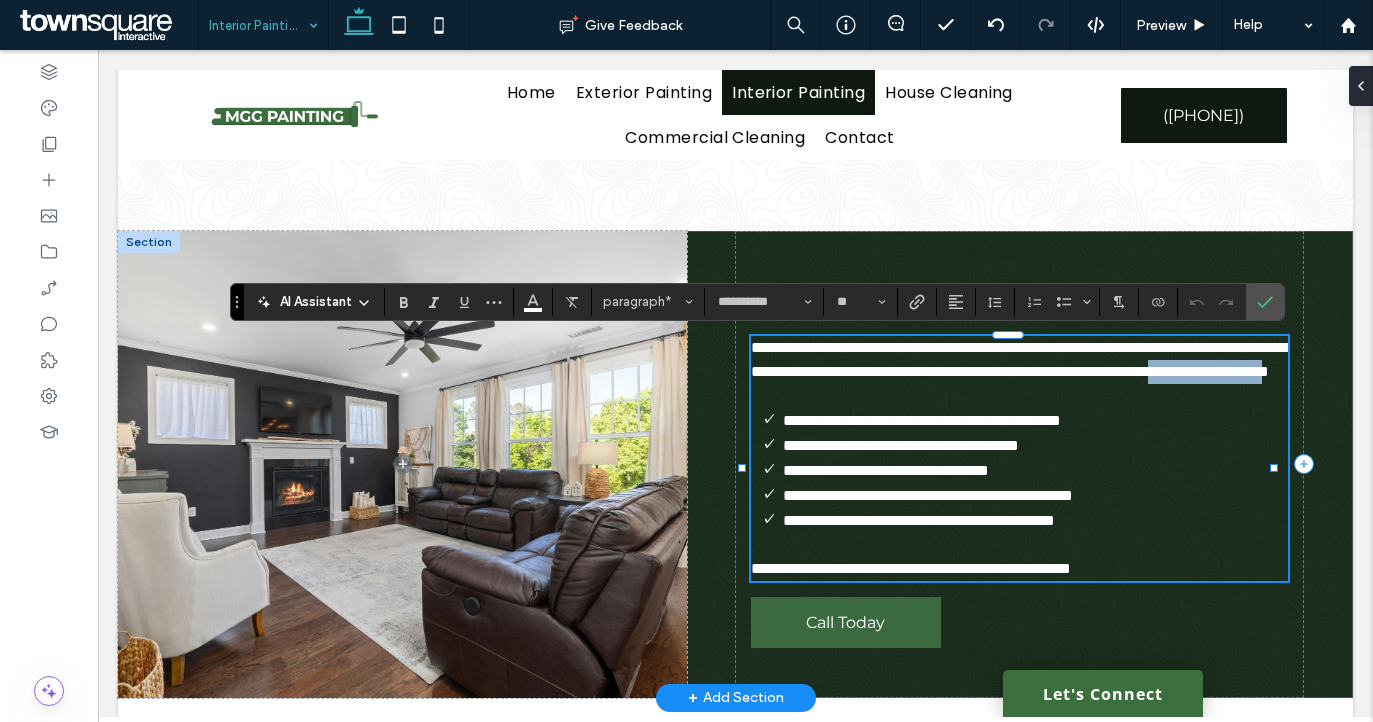 drag, startPoint x: 1193, startPoint y: 397, endPoint x: 1042, endPoint y: 397, distance: 151 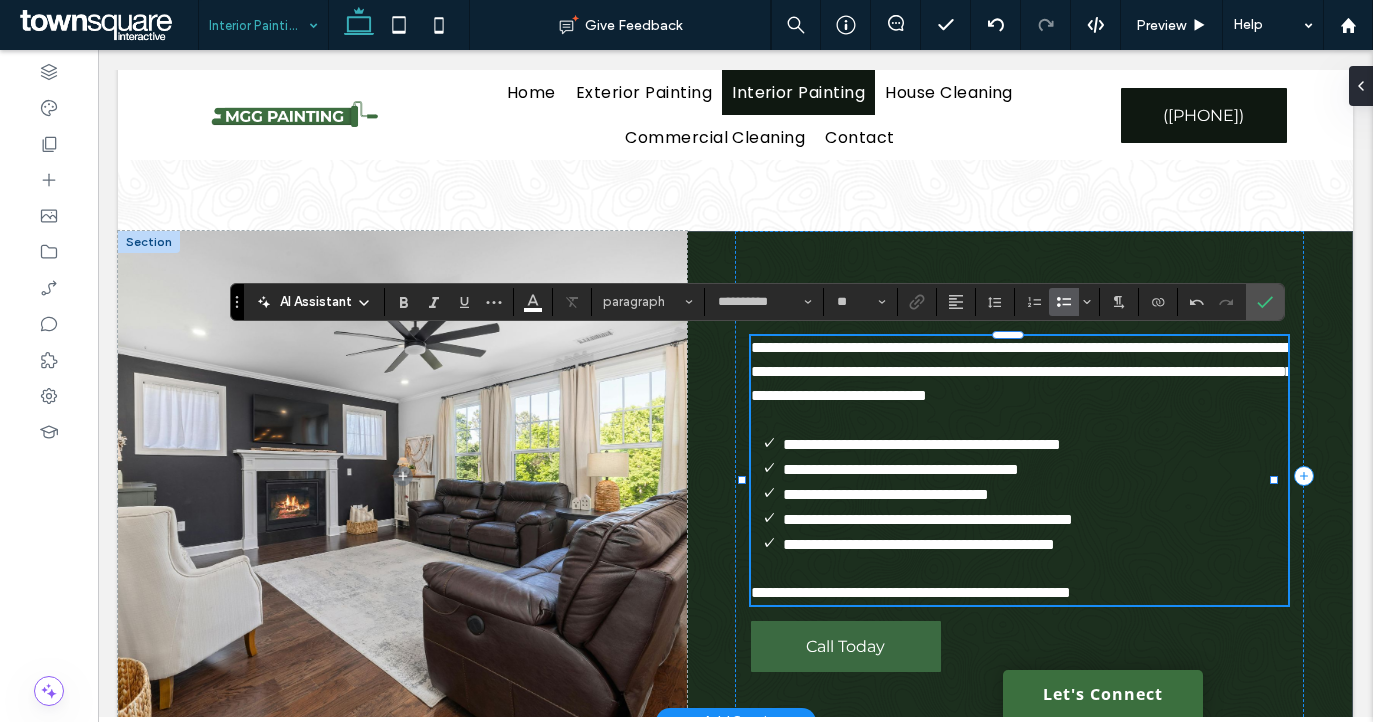 click on "**********" at bounding box center [922, 444] 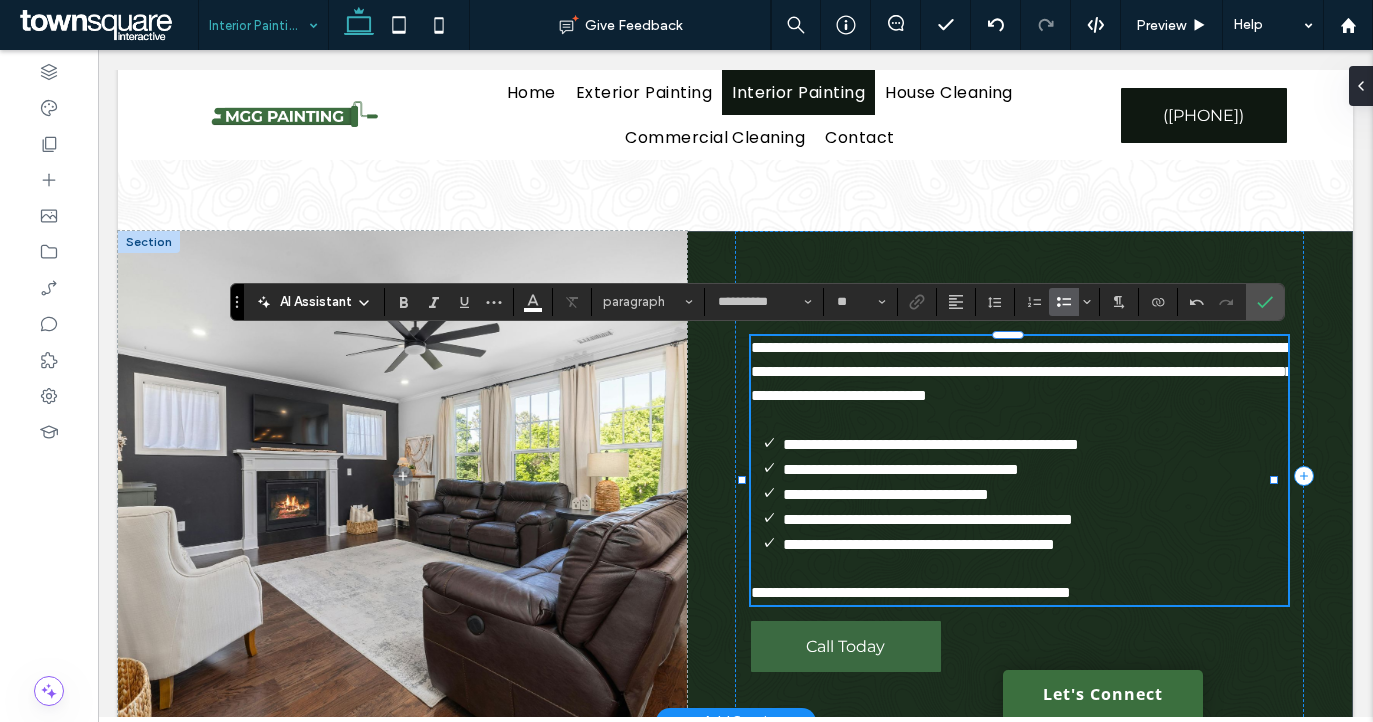 click on "**********" at bounding box center (901, 469) 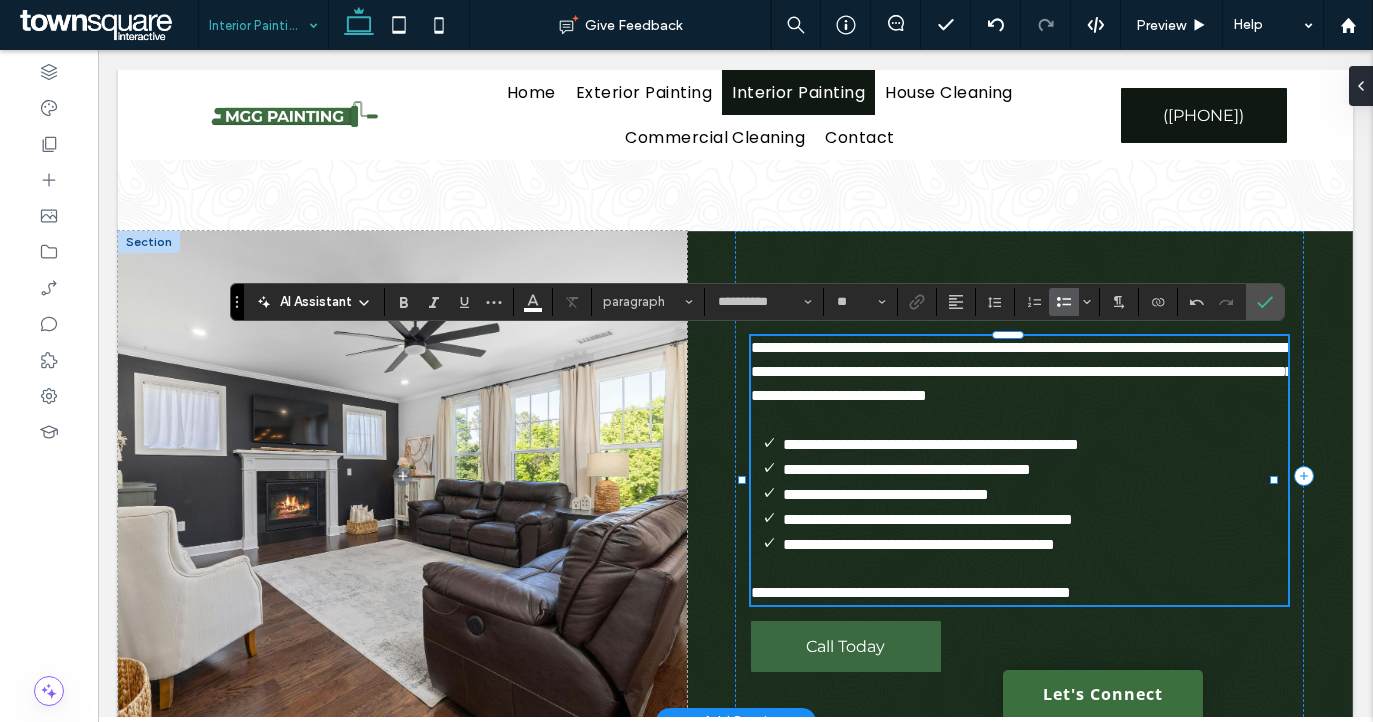 click on "**********" at bounding box center (919, 544) 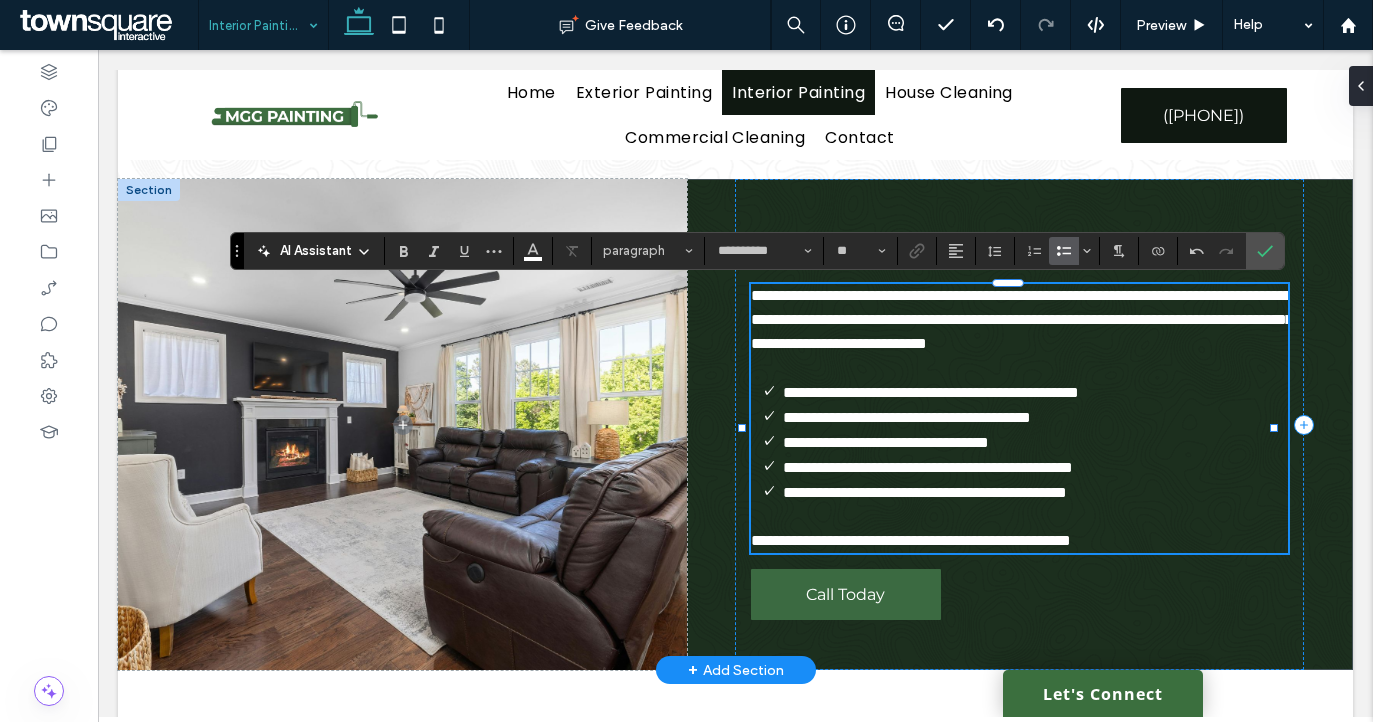 scroll, scrollTop: 0, scrollLeft: 0, axis: both 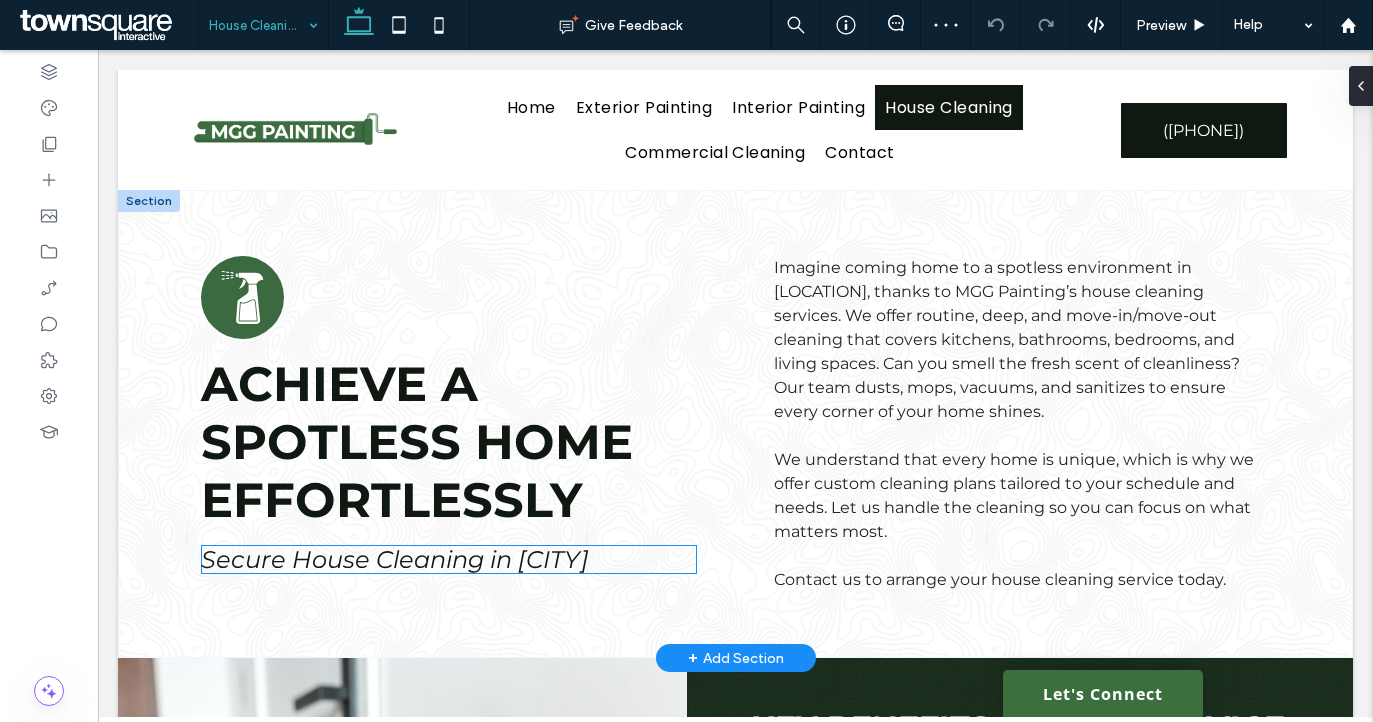click on "Secure House Cleaning in Charlotte" at bounding box center (395, 559) 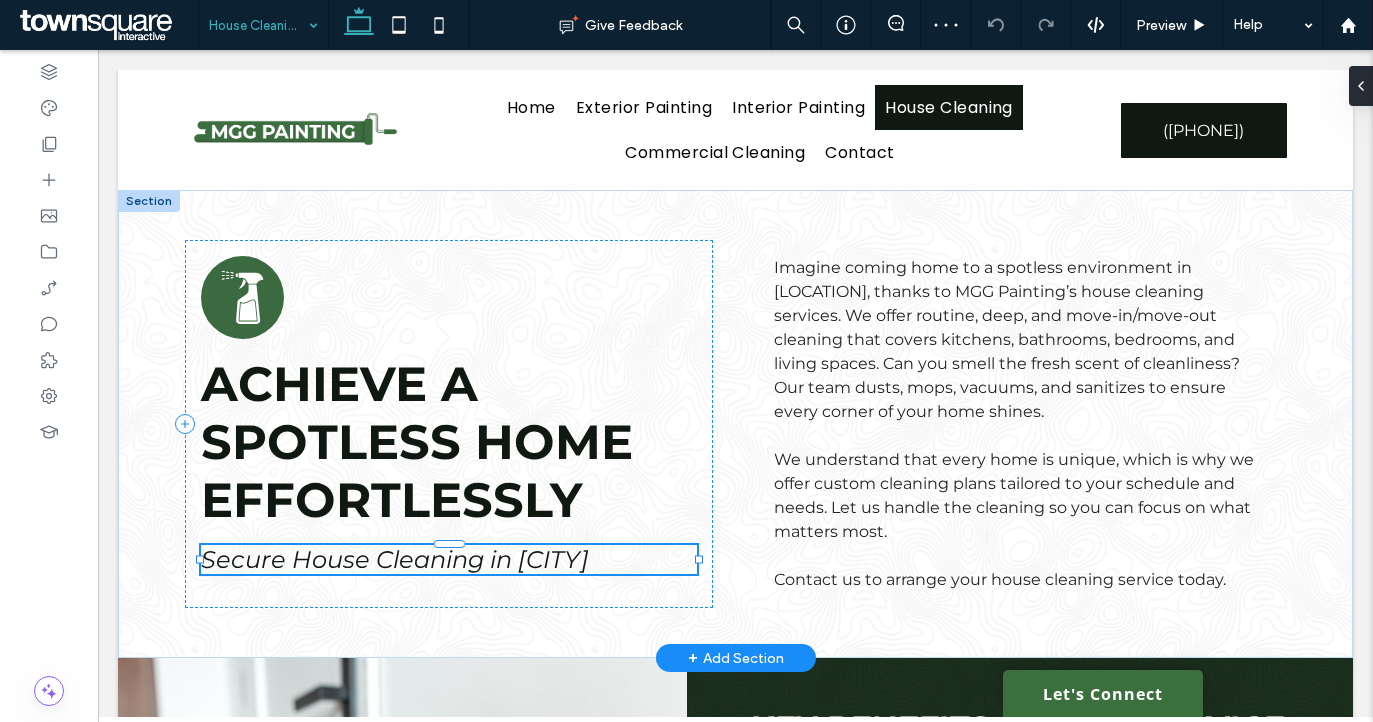 click on "Secure House Cleaning in Charlotte" at bounding box center (395, 559) 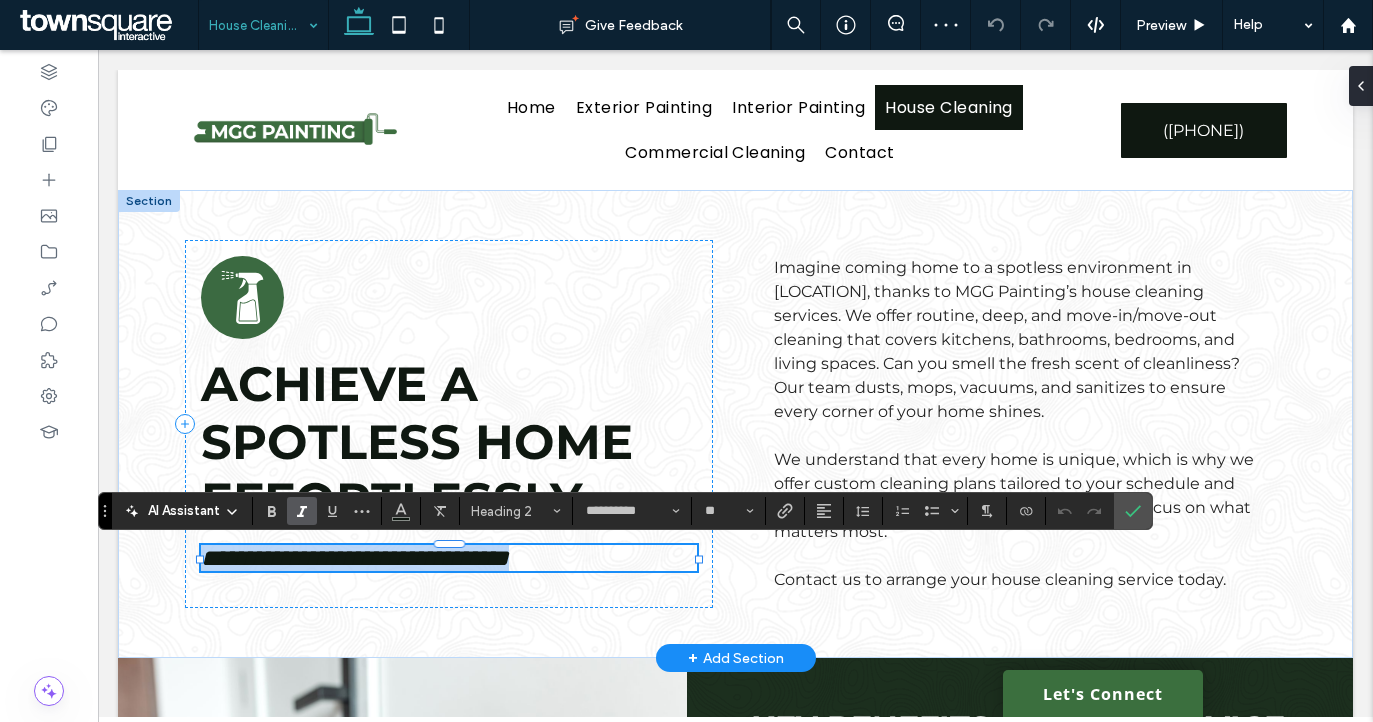 type 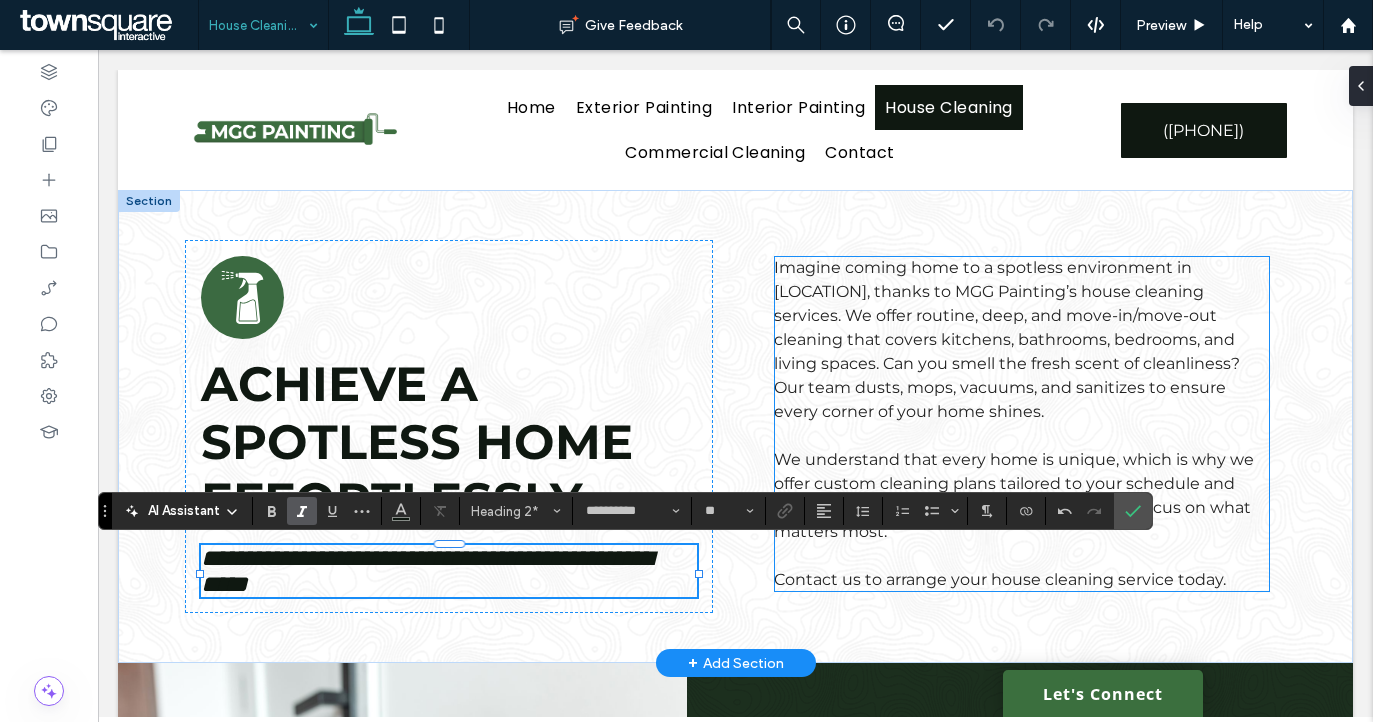 click on "Imagine coming home to a spotless environment in Charlotte, thanks to MGG Painting’s house cleaning services. We offer routine, deep, and move-in/move-out cleaning that covers kitchens, bathrooms, bedrooms, and living spaces. Can you smell the fresh scent of cleanliness? Our team dusts, mops, vacuums, and sanitizes to ensure every corner of your home shines." at bounding box center [1022, 340] 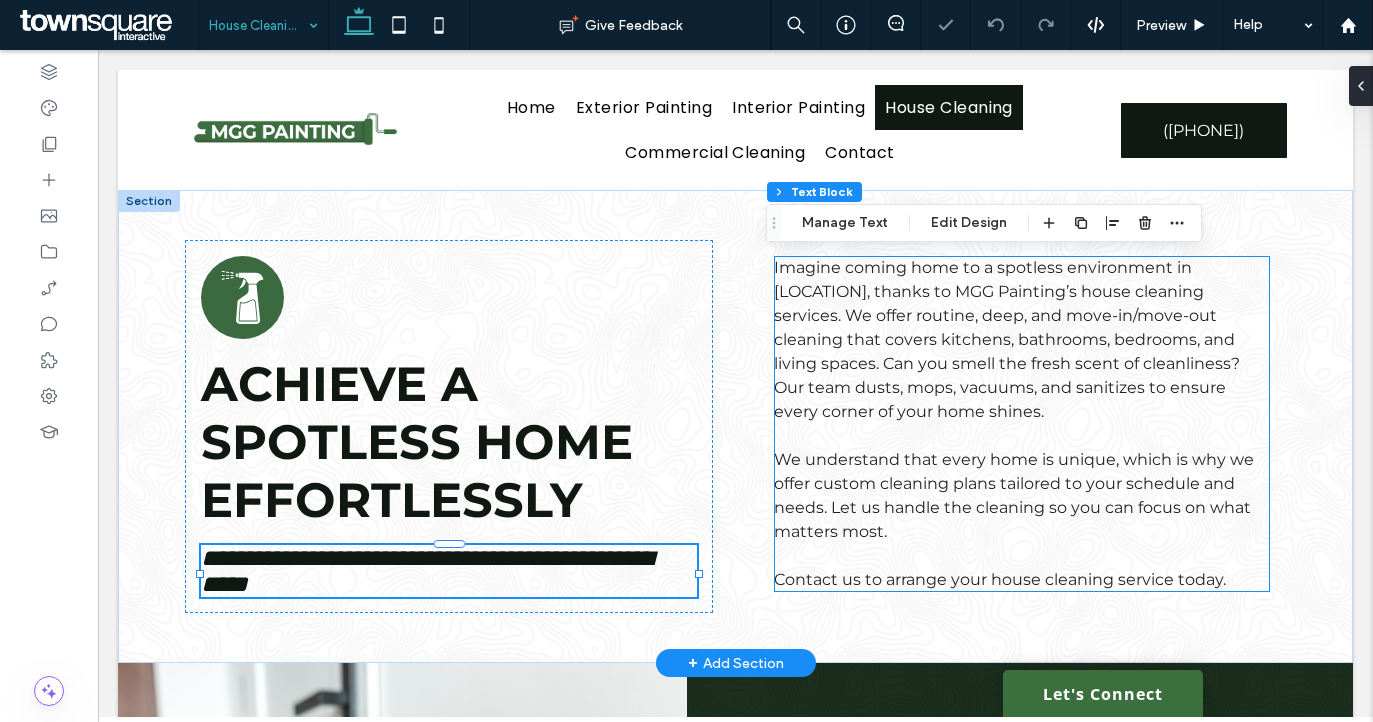 click on "Imagine coming home to a spotless environment in Charlotte, thanks to MGG Painting’s house cleaning services. We offer routine, deep, and move-in/move-out cleaning that covers kitchens, bathrooms, bedrooms, and living spaces. Can you smell the fresh scent of cleanliness? Our team dusts, mops, vacuums, and sanitizes to ensure every corner of your home shines." at bounding box center [1022, 340] 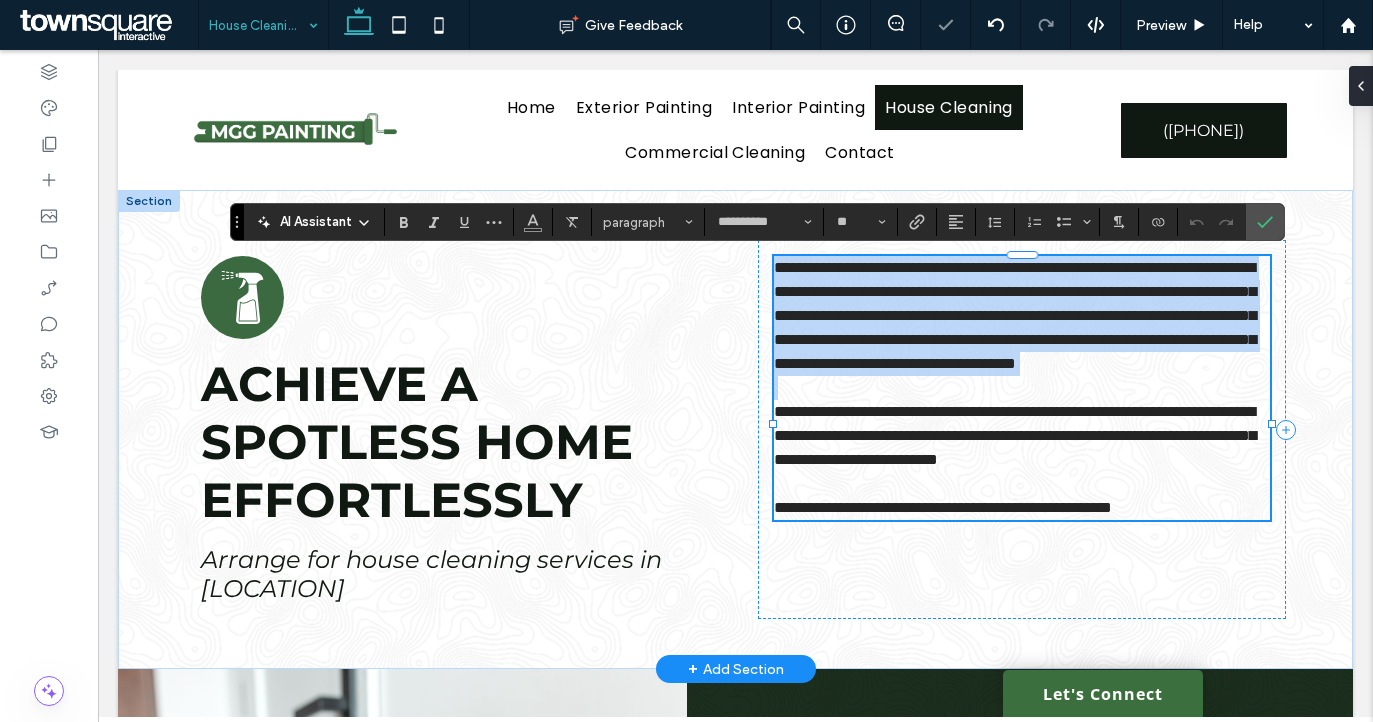 click on "**********" at bounding box center [1022, 316] 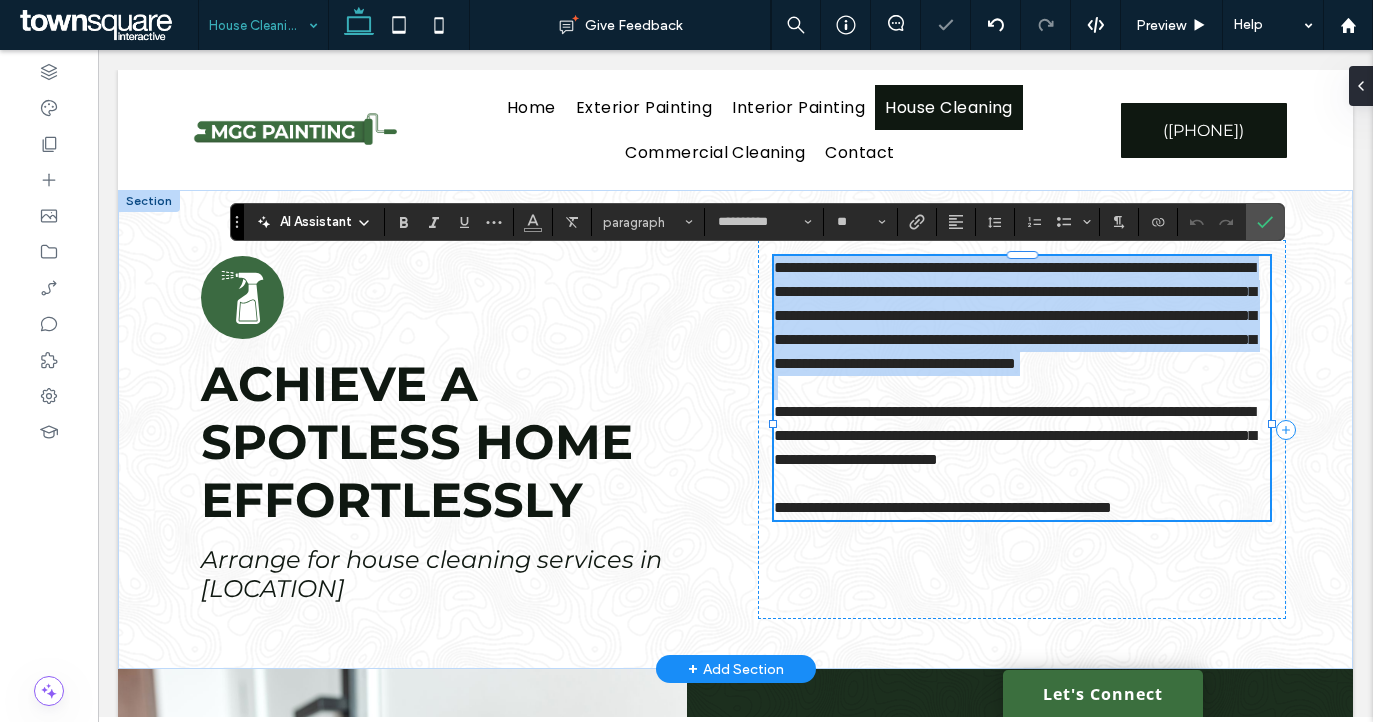 click on "**********" at bounding box center (1022, 316) 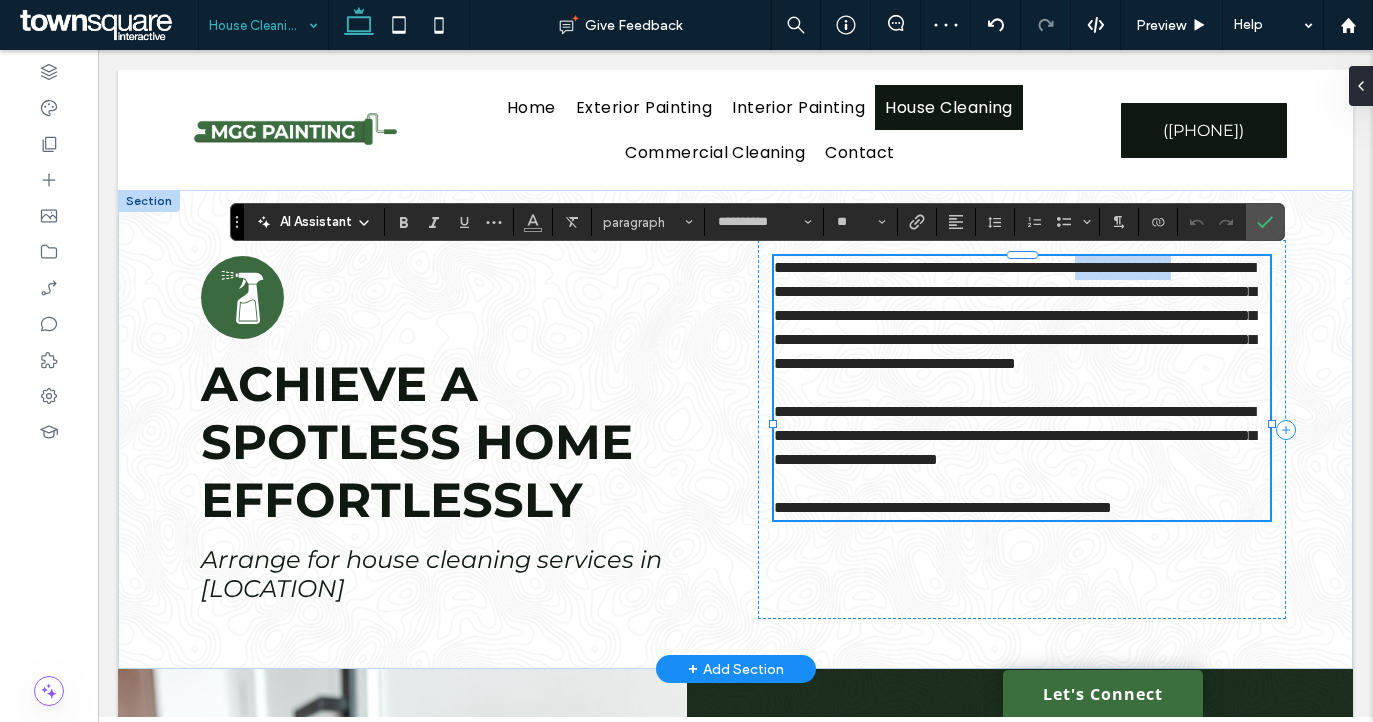 drag, startPoint x: 903, startPoint y: 290, endPoint x: 768, endPoint y: 278, distance: 135.53229 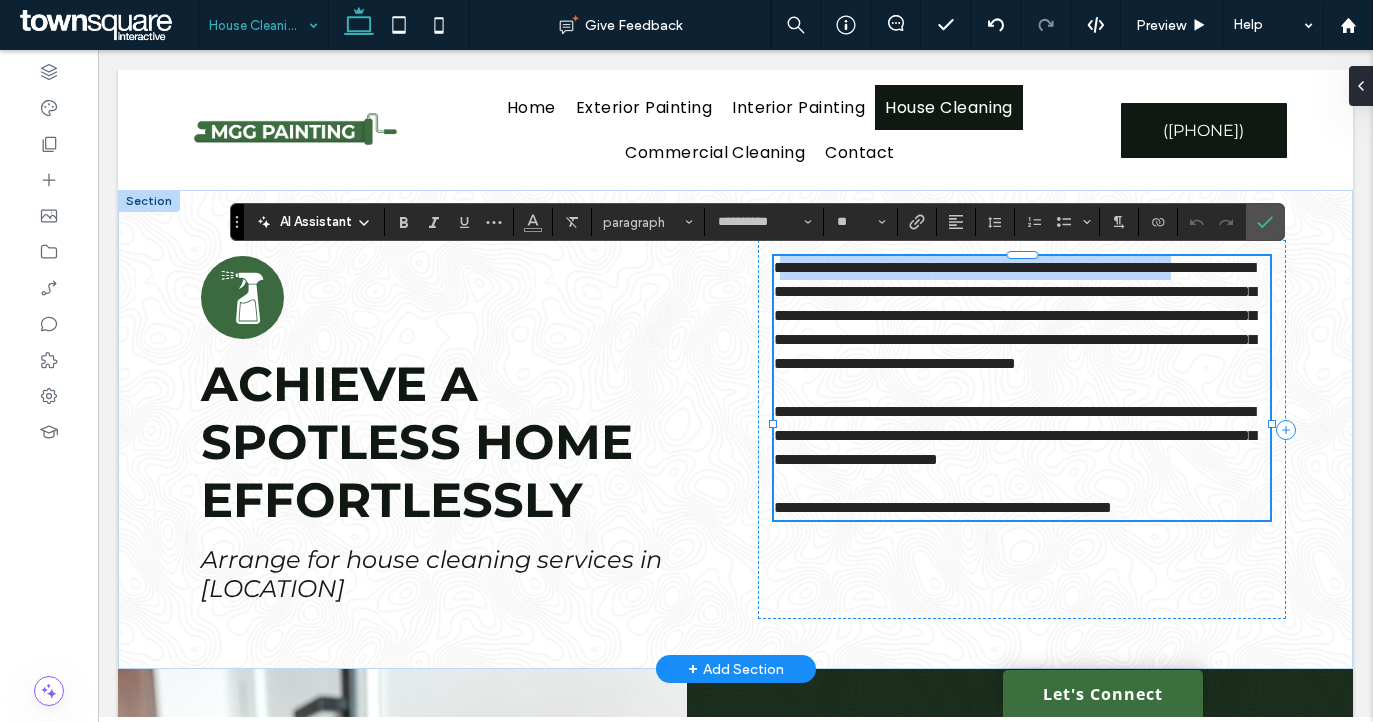 type 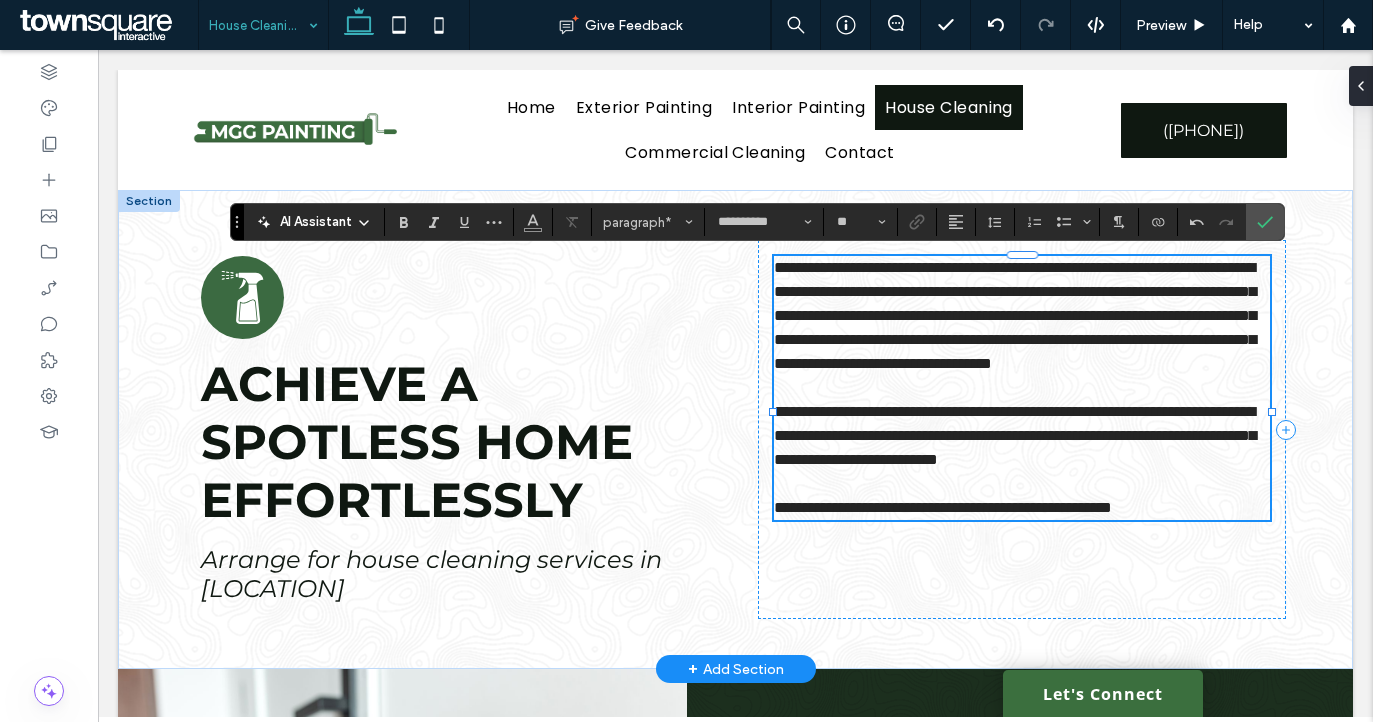 click on "**********" at bounding box center (1015, 315) 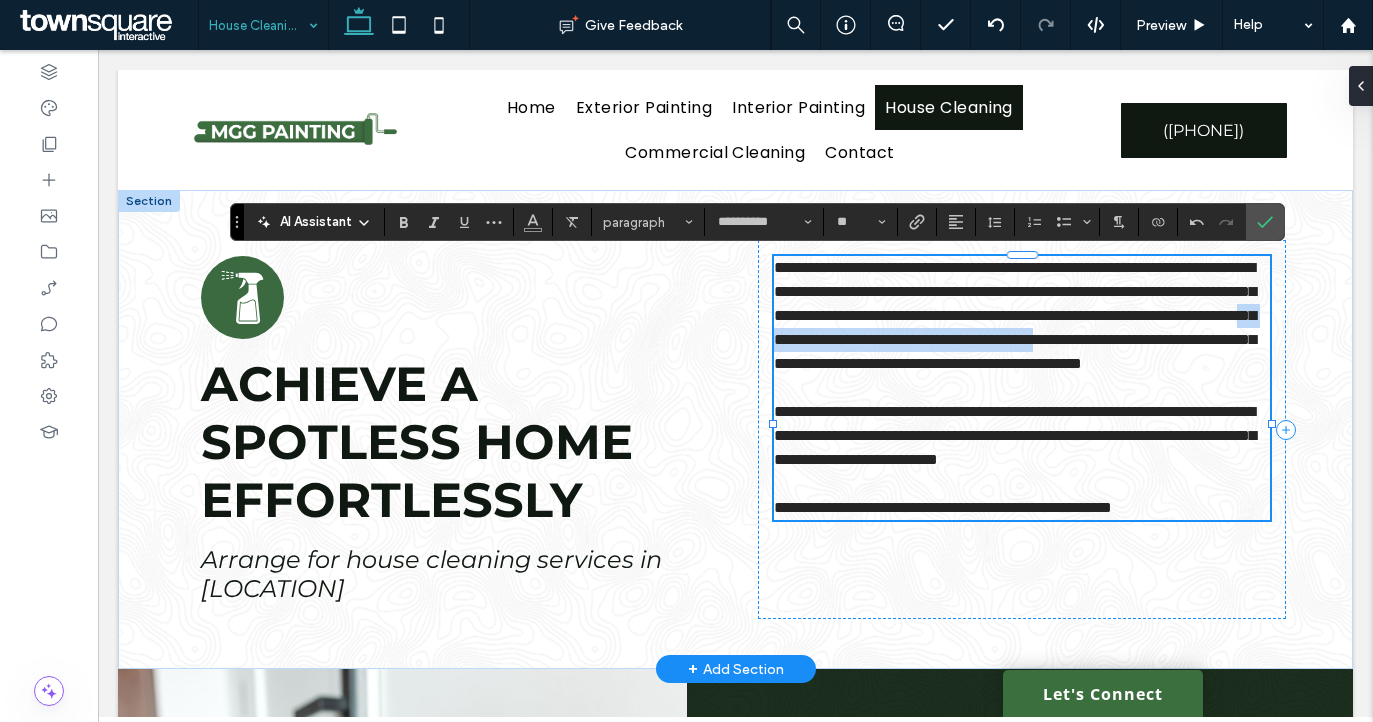 drag, startPoint x: 1088, startPoint y: 360, endPoint x: 1233, endPoint y: 342, distance: 146.11298 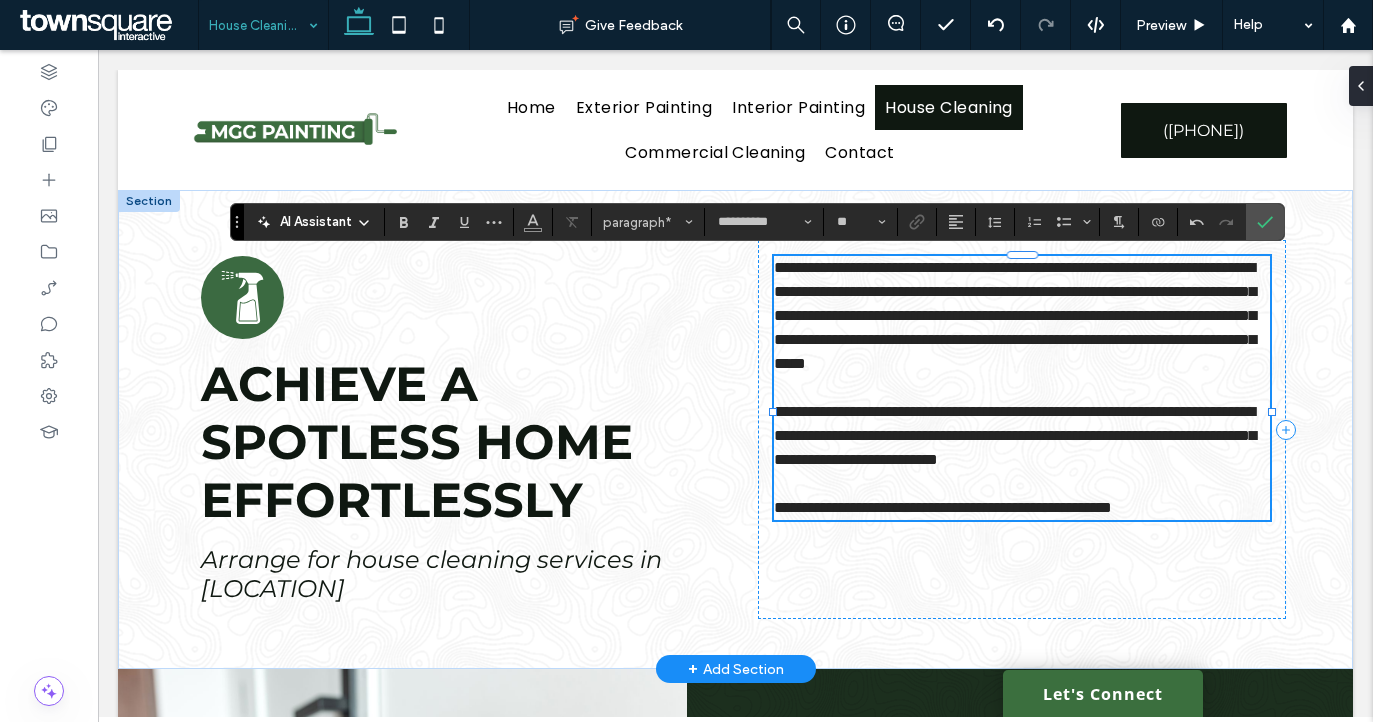 click on "**********" at bounding box center (1015, 435) 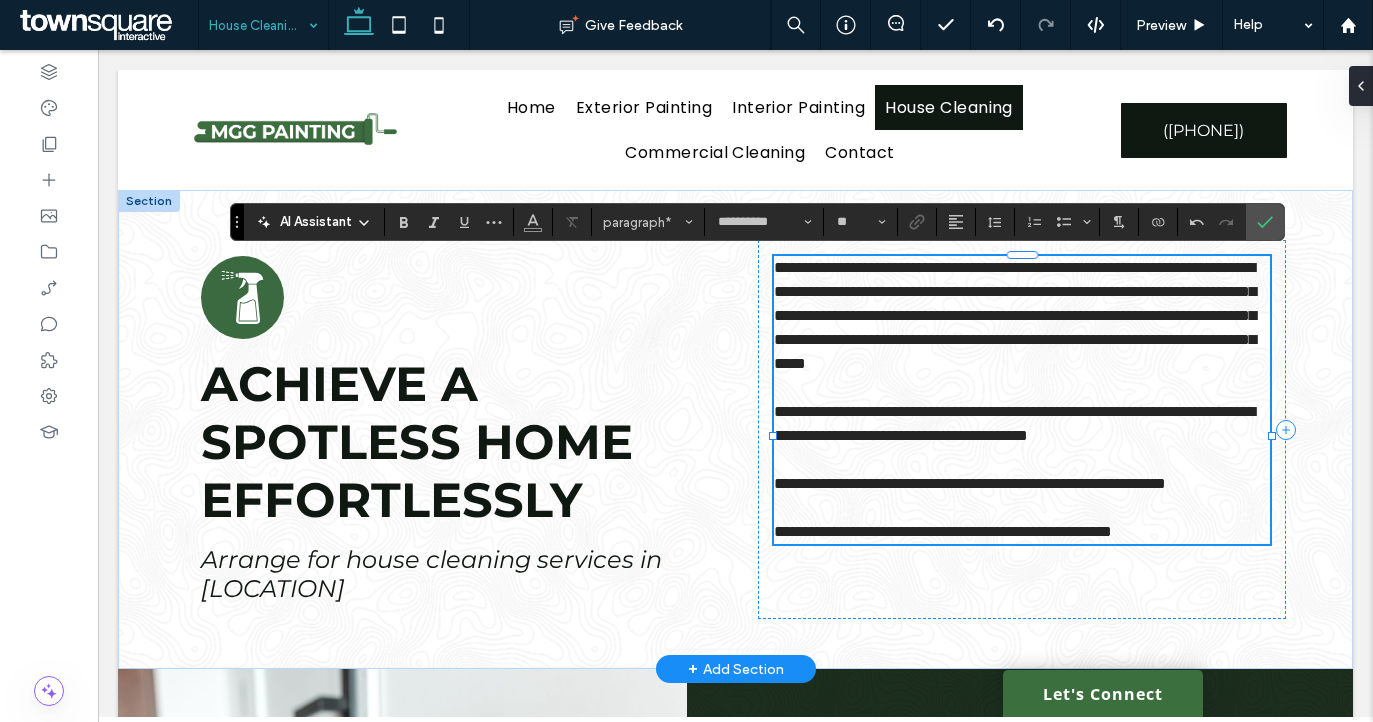 click on "**********" at bounding box center [943, 531] 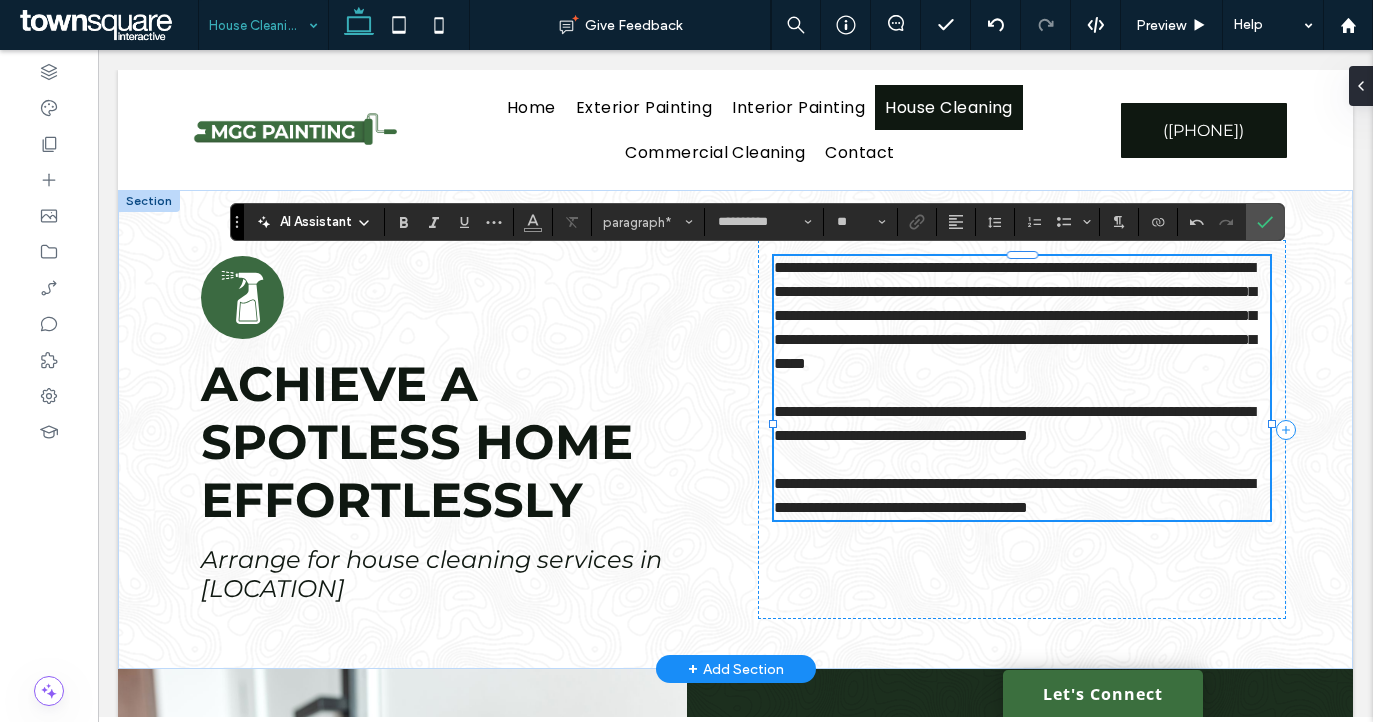 click on "**********" at bounding box center (1014, 423) 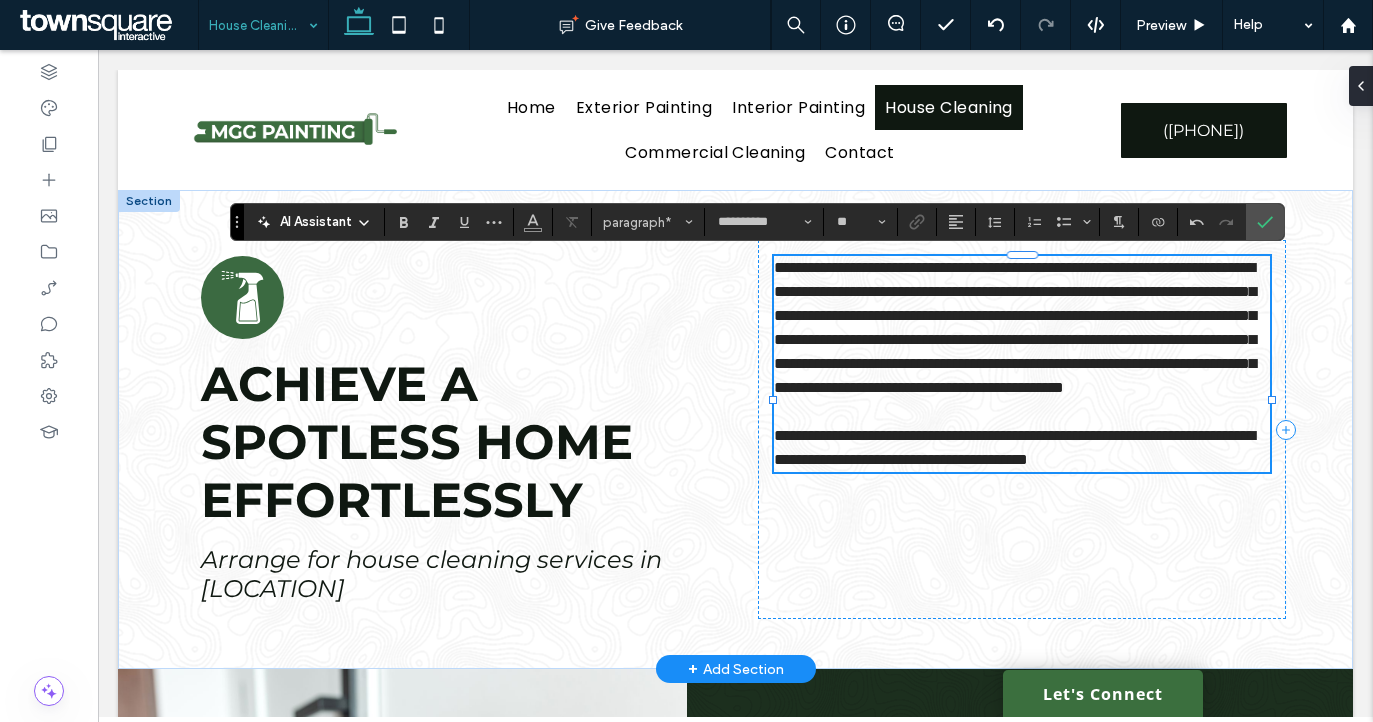 click on "**********" at bounding box center [1015, 327] 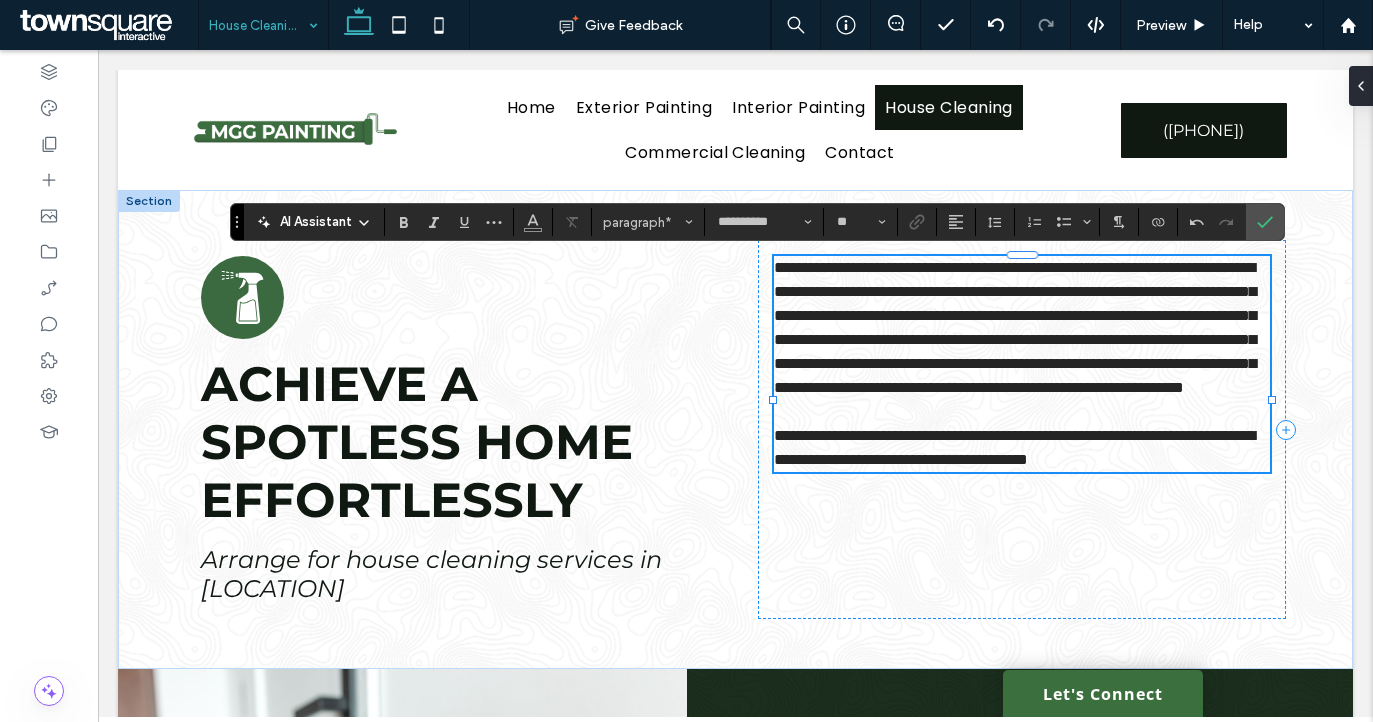 click on "**********" at bounding box center [1022, 448] 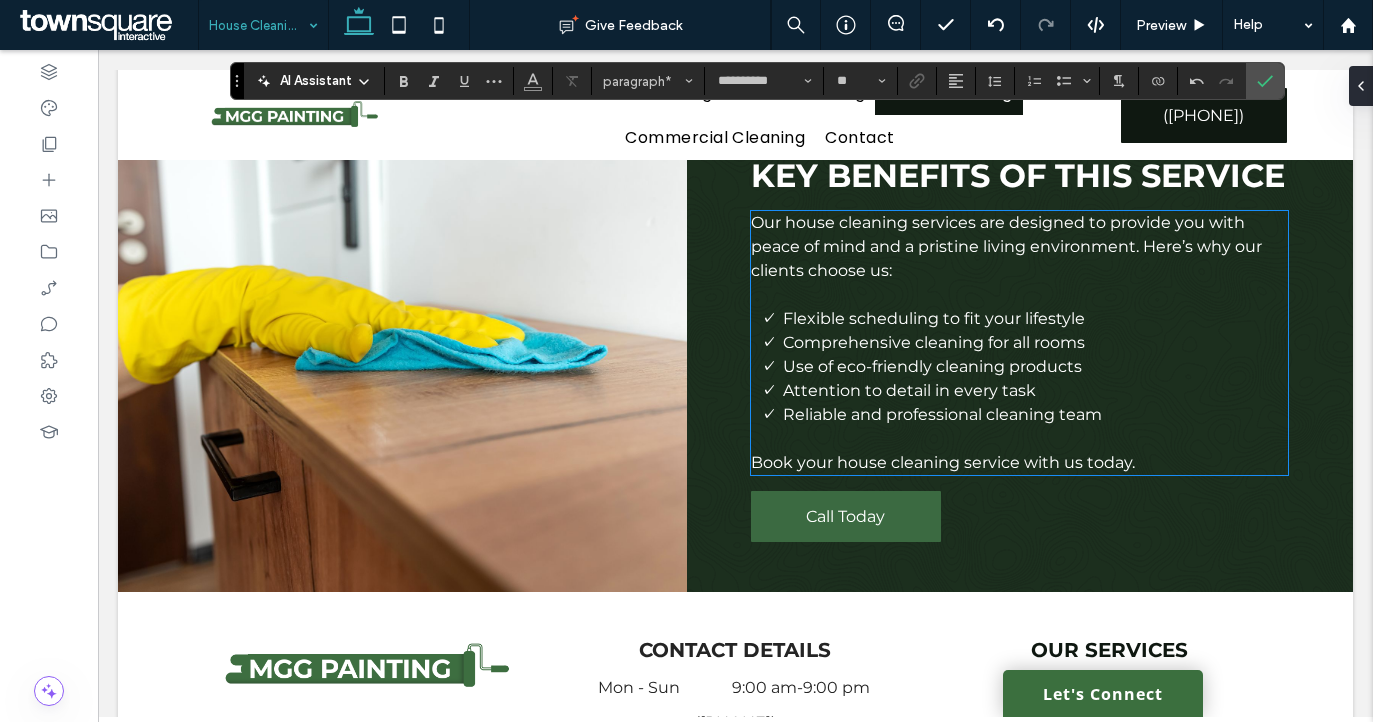 scroll, scrollTop: 534, scrollLeft: 0, axis: vertical 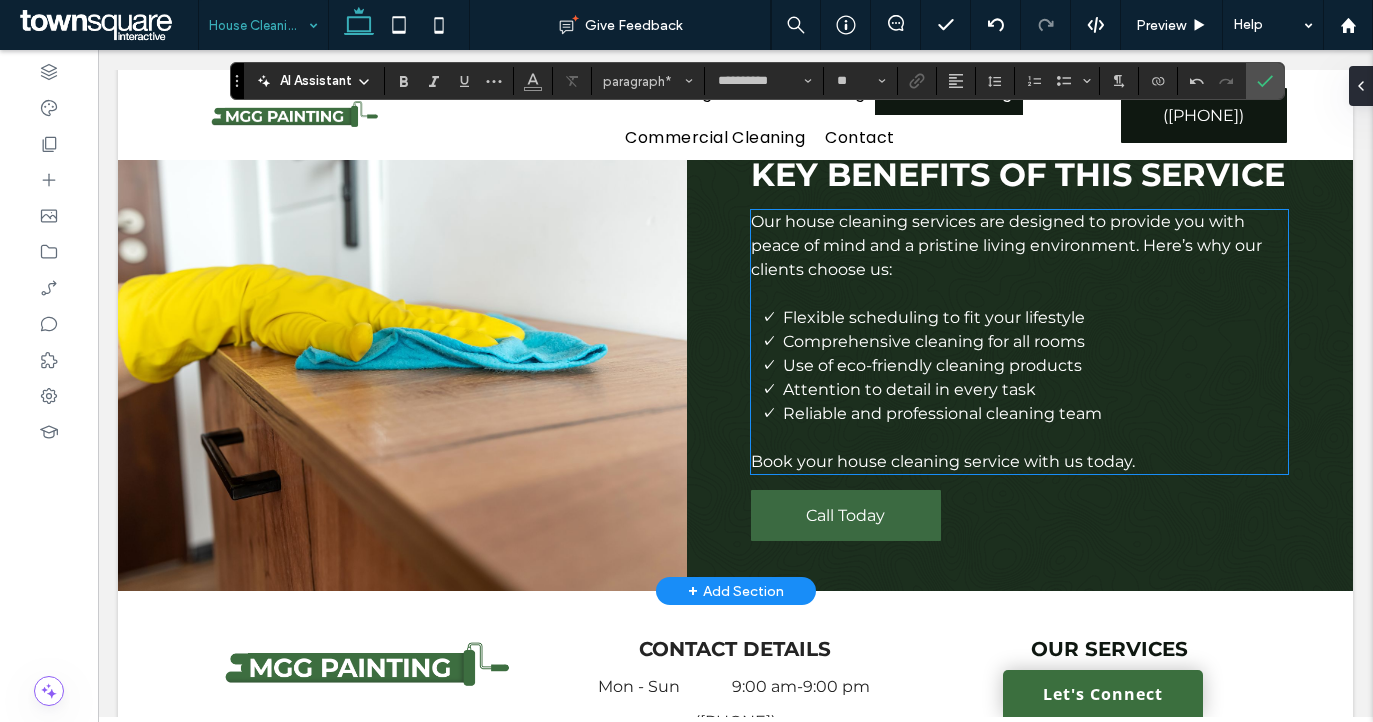 click at bounding box center [1019, 294] 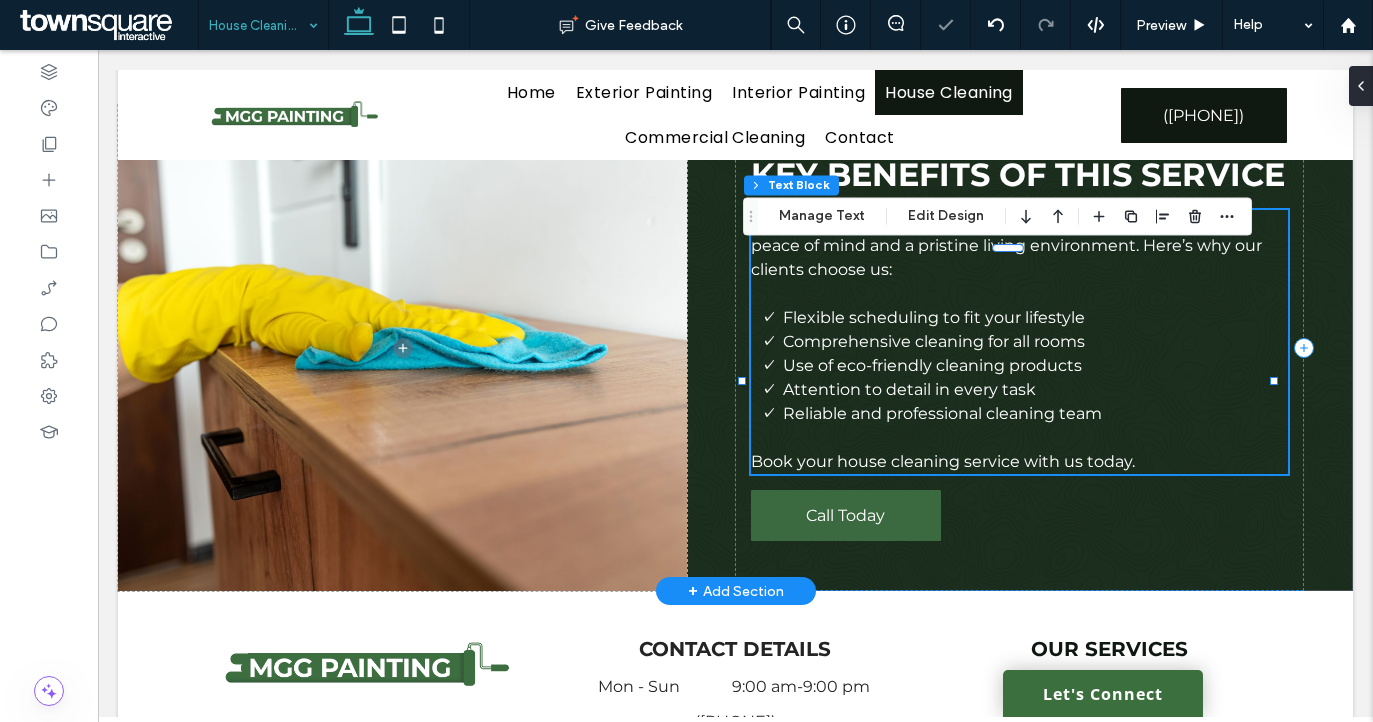 click at bounding box center [1019, 294] 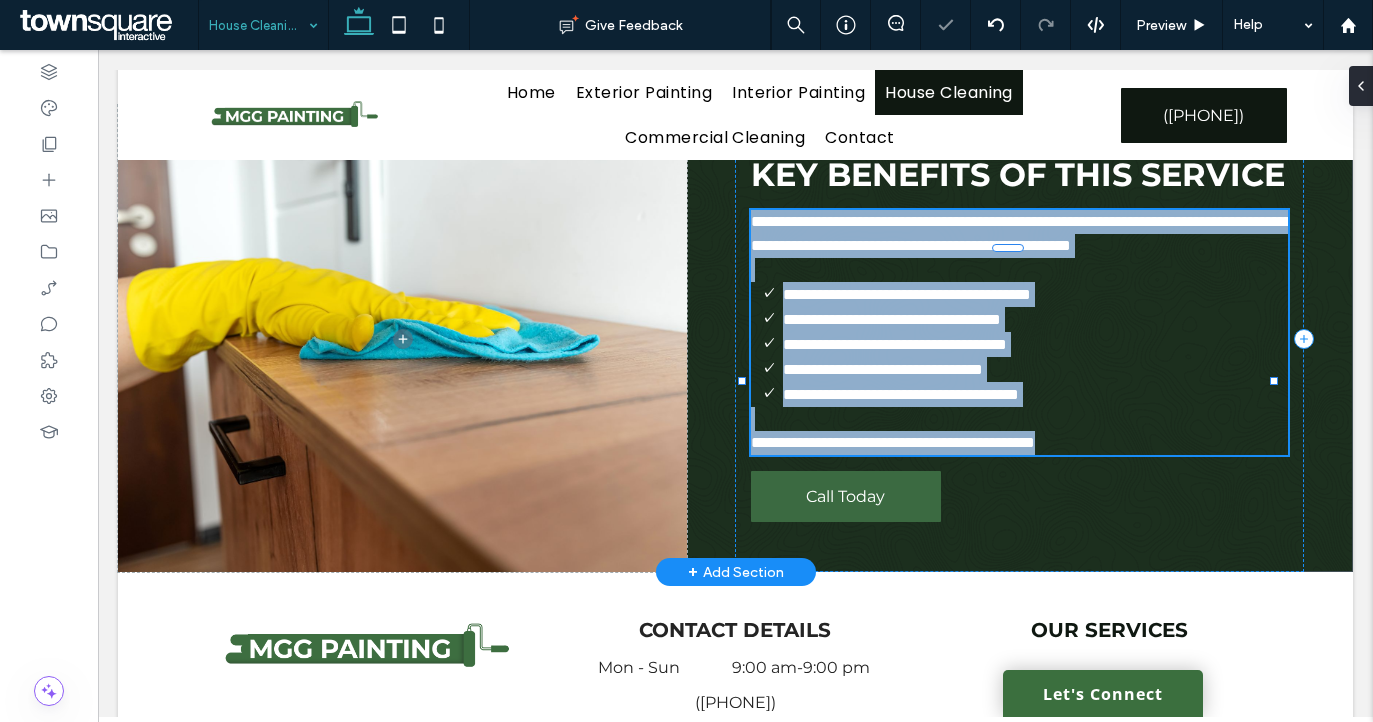 type on "**********" 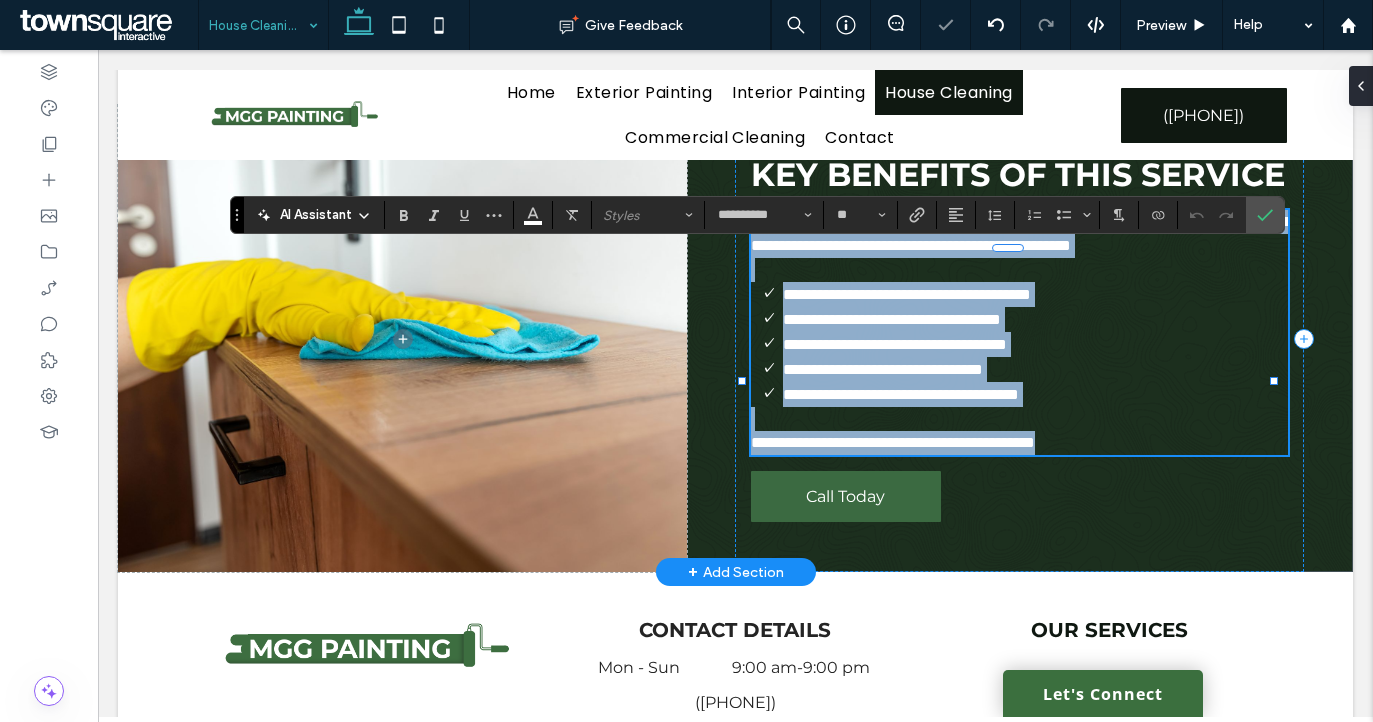 click at bounding box center (1019, 270) 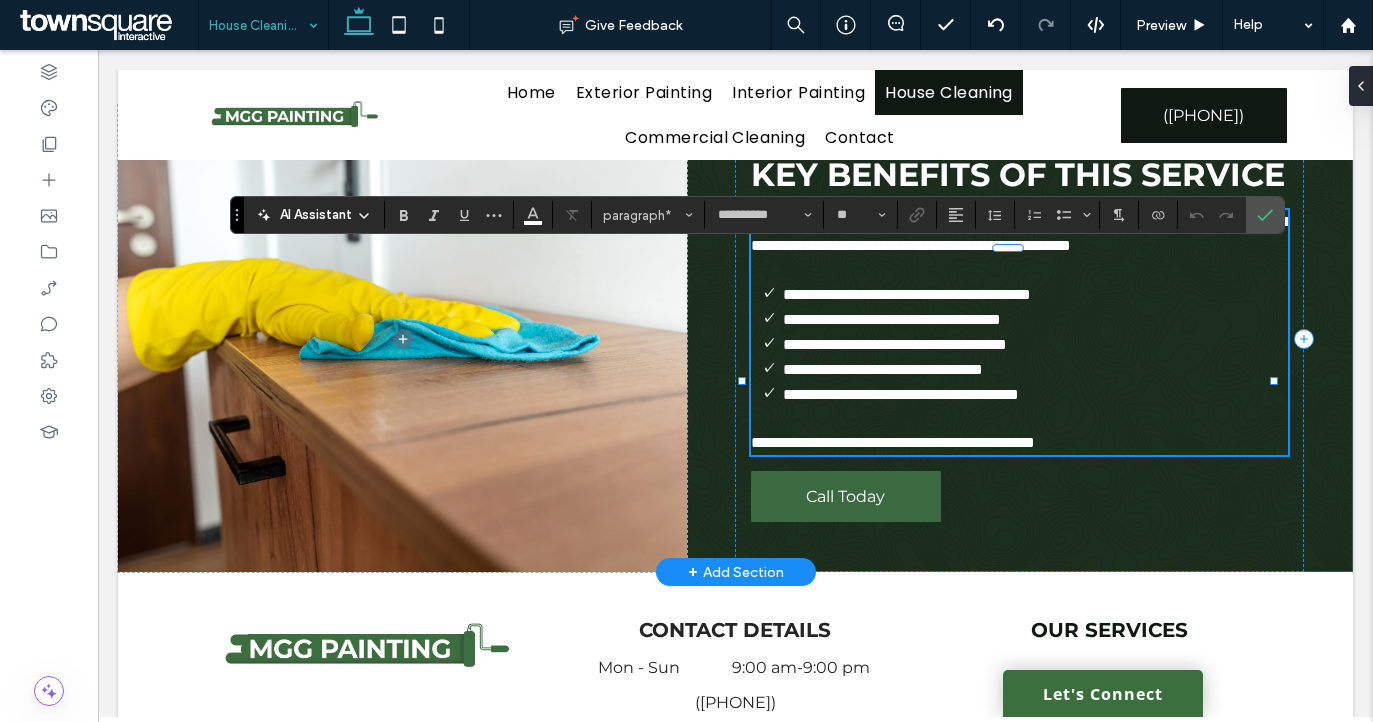 click on "**********" at bounding box center [893, 442] 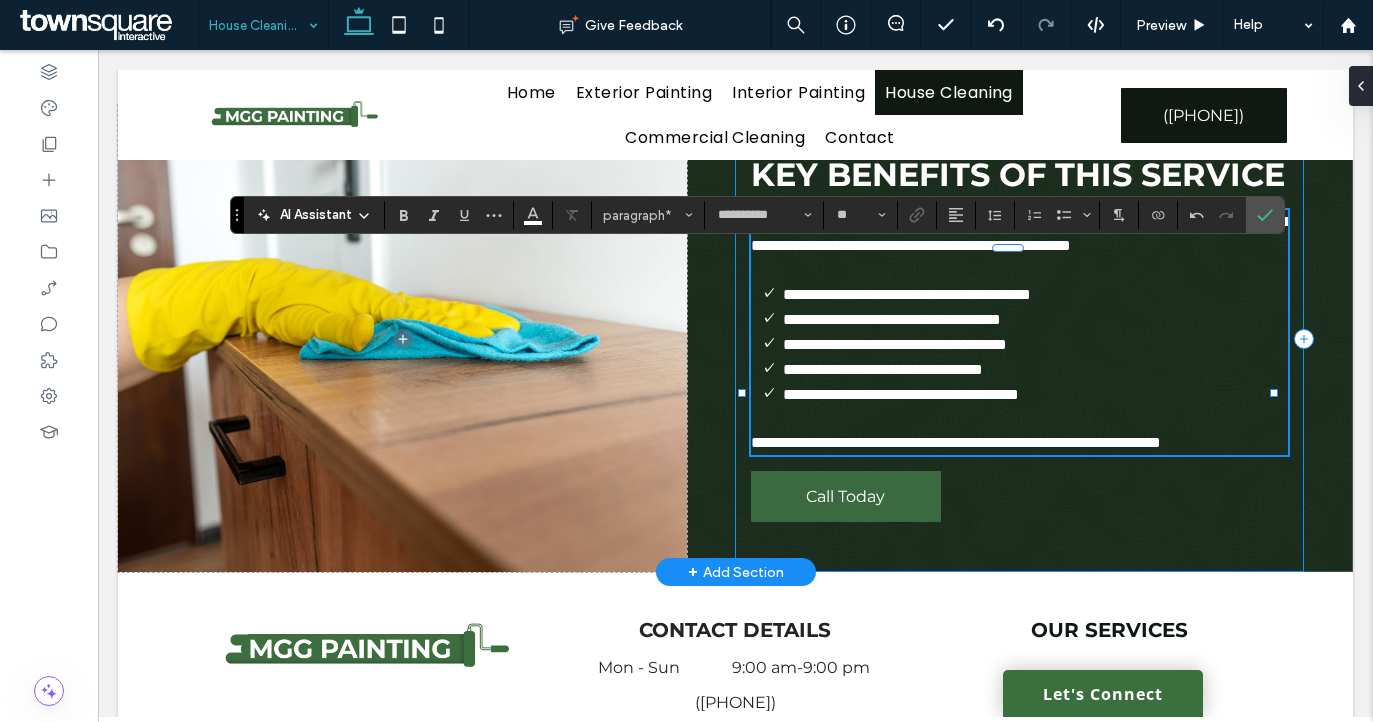 click on "**********" at bounding box center (1019, 338) 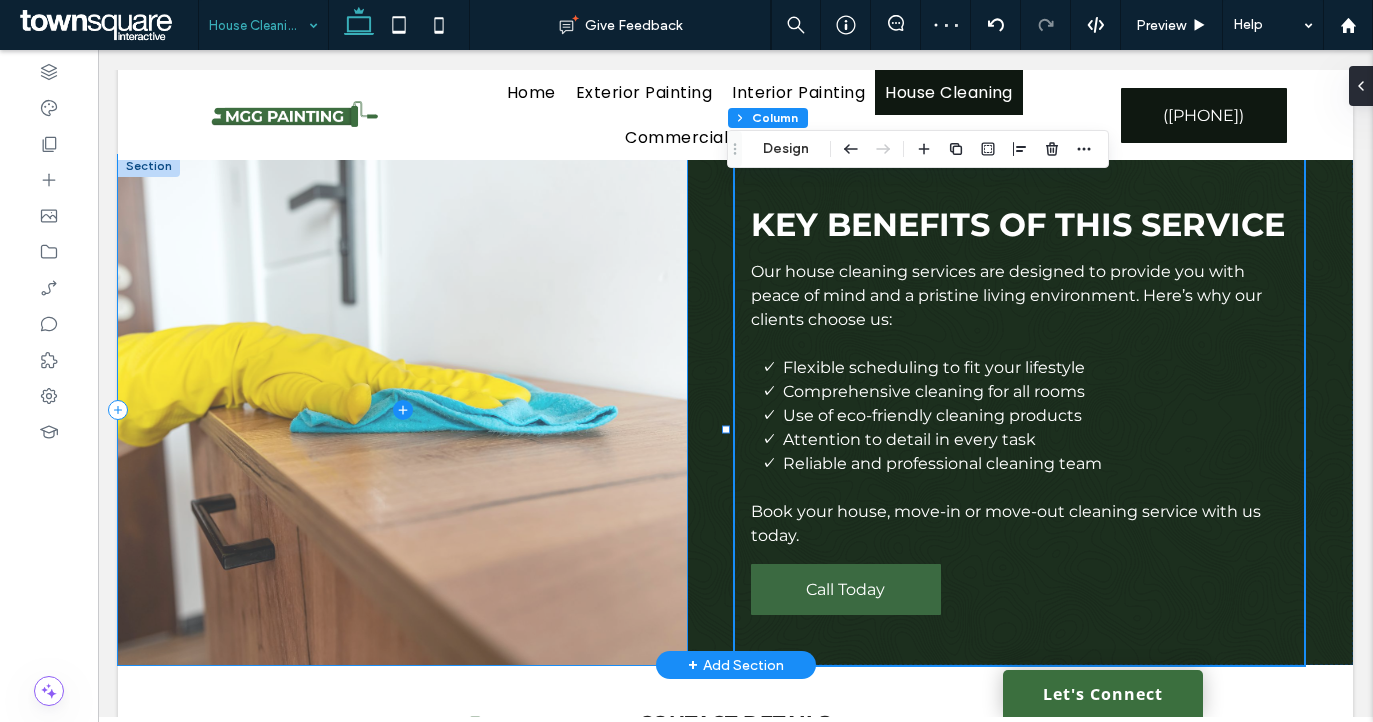 scroll, scrollTop: 0, scrollLeft: 0, axis: both 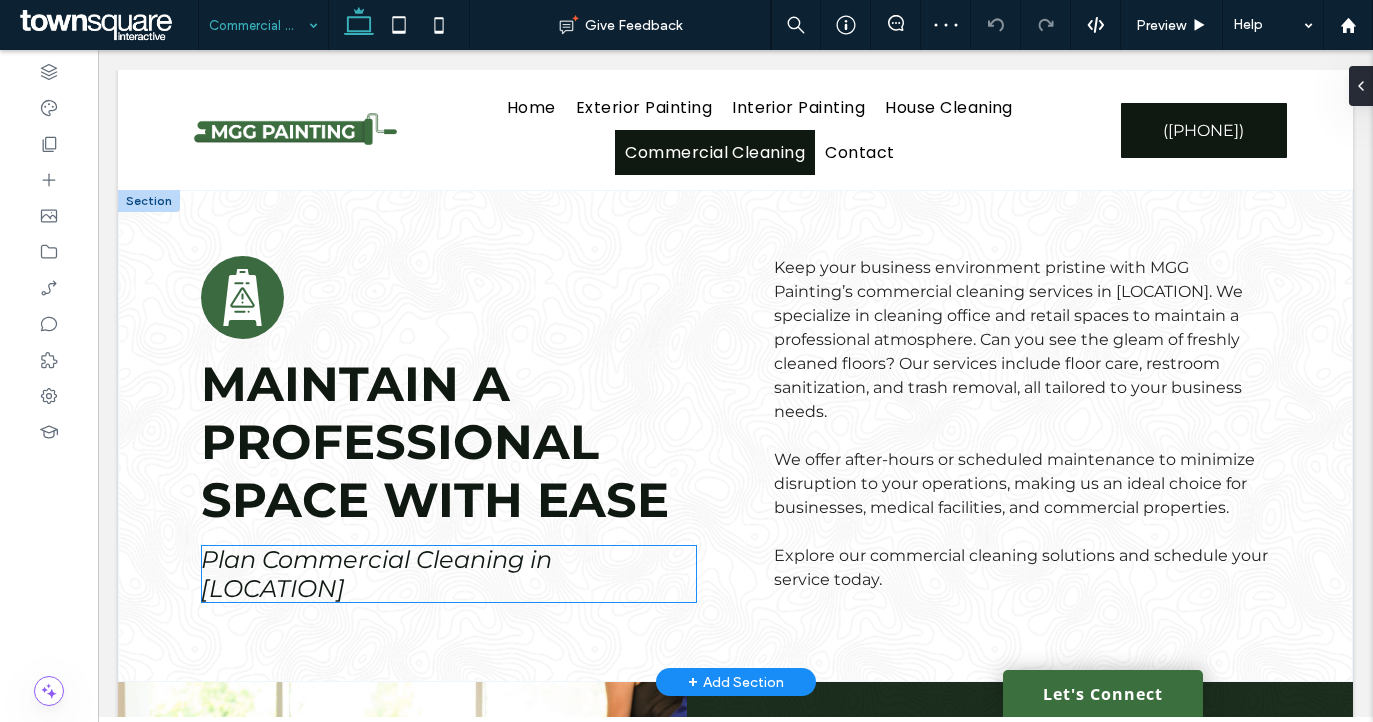 click on "Plan Commercial Cleaning in Charlotte" at bounding box center (376, 574) 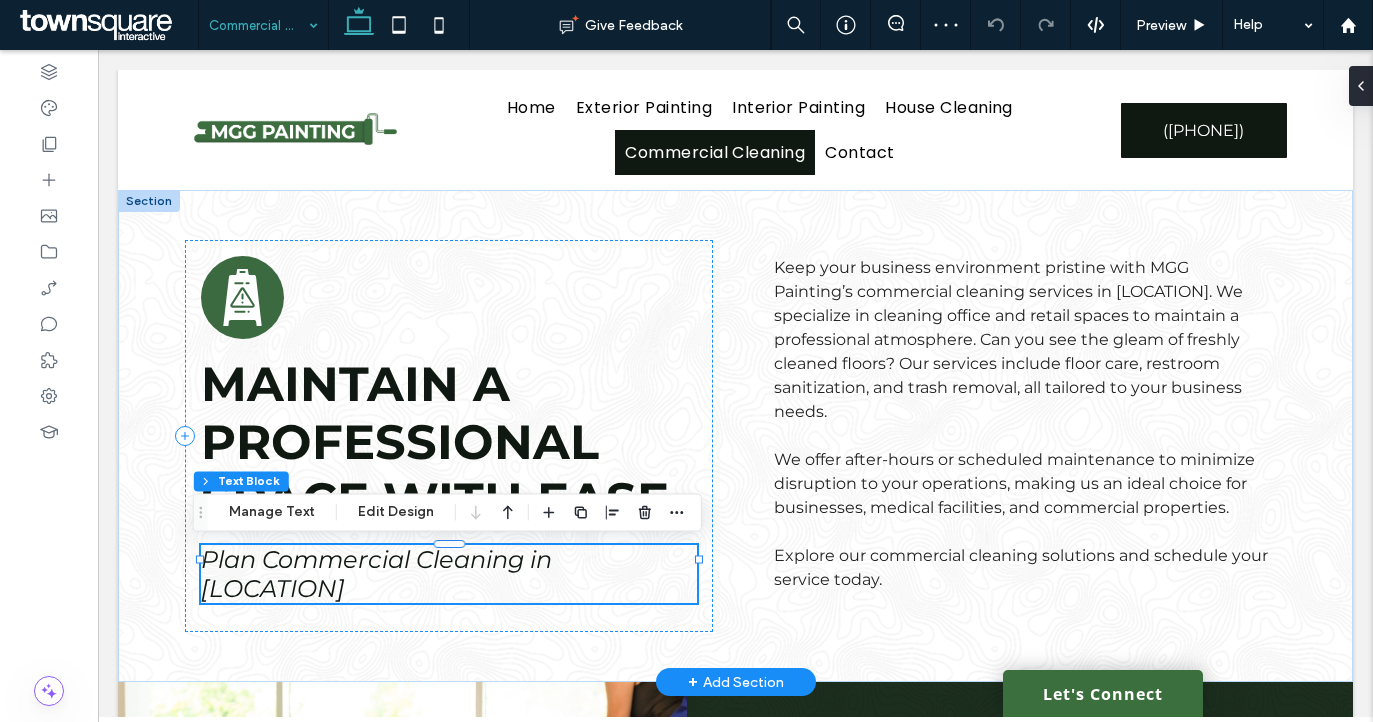 click on "Plan Commercial Cleaning in Charlotte" at bounding box center (376, 574) 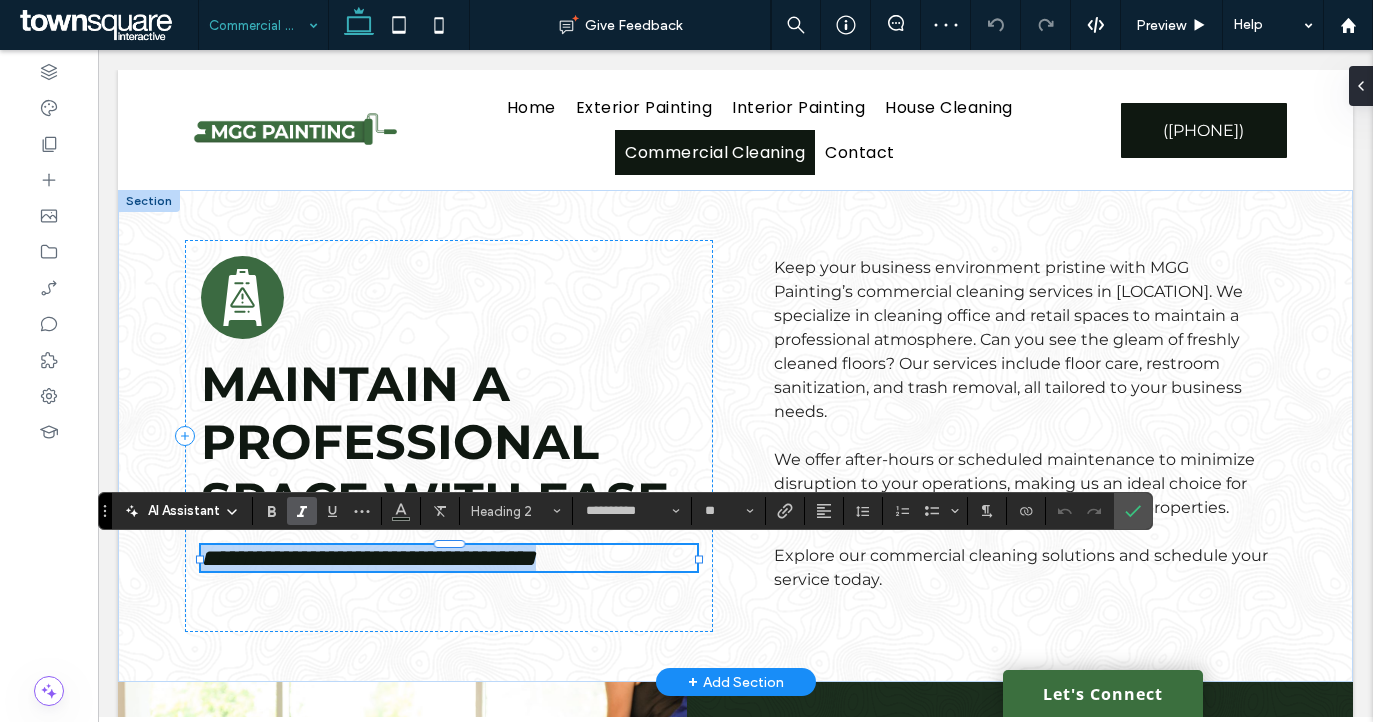 type 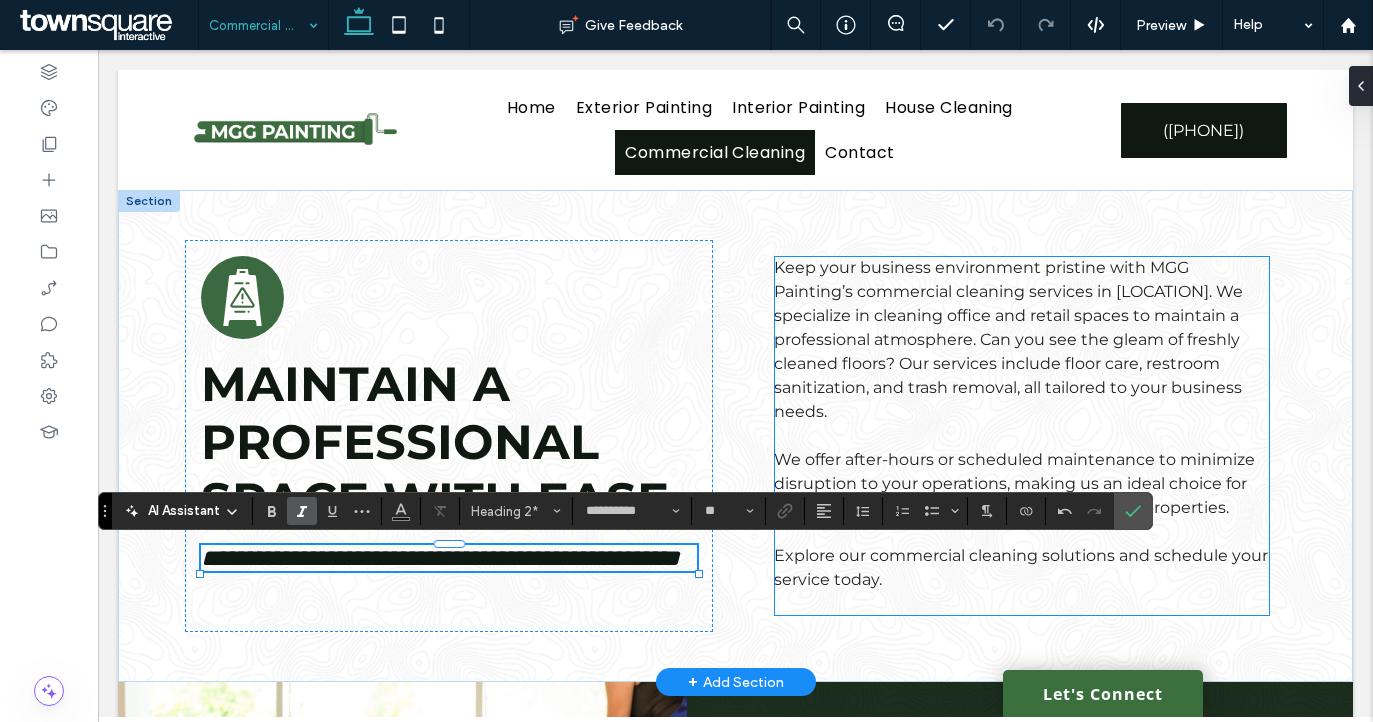 click on "Keep your business environment pristine with MGG Painting’s commercial cleaning services in Charlotte. We specialize in cleaning office and retail spaces to maintain a professional atmosphere. Can you see the gleam of freshly cleaned floors? Our services include floor care, restroom sanitization, and trash removal, all tailored to your business needs." at bounding box center (1008, 339) 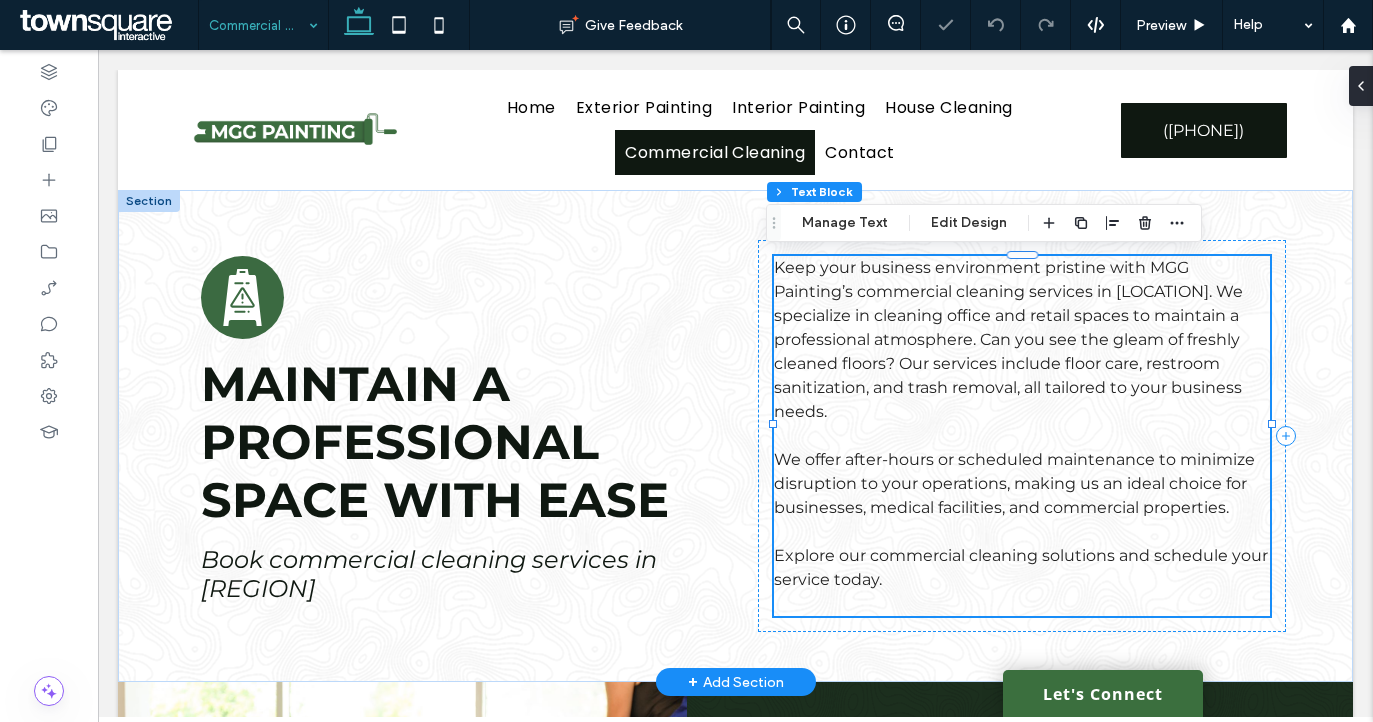 click on "Keep your business environment pristine with MGG Painting’s commercial cleaning services in Charlotte. We specialize in cleaning office and retail spaces to maintain a professional atmosphere. Can you see the gleam of freshly cleaned floors? Our services include floor care, restroom sanitization, and trash removal, all tailored to your business needs." at bounding box center [1008, 339] 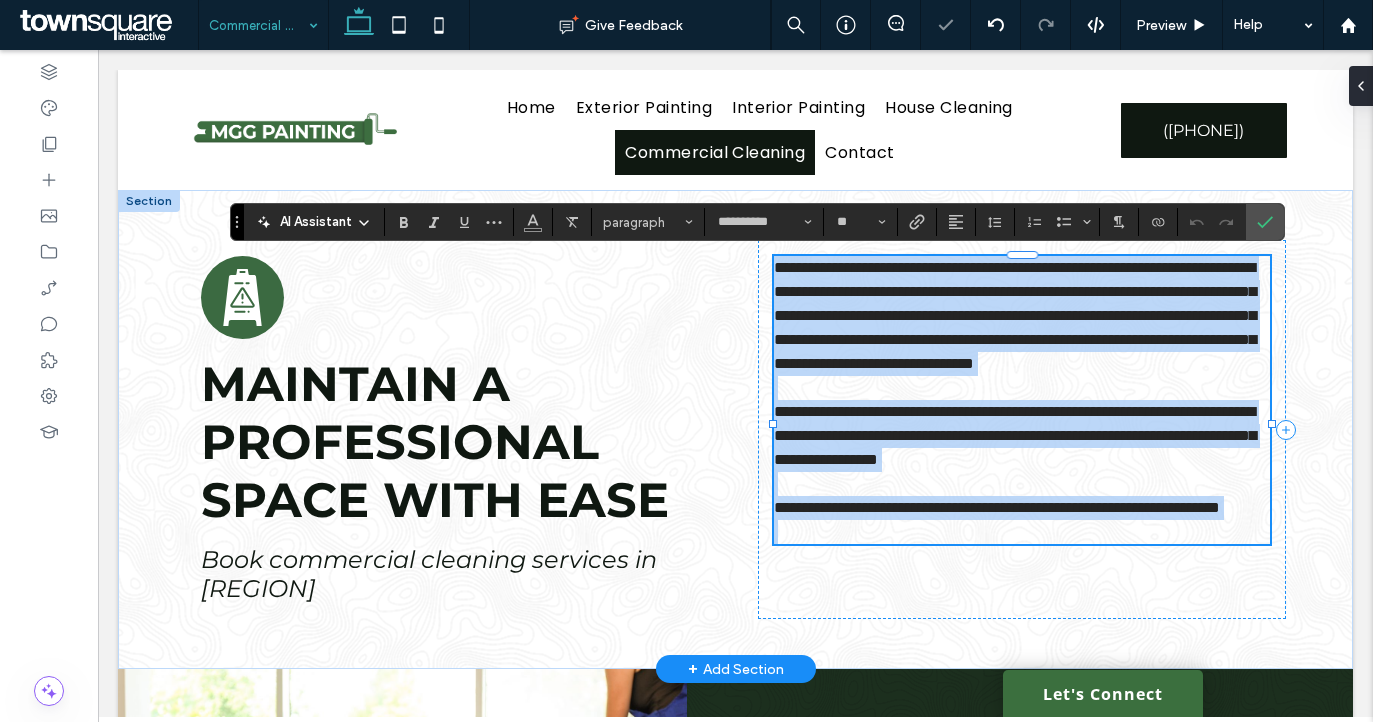 click on "**********" at bounding box center [1015, 315] 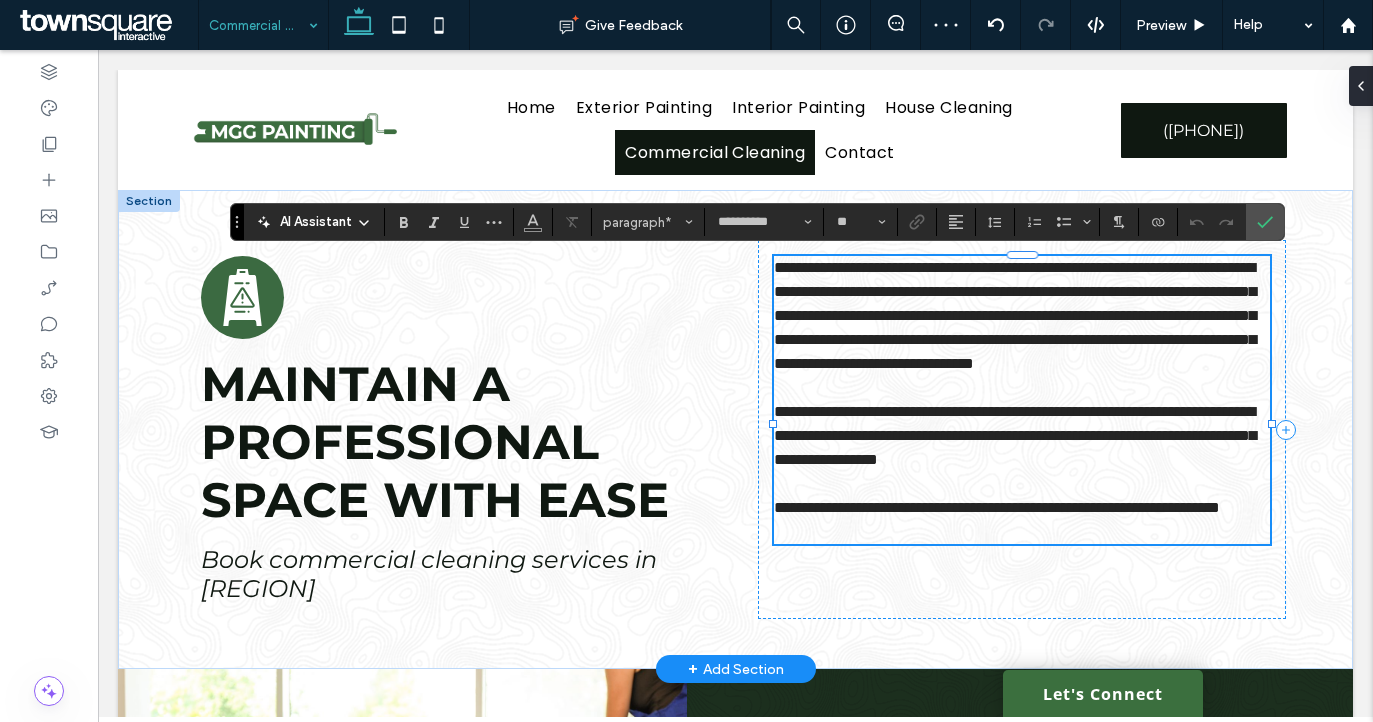 click on "**********" at bounding box center (1015, 315) 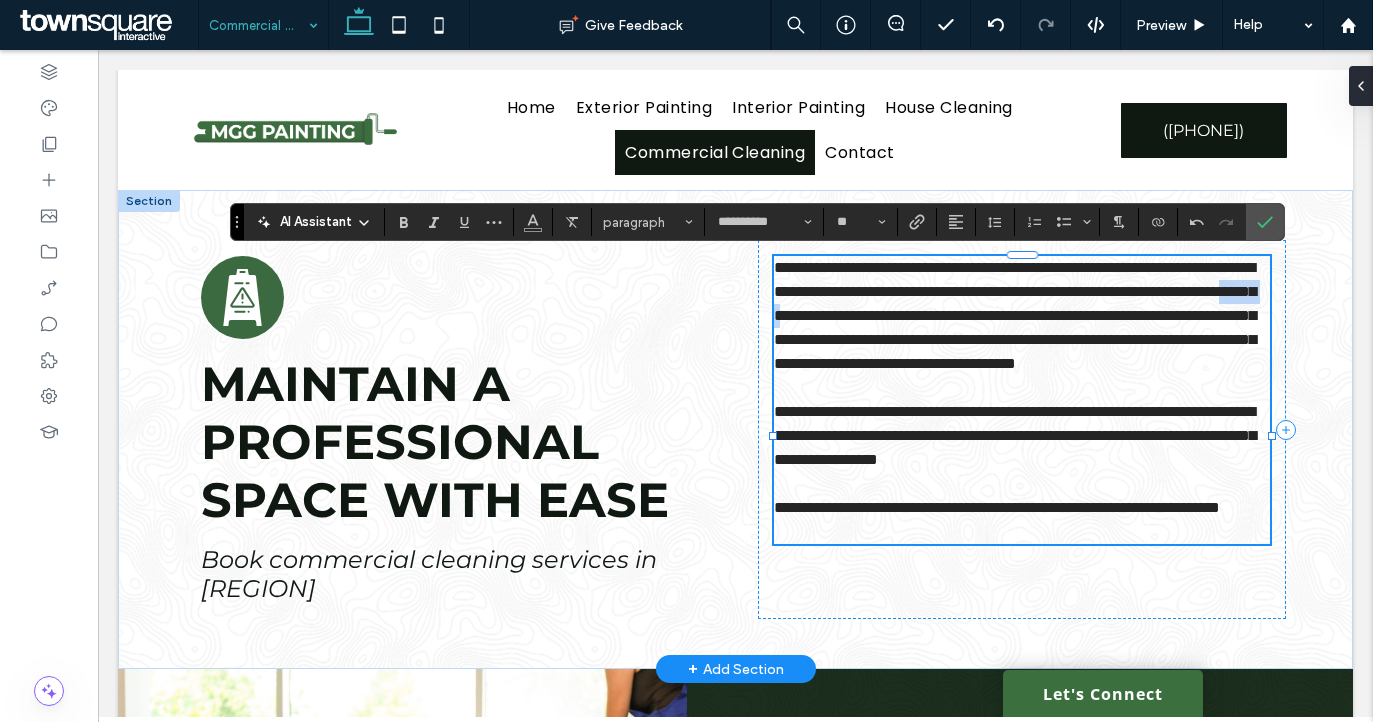 drag, startPoint x: 1124, startPoint y: 315, endPoint x: 1067, endPoint y: 321, distance: 57.31492 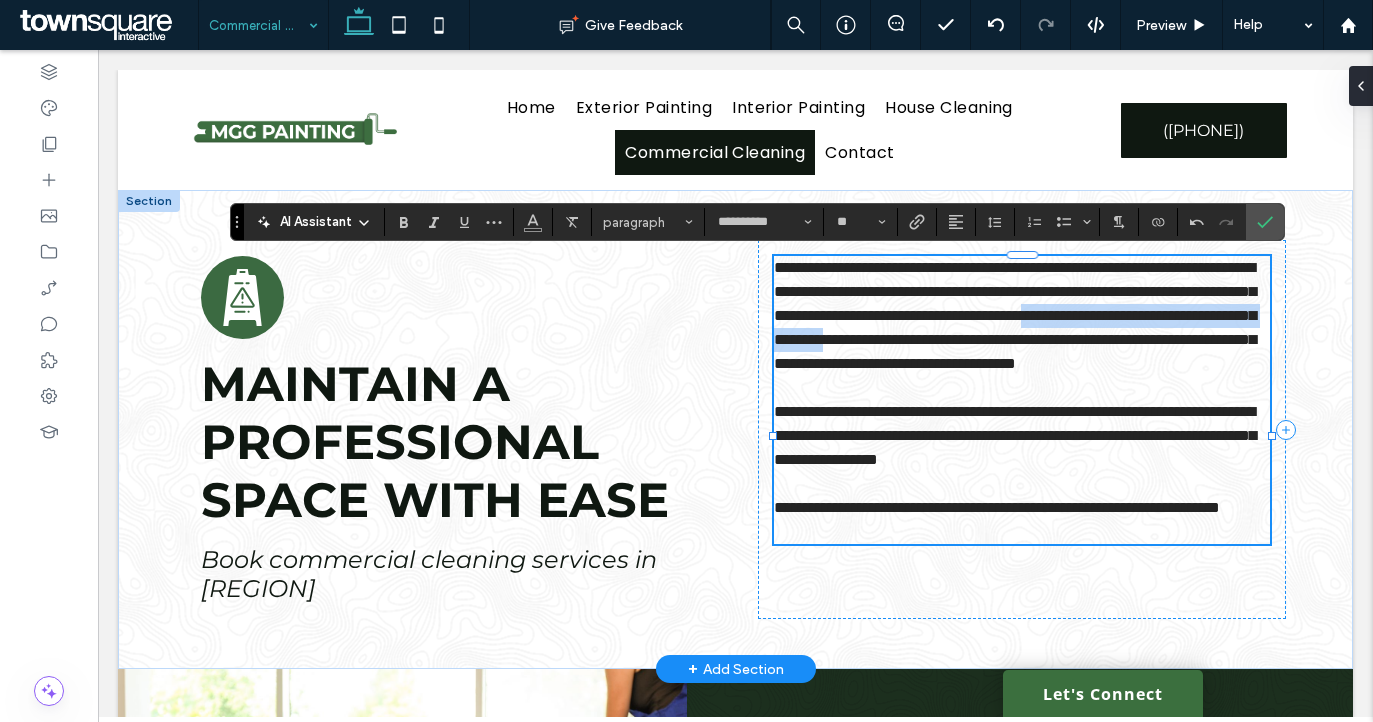 drag, startPoint x: 887, startPoint y: 360, endPoint x: 980, endPoint y: 338, distance: 95.566734 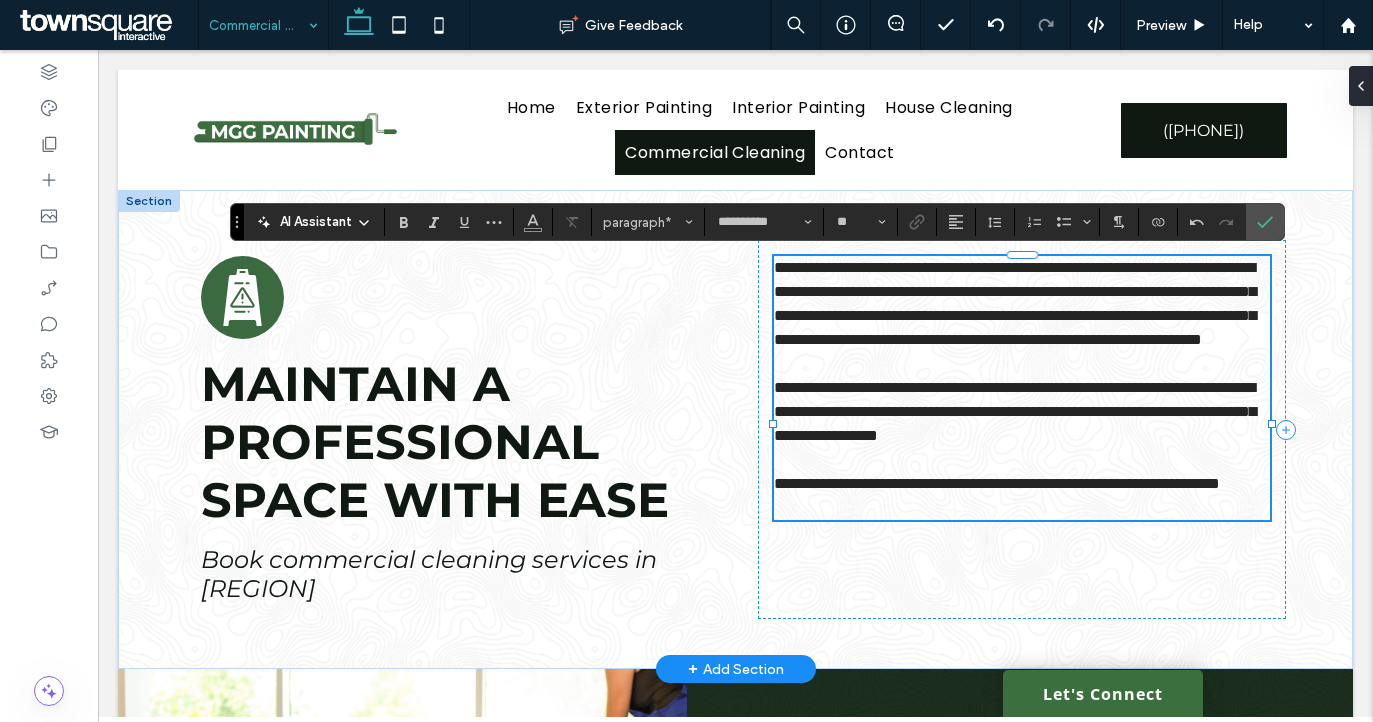 click on "**********" at bounding box center [997, 483] 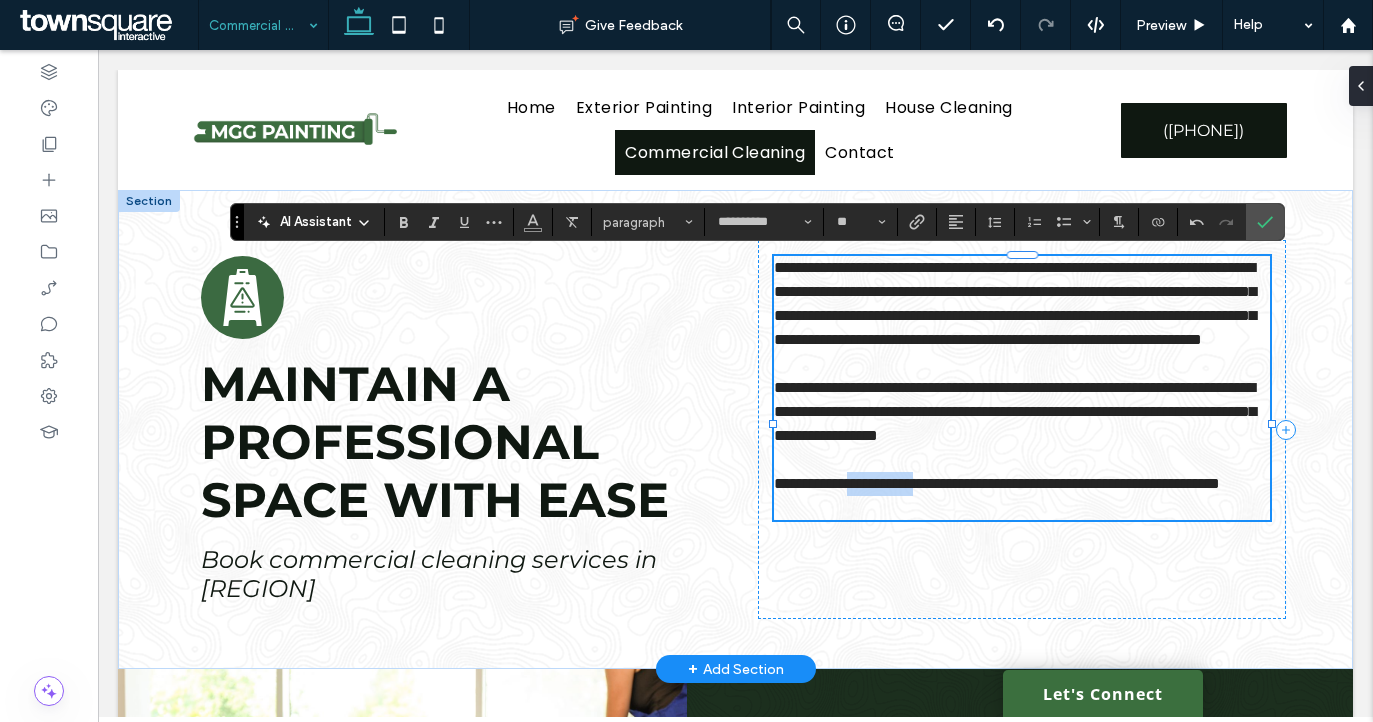 drag, startPoint x: 963, startPoint y: 532, endPoint x: 865, endPoint y: 533, distance: 98.005104 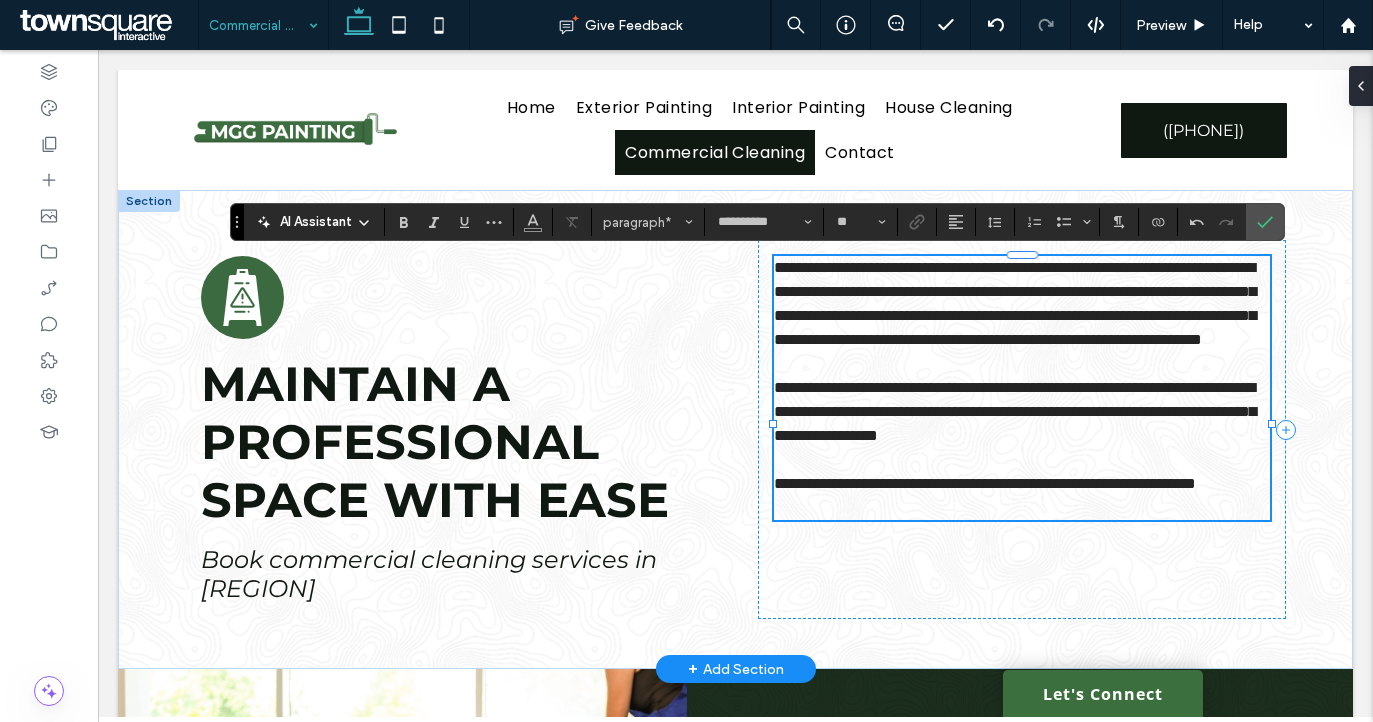 click on "**********" at bounding box center (1015, 303) 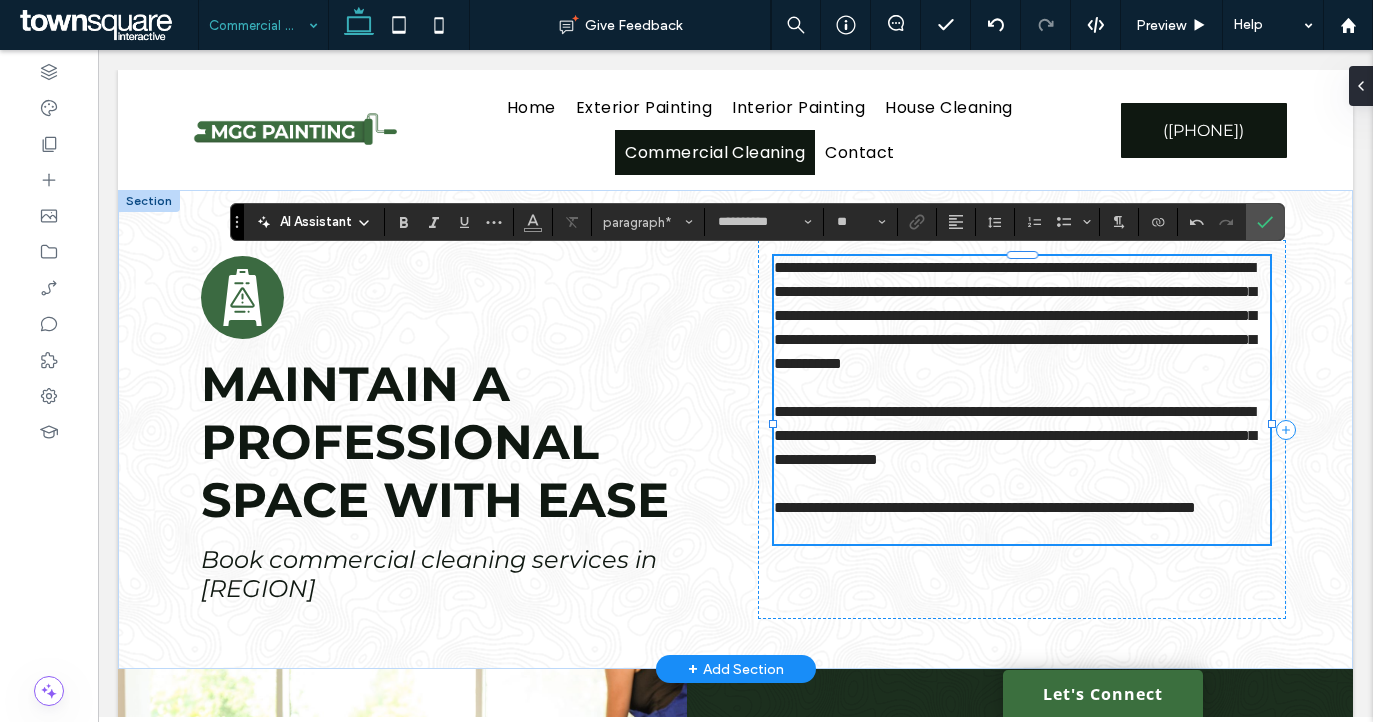 click on "**********" at bounding box center [1022, 508] 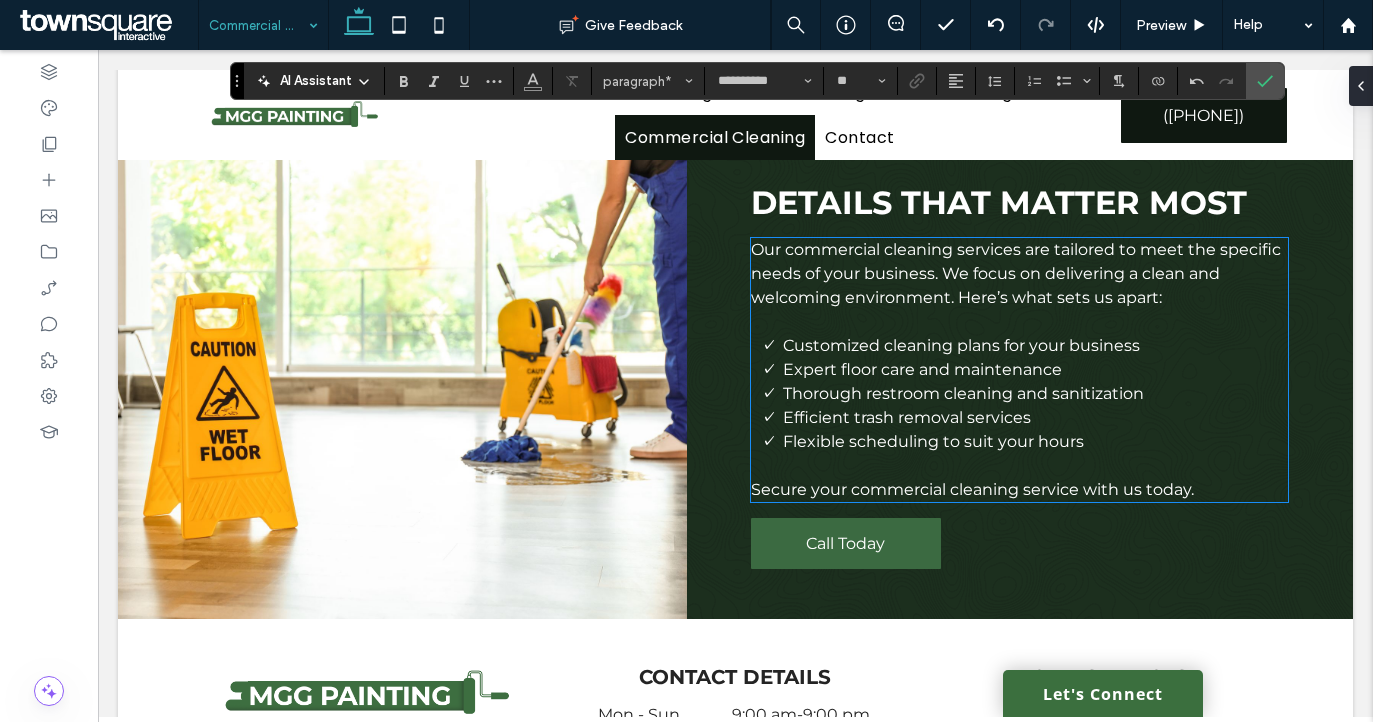 scroll, scrollTop: 507, scrollLeft: 0, axis: vertical 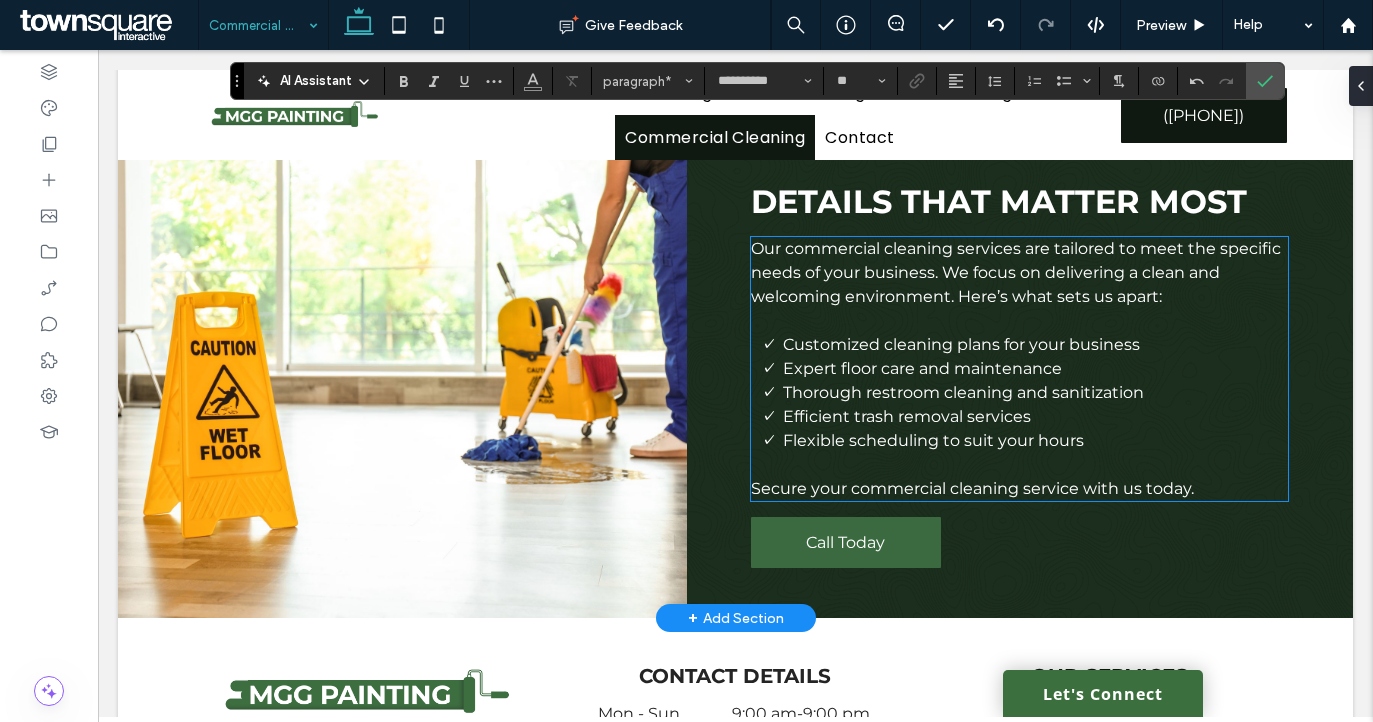 click on "Our commercial cleaning services are tailored to meet the specific needs of your business. We focus on delivering a clean and welcoming environment. Here’s what sets us apart:" at bounding box center (1016, 272) 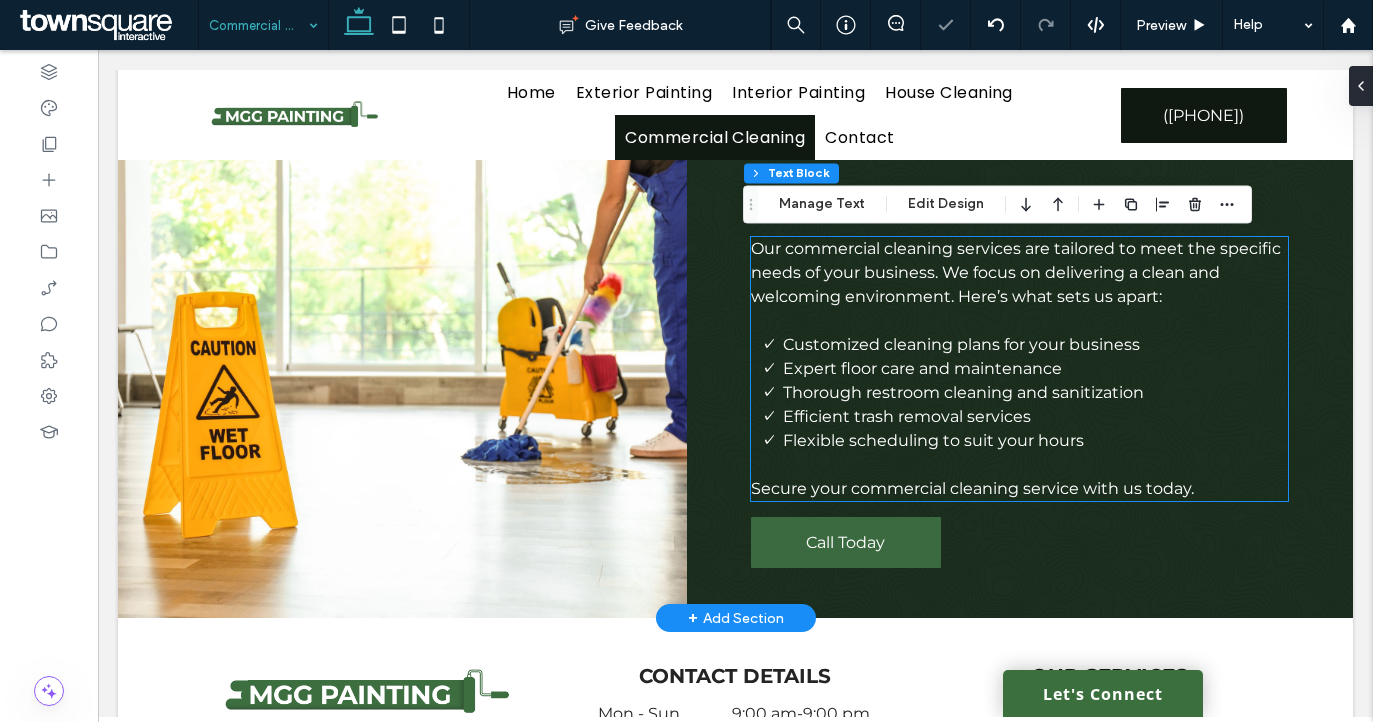 click on "Our commercial cleaning services are tailored to meet the specific needs of your business. We focus on delivering a clean and welcoming environment. Here’s what sets us apart:" at bounding box center [1016, 272] 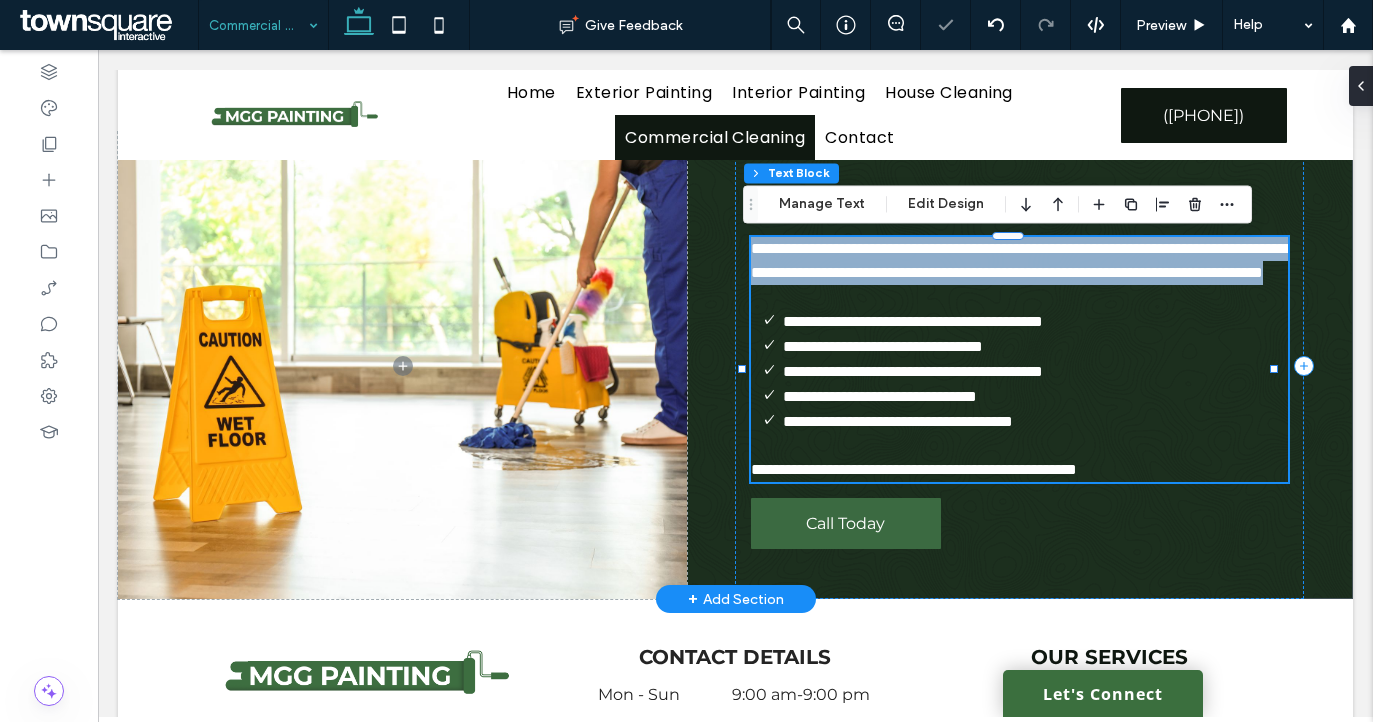 click on "**********" at bounding box center (1021, 260) 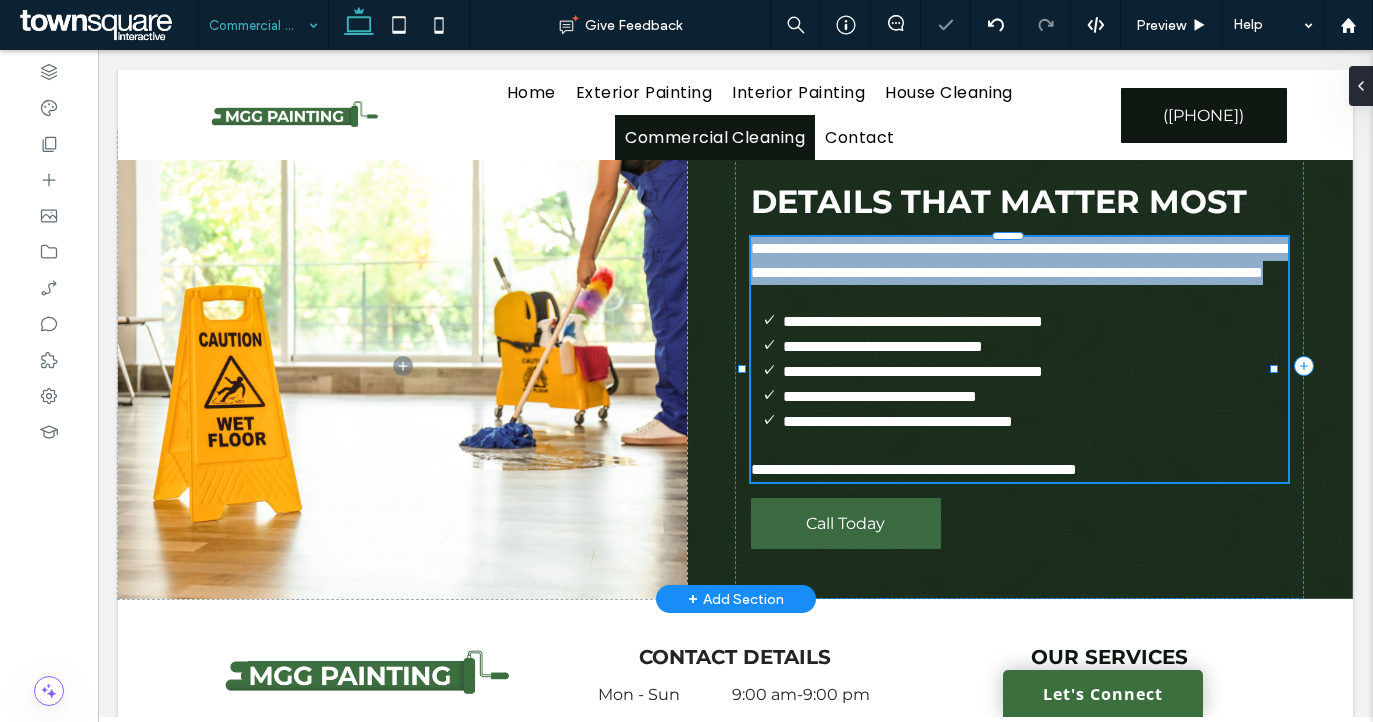 type on "**********" 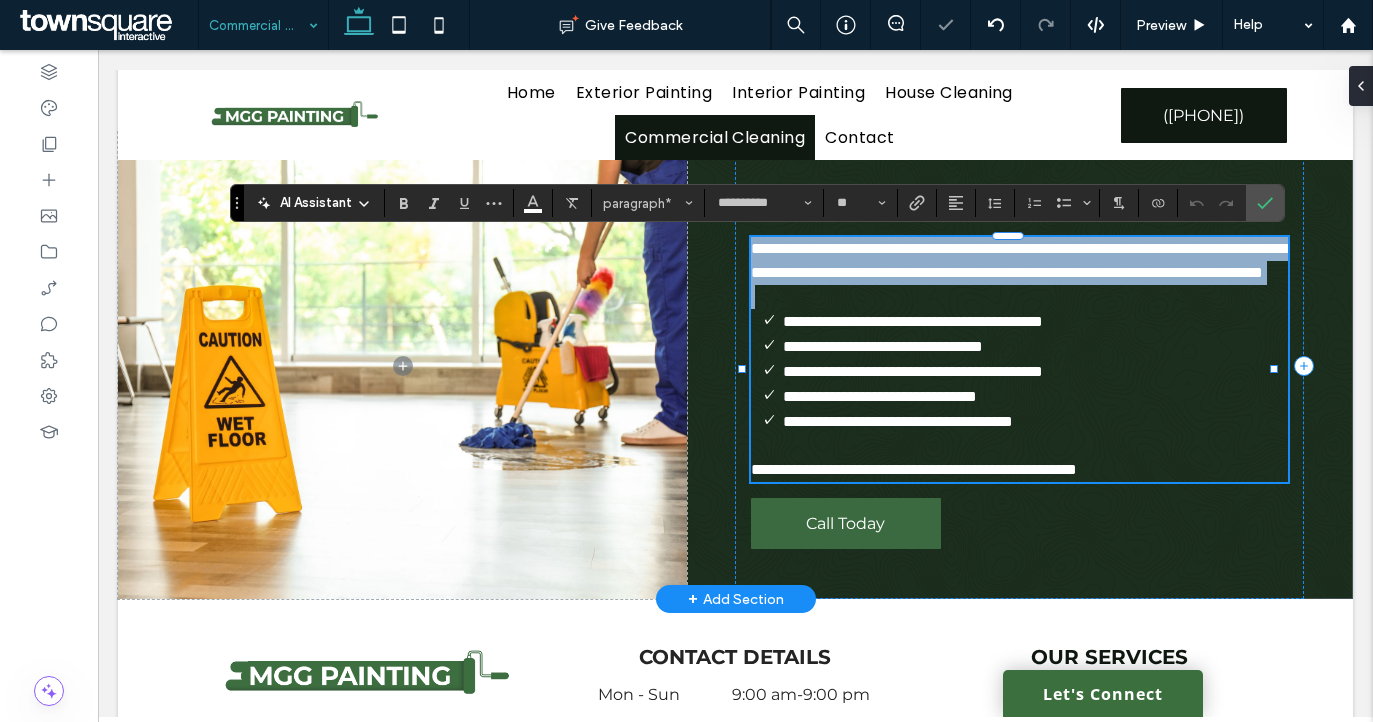 click on "**********" at bounding box center (1021, 260) 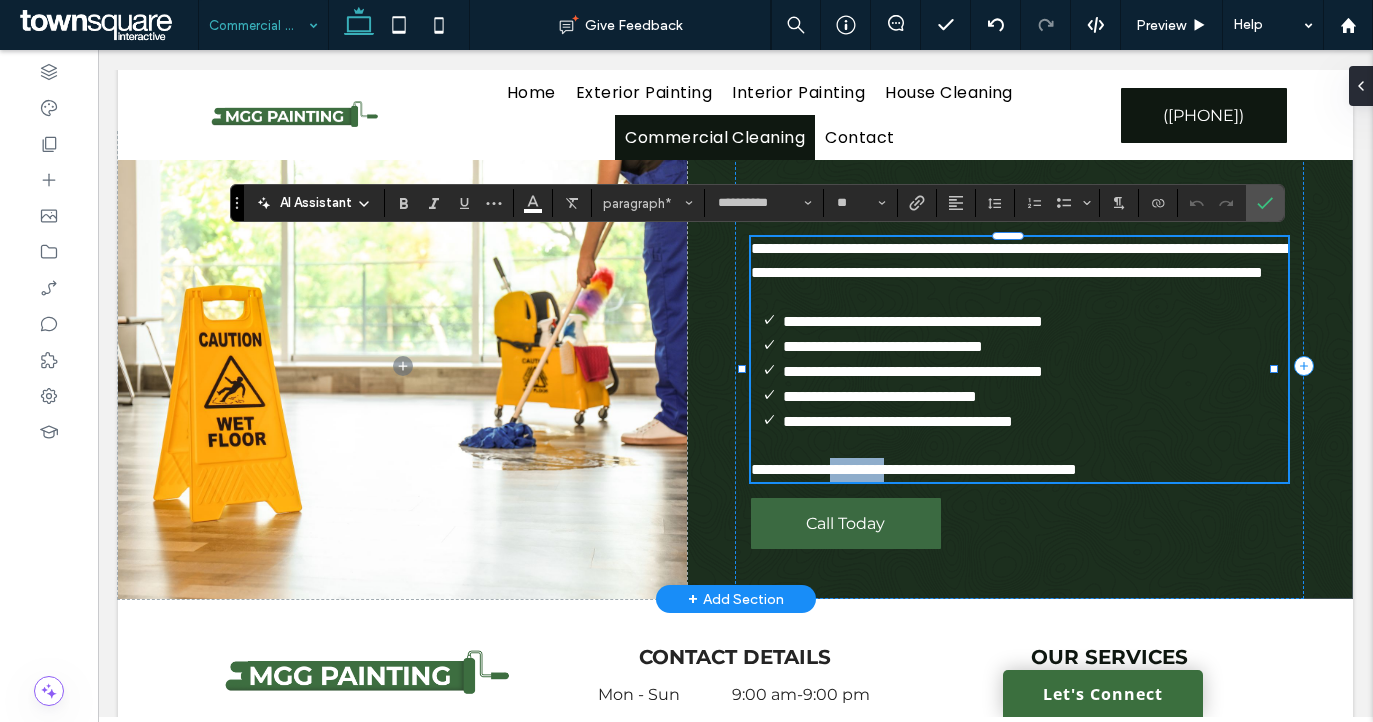 drag, startPoint x: 938, startPoint y: 485, endPoint x: 847, endPoint y: 486, distance: 91.00549 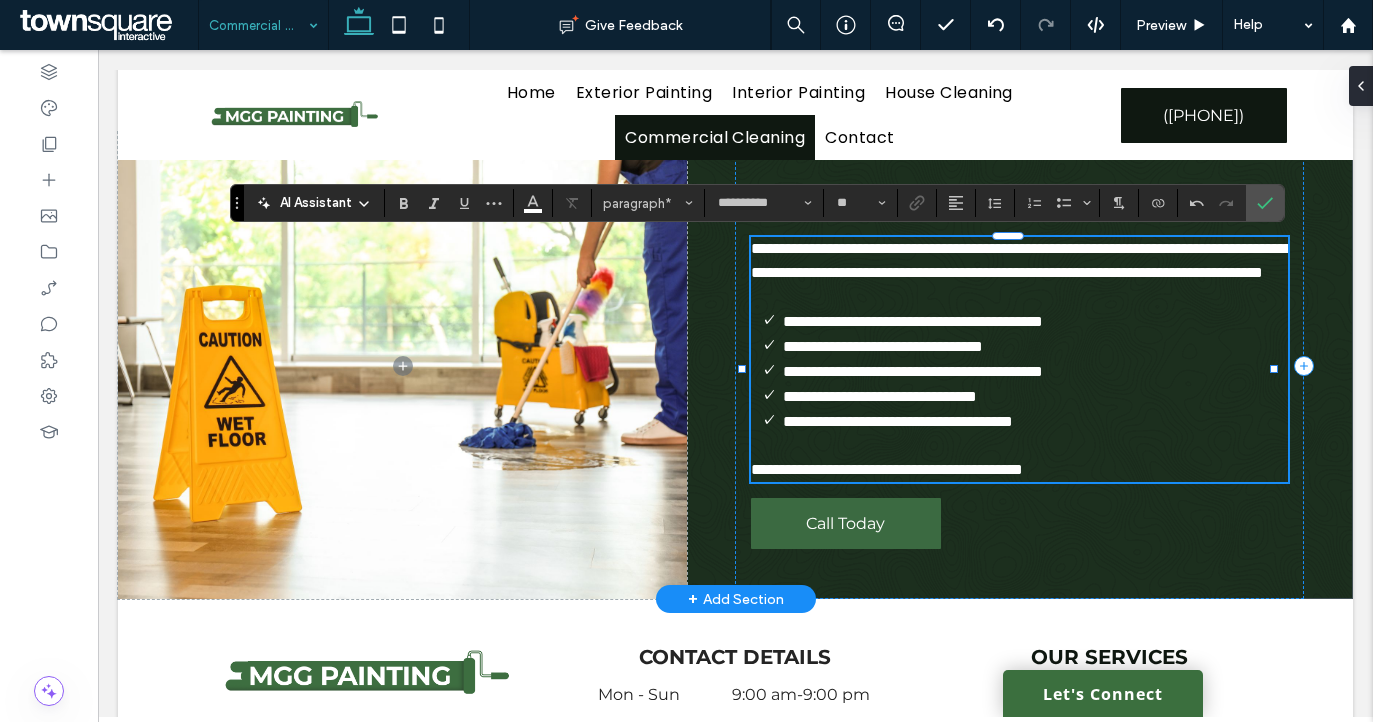 type 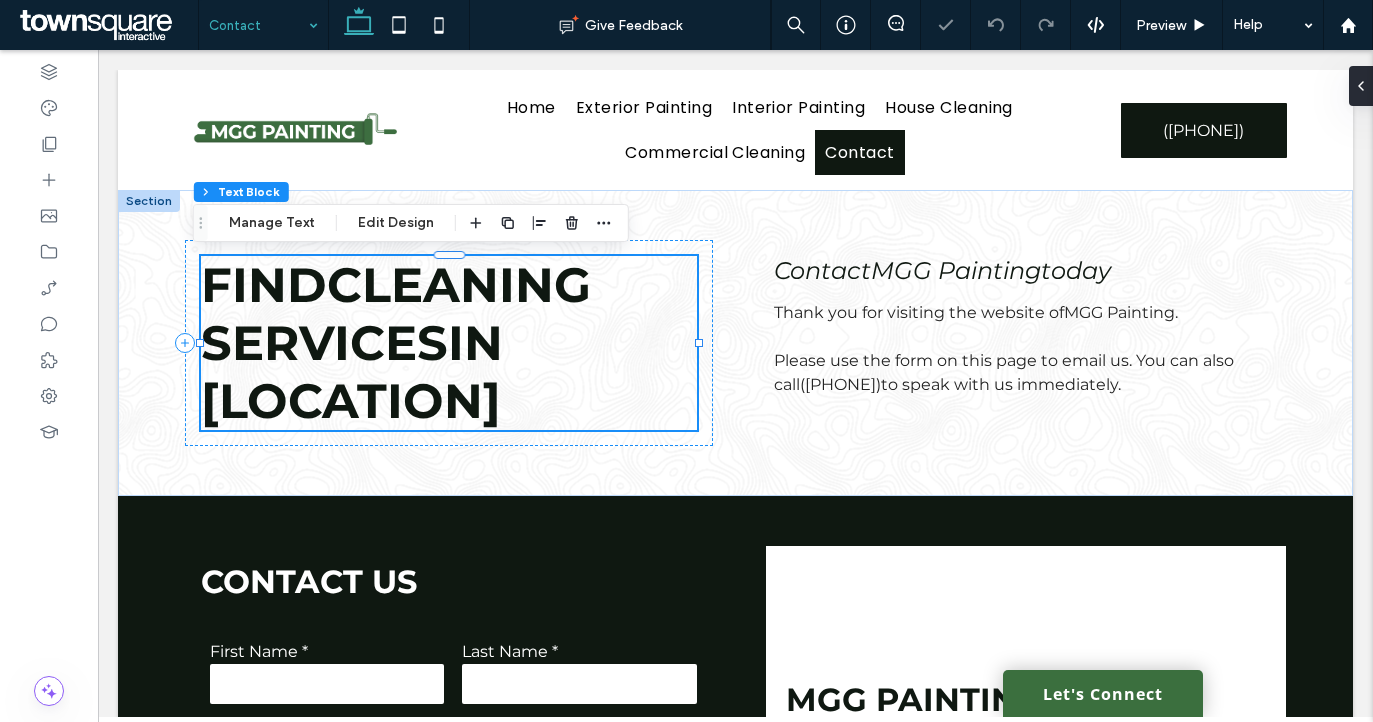 scroll, scrollTop: 0, scrollLeft: 0, axis: both 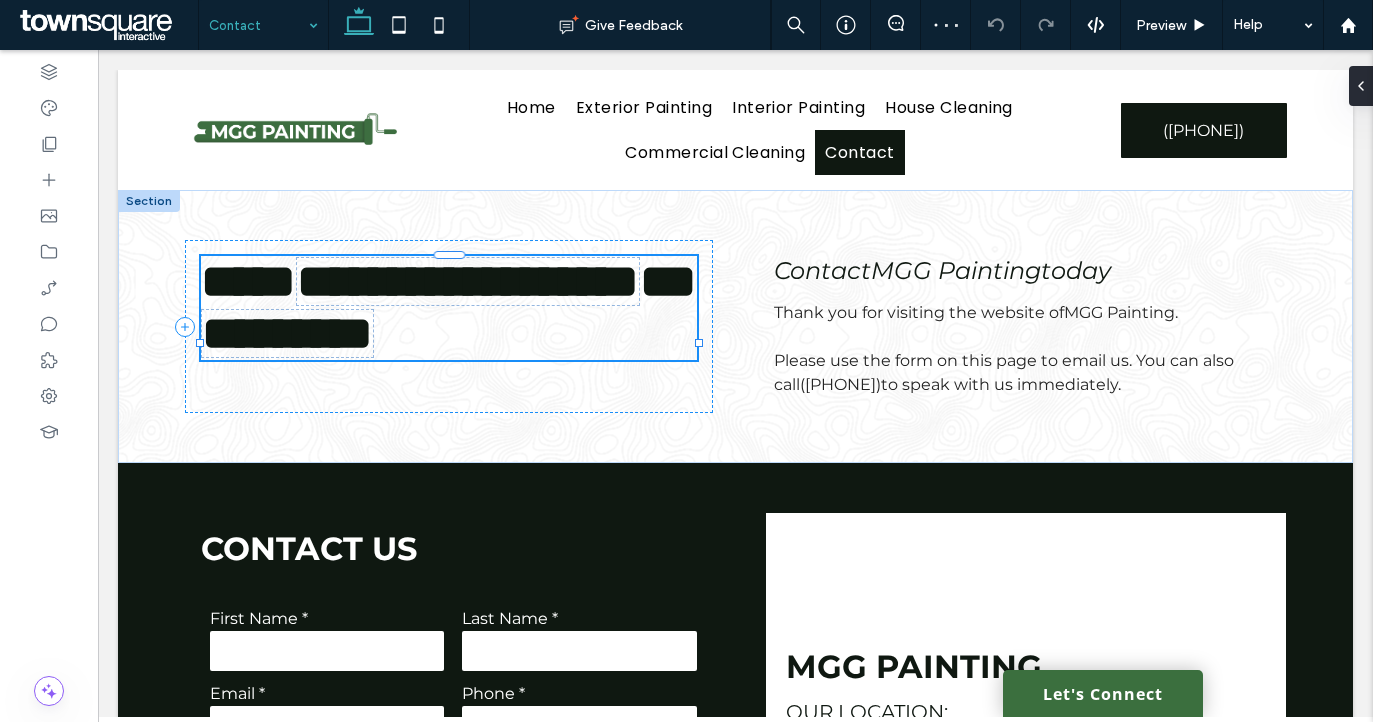 type on "**********" 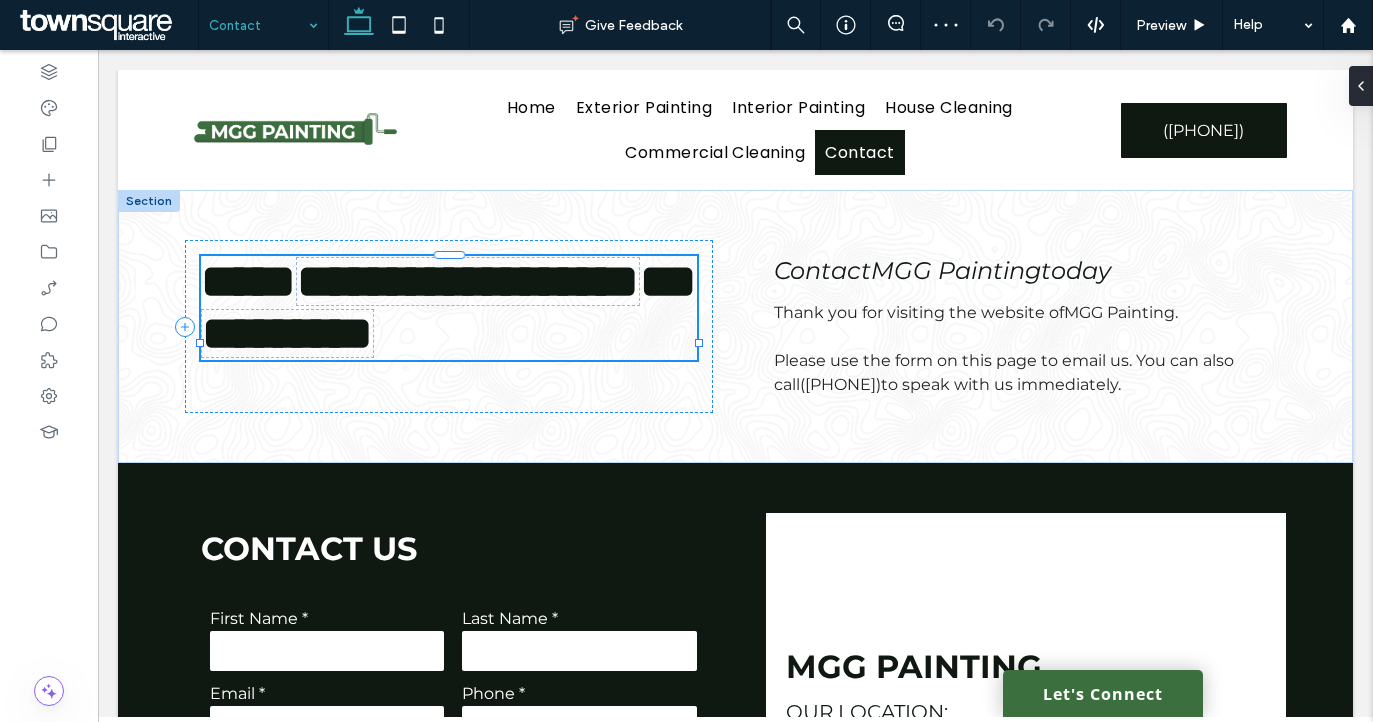type on "**" 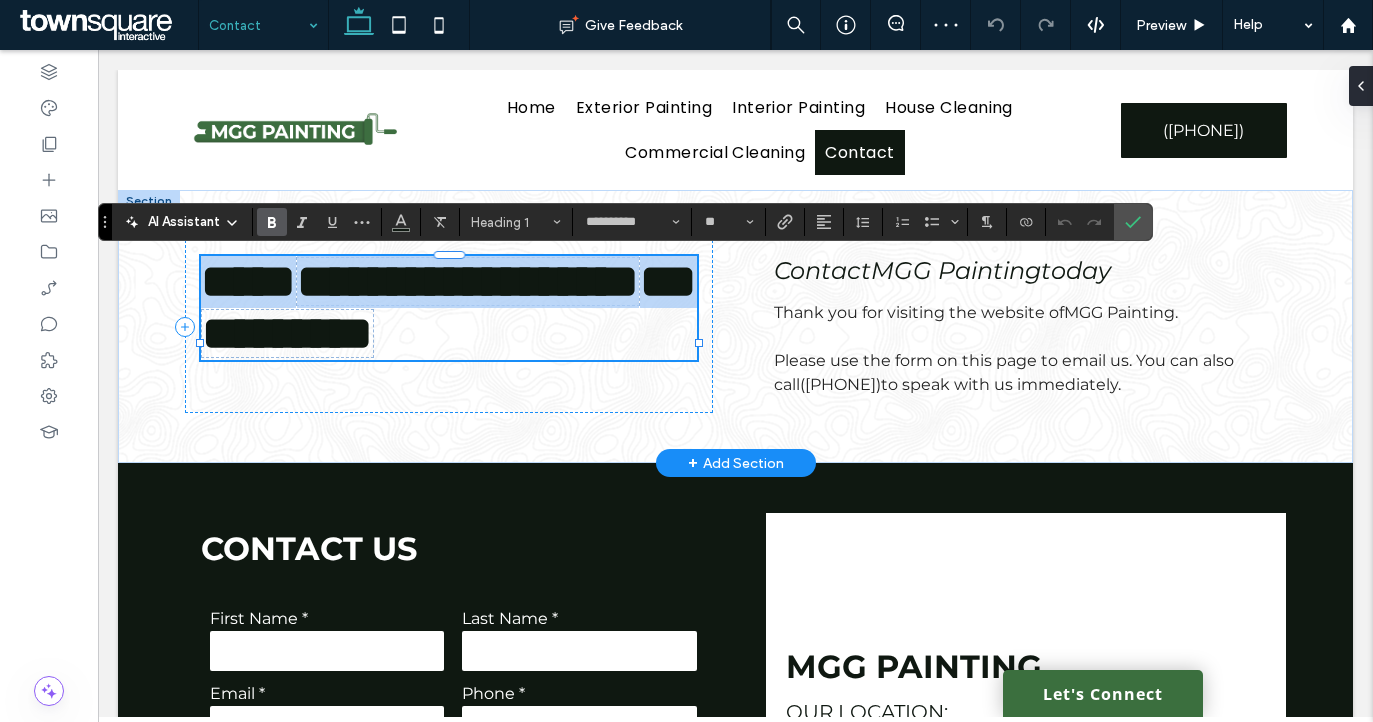 click on "**********" at bounding box center (448, 281) 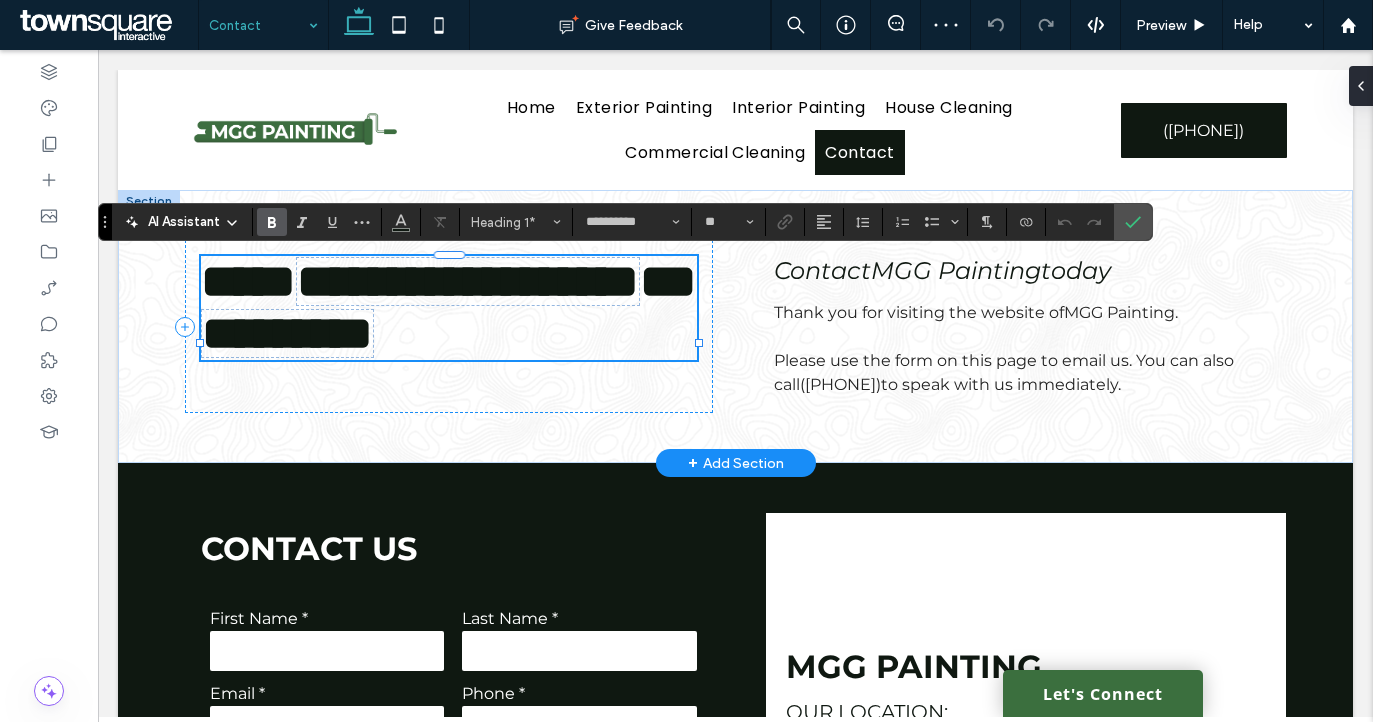 type 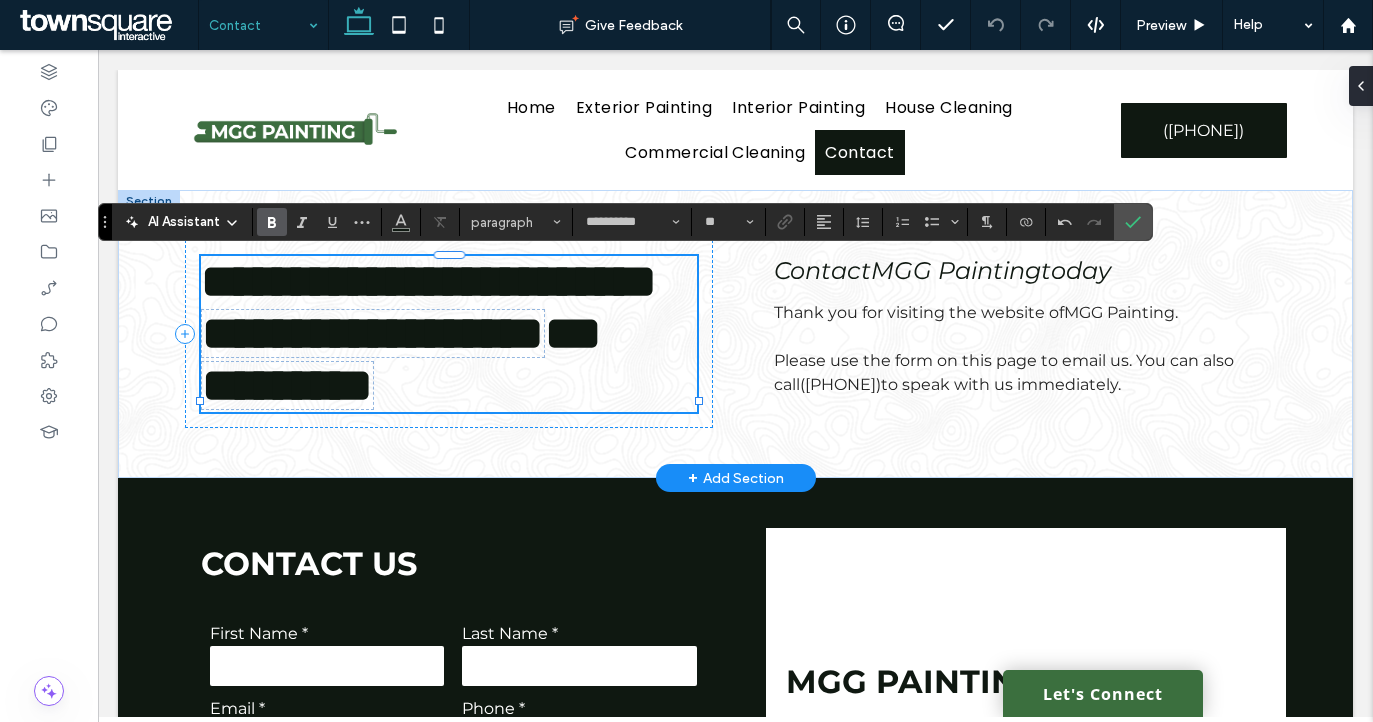 scroll, scrollTop: 1, scrollLeft: 0, axis: vertical 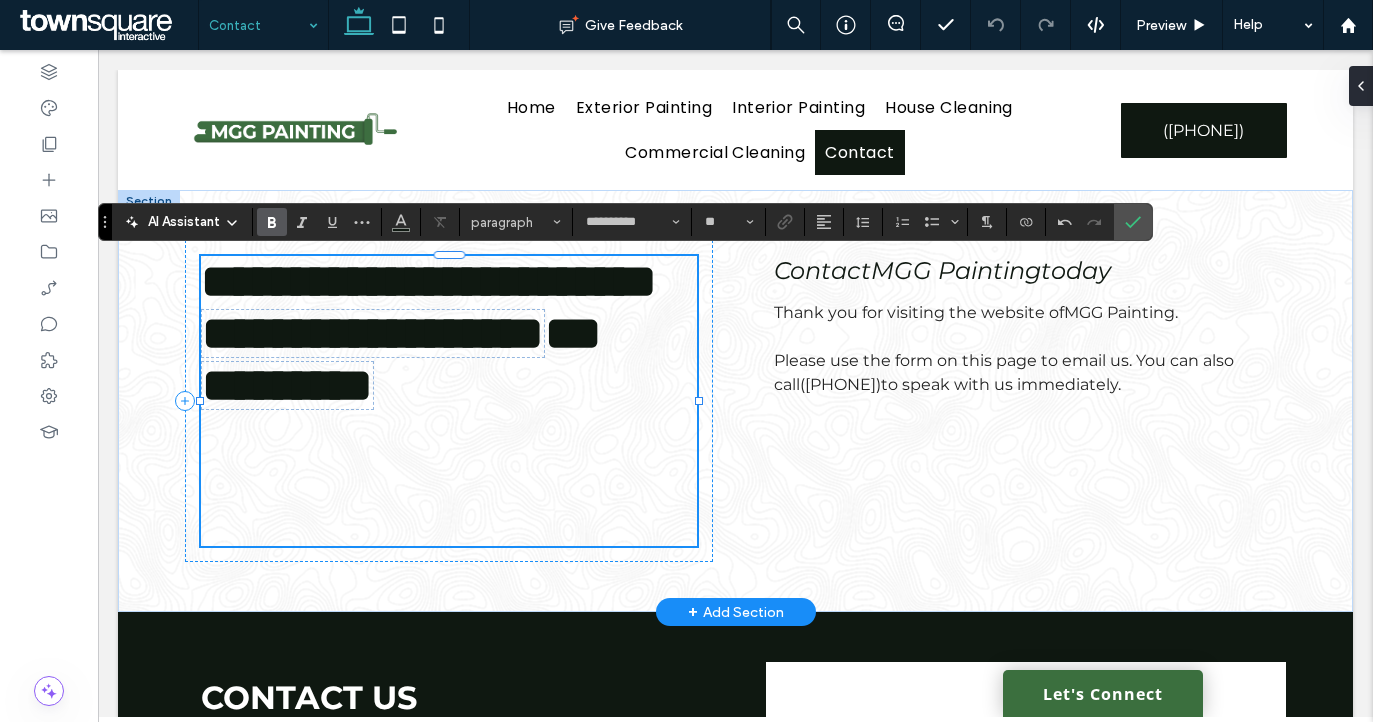 click on "﻿ ********* ﻿" at bounding box center (449, 386) 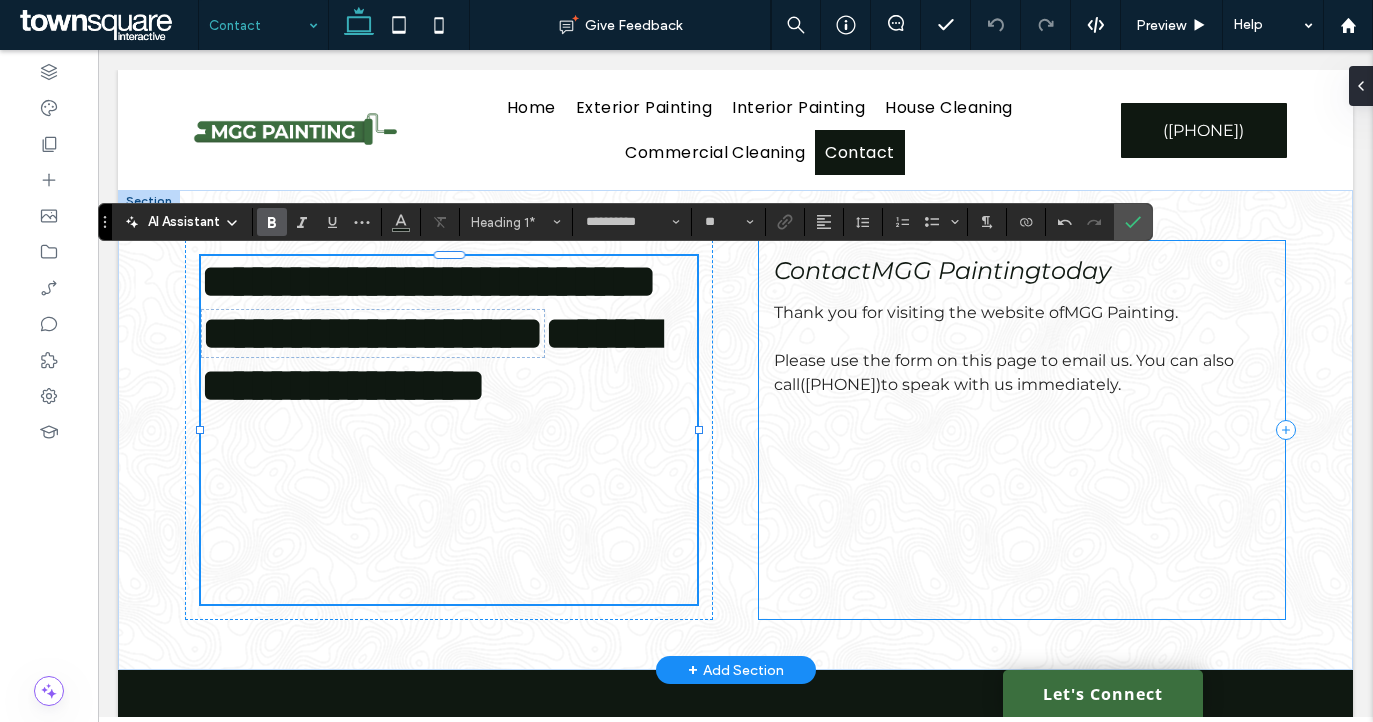 click on "Contact  MGG Painting
today
Thank you for visiting the website of  MGG Painting .
Please use the form on this page to email us. You can also call  (443) 474-2039
to speak with us immediately." at bounding box center (1022, 430) 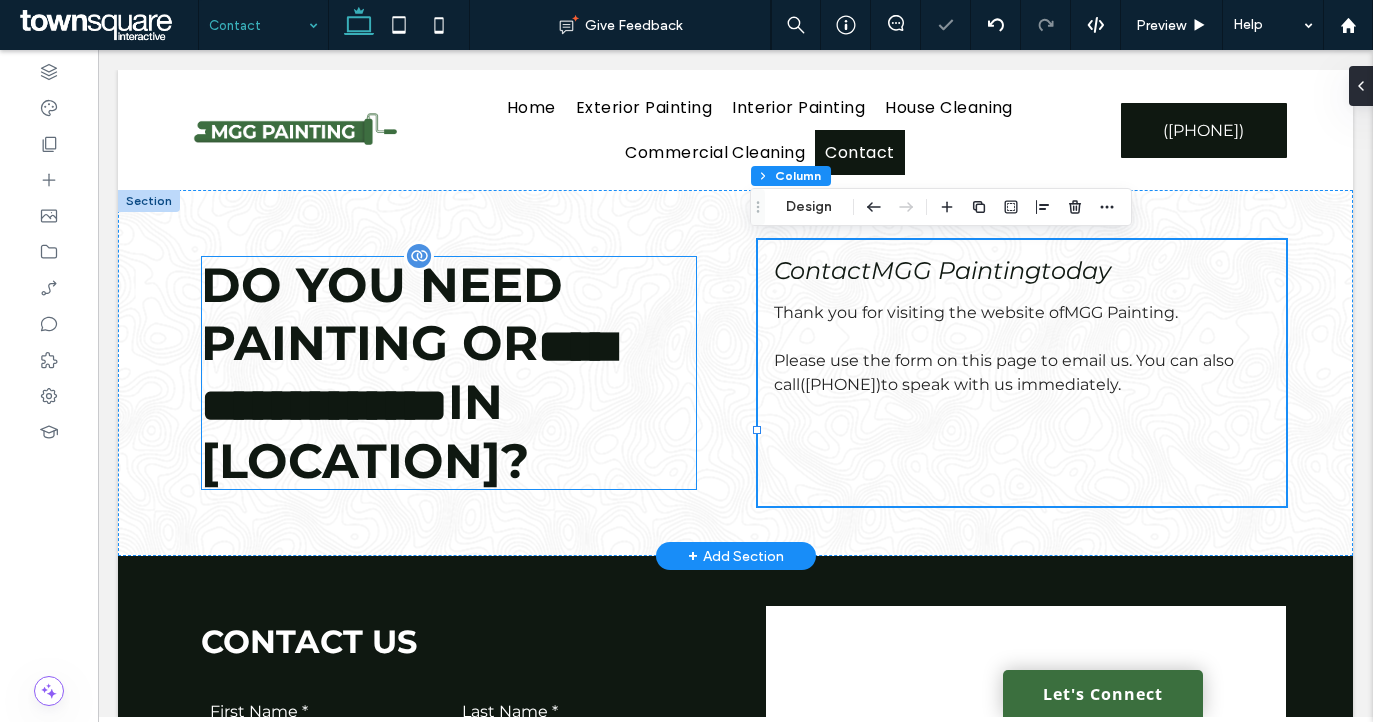 click on "**********" at bounding box center [449, 373] 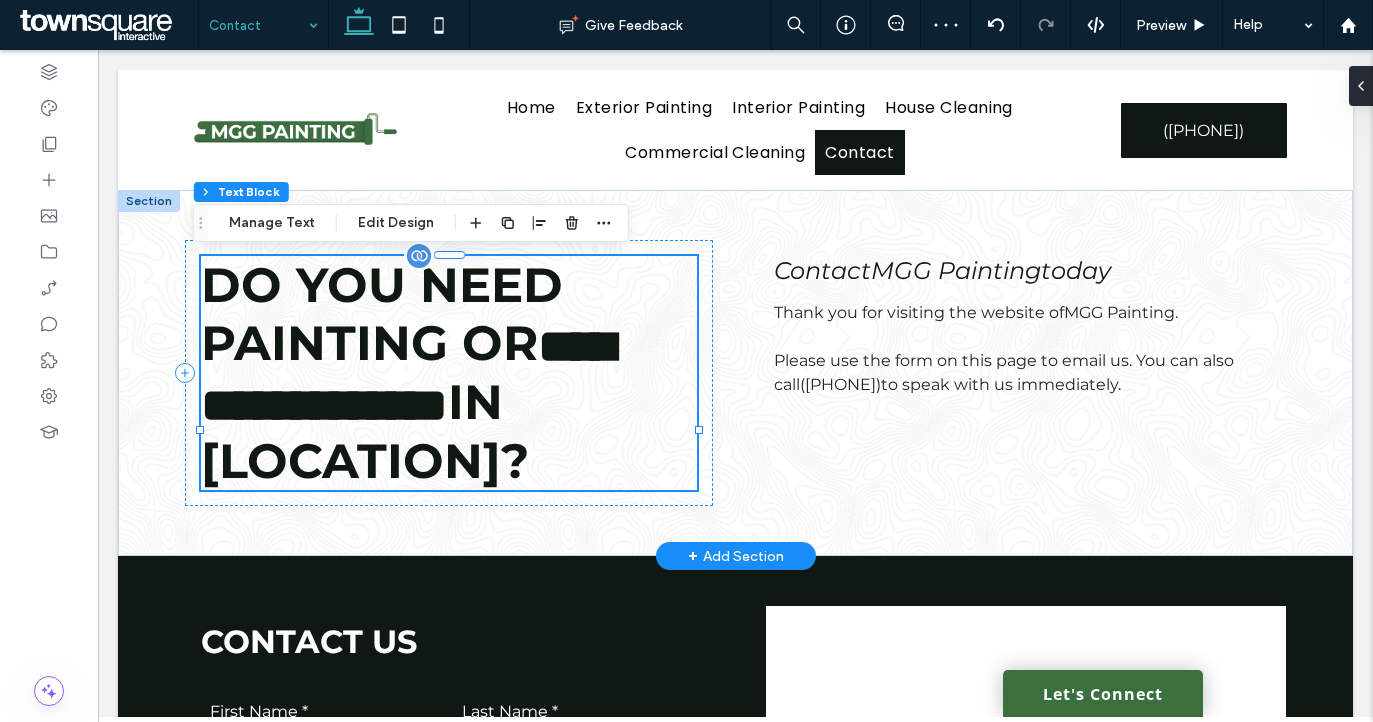 click on "**********" at bounding box center [449, 373] 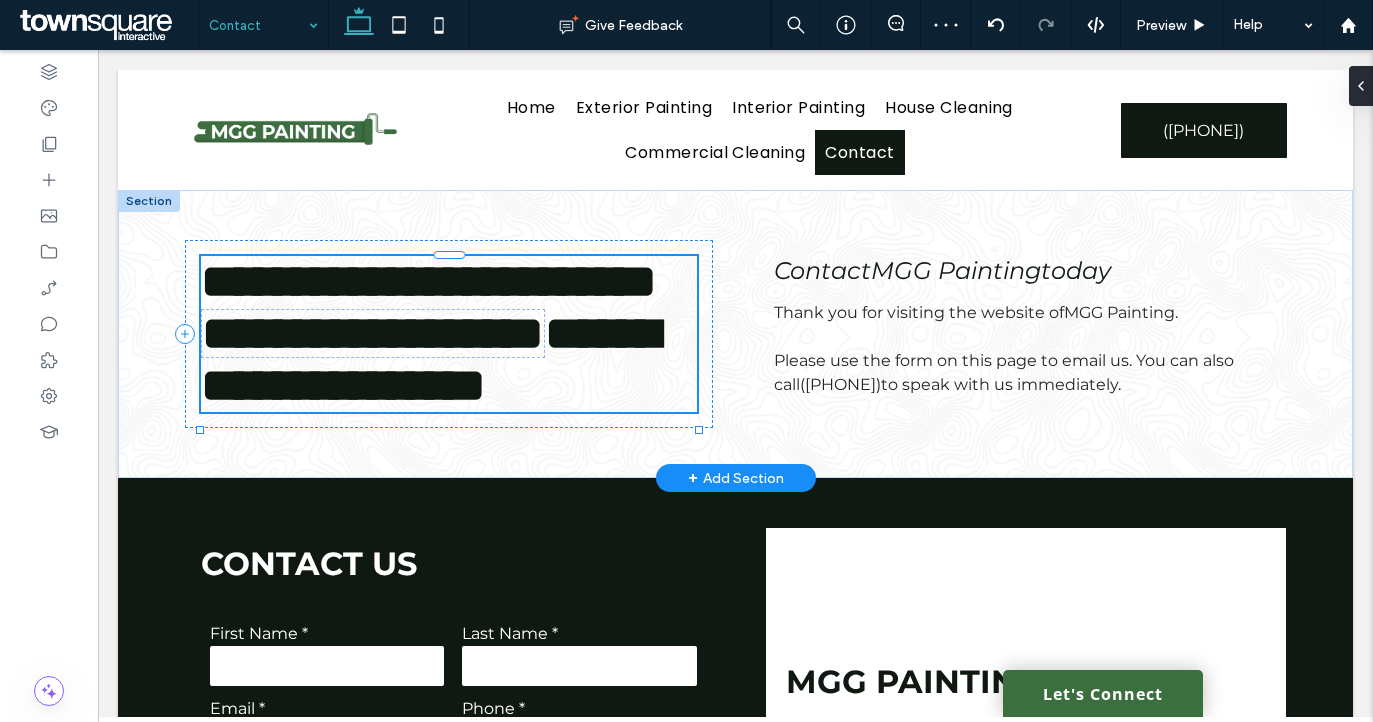 type on "**********" 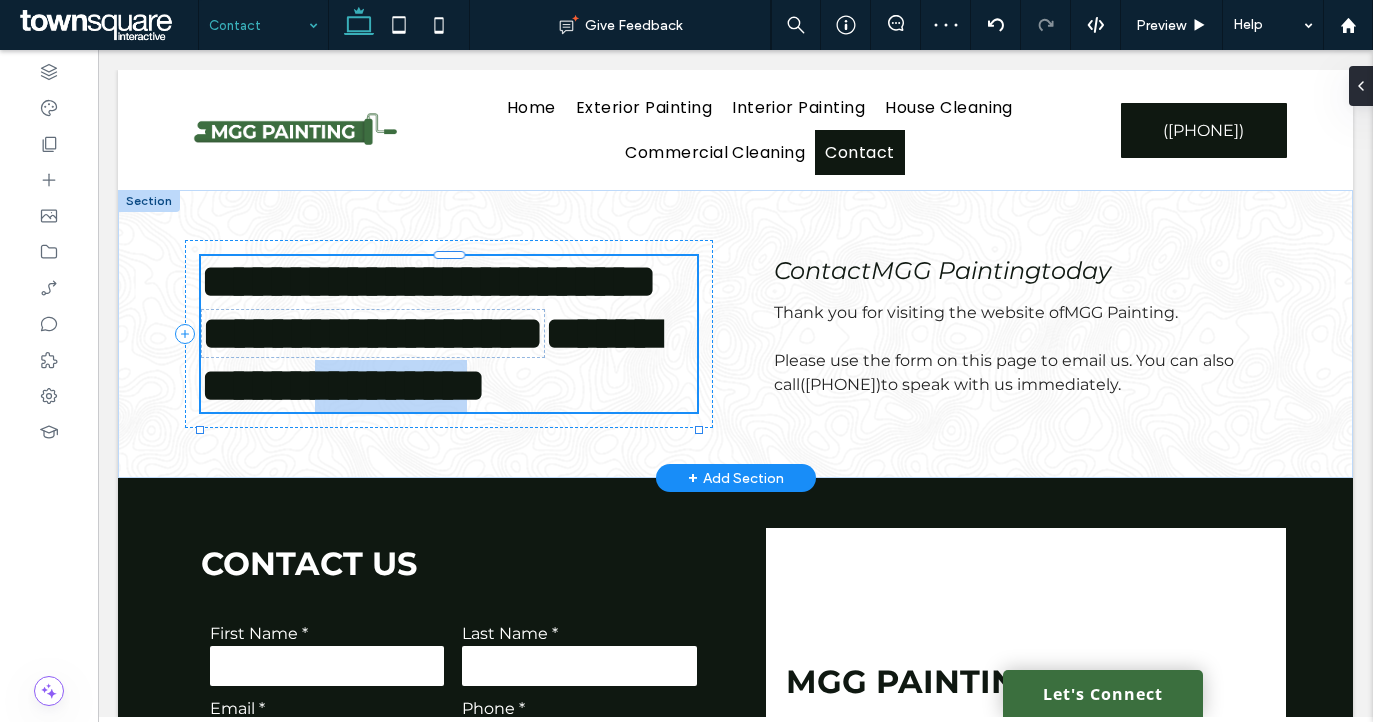 click on "**********" at bounding box center [449, 334] 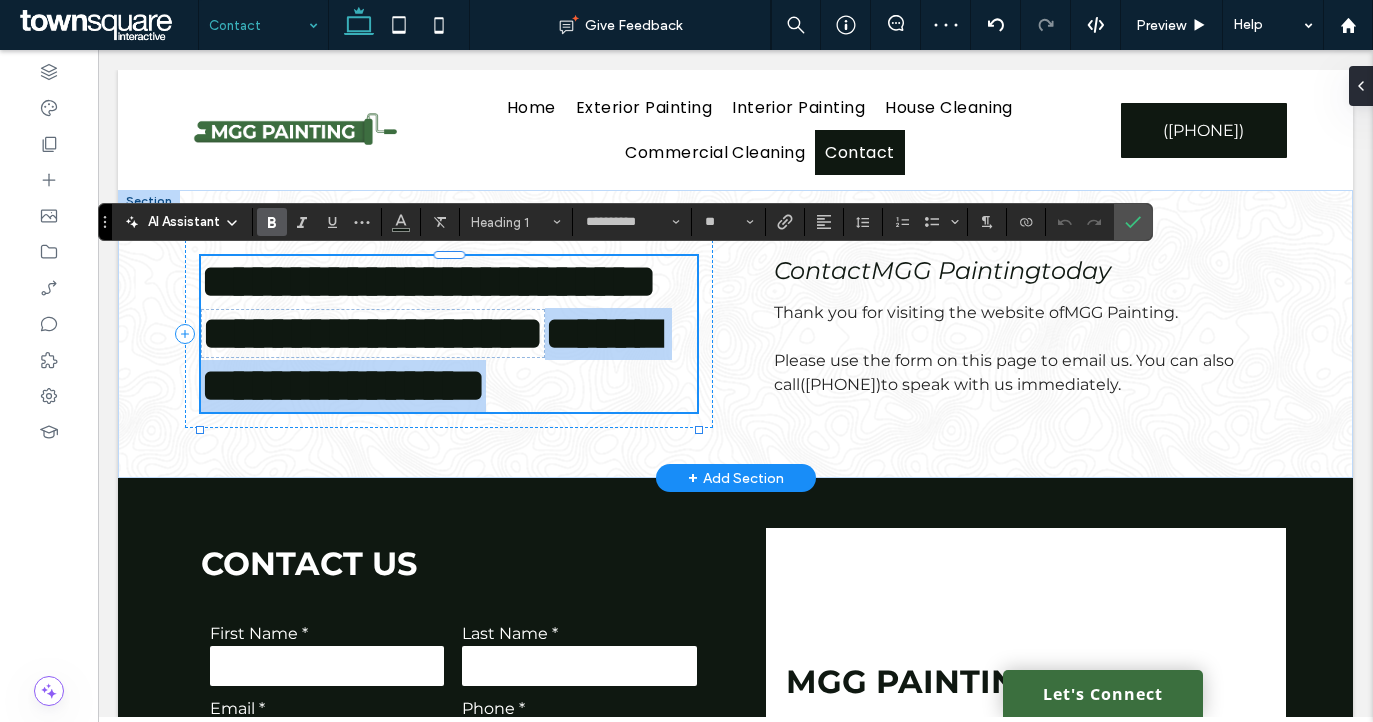 click on "**********" at bounding box center [449, 334] 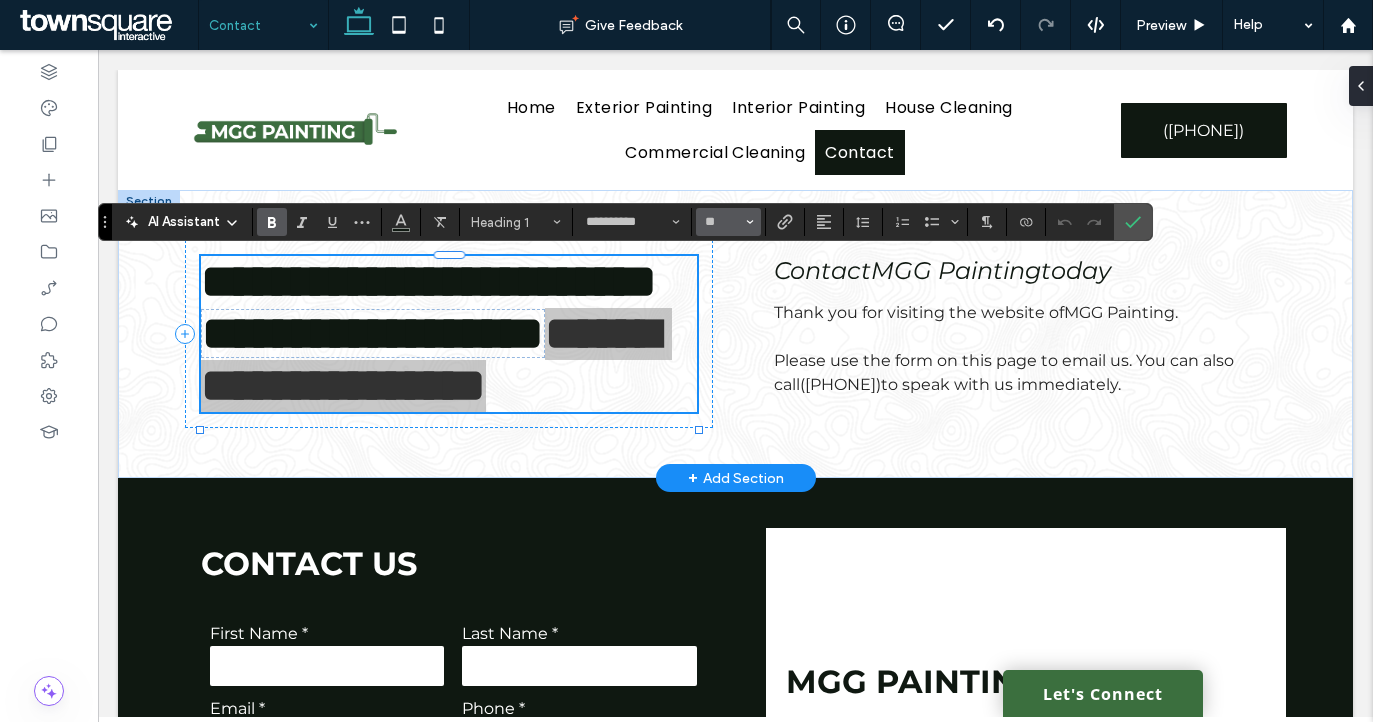 click 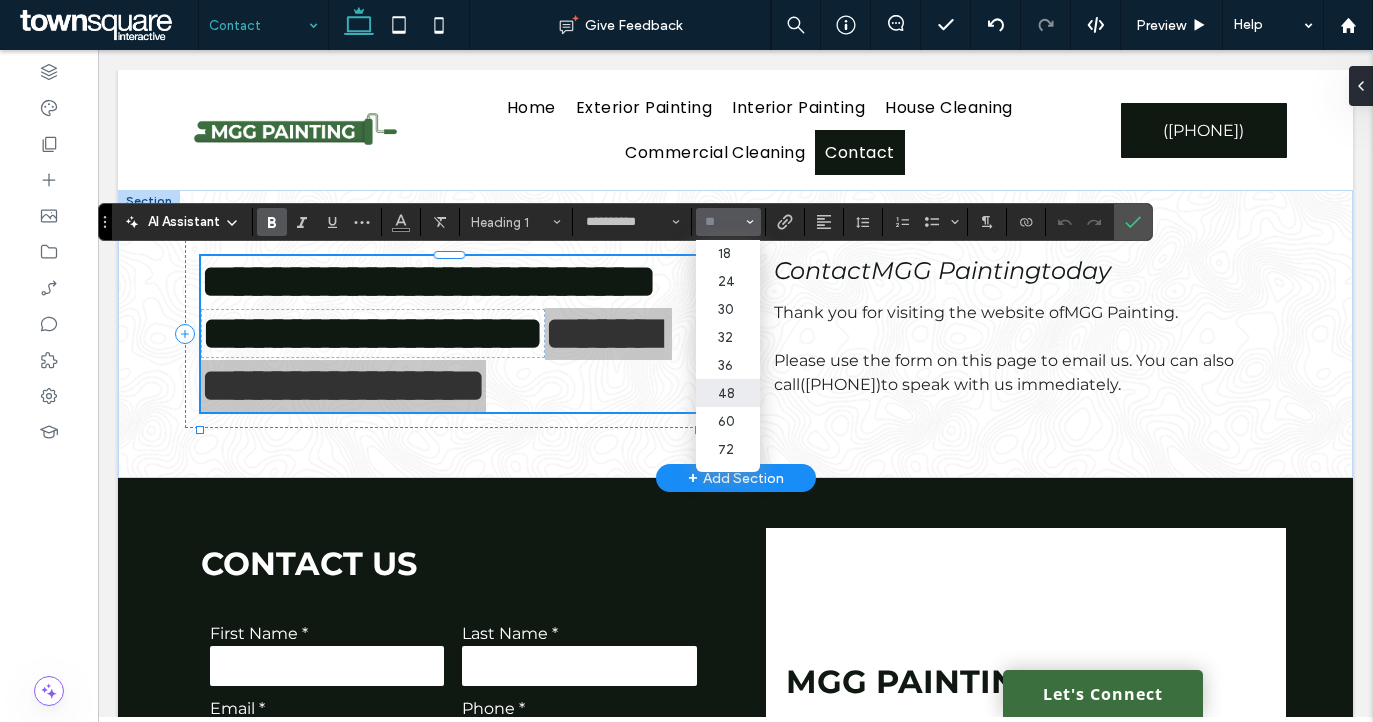 scroll, scrollTop: 199, scrollLeft: 0, axis: vertical 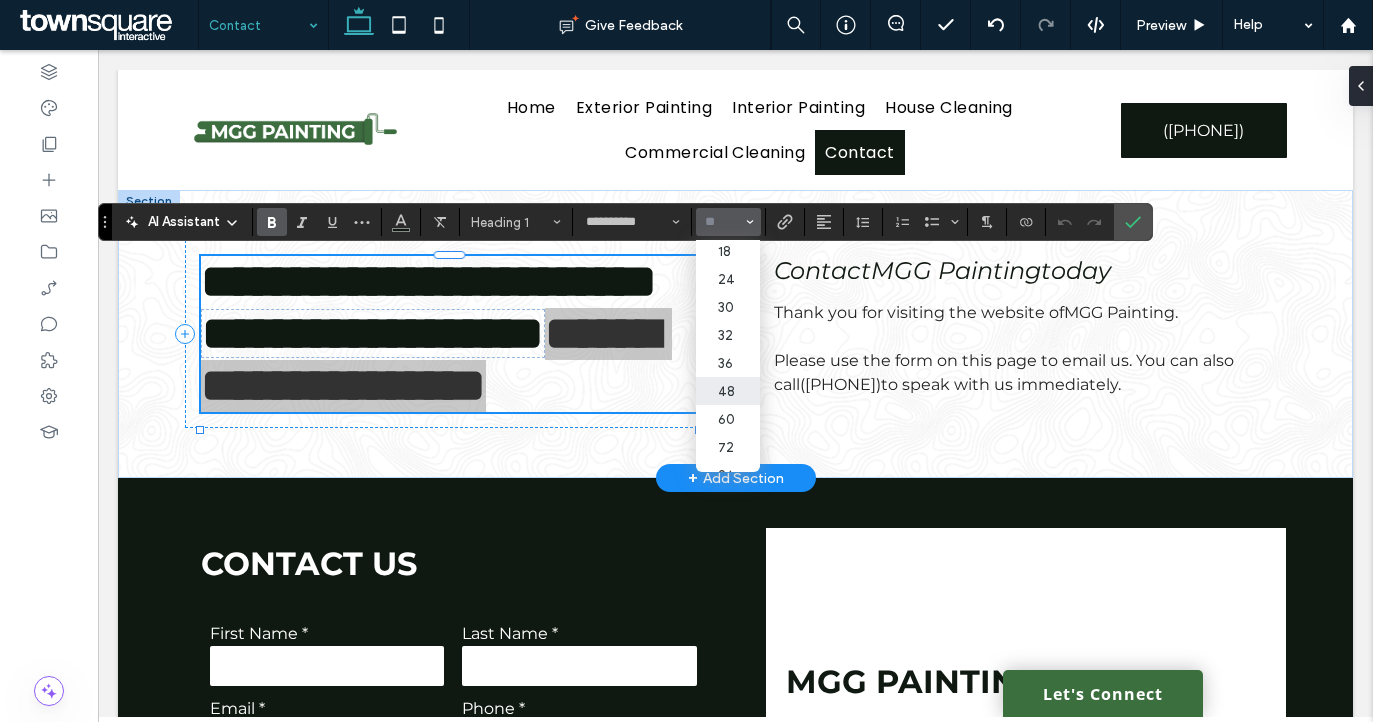 click on "36" at bounding box center (728, 363) 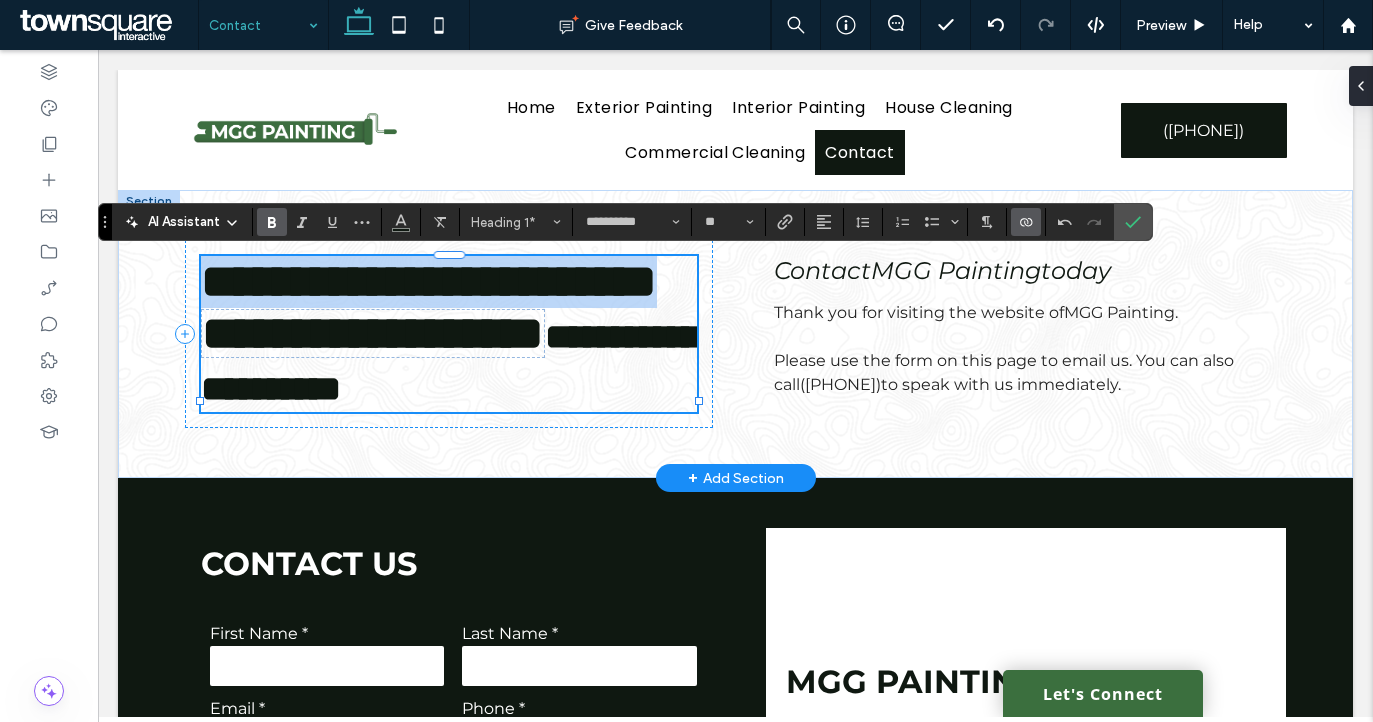 click on "**********" at bounding box center [373, 333] 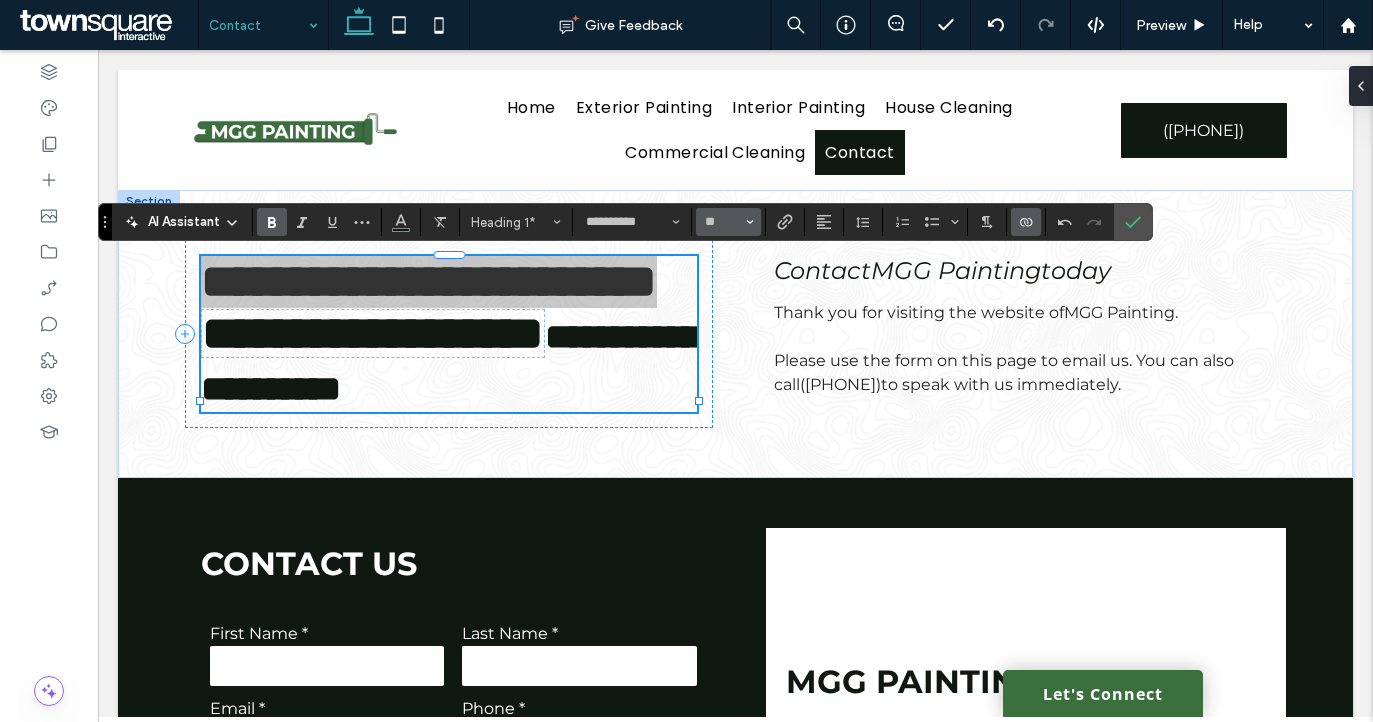 click on "**" at bounding box center [728, 222] 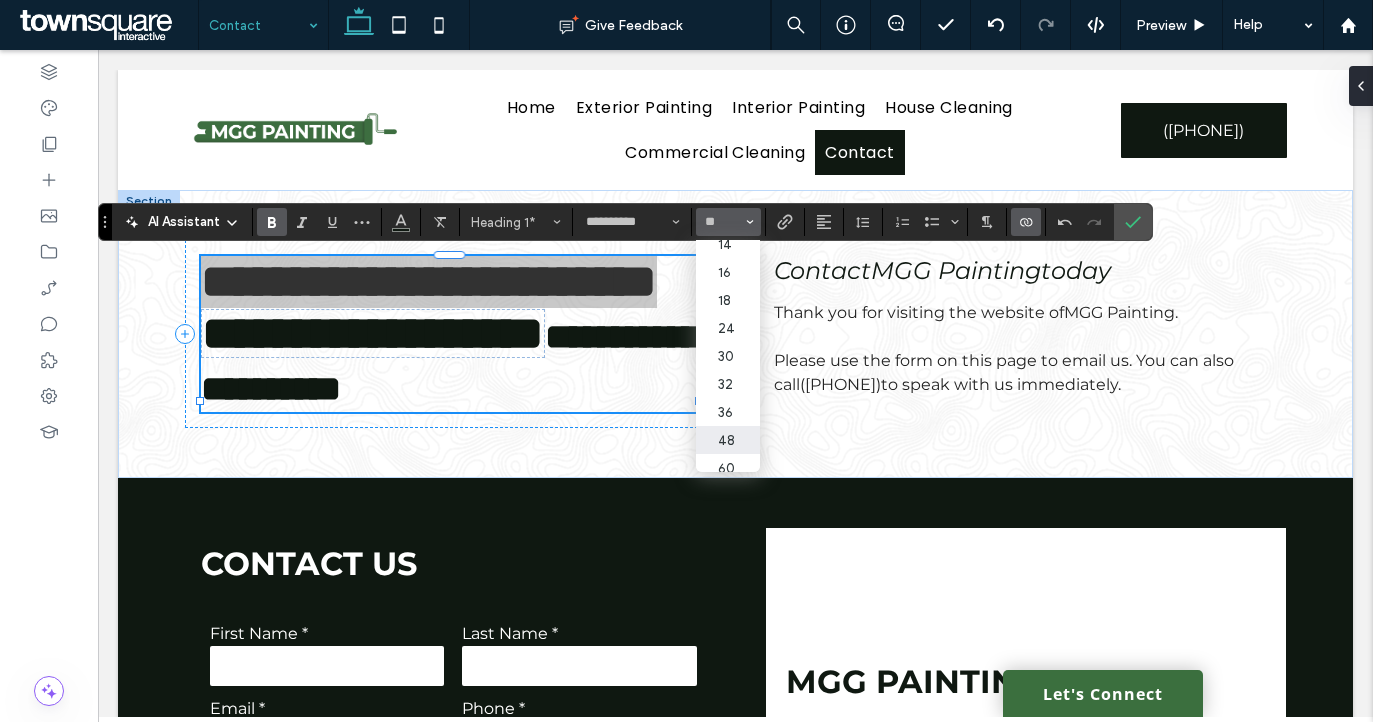 scroll, scrollTop: 150, scrollLeft: 0, axis: vertical 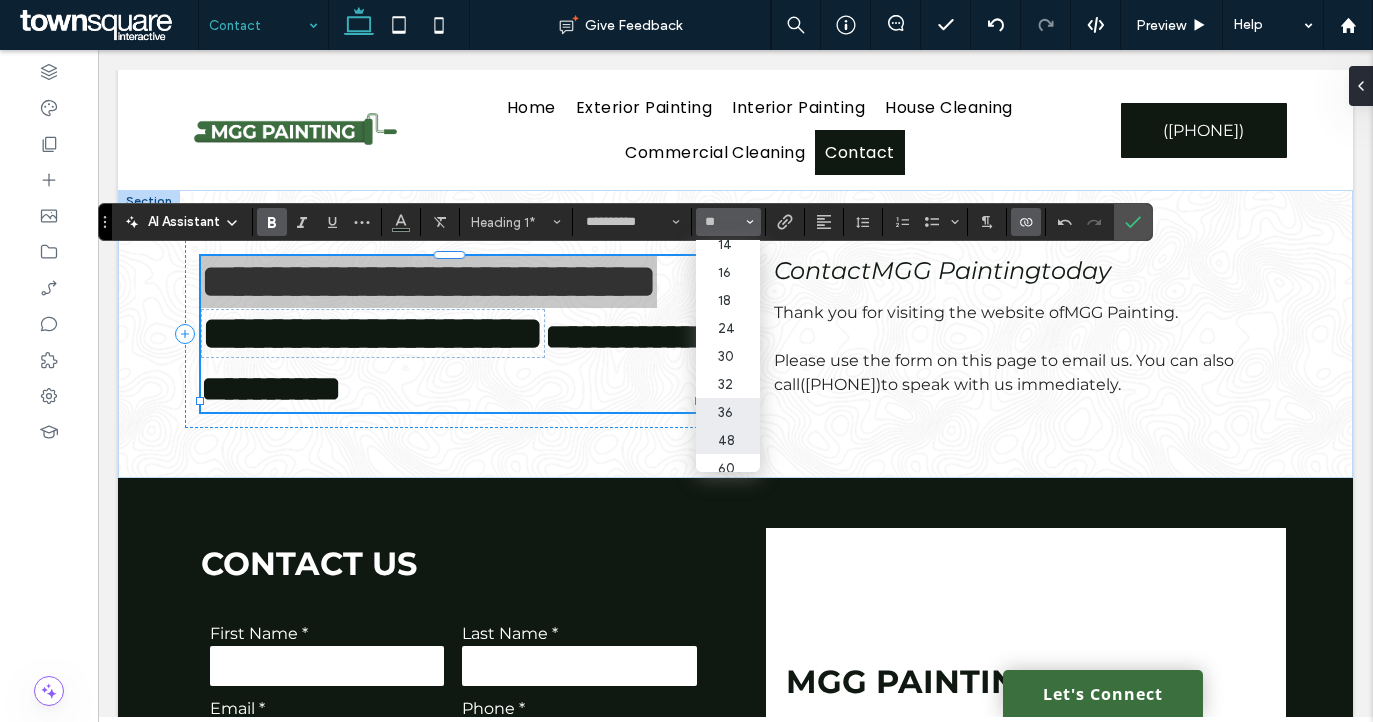 click on "36" at bounding box center (728, 412) 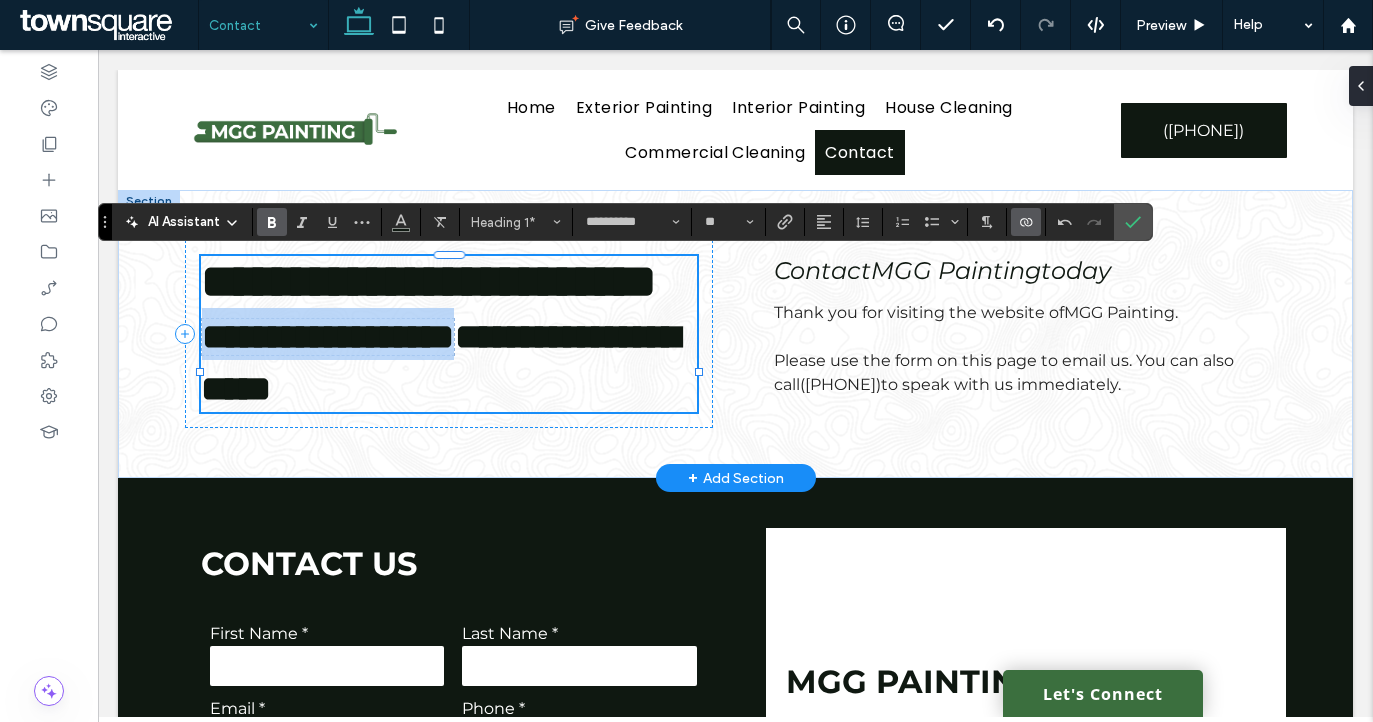 type on "**" 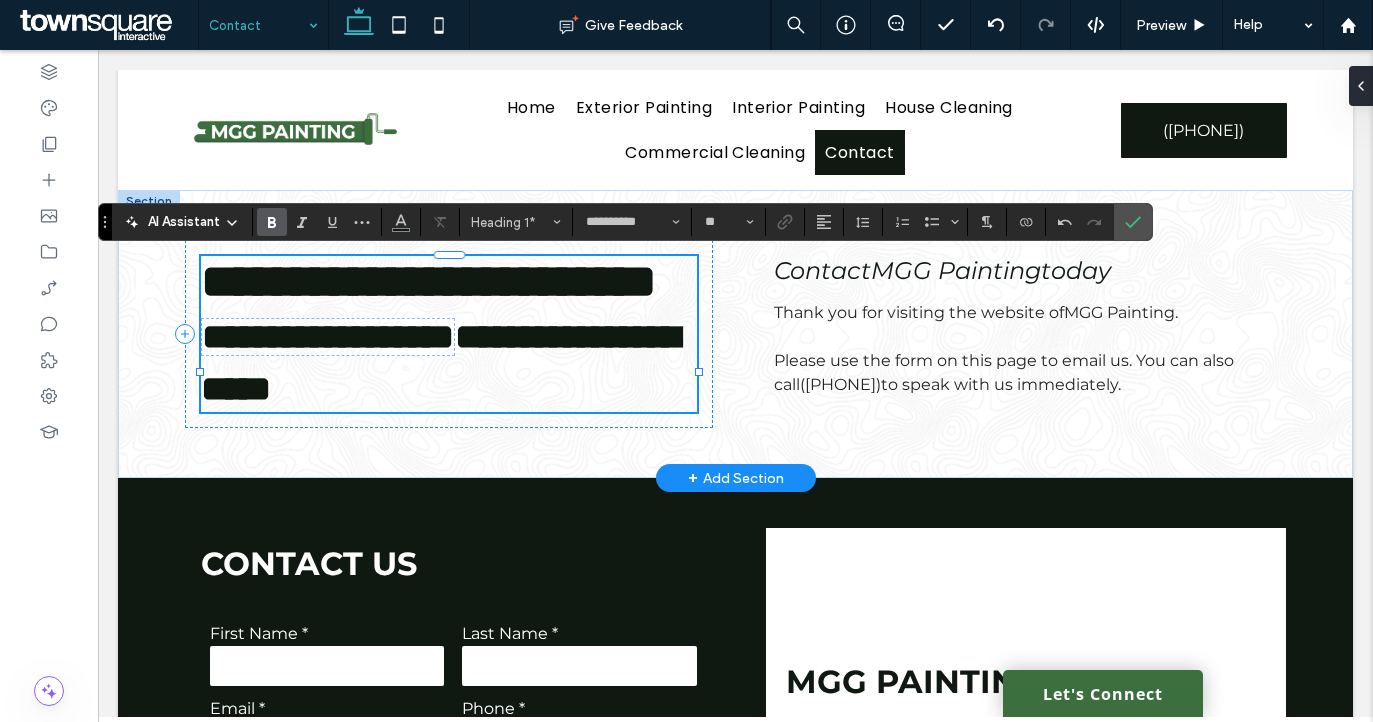 click on "**********" at bounding box center [429, 281] 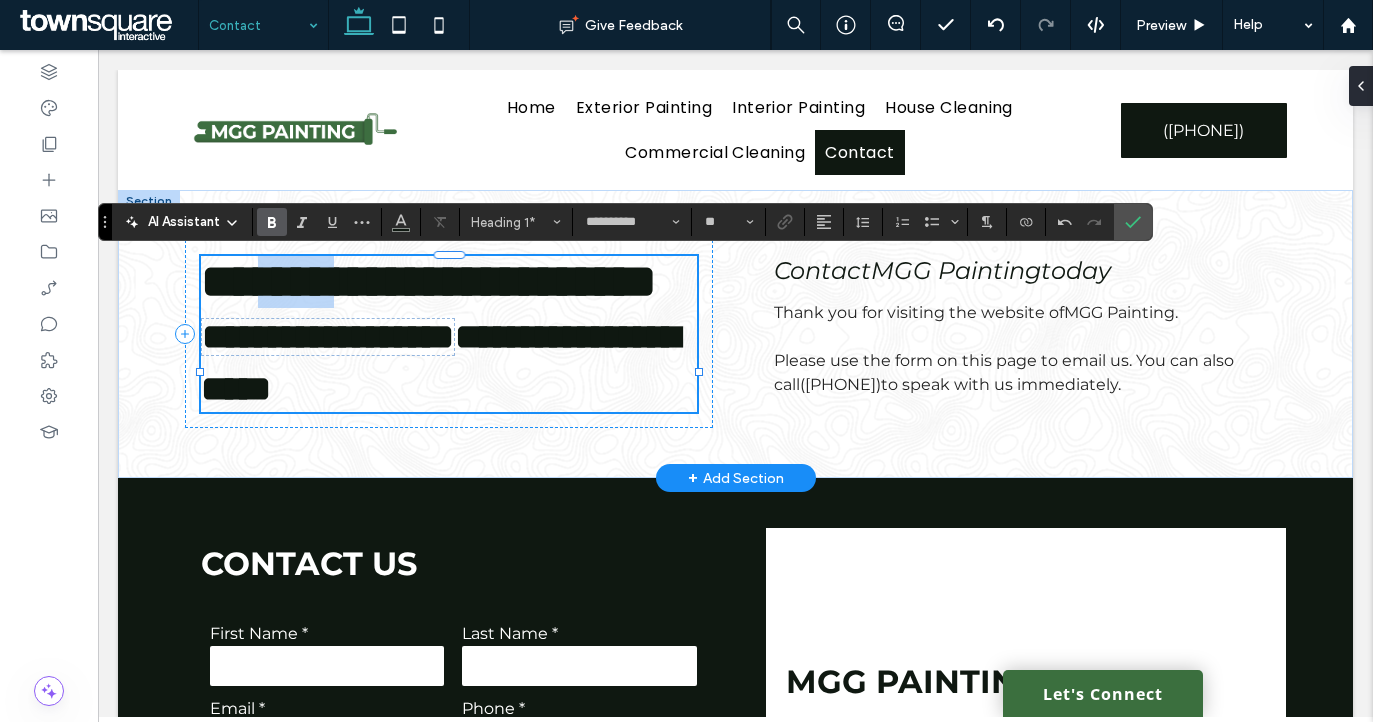 click on "**********" at bounding box center [429, 281] 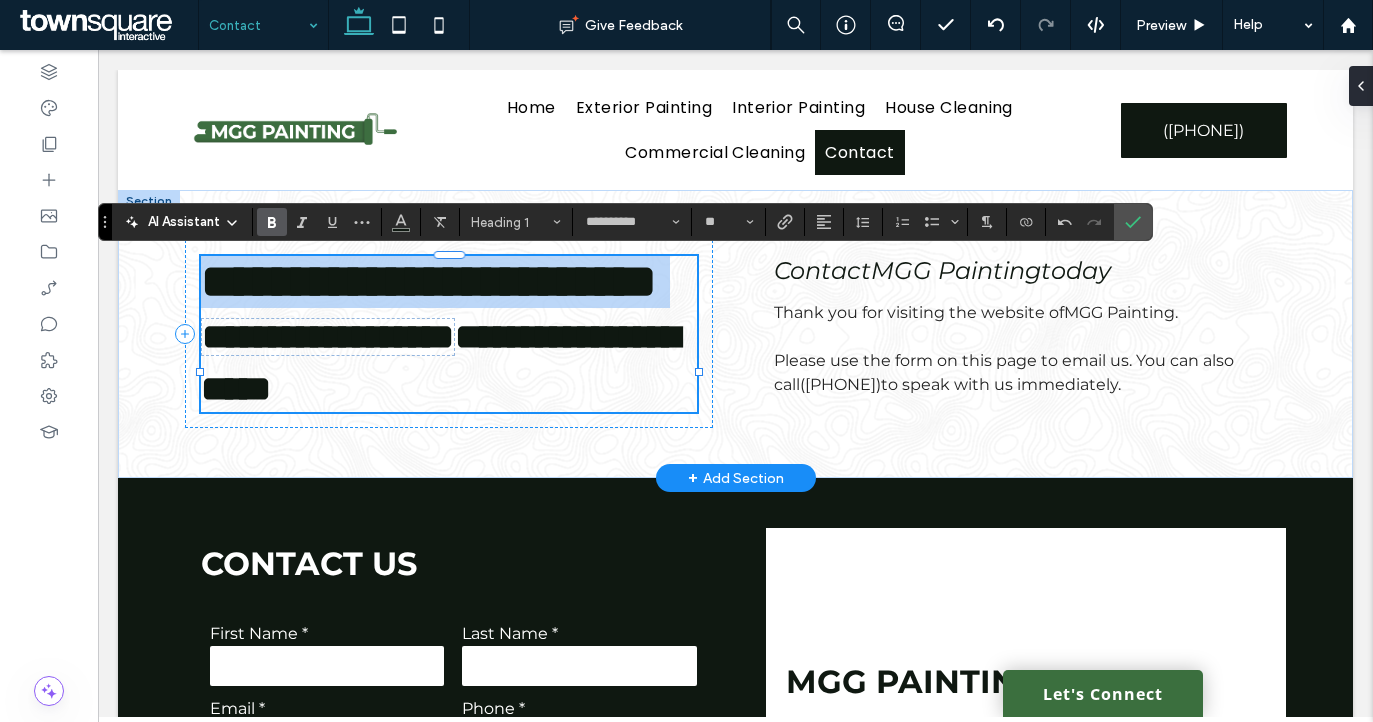 click on "**********" at bounding box center [429, 281] 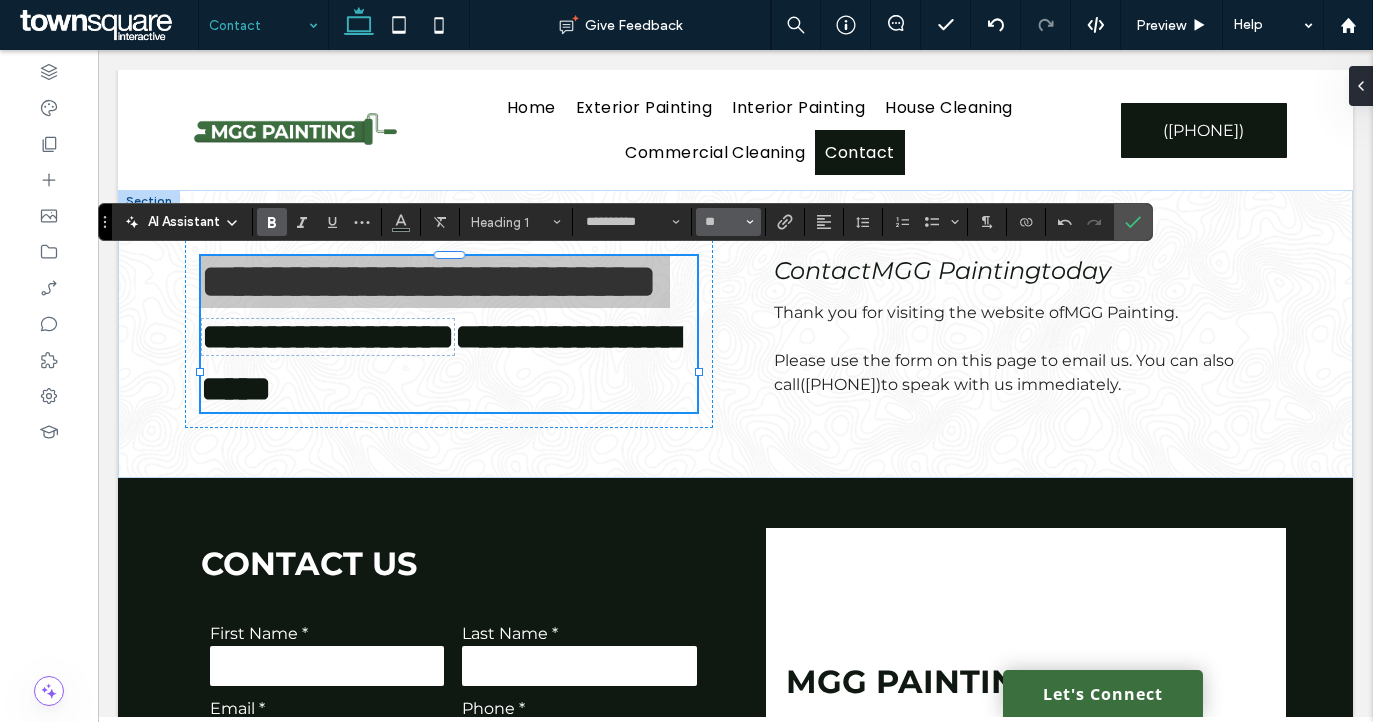 click at bounding box center (750, 222) 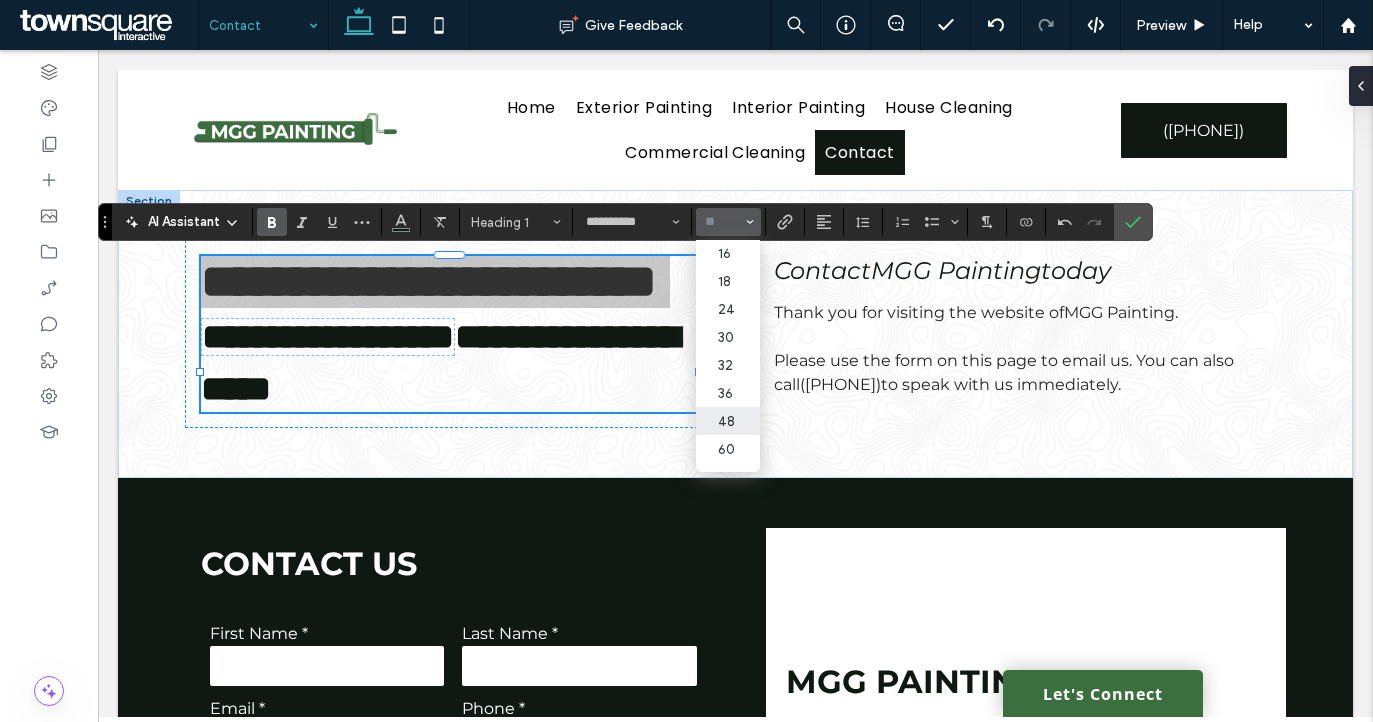scroll, scrollTop: 170, scrollLeft: 0, axis: vertical 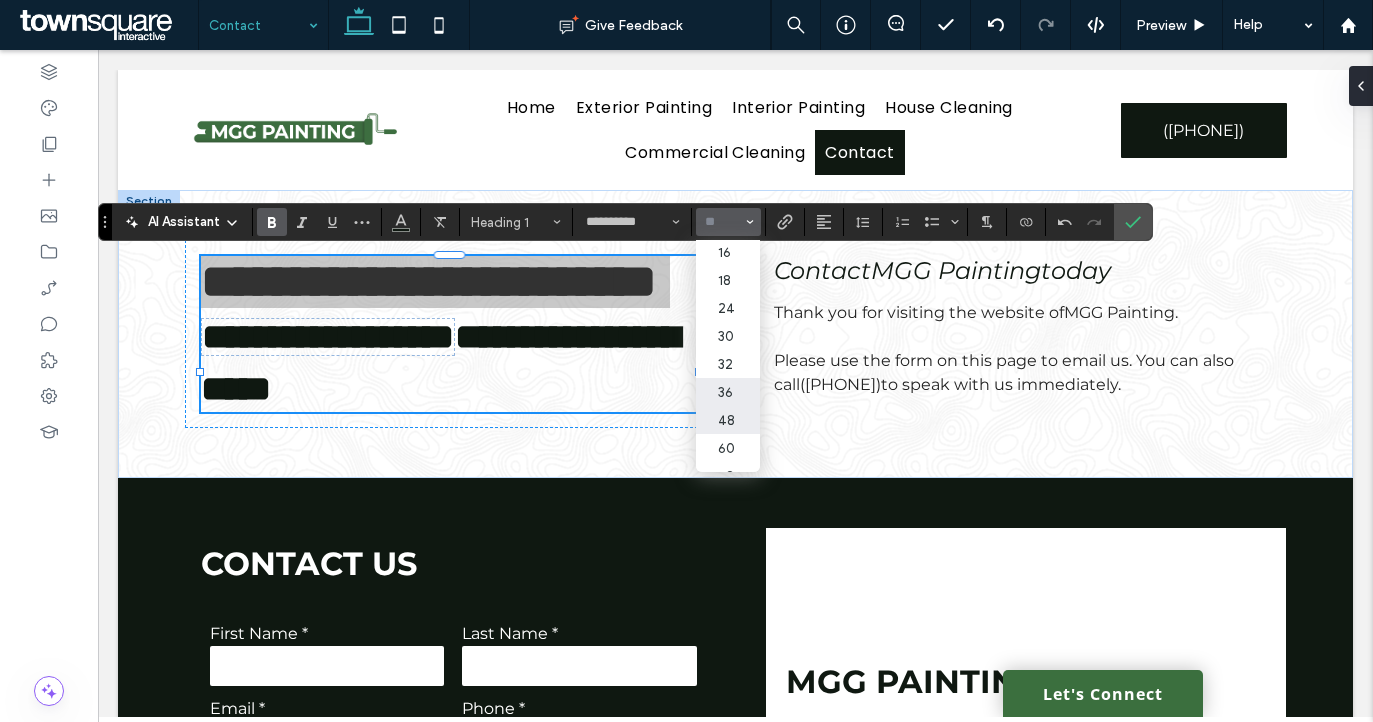 click on "36" at bounding box center [728, 392] 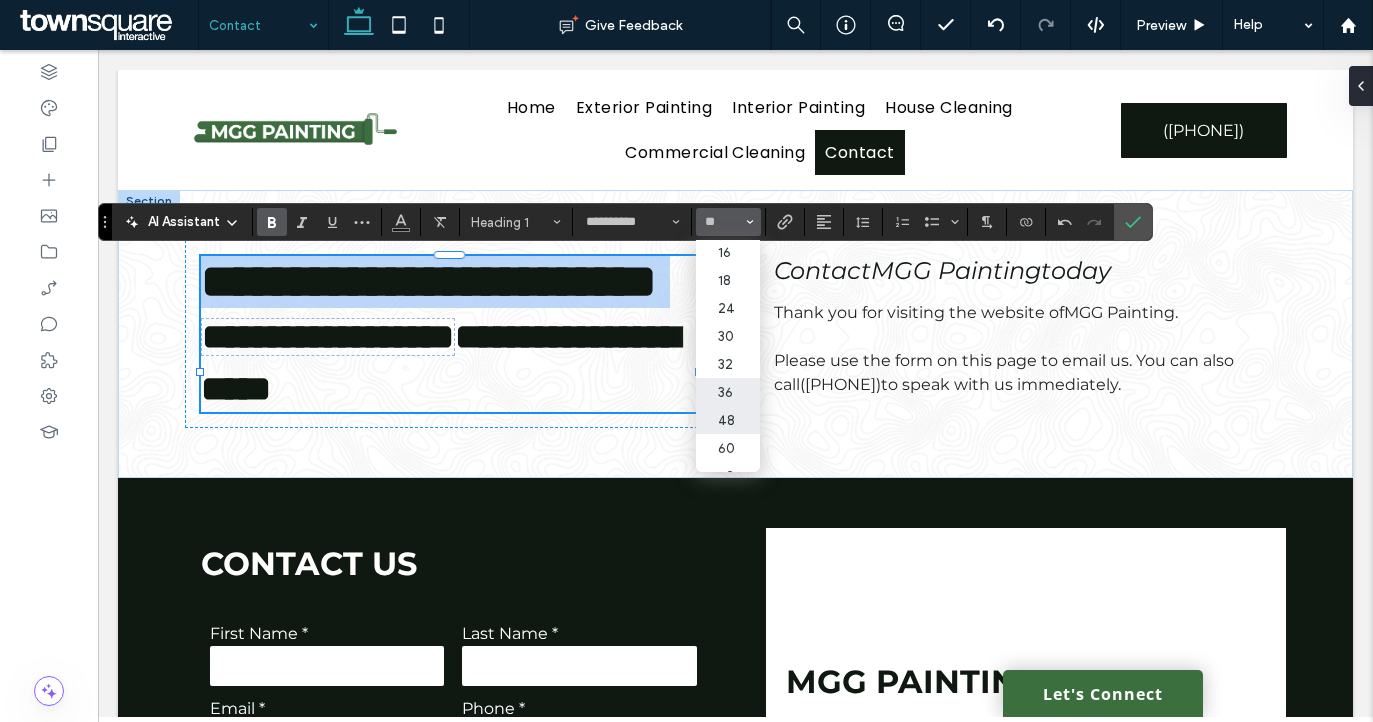type on "**" 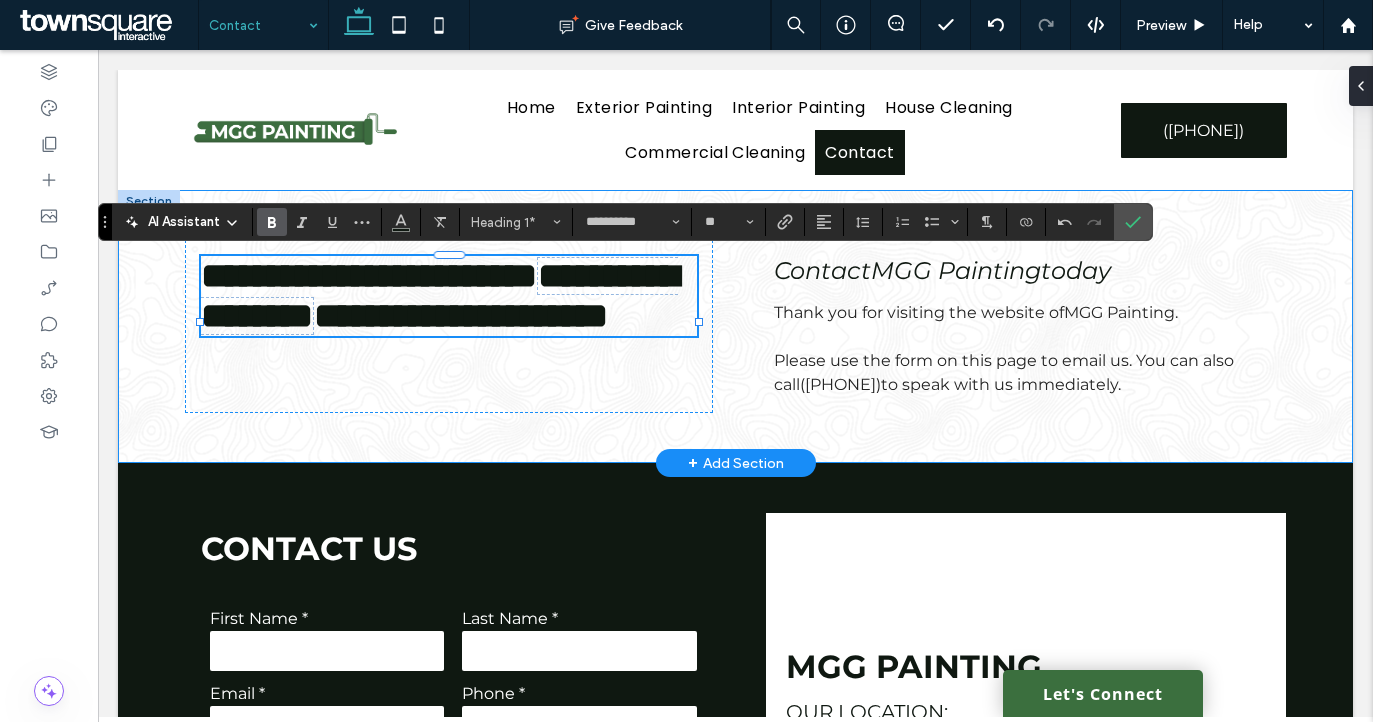 click on "**********" at bounding box center (736, 326) 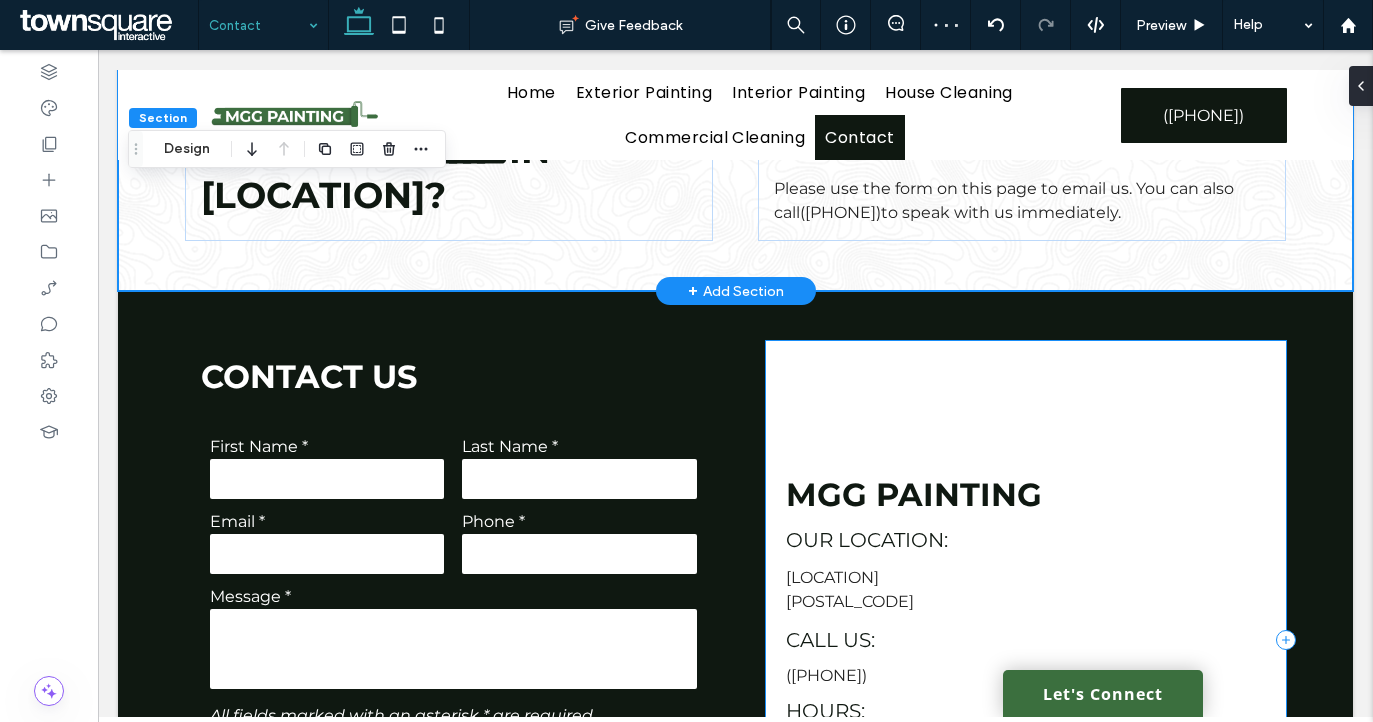 scroll, scrollTop: 143, scrollLeft: 0, axis: vertical 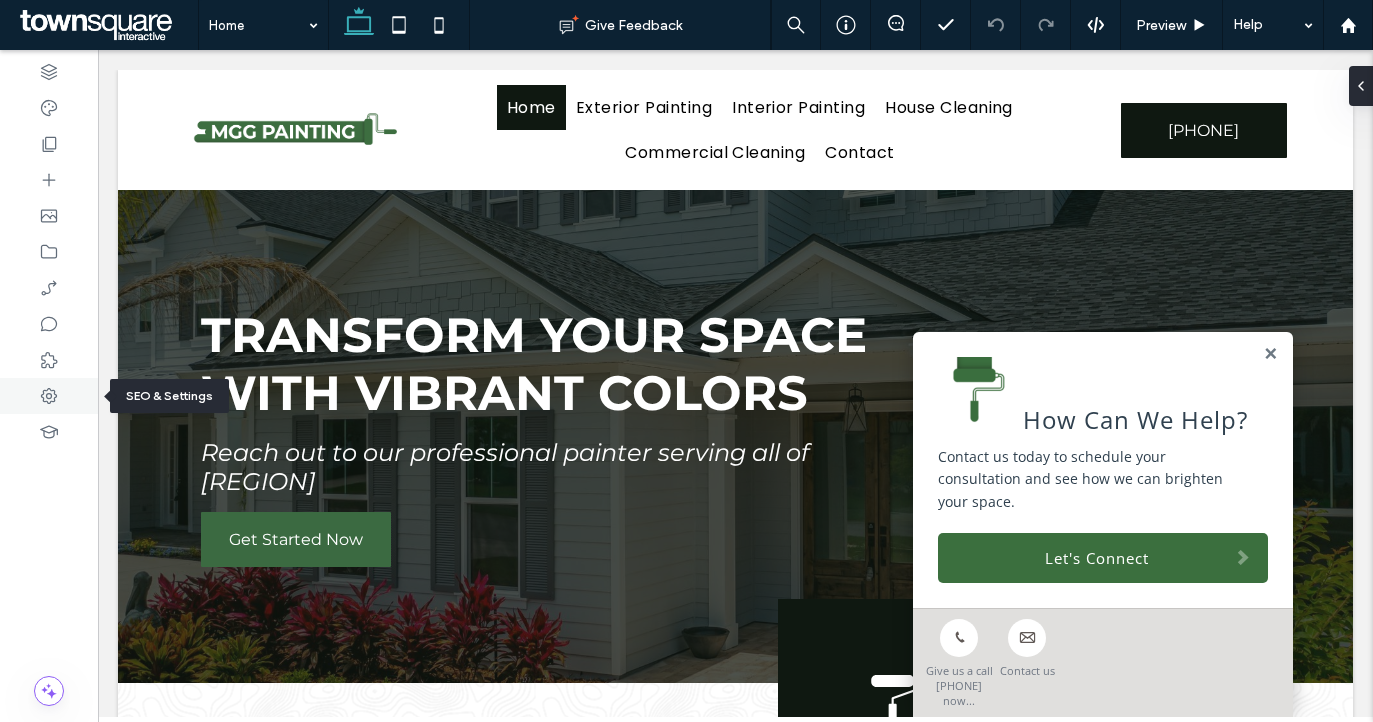 click 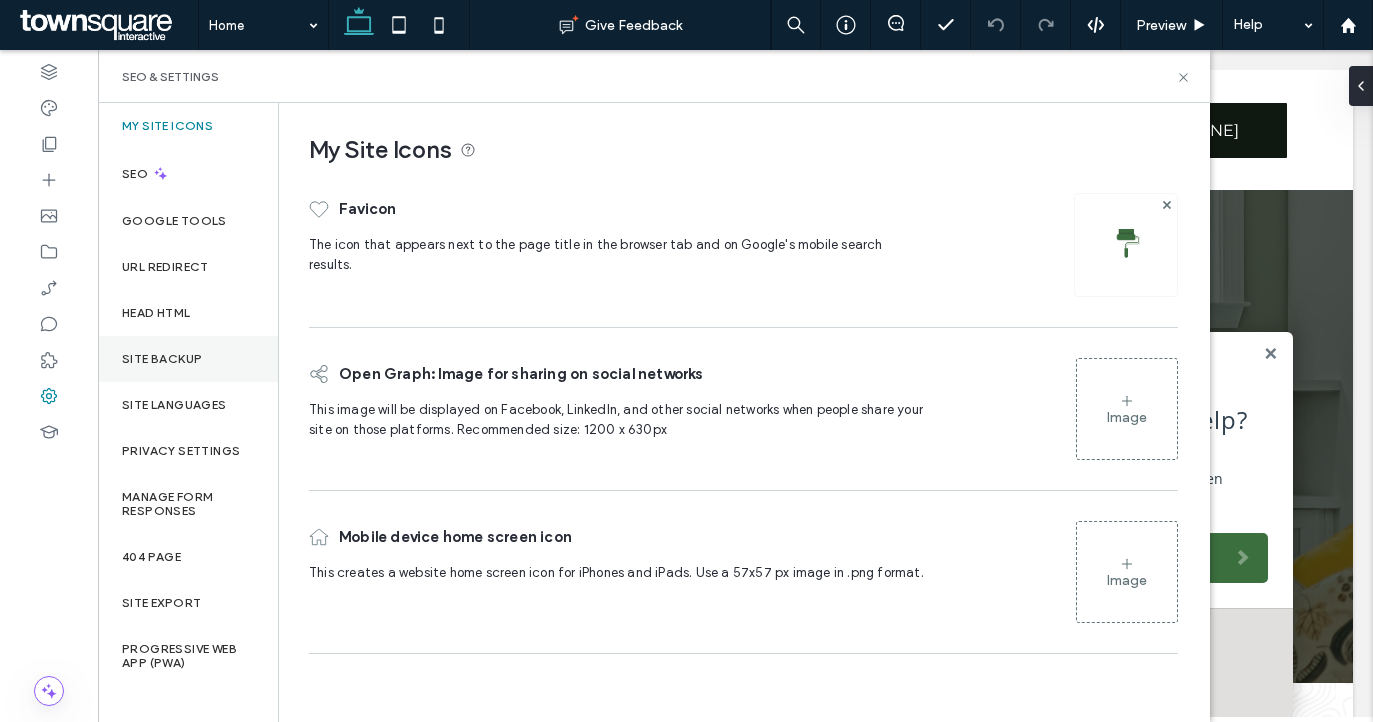 click on "Site Backup" at bounding box center [162, 359] 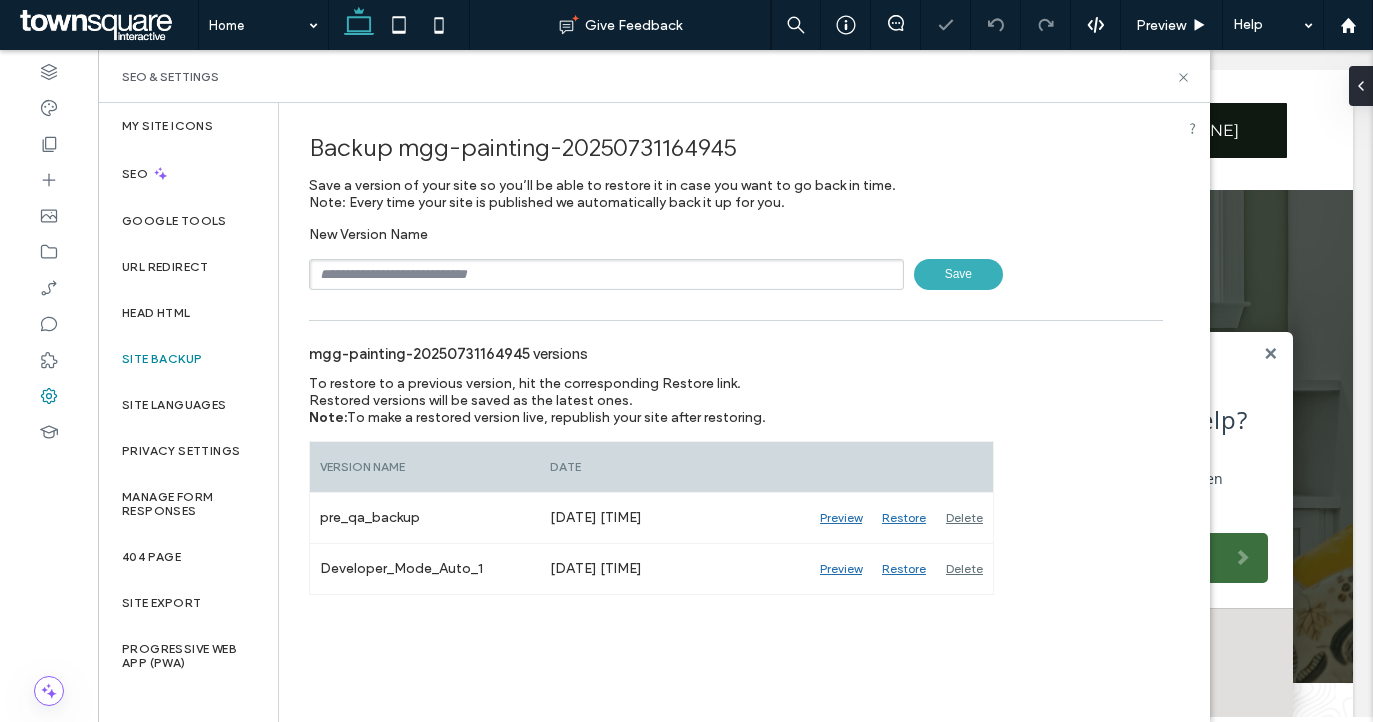 click at bounding box center (606, 274) 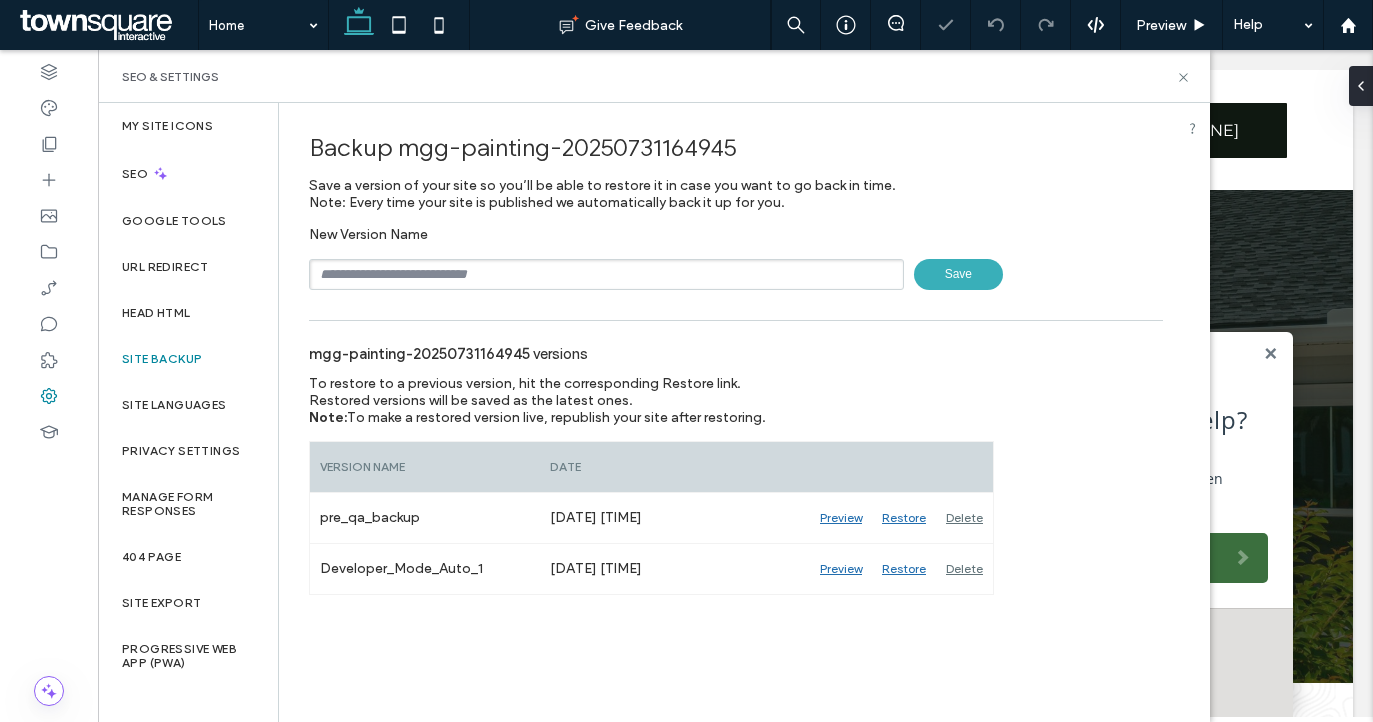 type on "**********" 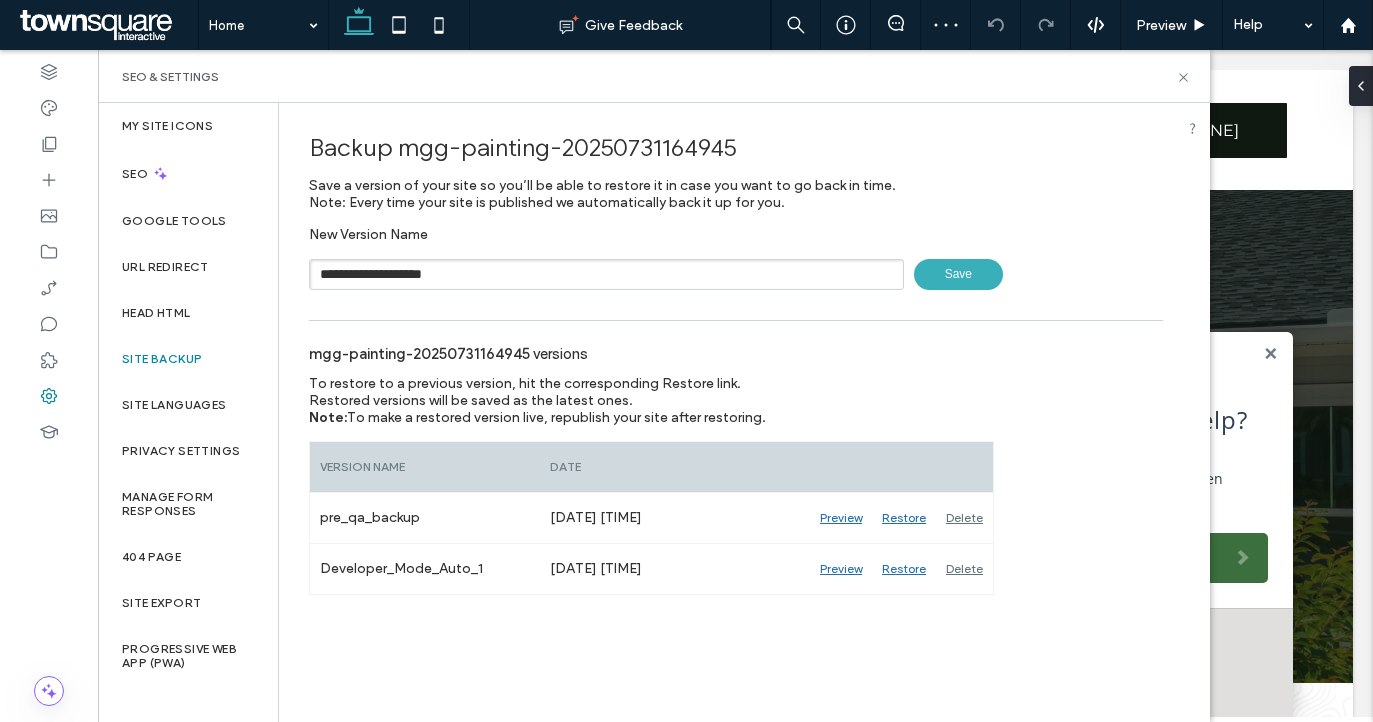 click on "Save" at bounding box center [958, 274] 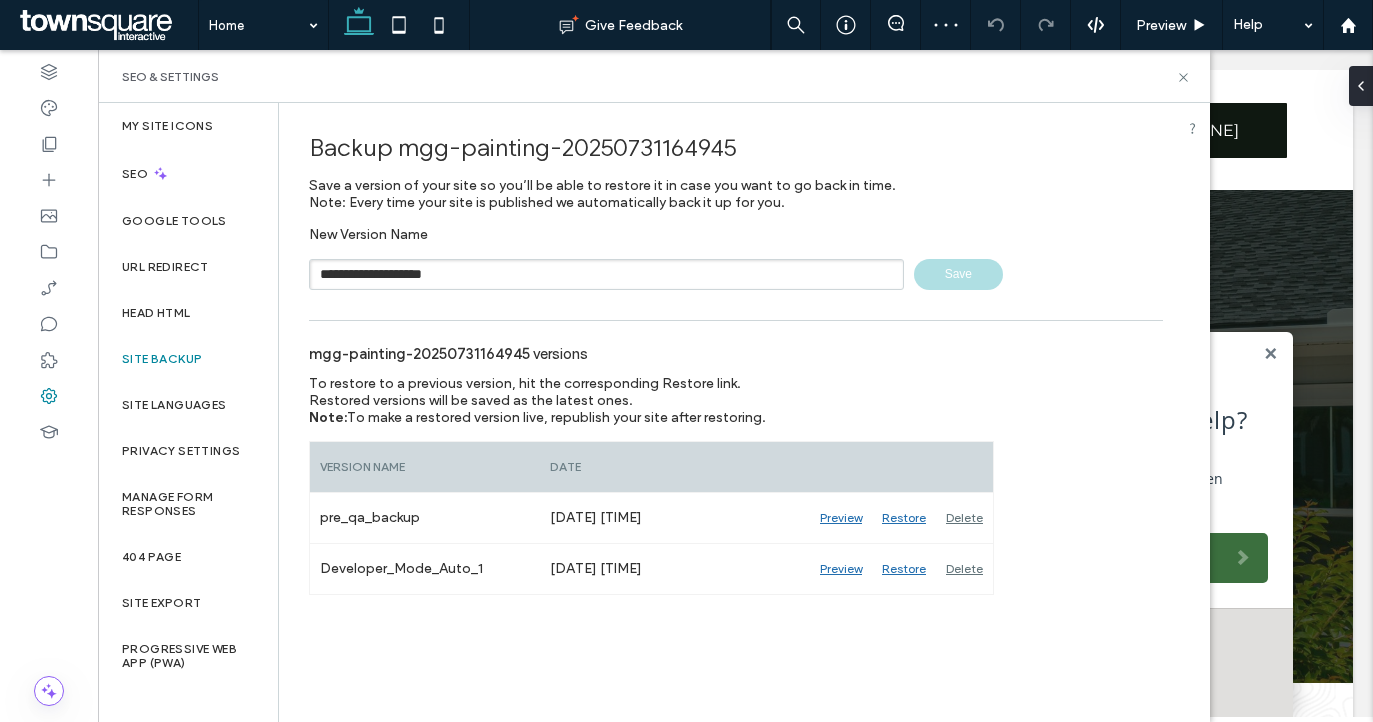 type 